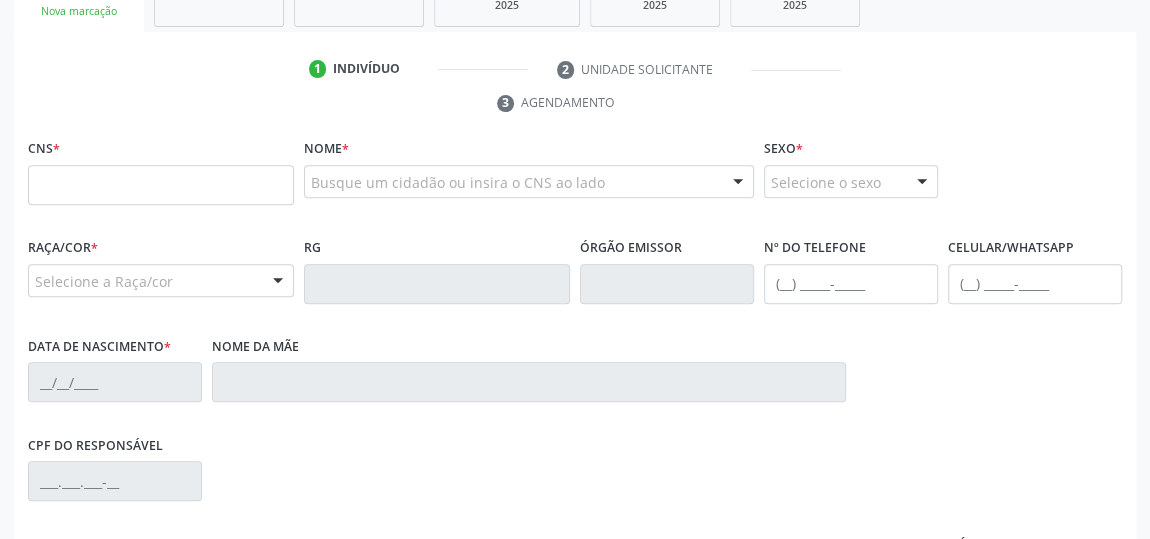 scroll, scrollTop: 362, scrollLeft: 0, axis: vertical 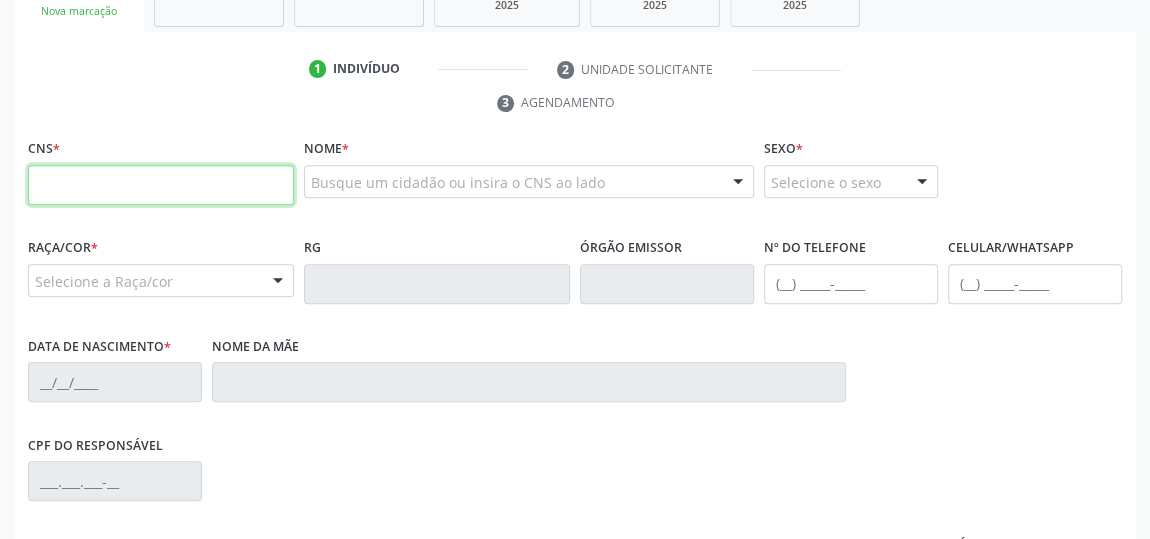 click at bounding box center [161, 185] 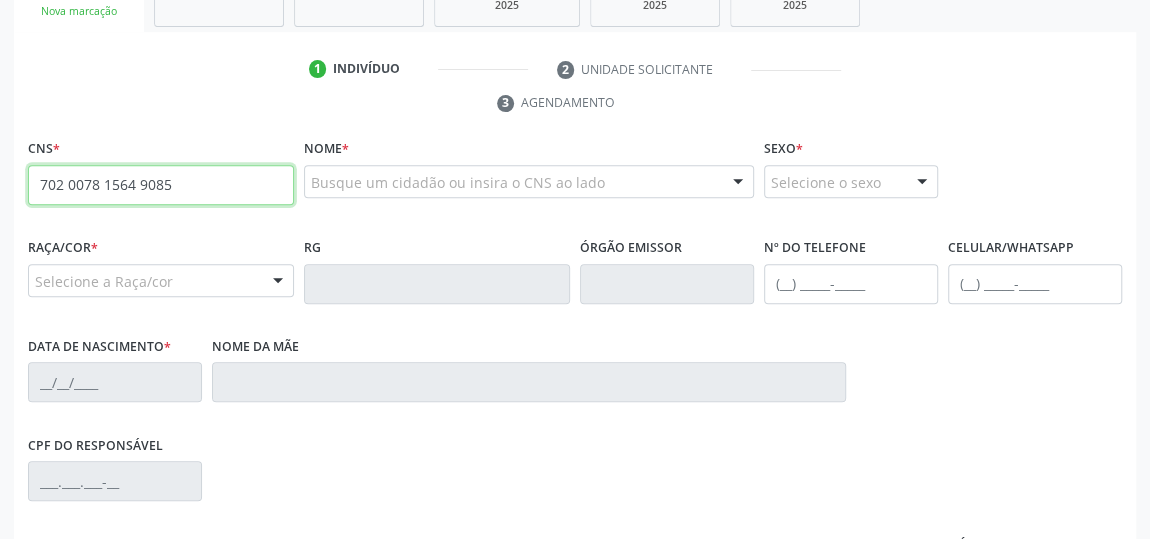 type on "702 0078 1564 9085" 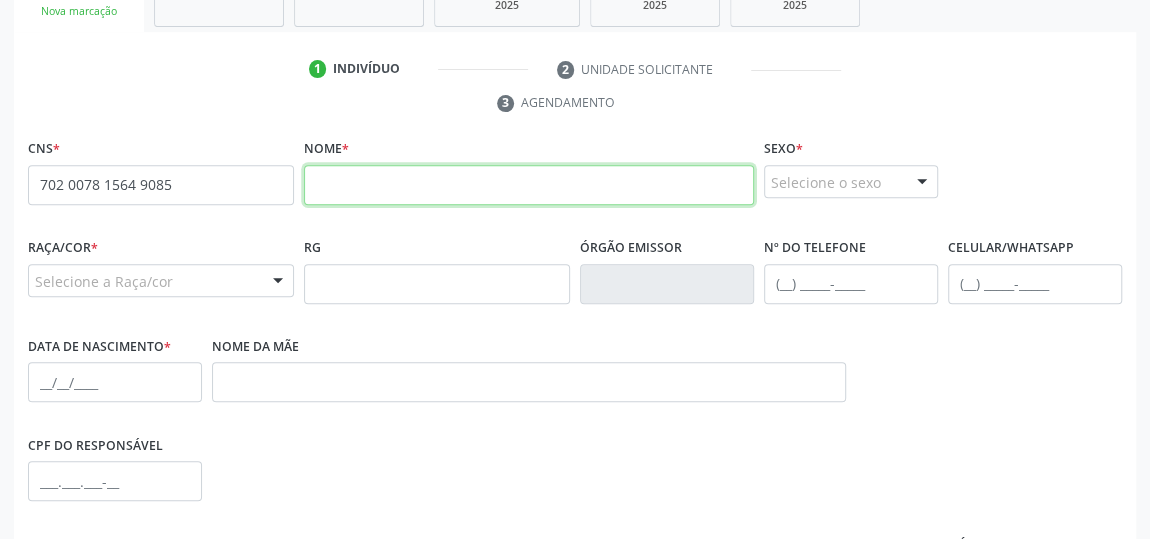 click at bounding box center (529, 185) 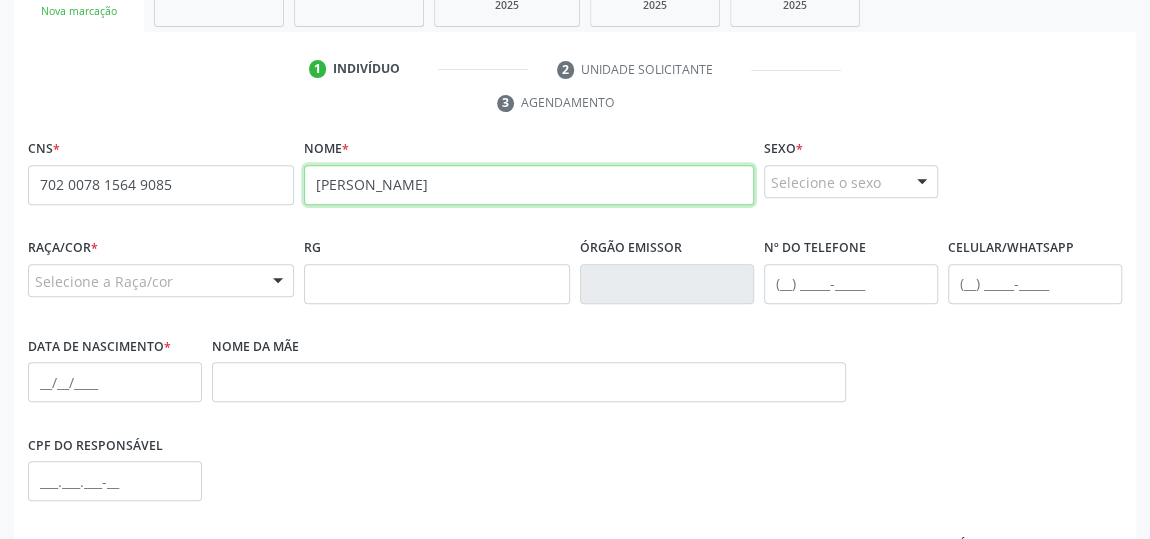 type on "[PERSON_NAME]" 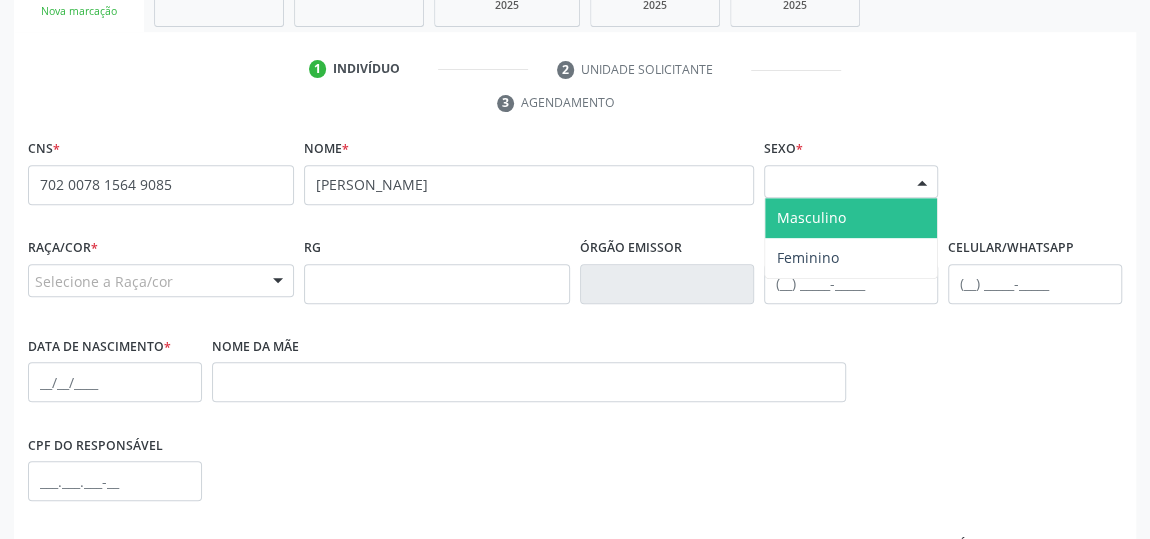 click at bounding box center [922, 183] 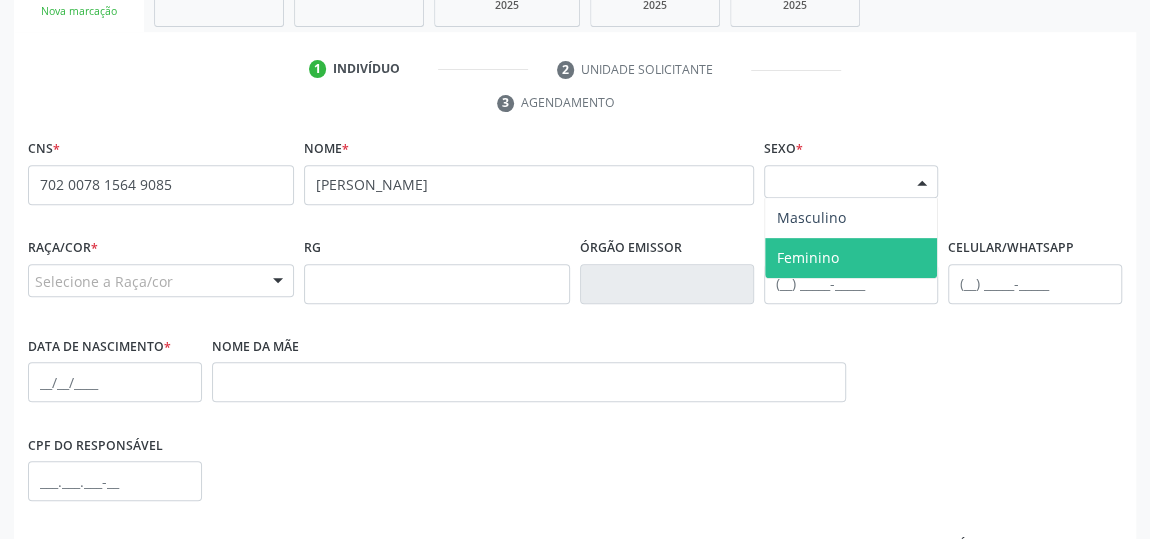 click on "Feminino" at bounding box center [851, 258] 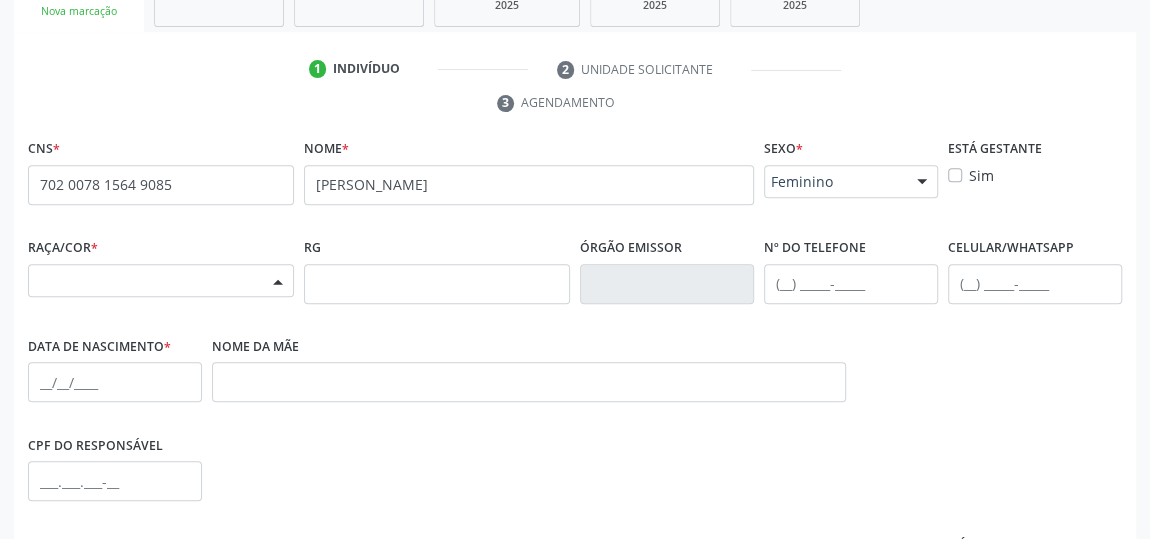 click at bounding box center (278, 282) 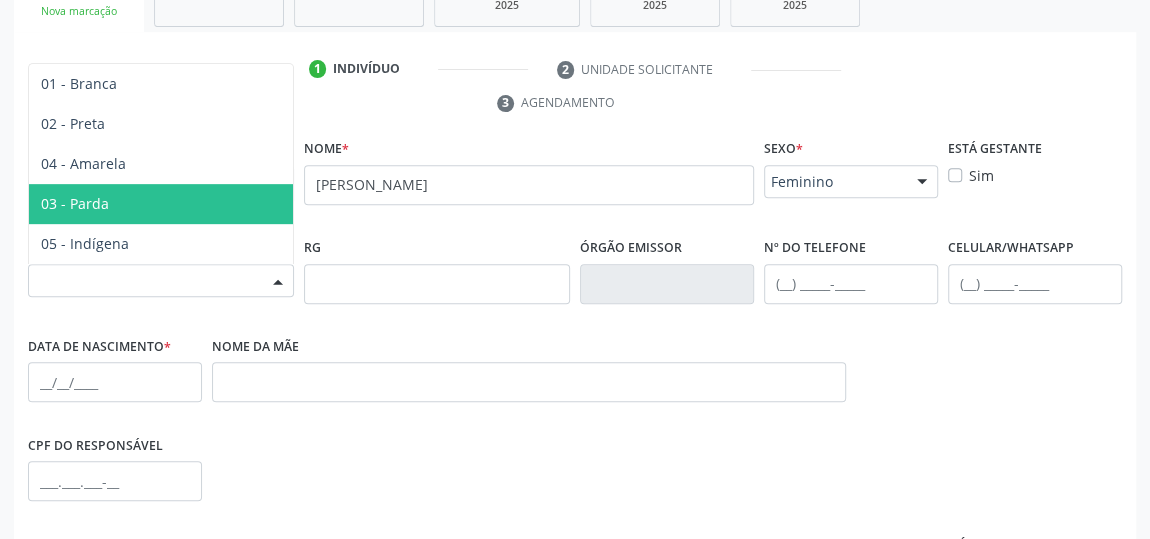 click on "03 - Parda" at bounding box center [161, 204] 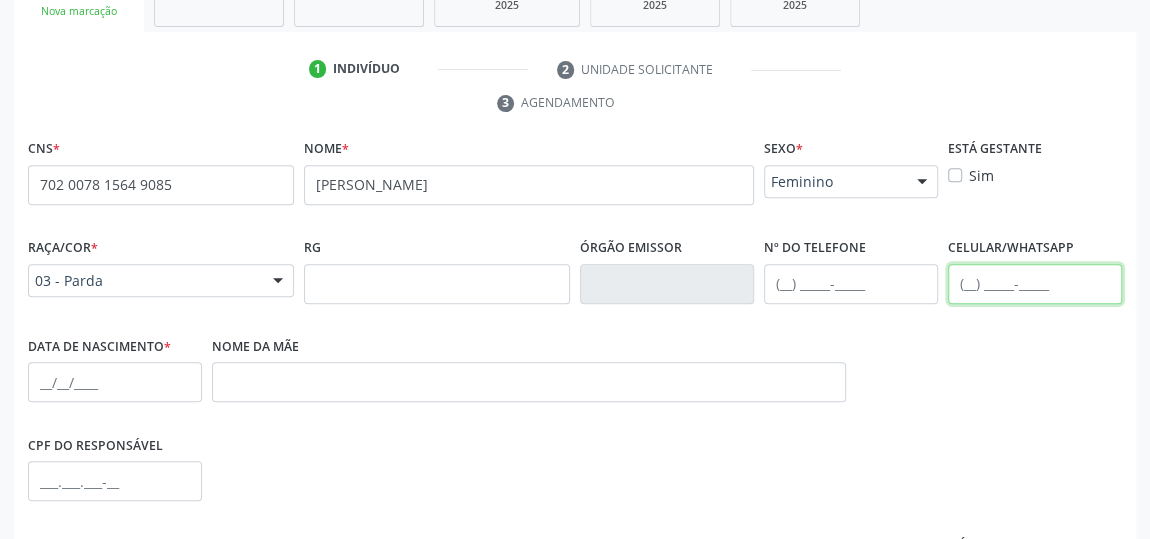 click at bounding box center [1035, 284] 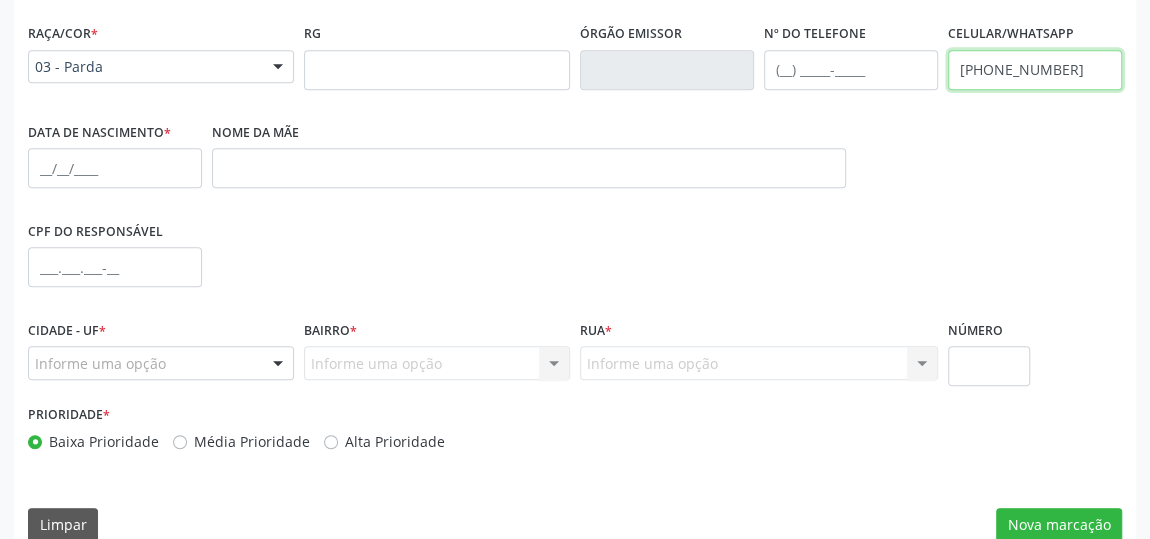 scroll, scrollTop: 604, scrollLeft: 0, axis: vertical 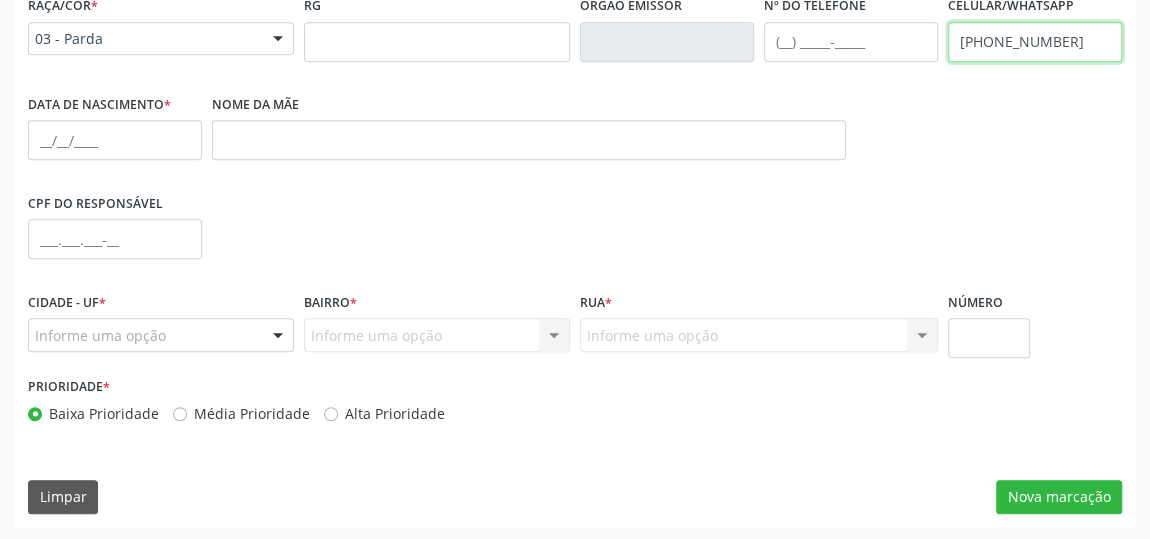 type on "[PHONE_NUMBER]" 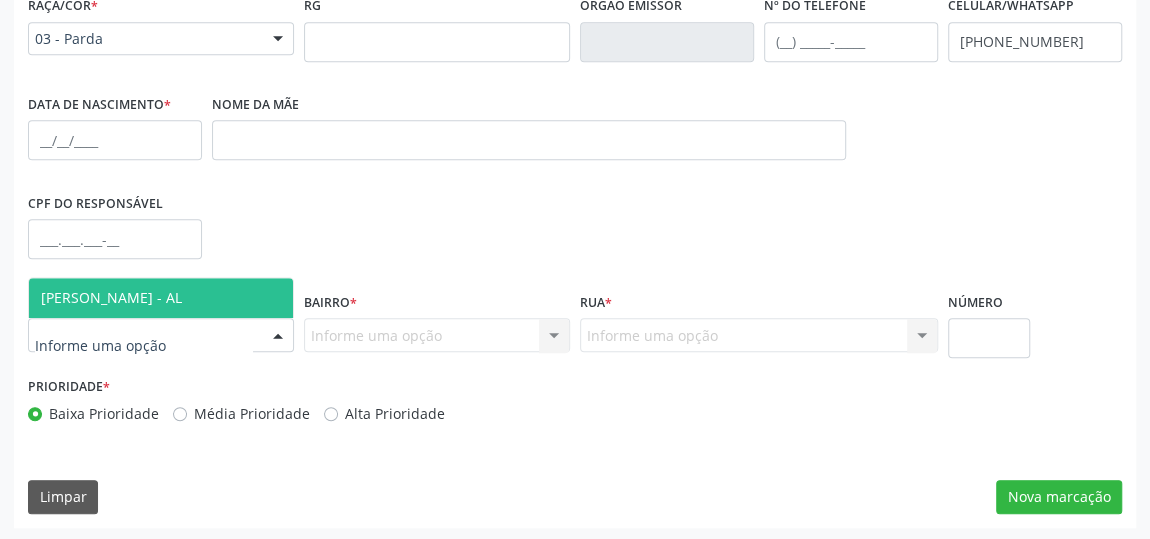 click at bounding box center [278, 336] 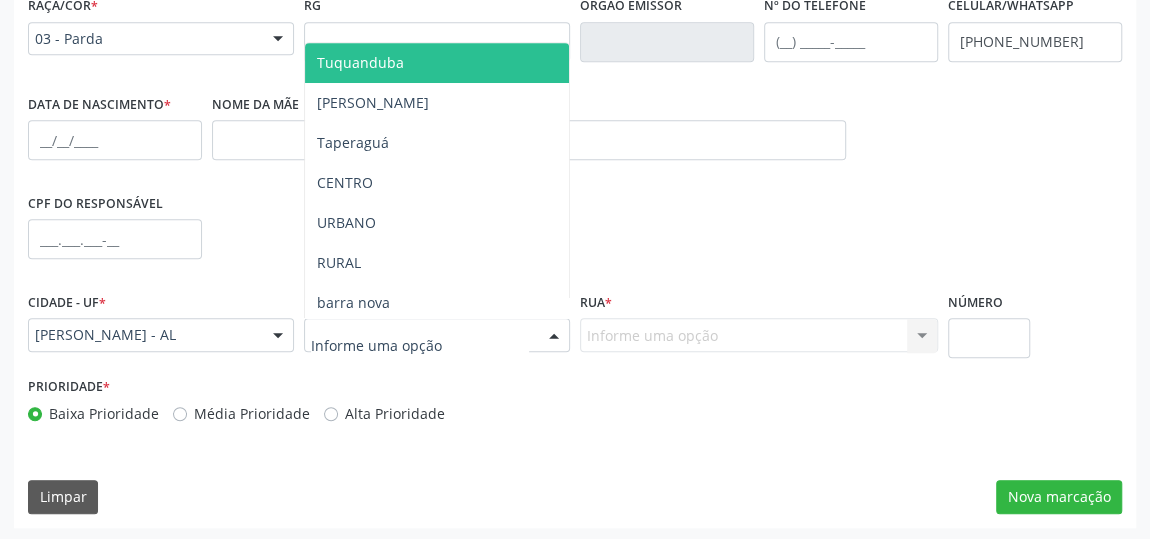 click at bounding box center [554, 336] 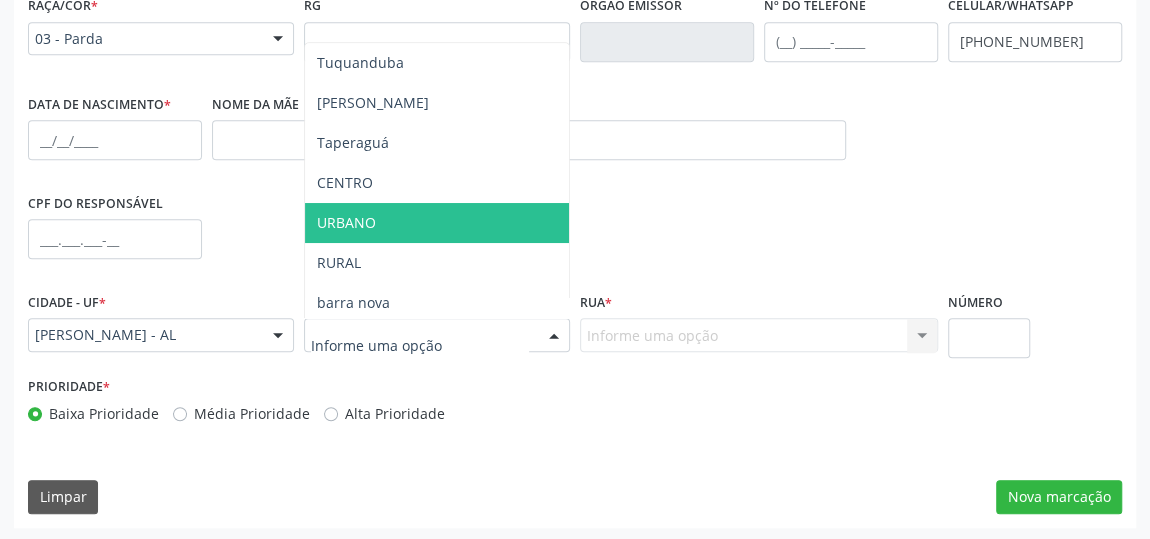click on "URBANO" at bounding box center (437, 223) 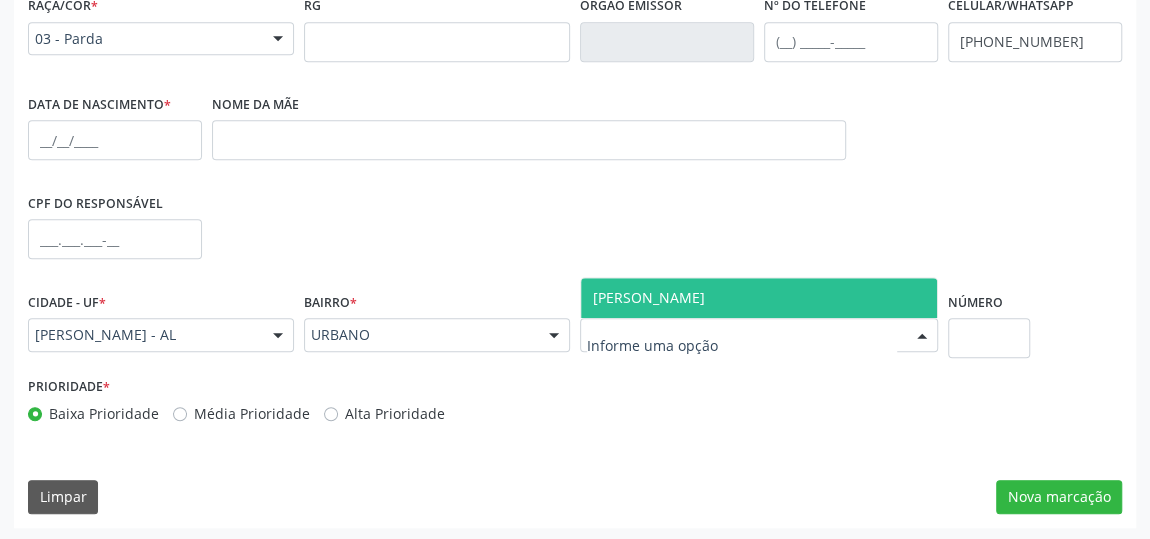 click at bounding box center (922, 336) 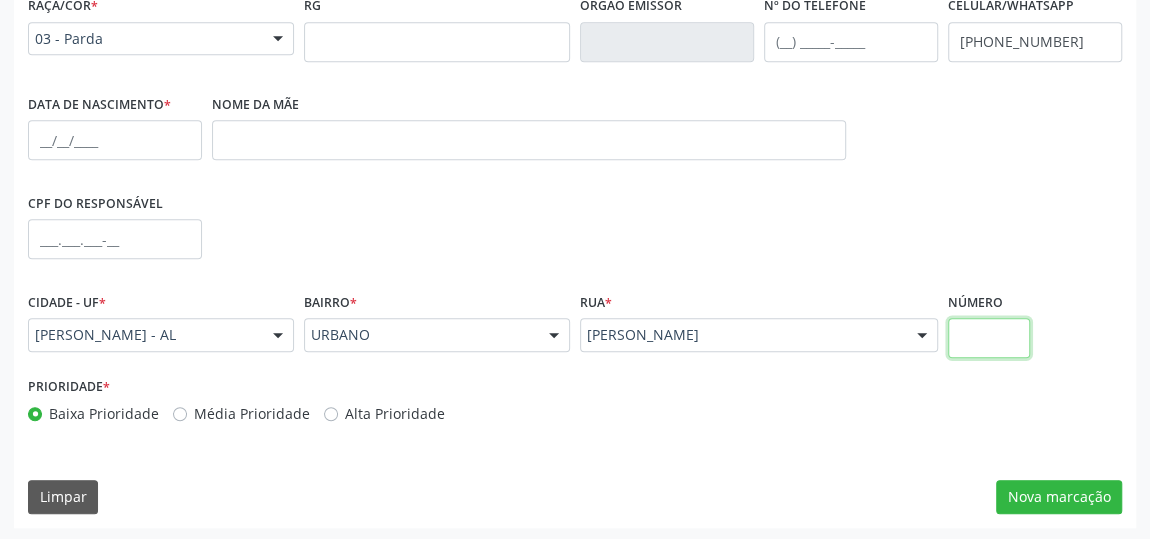 click at bounding box center (989, 338) 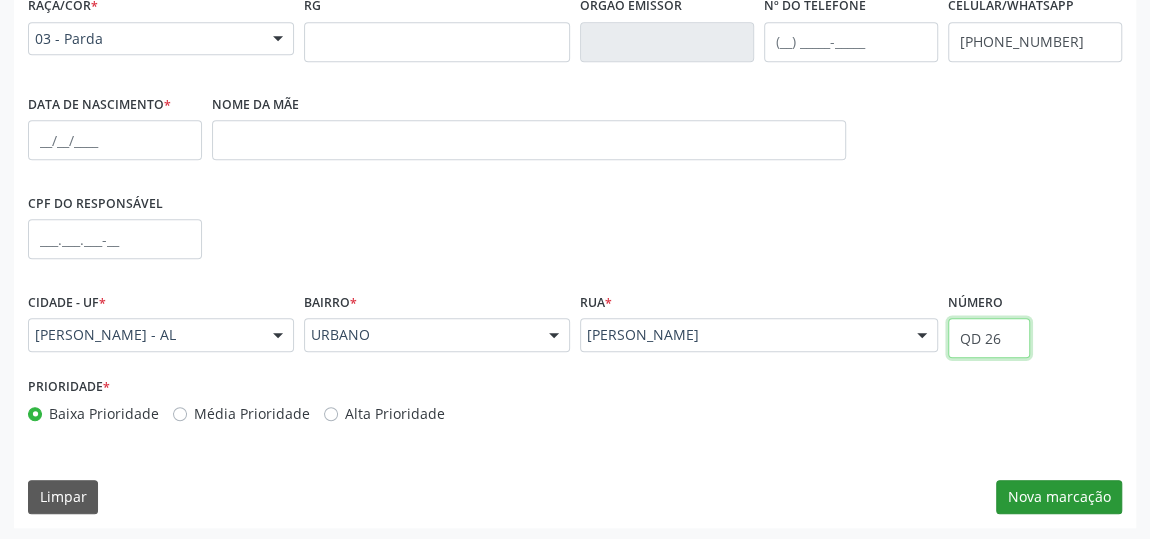 type on "QD 26" 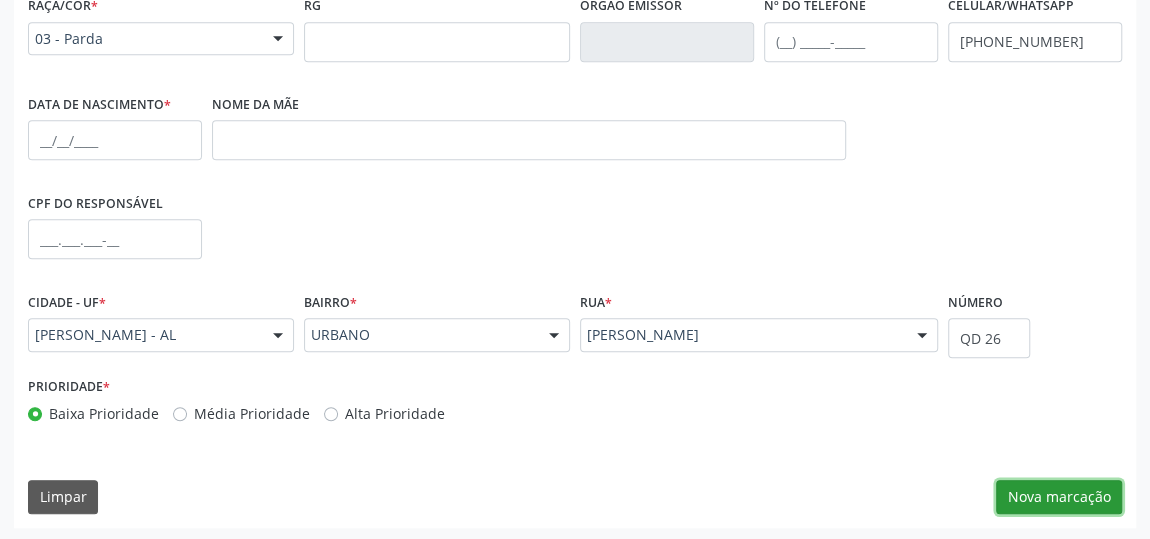 click on "Nova marcação" at bounding box center (1059, 497) 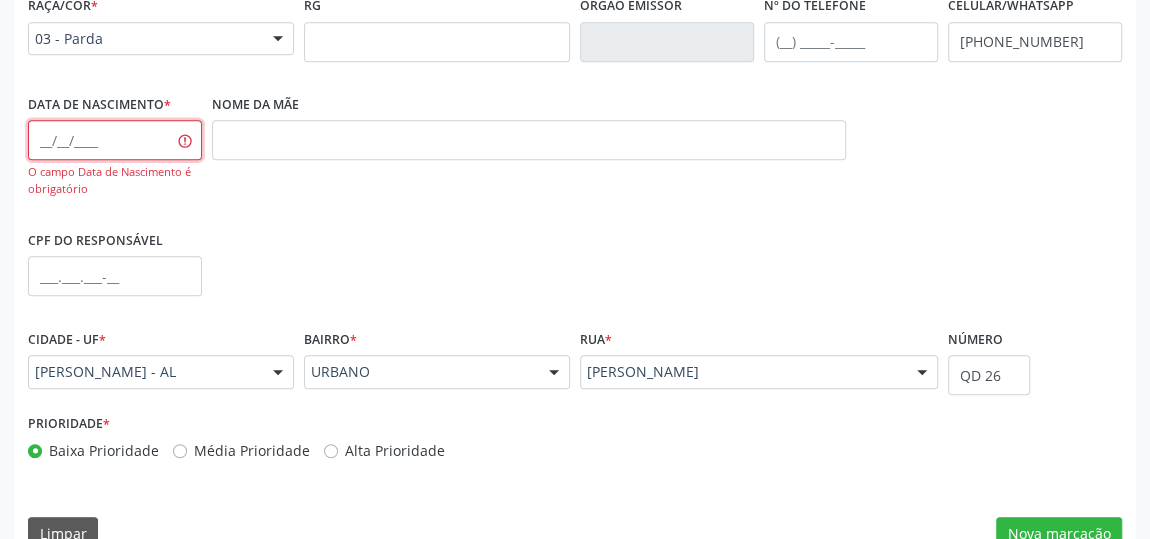 click at bounding box center (115, 140) 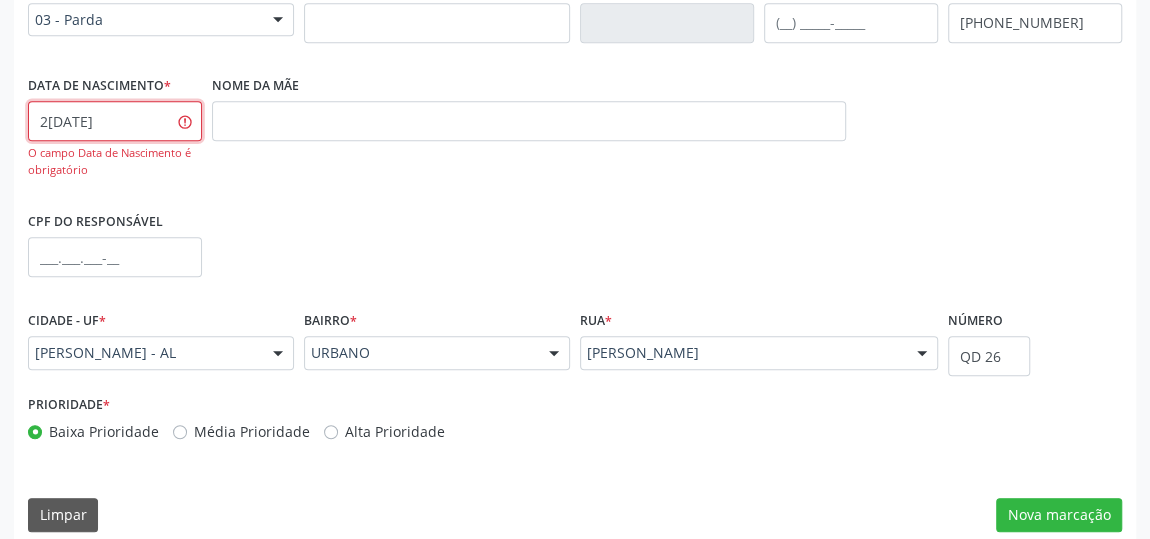 scroll, scrollTop: 641, scrollLeft: 0, axis: vertical 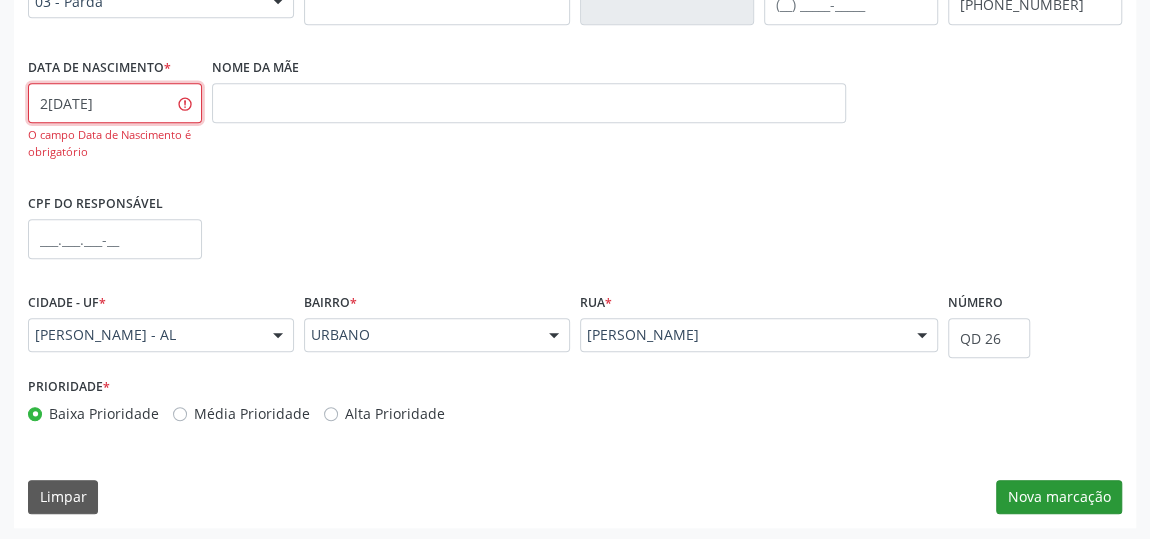 type on "2[DATE]" 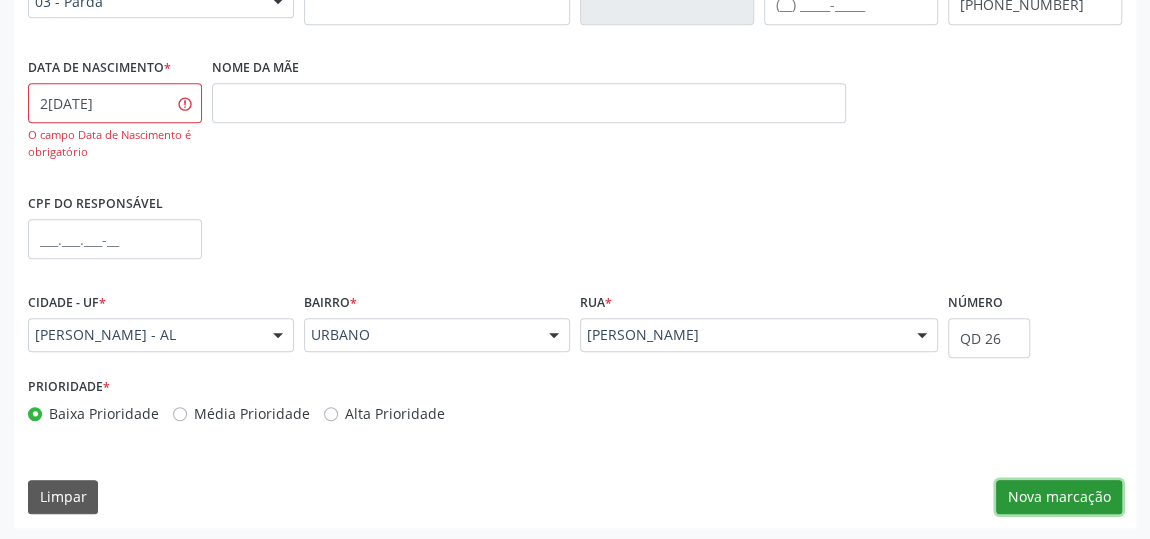 click on "Nova marcação" at bounding box center [1059, 497] 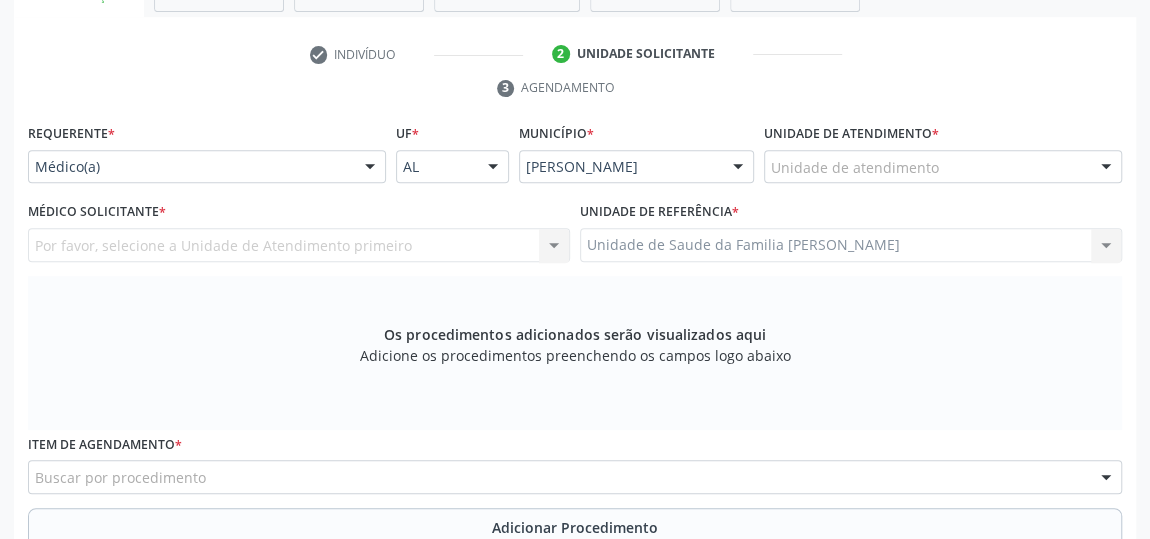 scroll, scrollTop: 256, scrollLeft: 0, axis: vertical 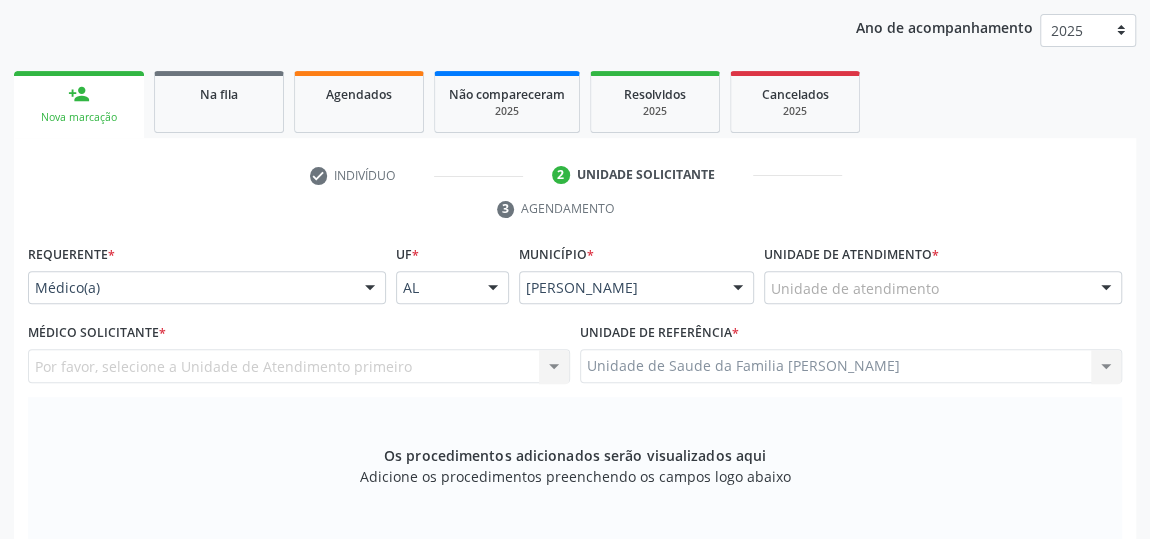 click on "Unidade de atendimento" at bounding box center (943, 288) 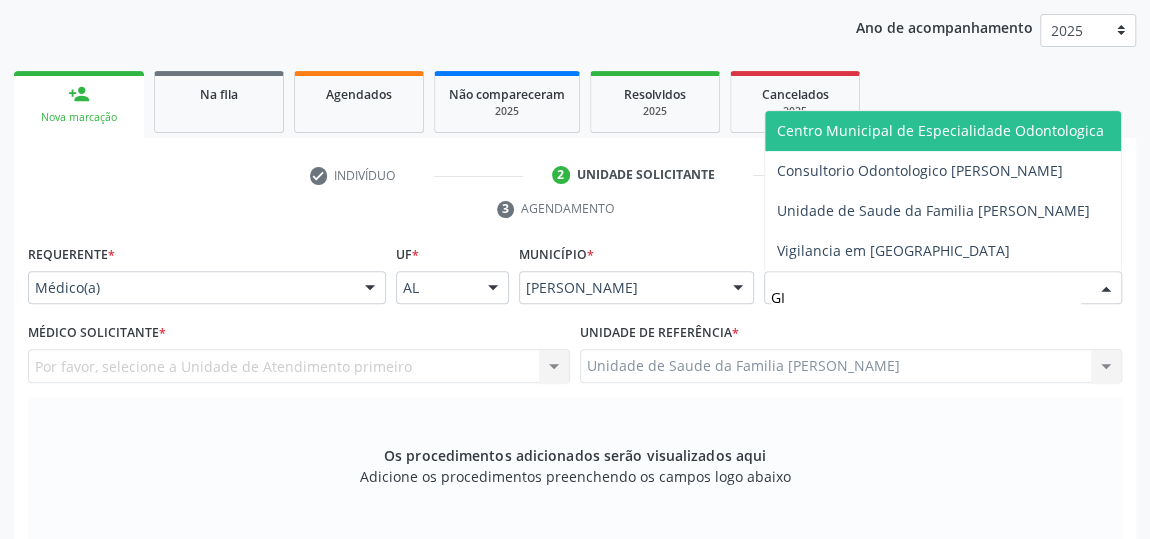 type on "GIS" 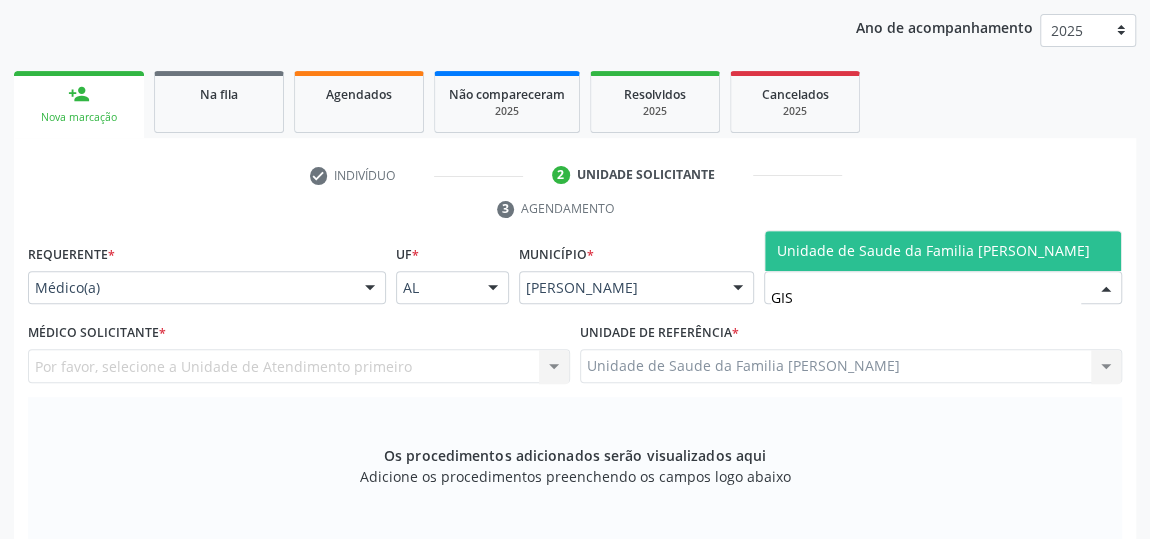 click on "Unidade de Saude da Familia [PERSON_NAME]" at bounding box center (933, 250) 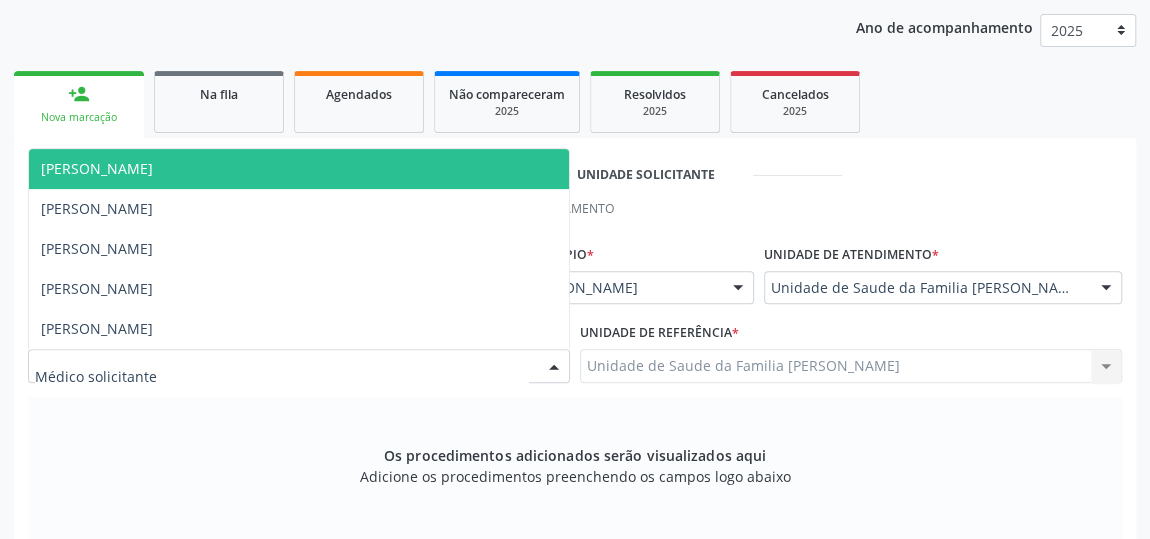 click at bounding box center [554, 367] 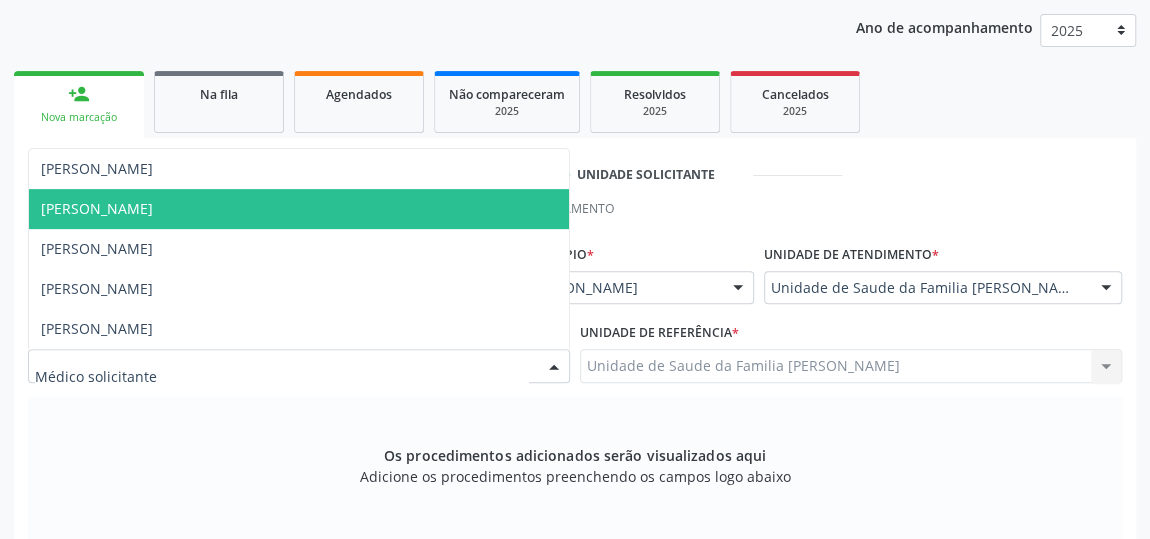 click on "[PERSON_NAME]" at bounding box center [299, 209] 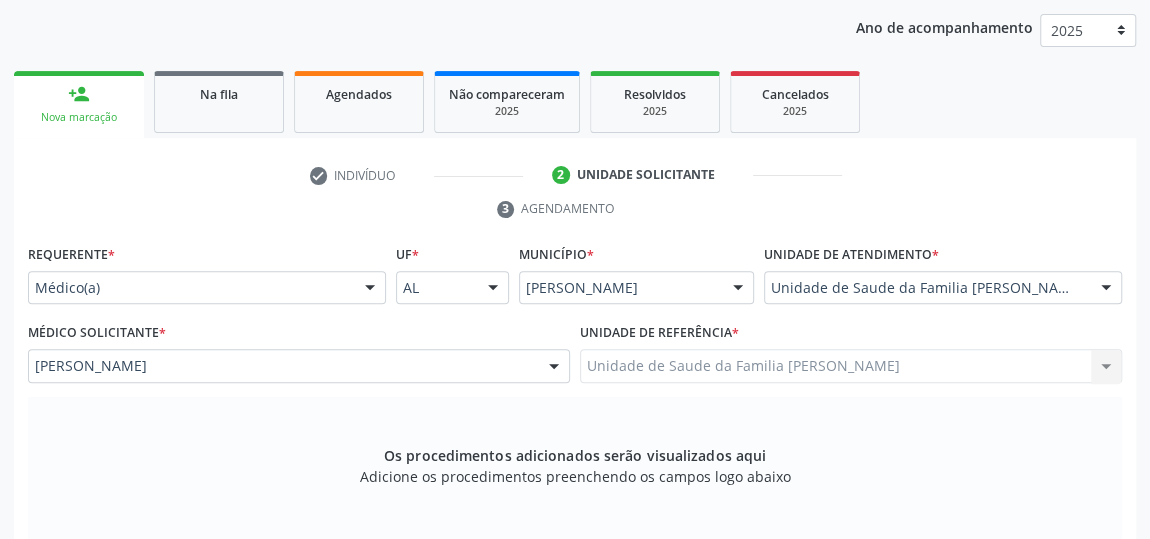 scroll, scrollTop: 620, scrollLeft: 0, axis: vertical 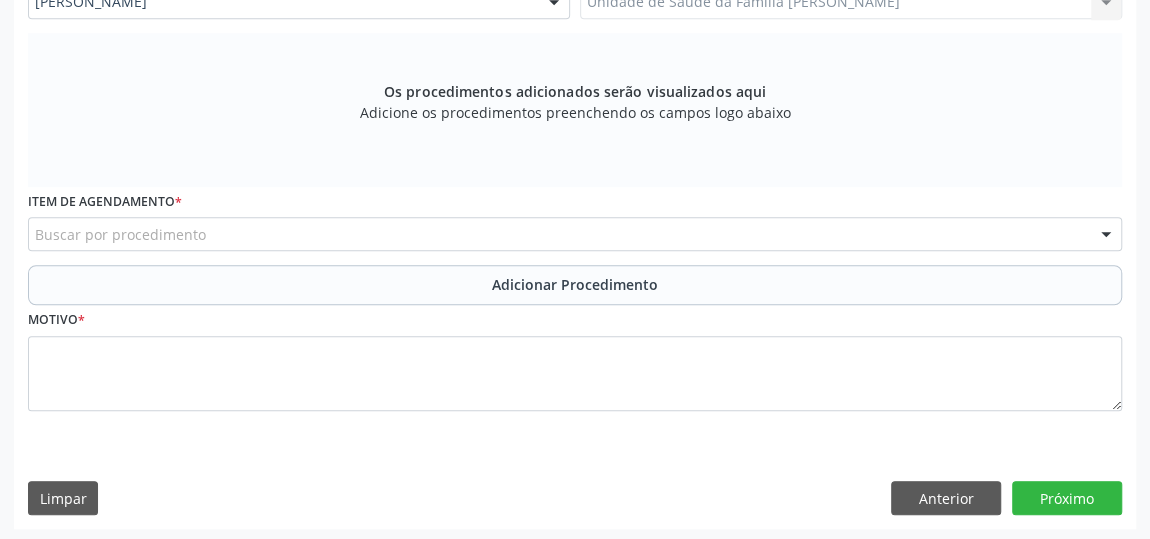 click on "Buscar por procedimento" at bounding box center [575, 234] 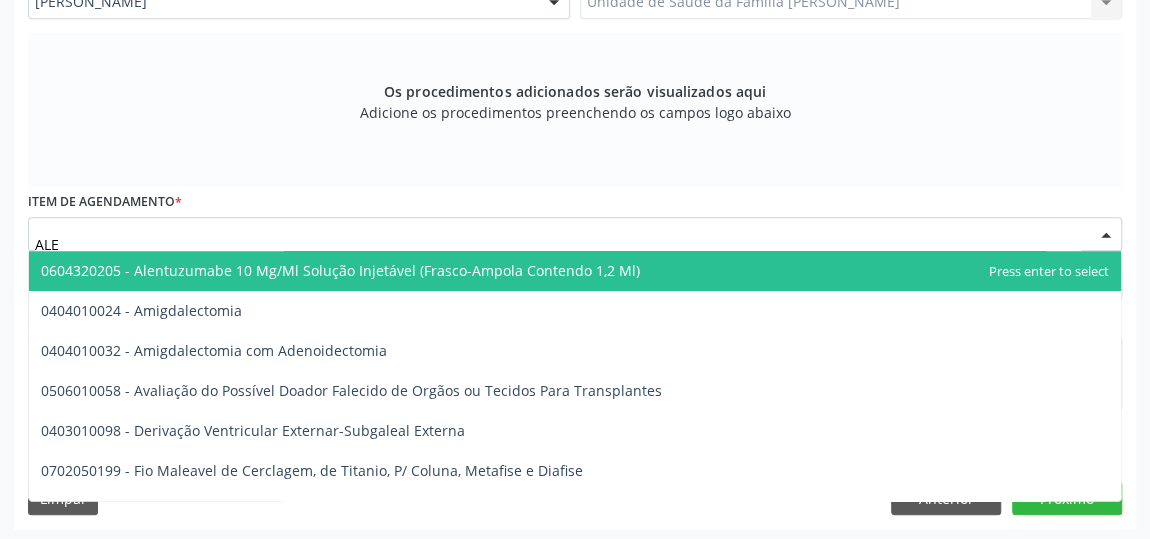 type on "ALER" 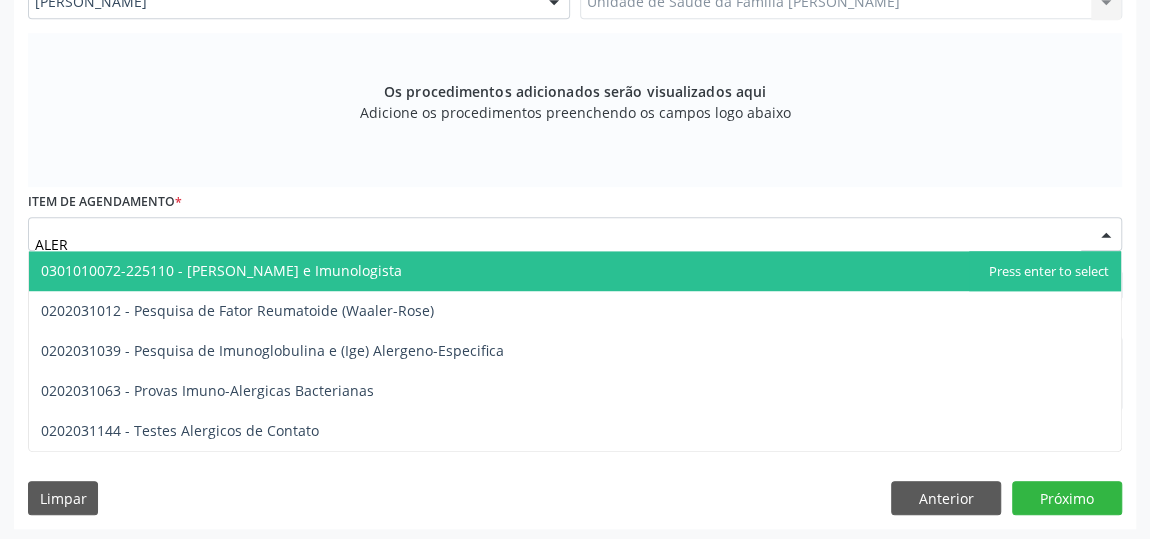 click on "0301010072-225110 - [PERSON_NAME] e Imunologista" at bounding box center (221, 270) 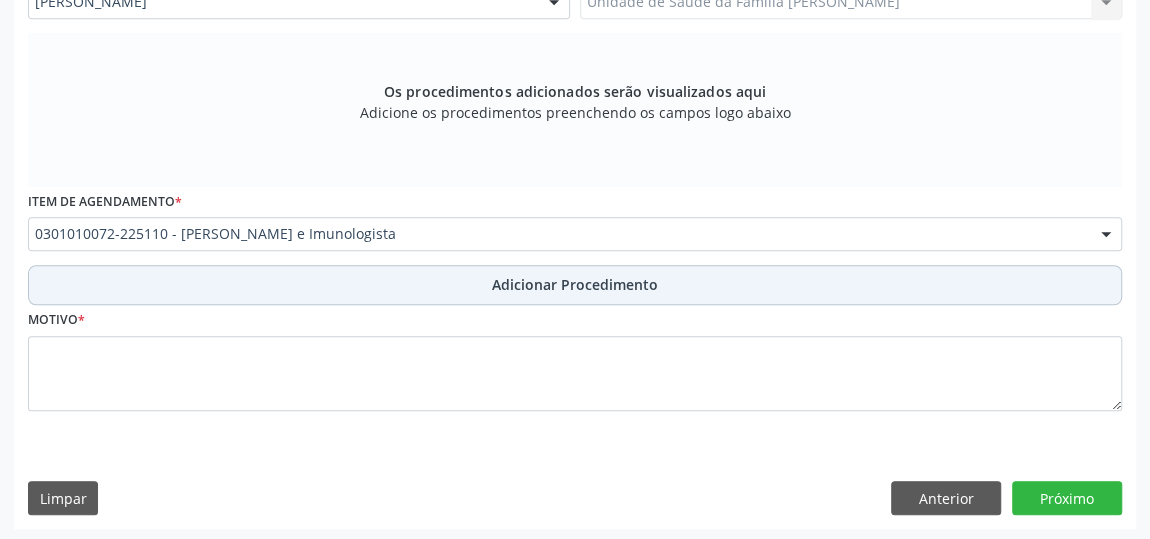 click on "Adicionar Procedimento" at bounding box center [575, 284] 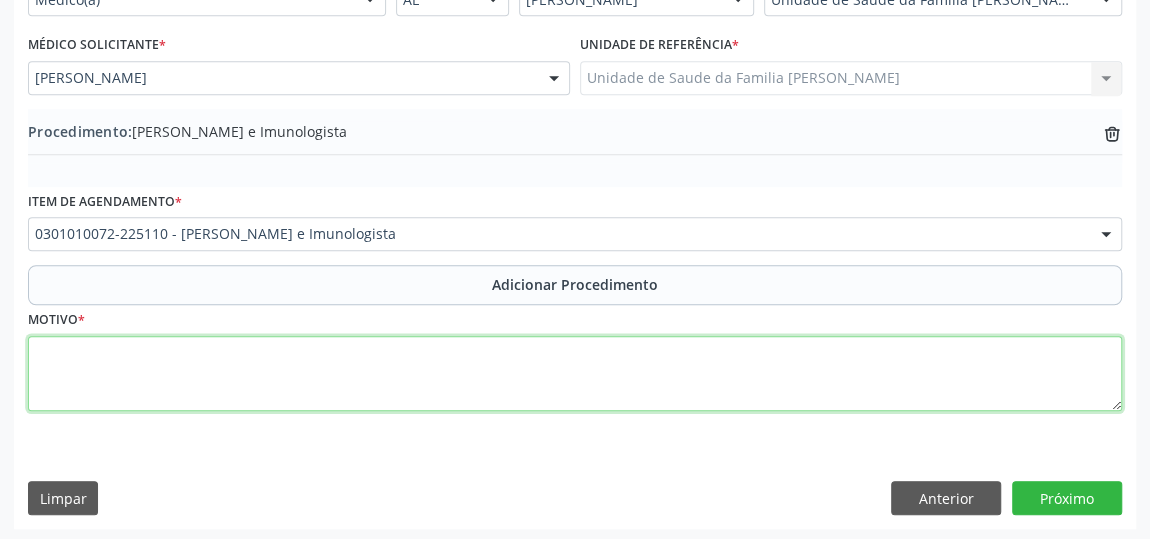 click at bounding box center [575, 374] 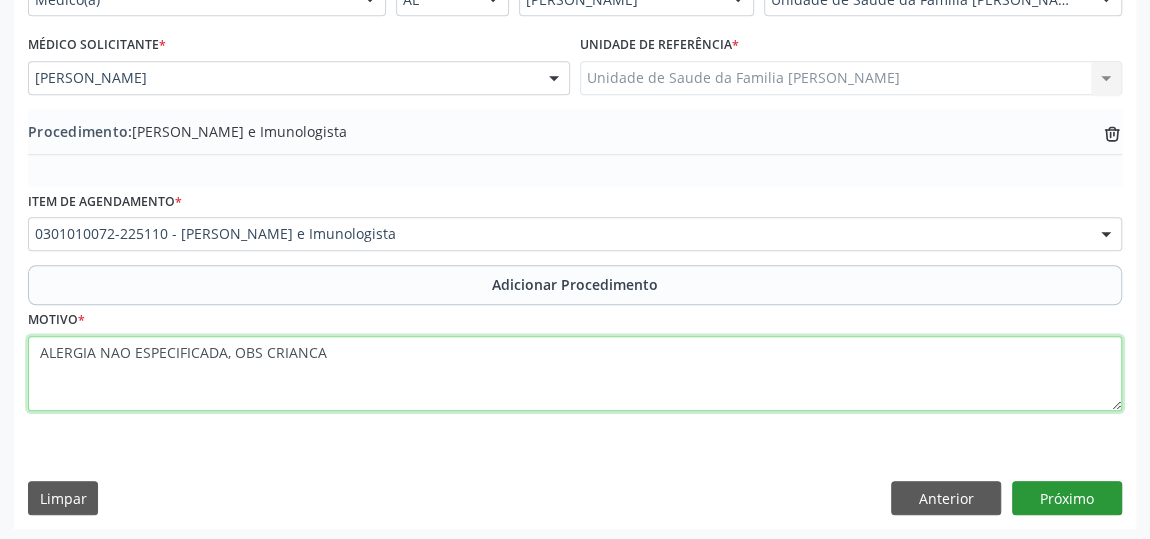 type on "ALERGIA NAO ESPECIFICADA, OBS CRIANCA" 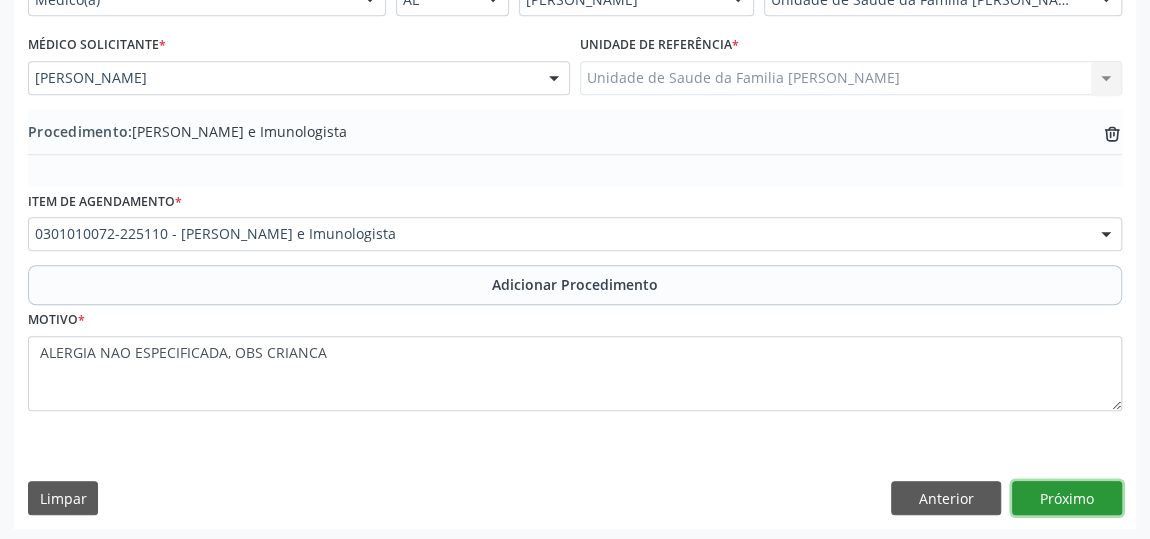 click on "Próximo" at bounding box center [1067, 498] 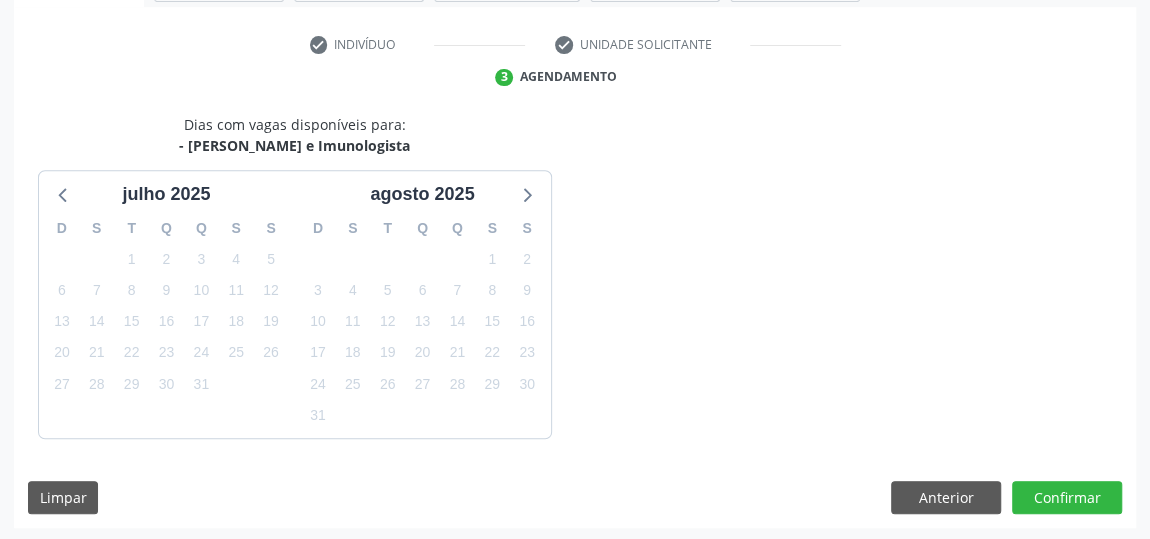 scroll, scrollTop: 446, scrollLeft: 0, axis: vertical 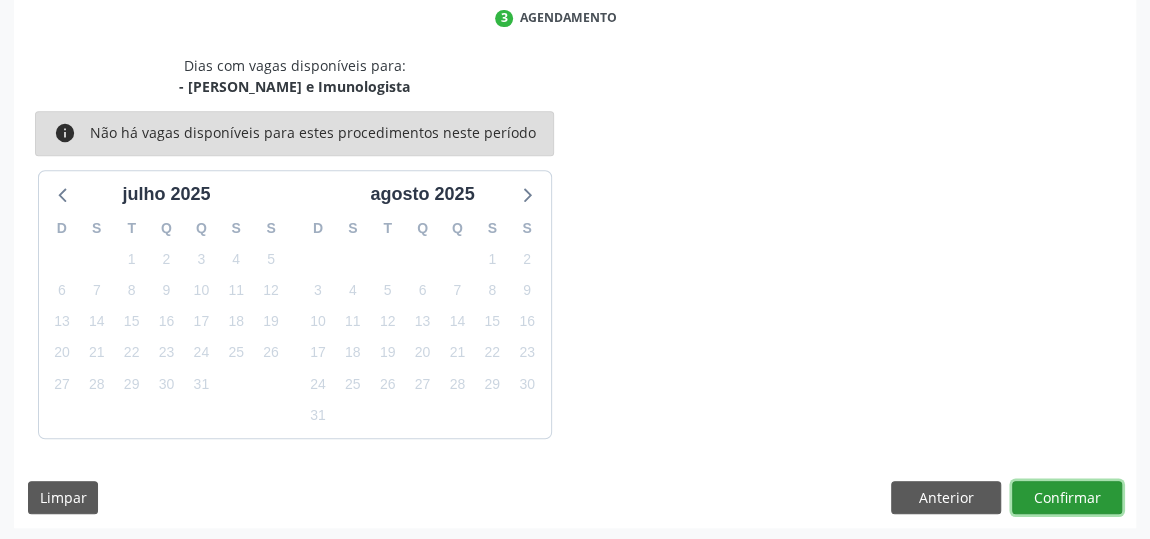 click on "Confirmar" at bounding box center (1067, 498) 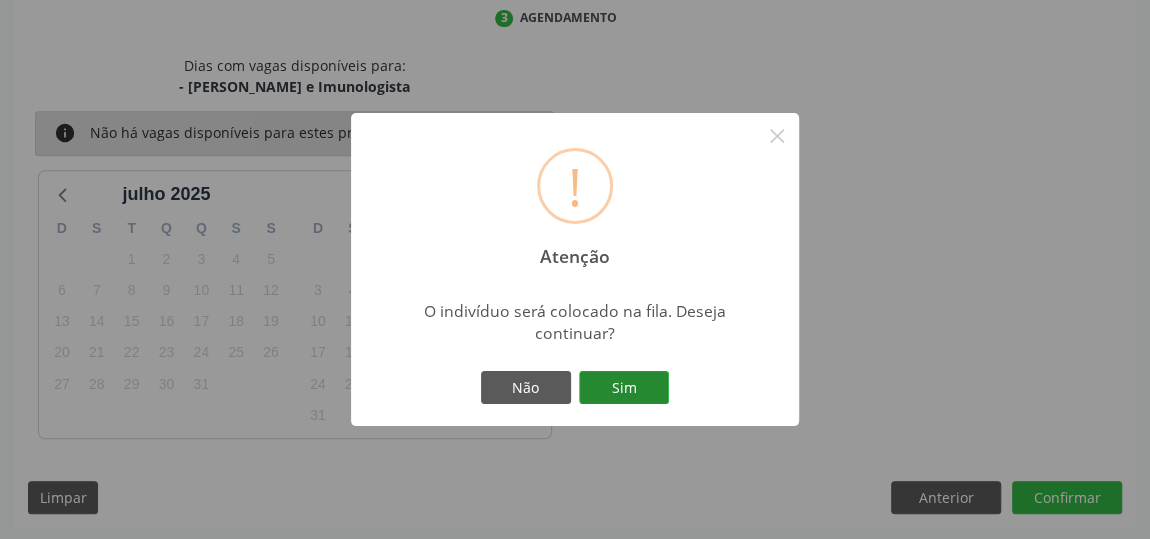 click on "Sim" at bounding box center [624, 388] 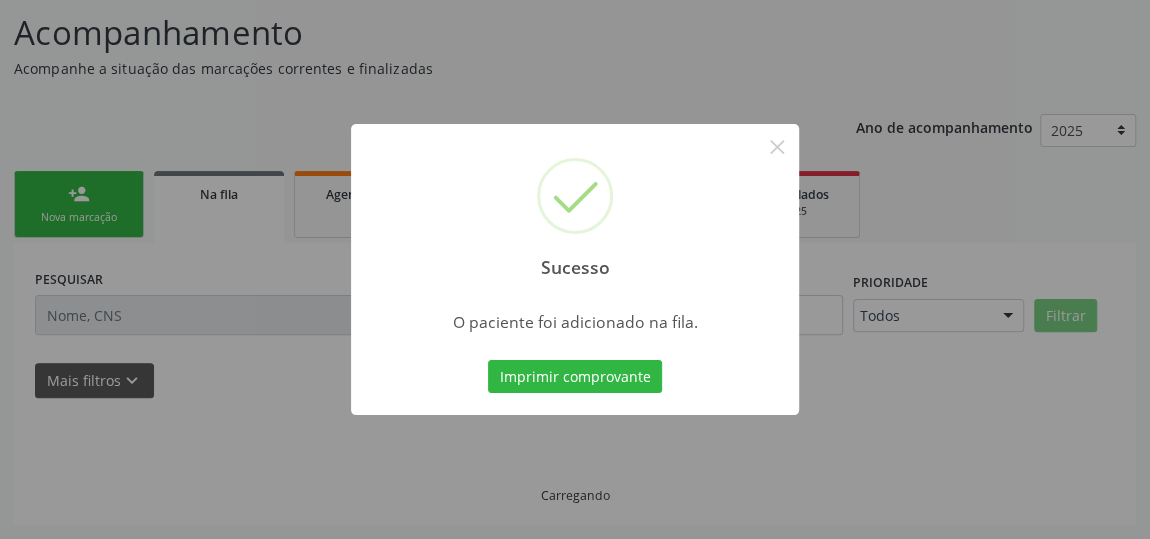 scroll, scrollTop: 153, scrollLeft: 0, axis: vertical 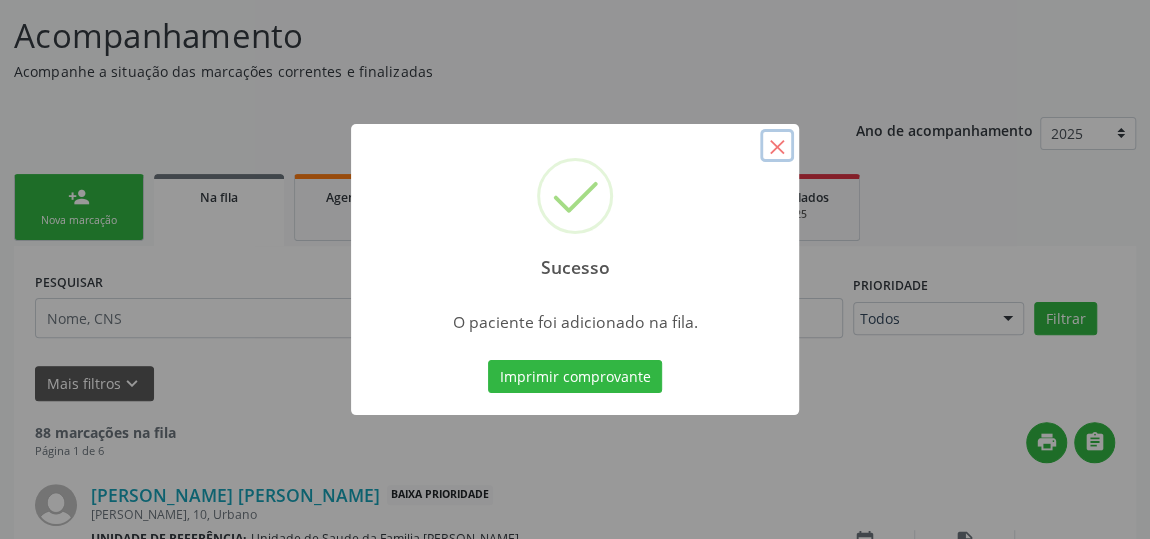 click on "×" at bounding box center (777, 146) 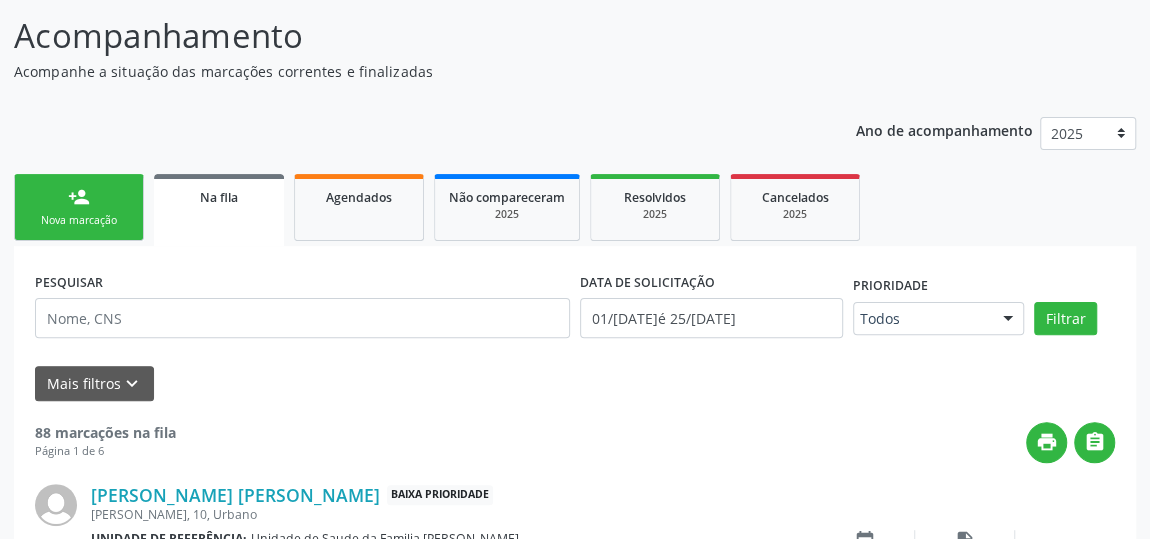 click on "person_add
Nova marcação" at bounding box center [79, 207] 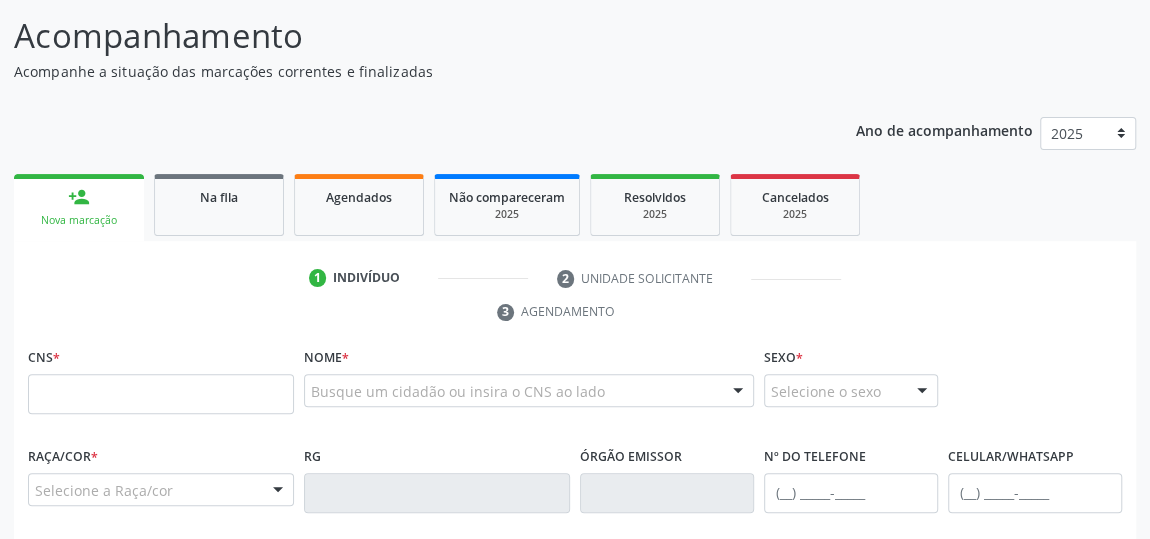 click on "person_add
Nova marcação" at bounding box center [79, 207] 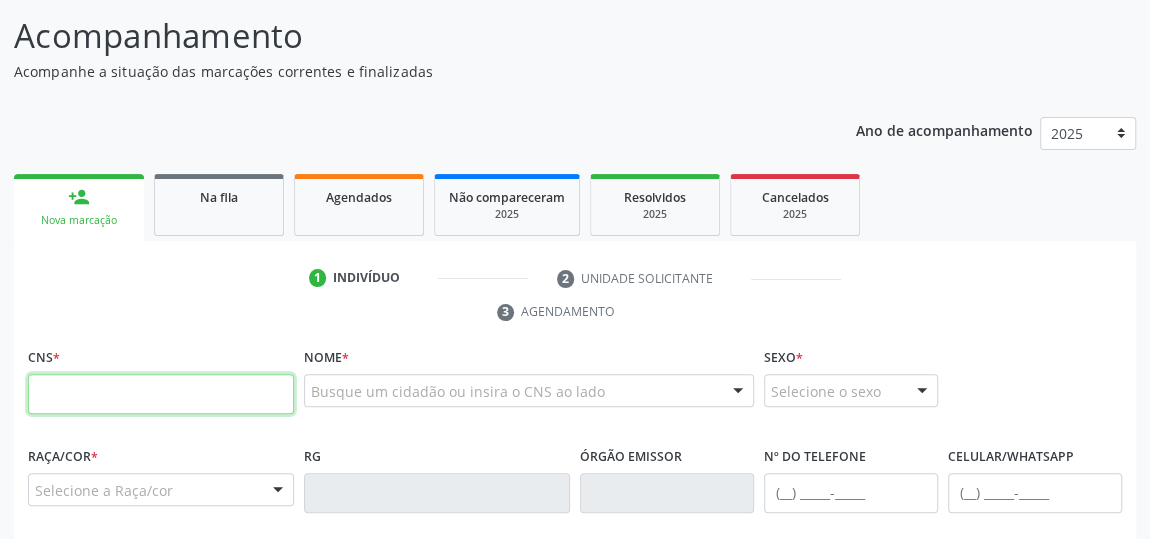 click at bounding box center (161, 394) 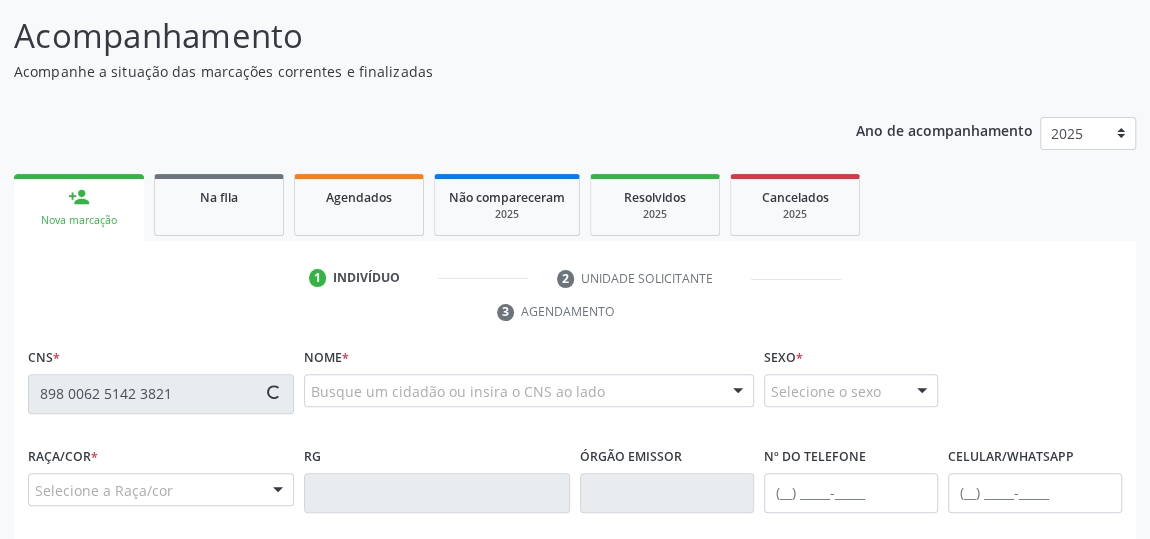 type on "898 0062 5142 3821" 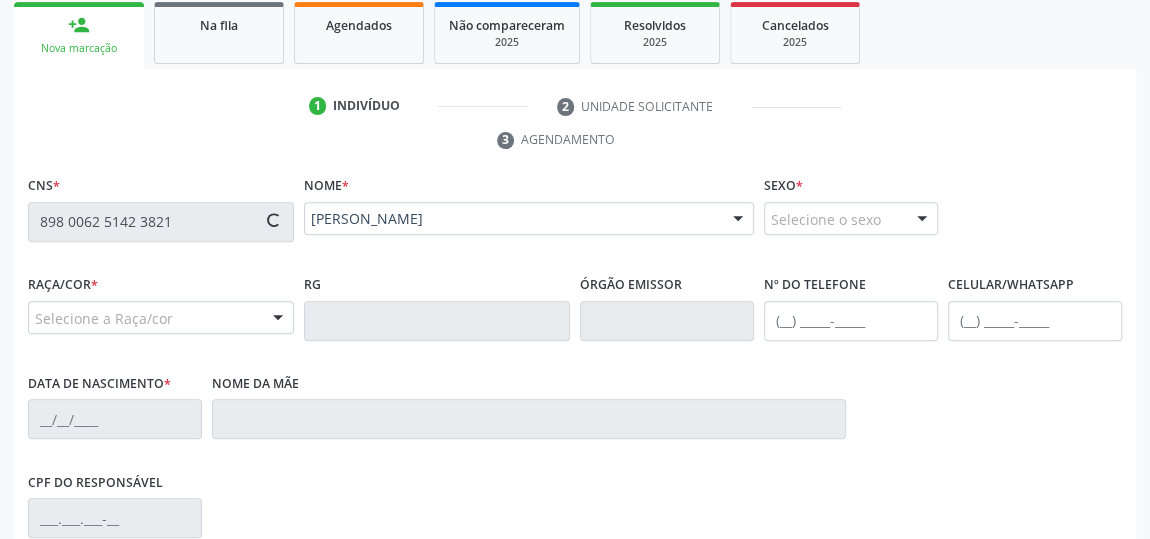 scroll, scrollTop: 426, scrollLeft: 0, axis: vertical 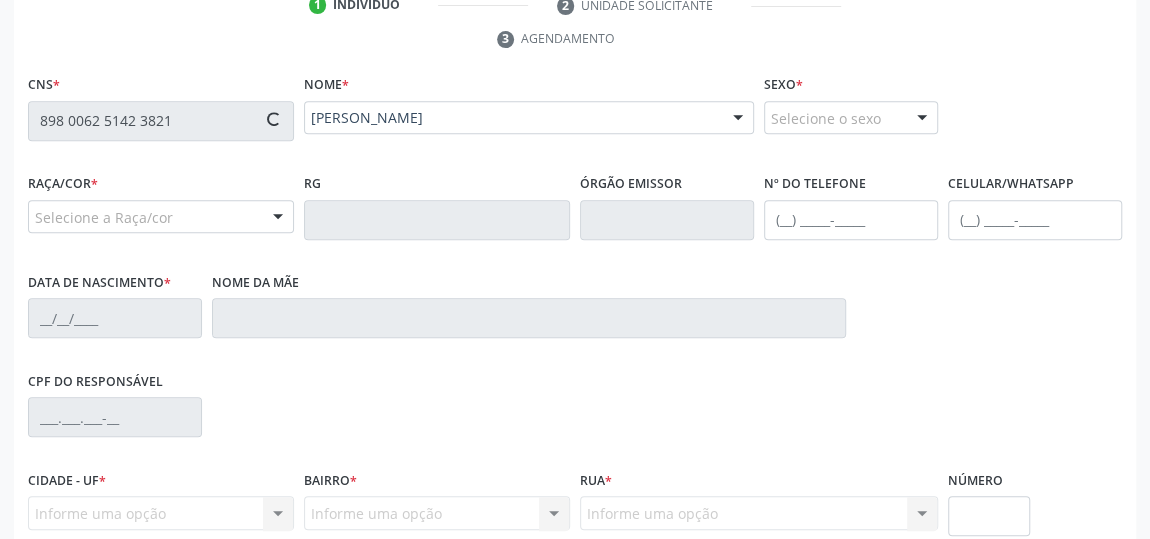 type on "[PHONE_NUMBER]" 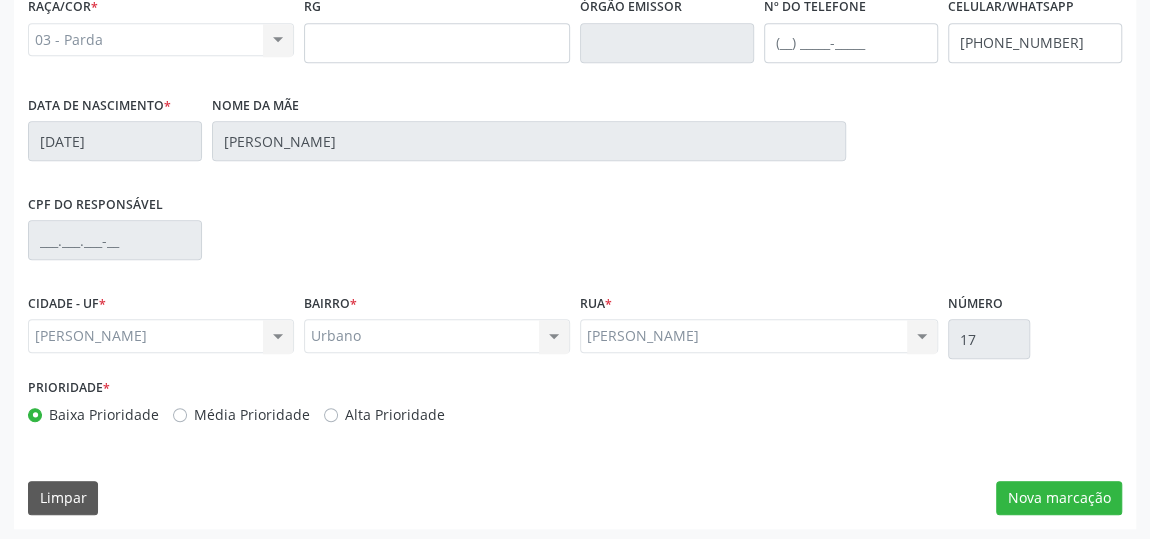 scroll, scrollTop: 604, scrollLeft: 0, axis: vertical 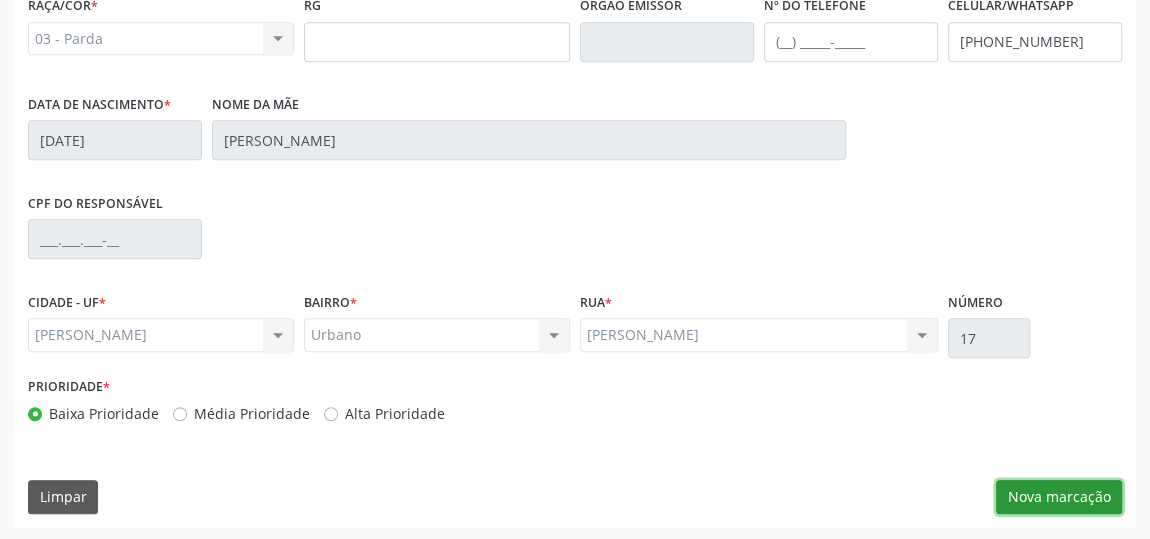 click on "Nova marcação" at bounding box center [1059, 497] 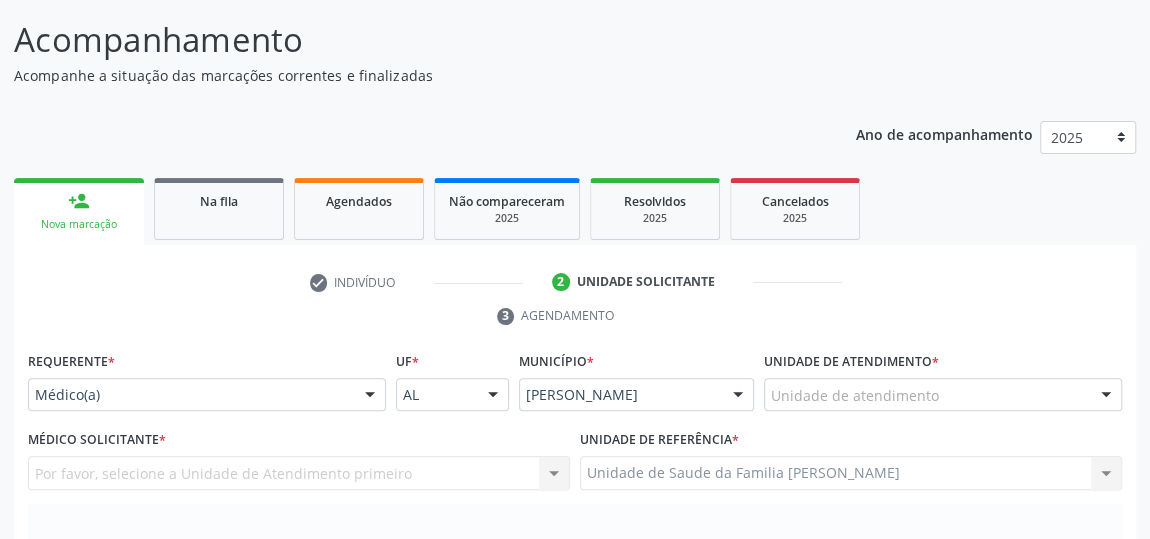 scroll, scrollTop: 331, scrollLeft: 0, axis: vertical 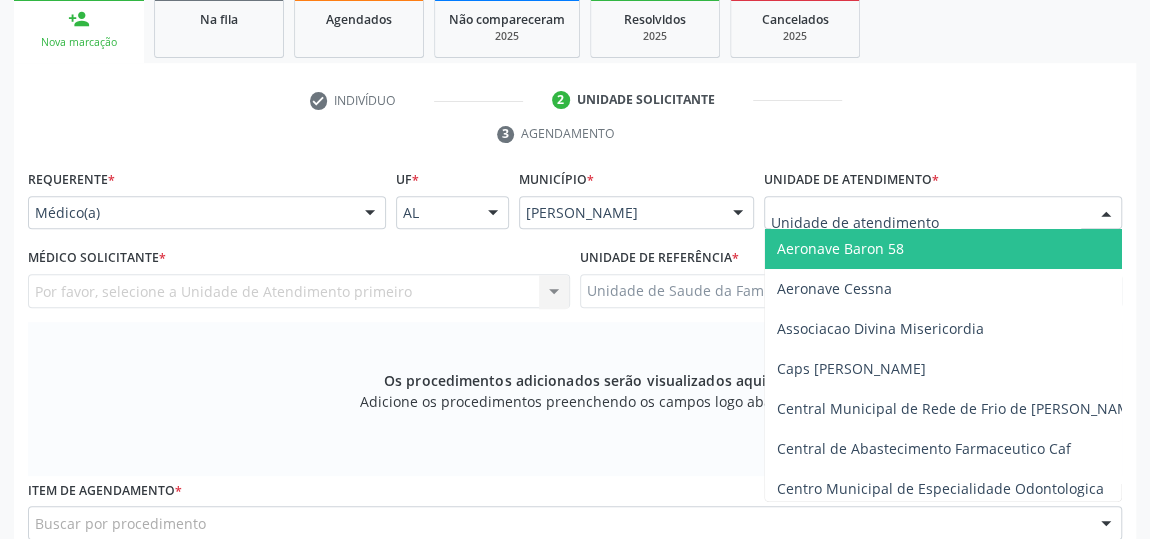 click at bounding box center [943, 213] 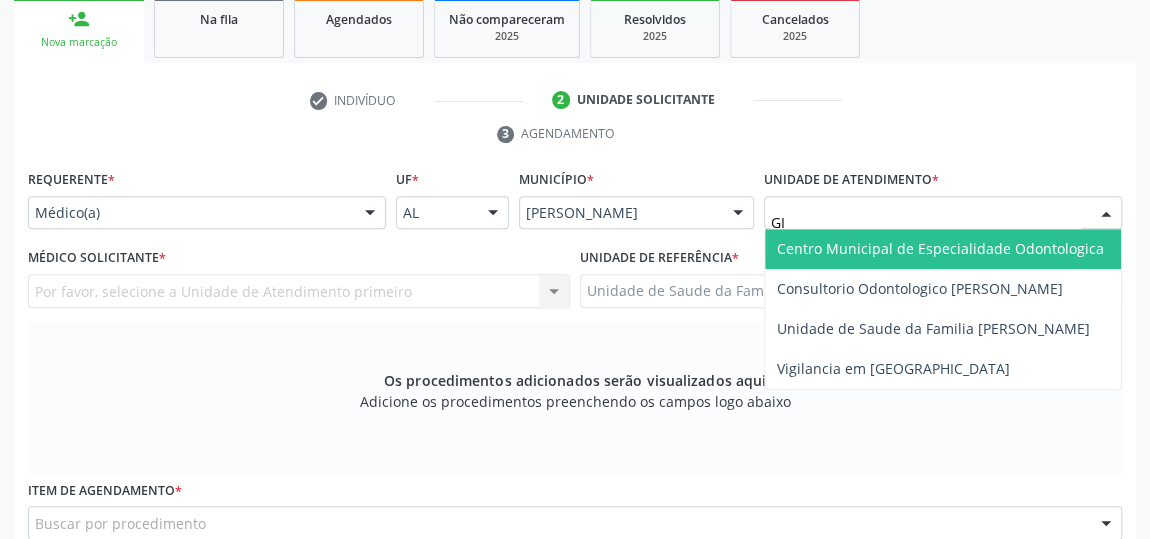 type on "GIS" 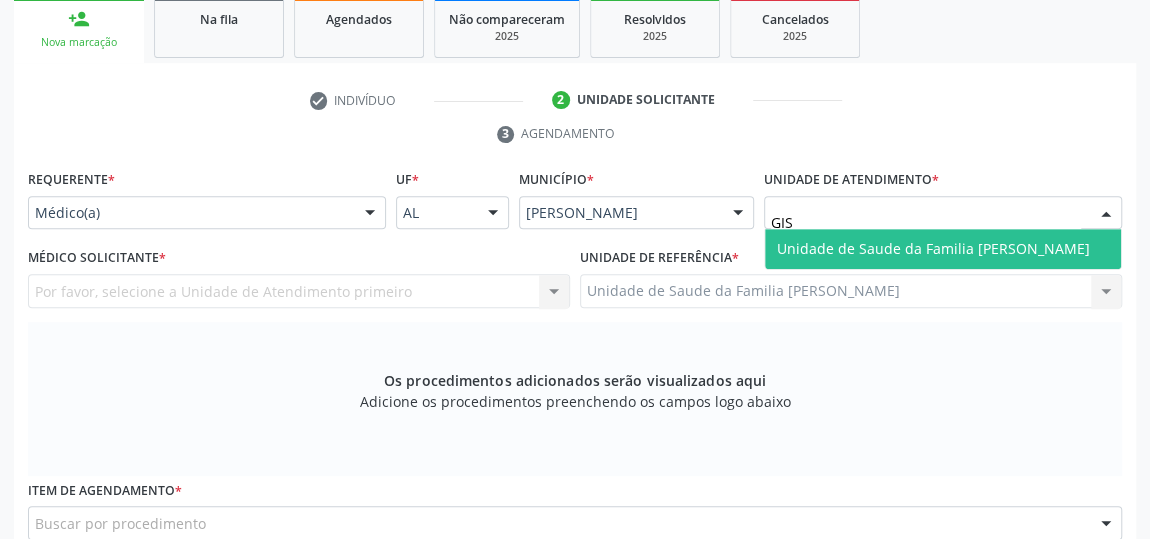 click on "Unidade de Saude da Familia [PERSON_NAME]" at bounding box center (933, 248) 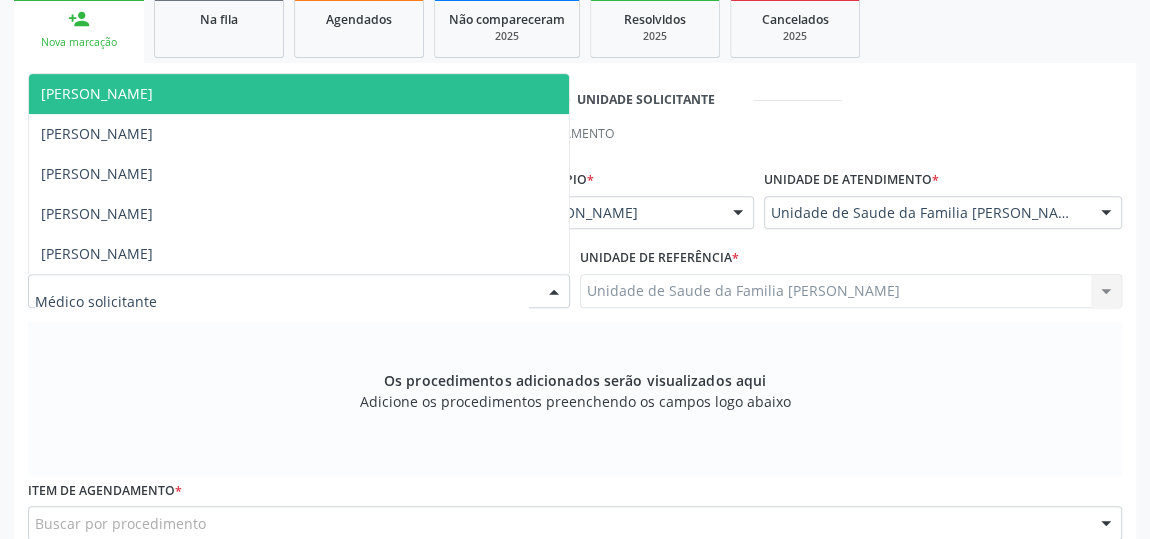 click at bounding box center (554, 292) 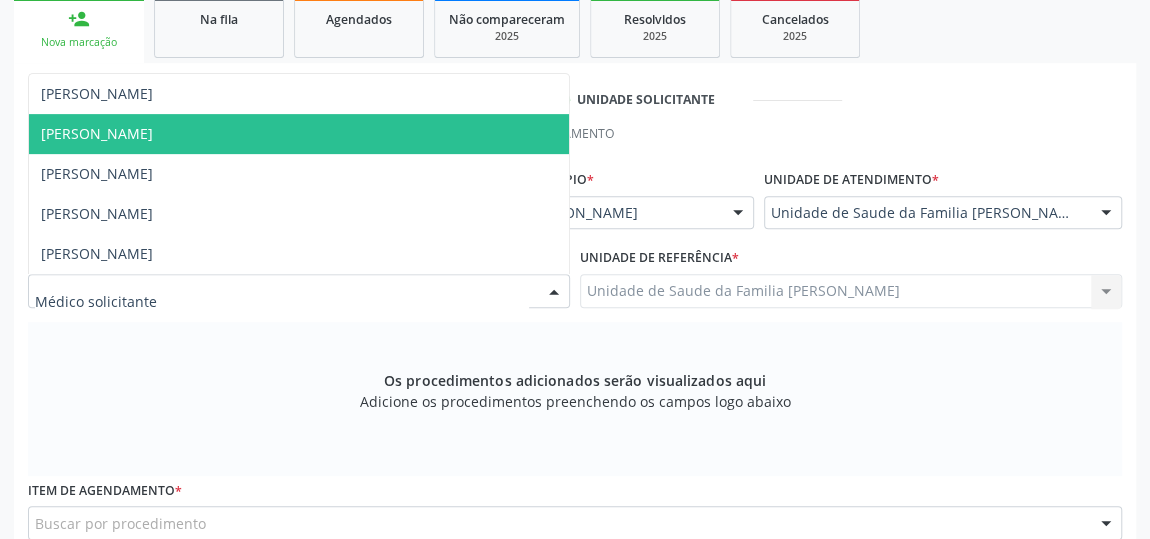 click on "[PERSON_NAME]" at bounding box center (97, 133) 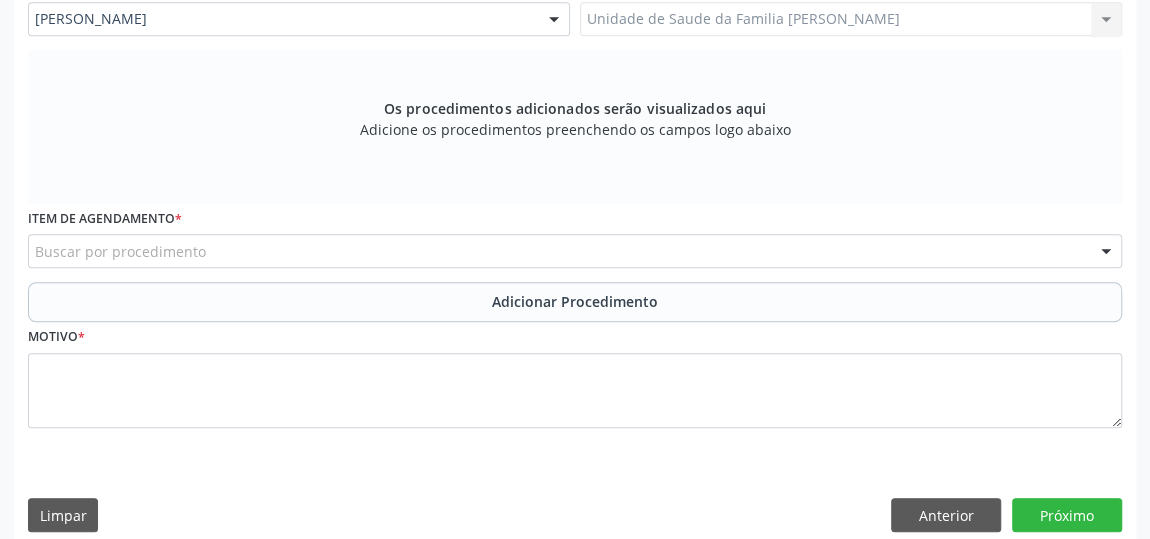 scroll, scrollTop: 604, scrollLeft: 0, axis: vertical 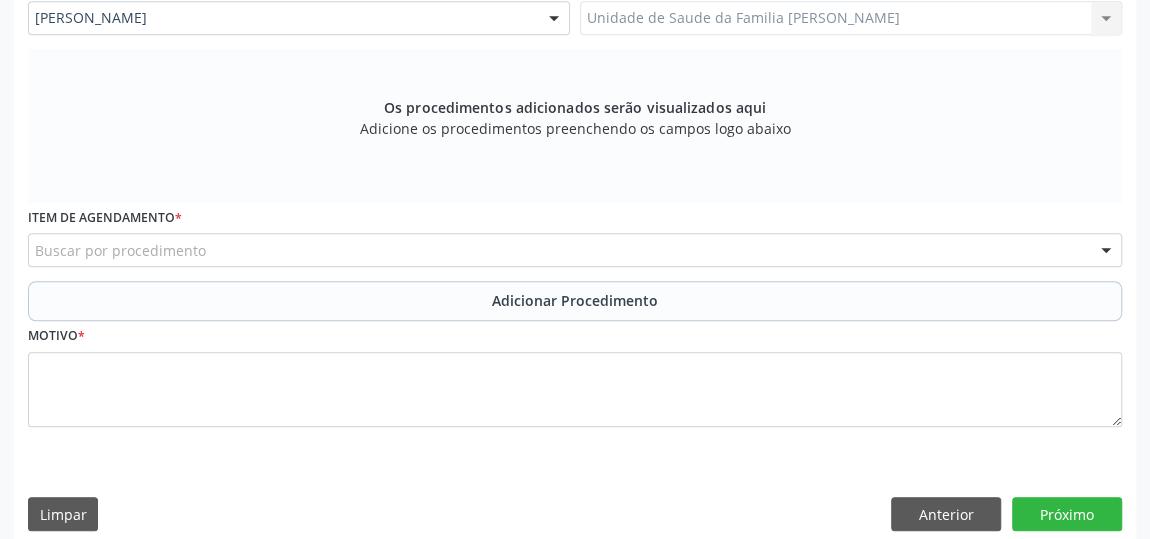 click on "Buscar por procedimento" at bounding box center [575, 250] 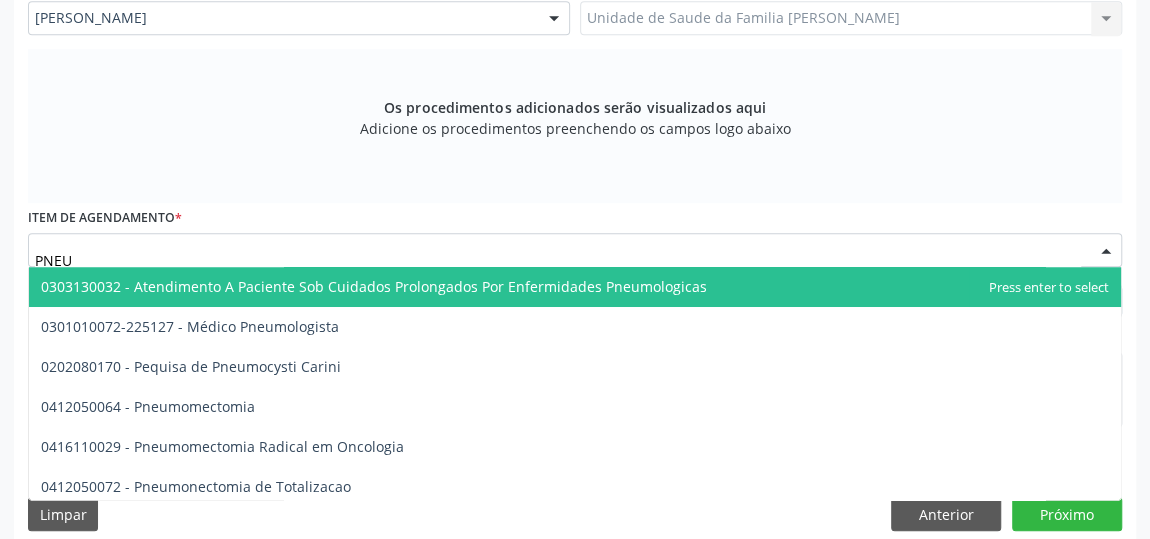 type on "PNEUM" 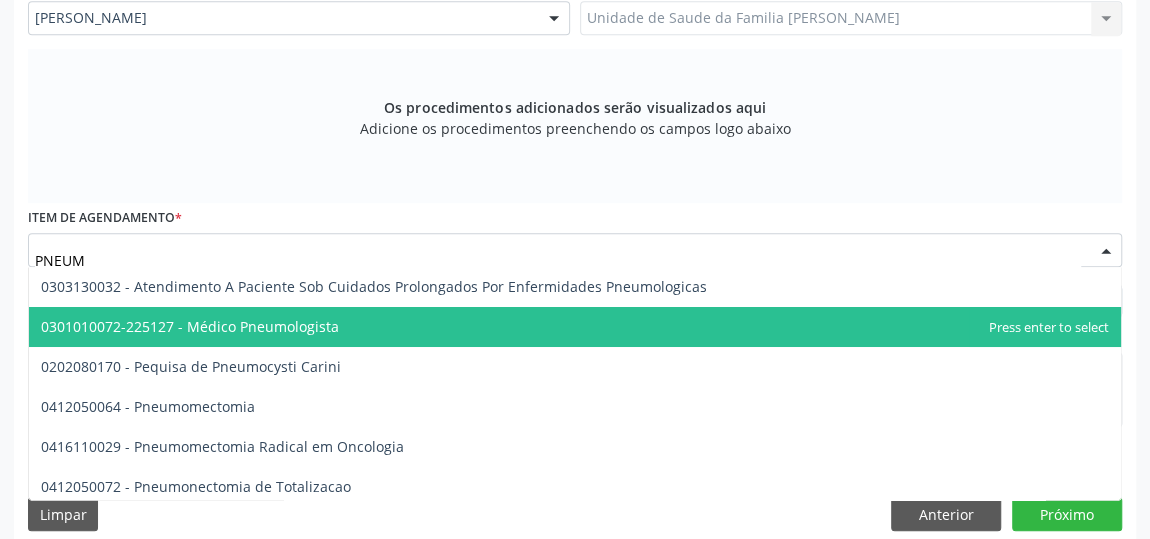 click on "0301010072-225127 - Médico Pneumologista" at bounding box center [190, 326] 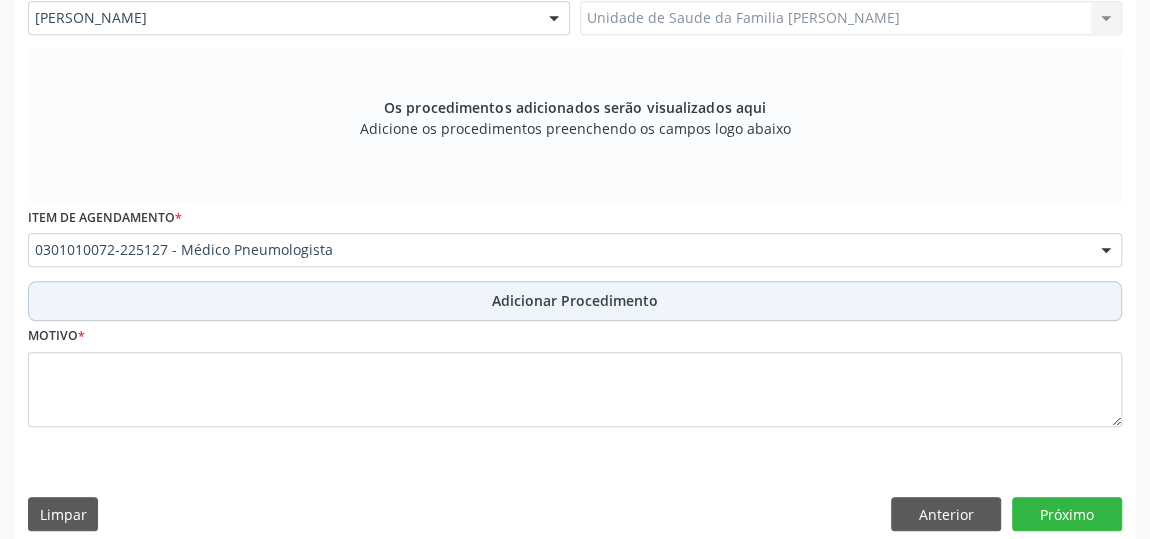 click on "Adicionar Procedimento" at bounding box center (575, 300) 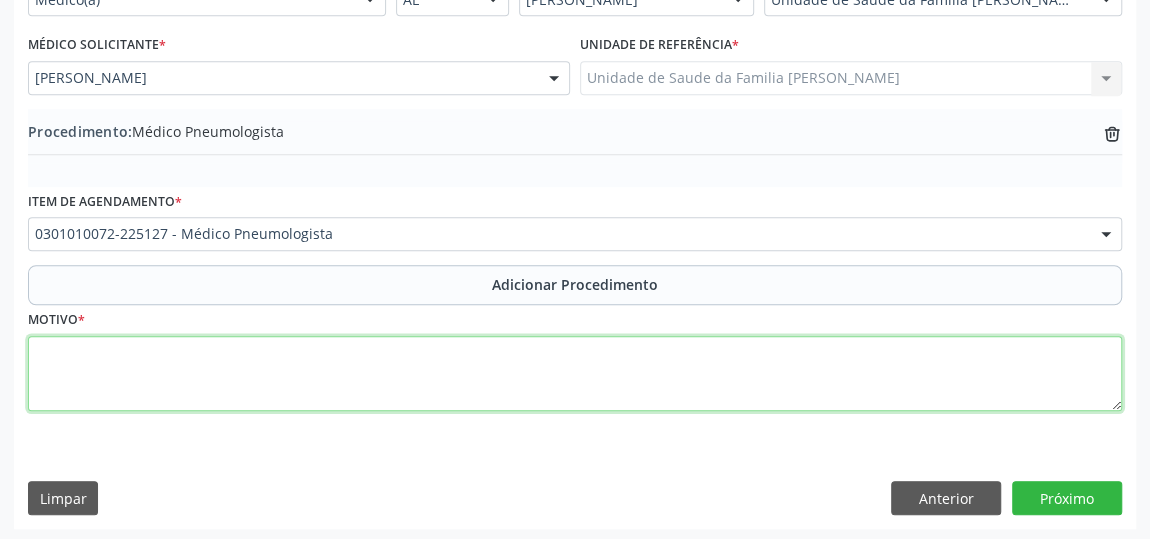 click at bounding box center (575, 374) 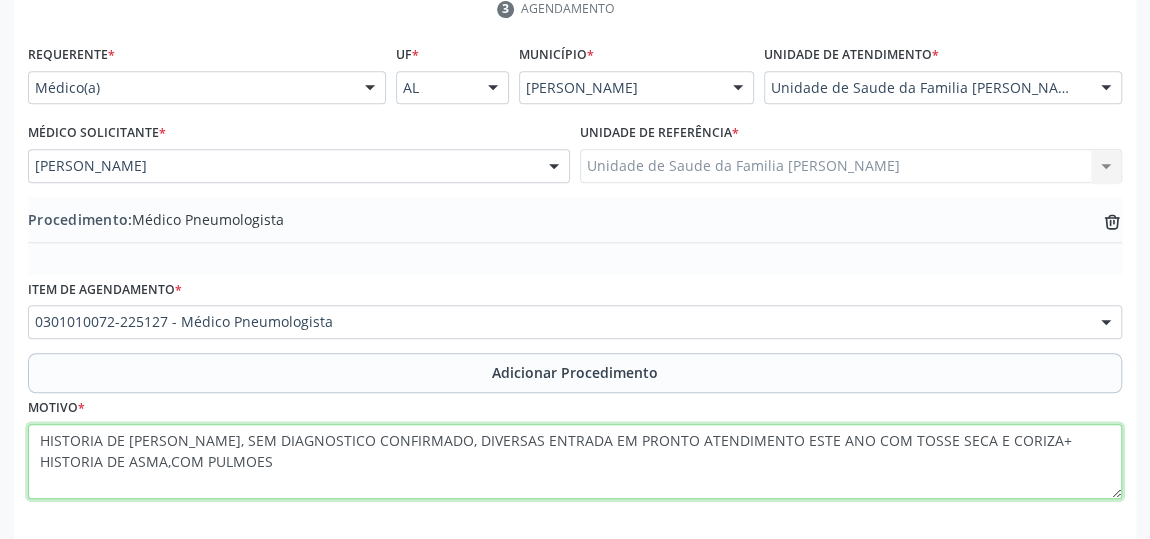 scroll, scrollTop: 544, scrollLeft: 0, axis: vertical 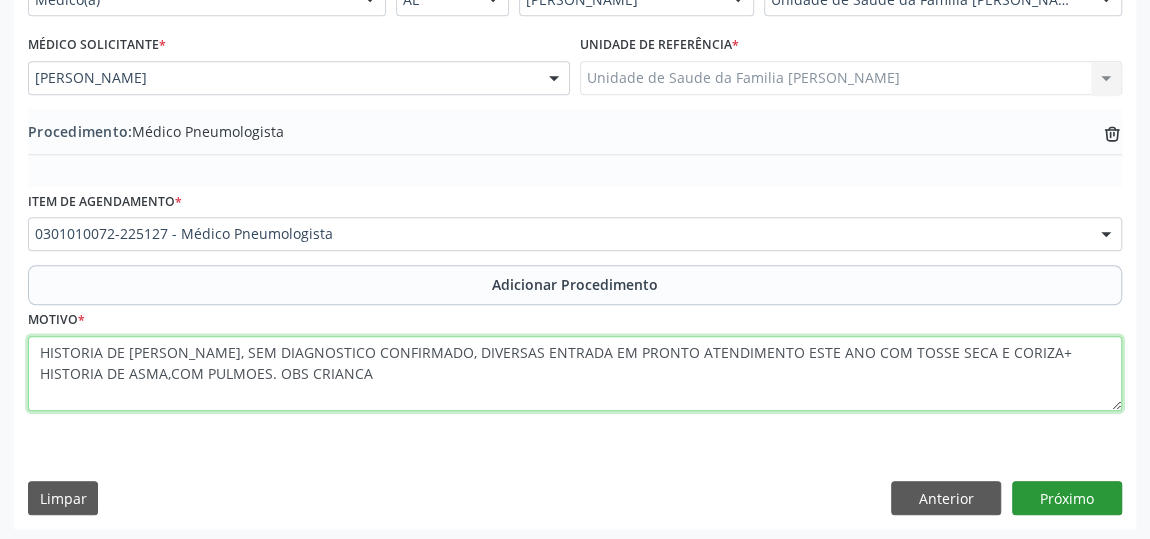 type on "HISTORIA DE [PERSON_NAME], SEM DIAGNOSTICO CONFIRMADO, DIVERSAS ENTRADA EM PRONTO ATENDIMENTO ESTE ANO COM TOSSE SECA E CORIZA+ HISTORIA DE ASMA,COM PULMOES. OBS CRIANCA" 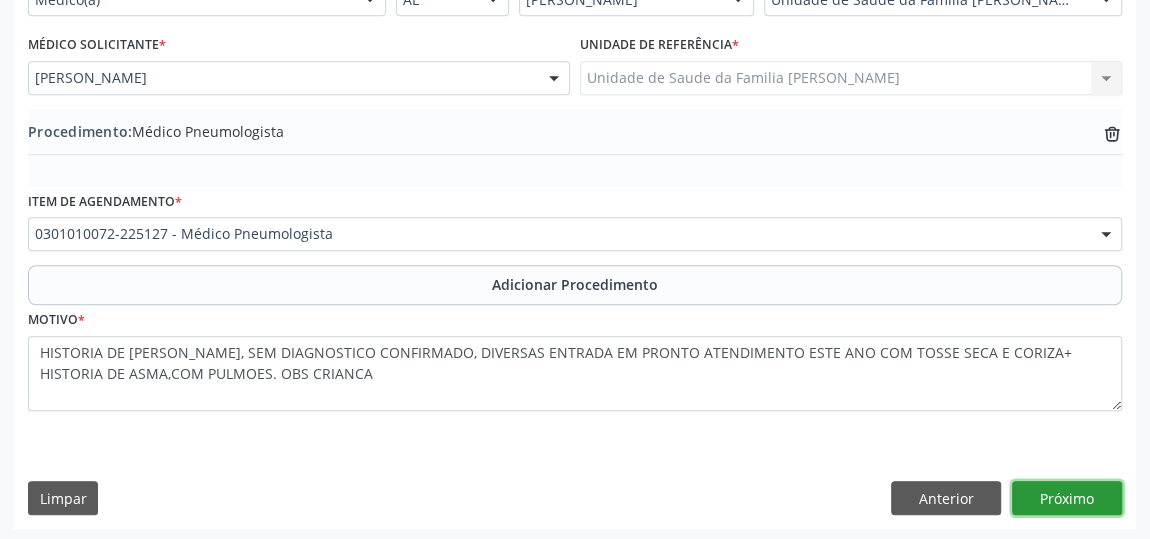 click on "Próximo" at bounding box center [1067, 498] 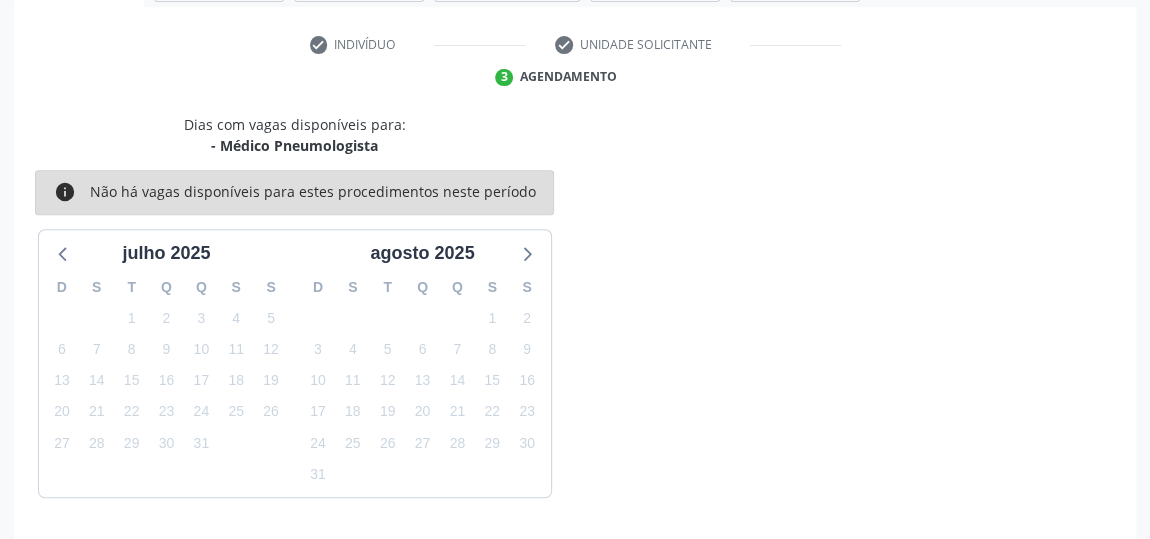 scroll, scrollTop: 446, scrollLeft: 0, axis: vertical 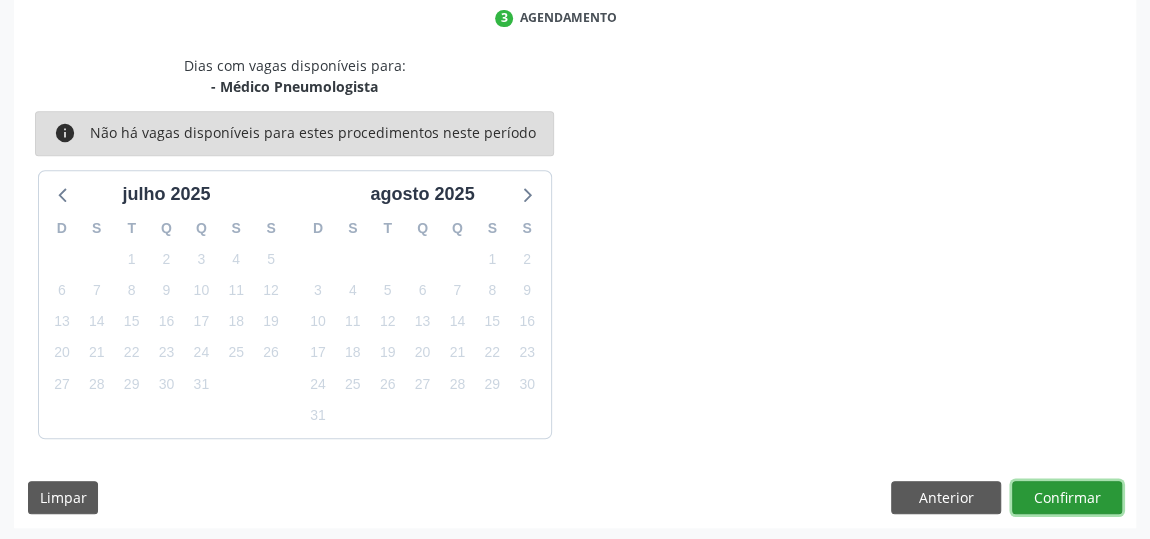 click on "Confirmar" at bounding box center (1067, 498) 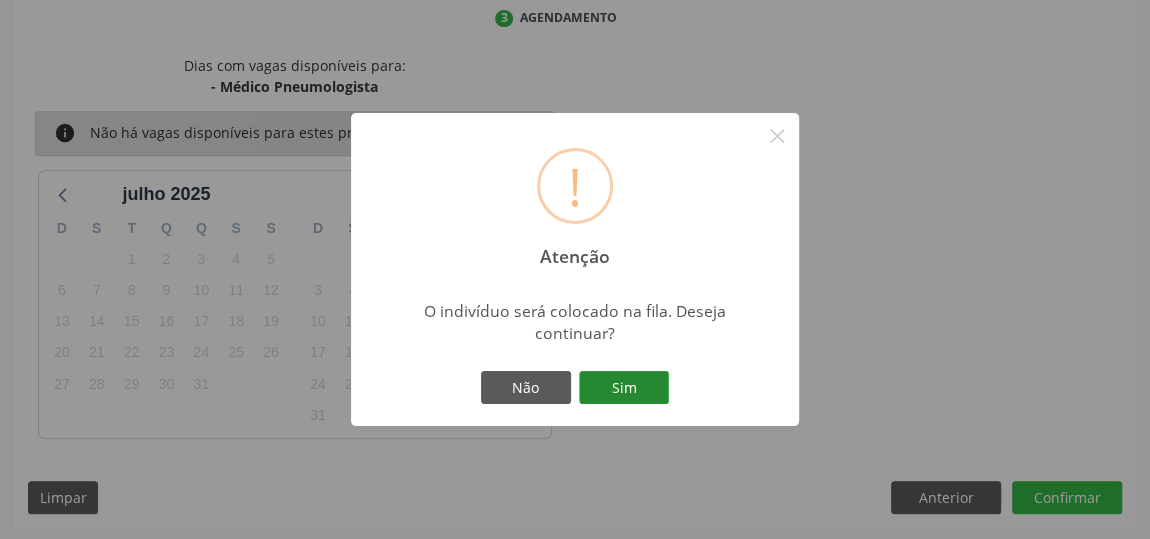 click on "Sim" at bounding box center (624, 388) 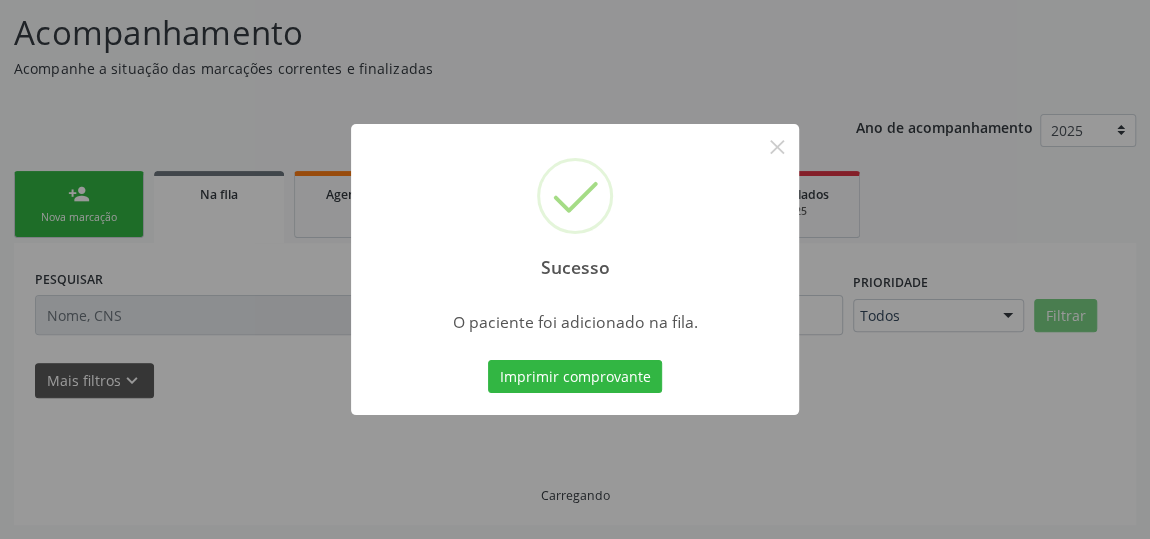 scroll, scrollTop: 153, scrollLeft: 0, axis: vertical 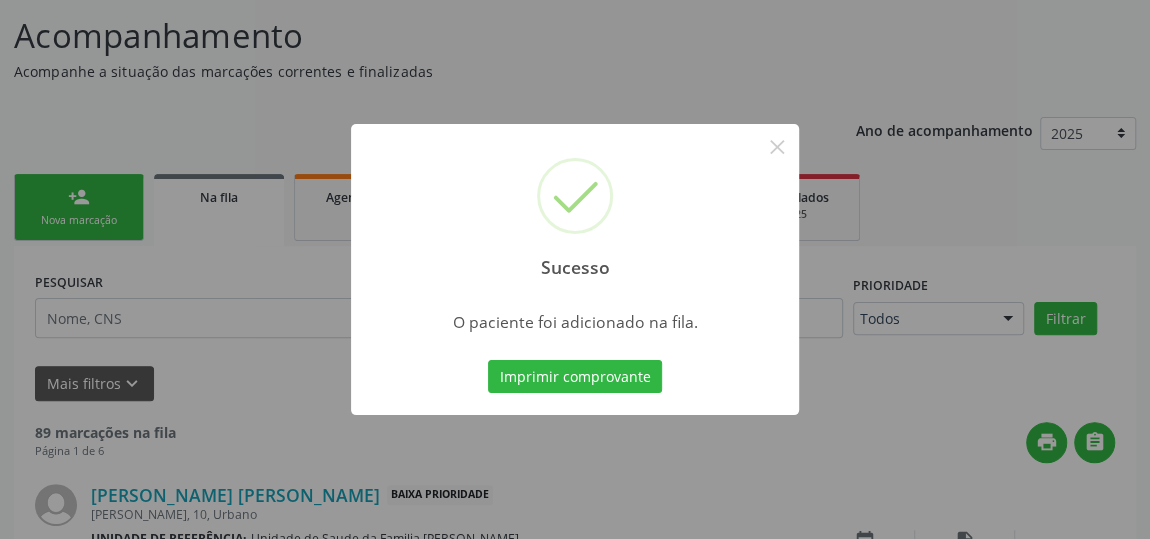 type 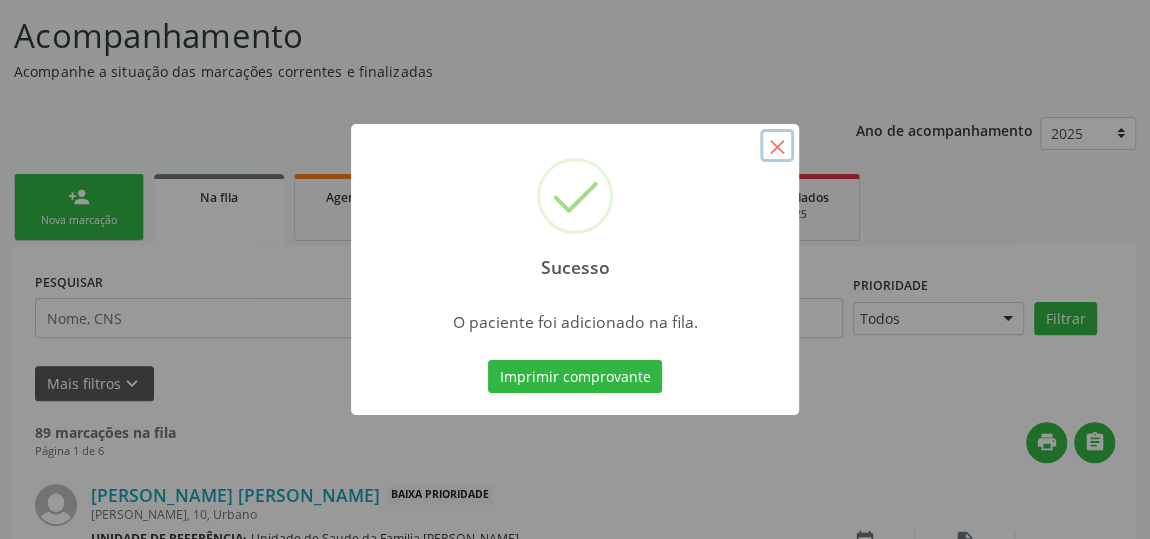 click on "×" at bounding box center (777, 146) 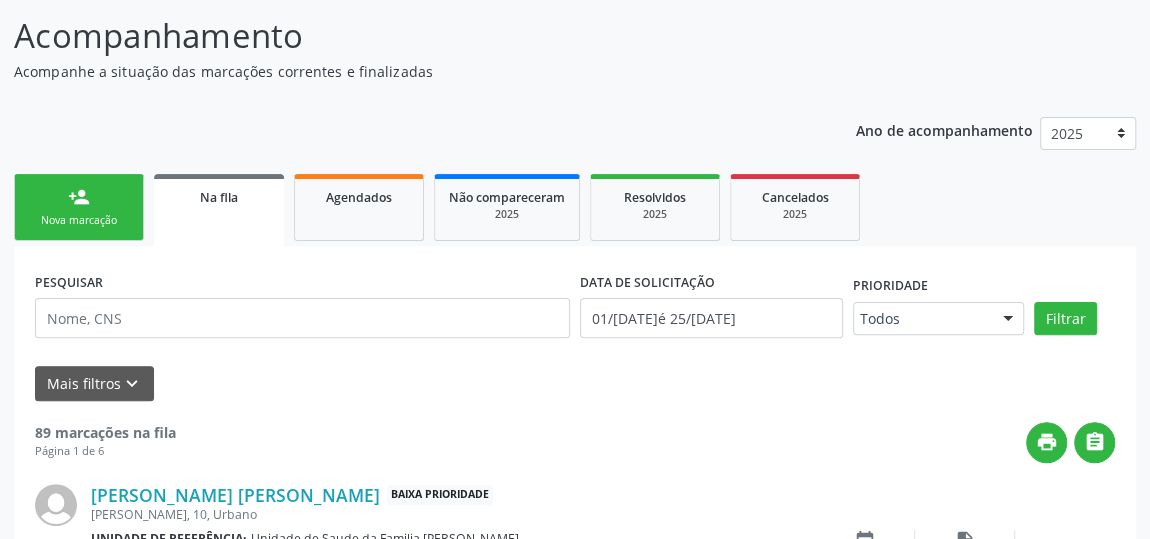click on "person_add
Nova marcação" at bounding box center (79, 207) 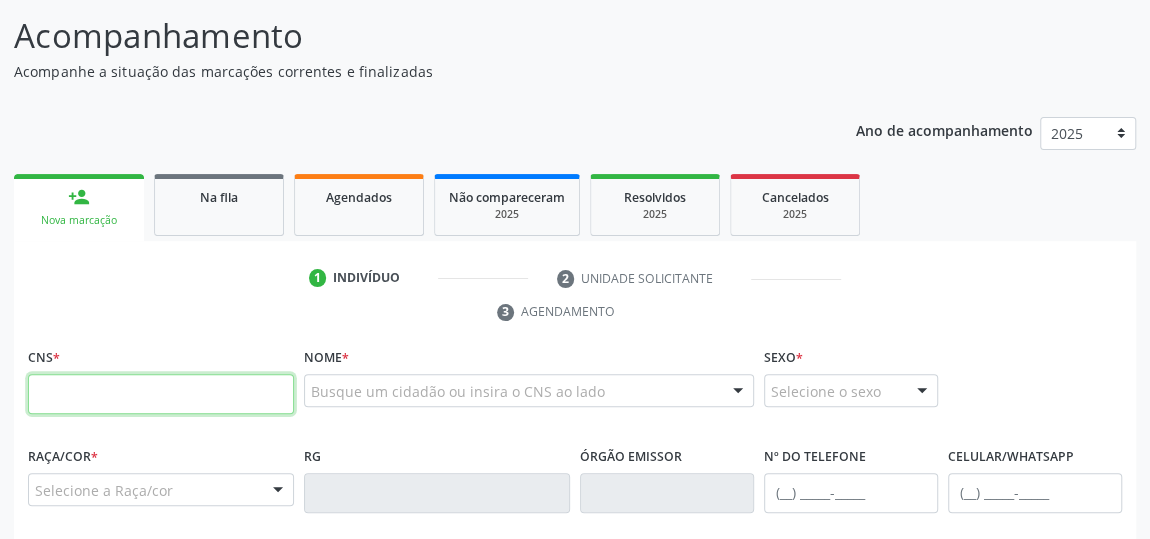 click at bounding box center (161, 394) 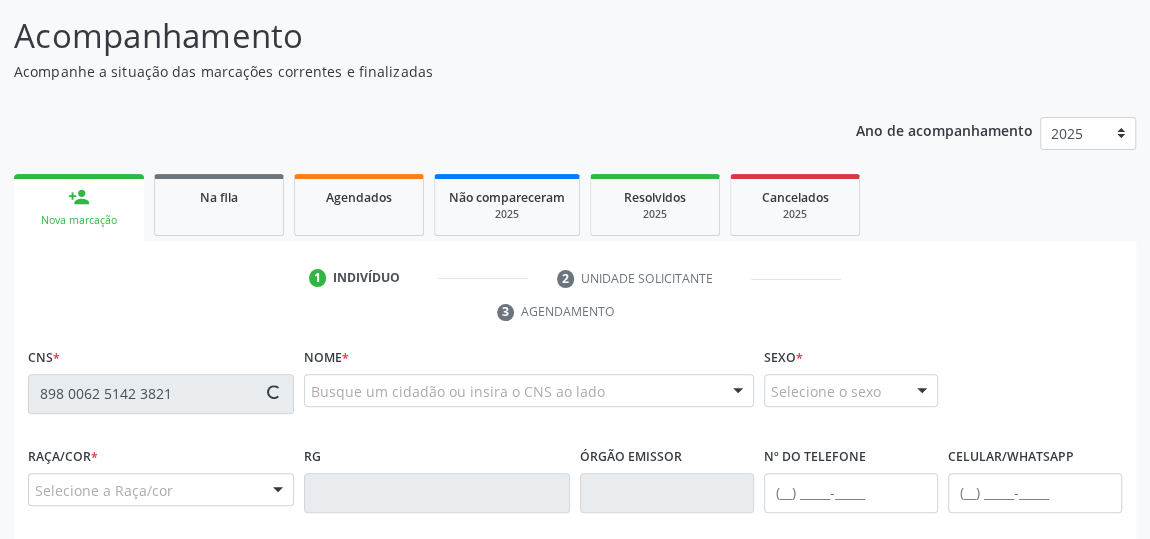 type on "898 0062 5142 3821" 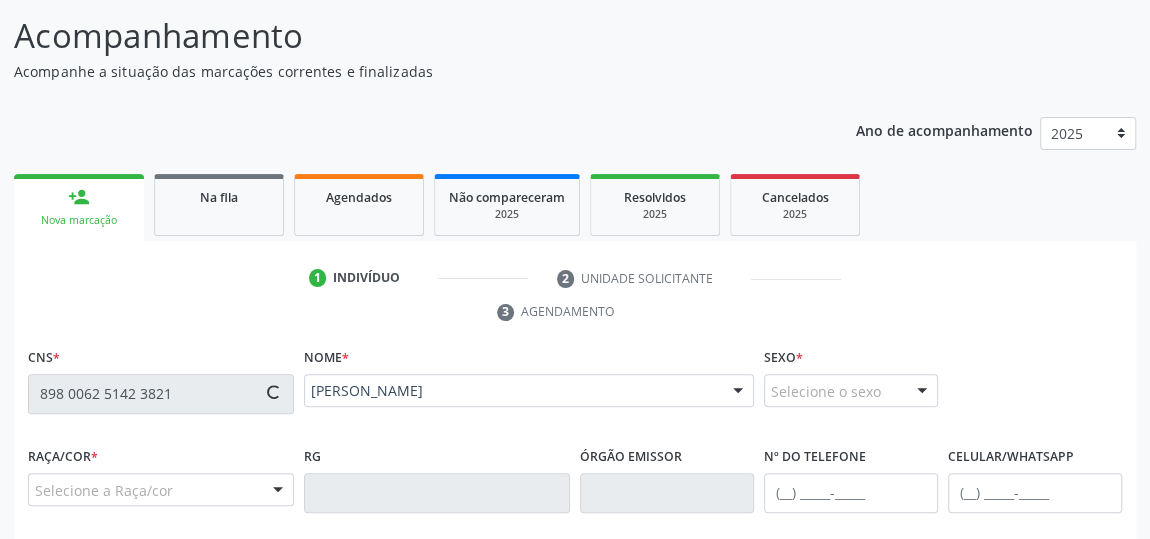 type on "[PHONE_NUMBER]" 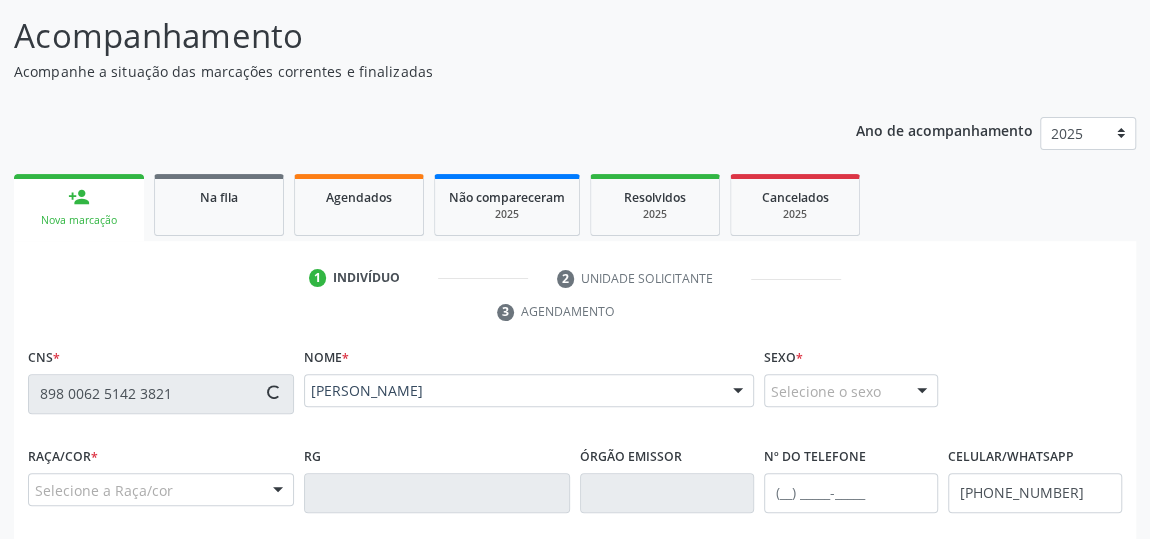 type on "[PERSON_NAME]" 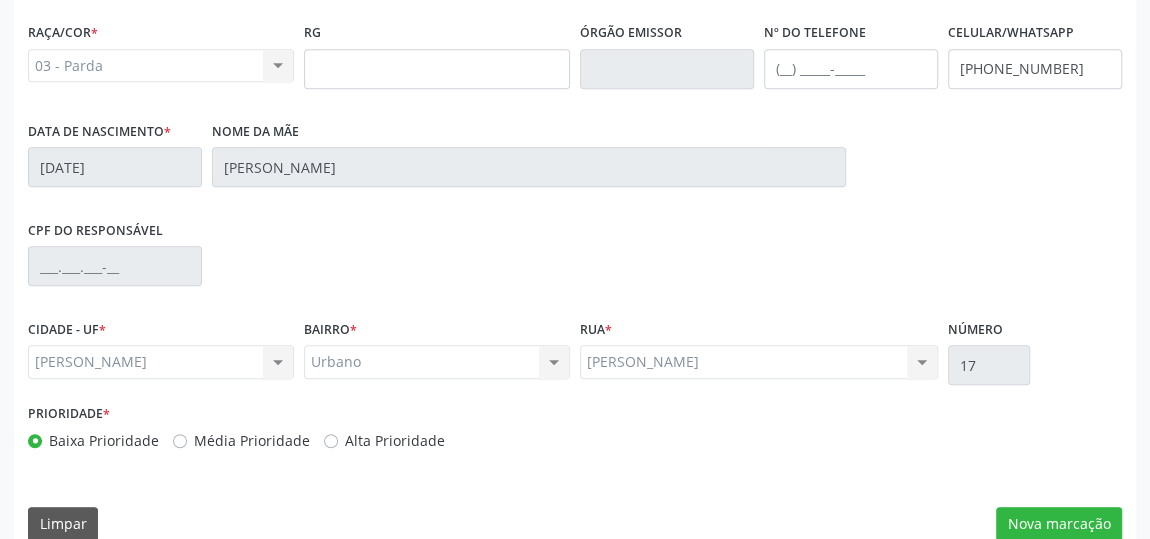 scroll, scrollTop: 604, scrollLeft: 0, axis: vertical 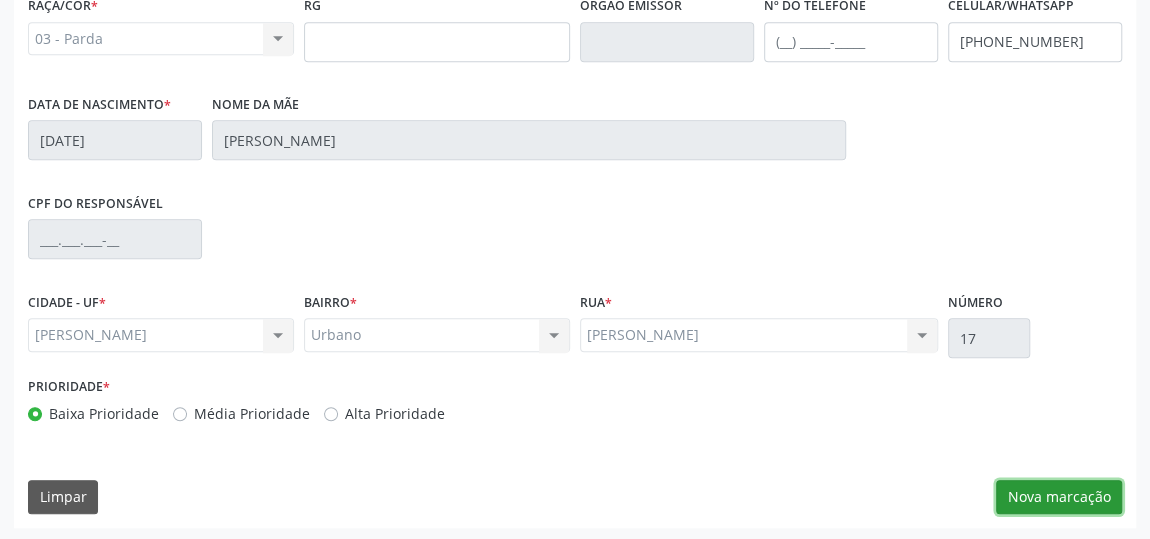 click on "Nova marcação" at bounding box center (1059, 497) 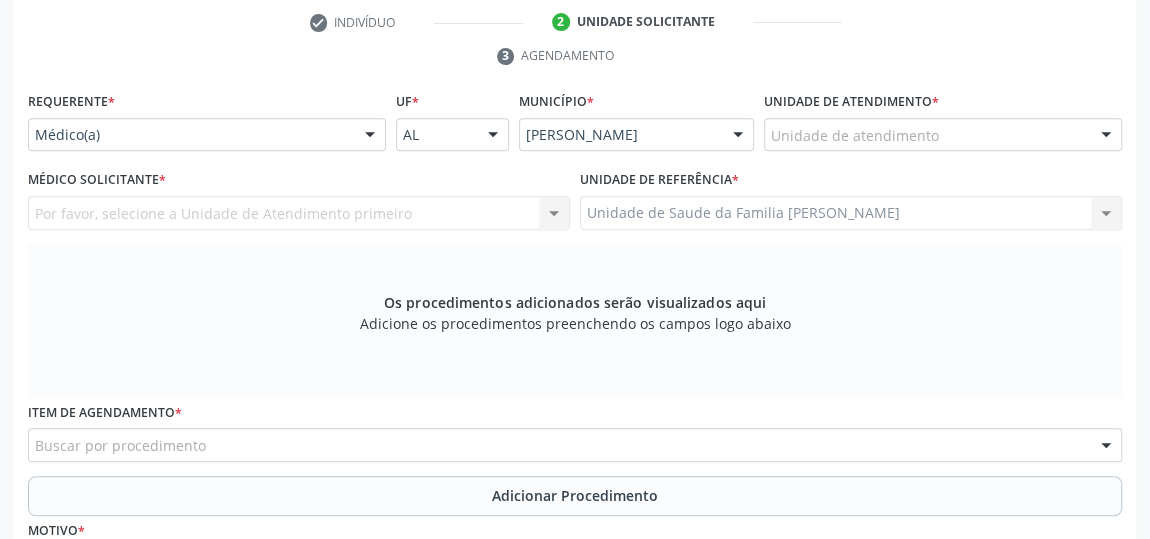scroll, scrollTop: 331, scrollLeft: 0, axis: vertical 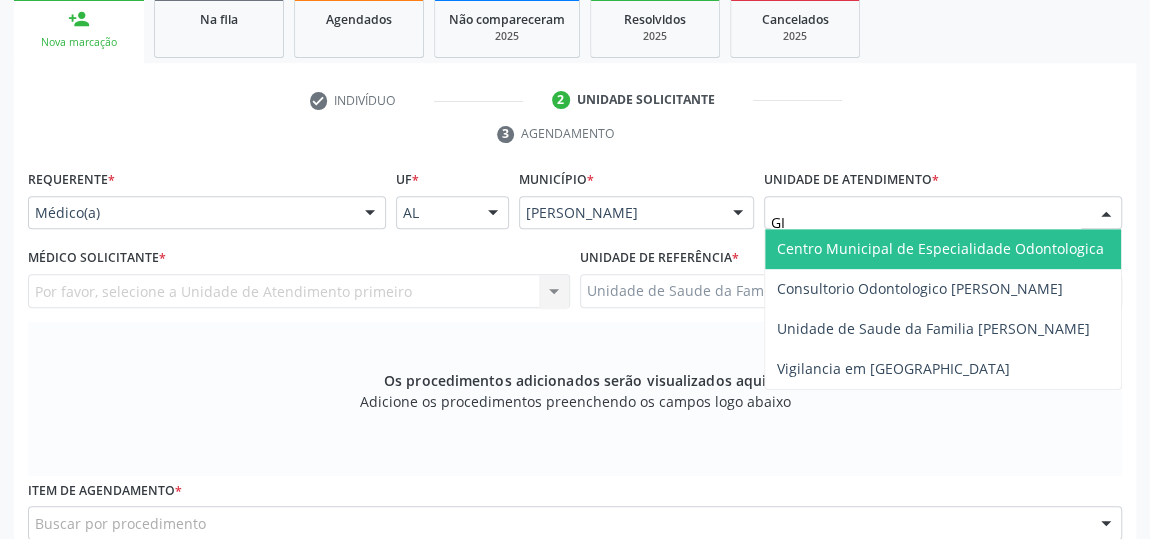 type on "GIS" 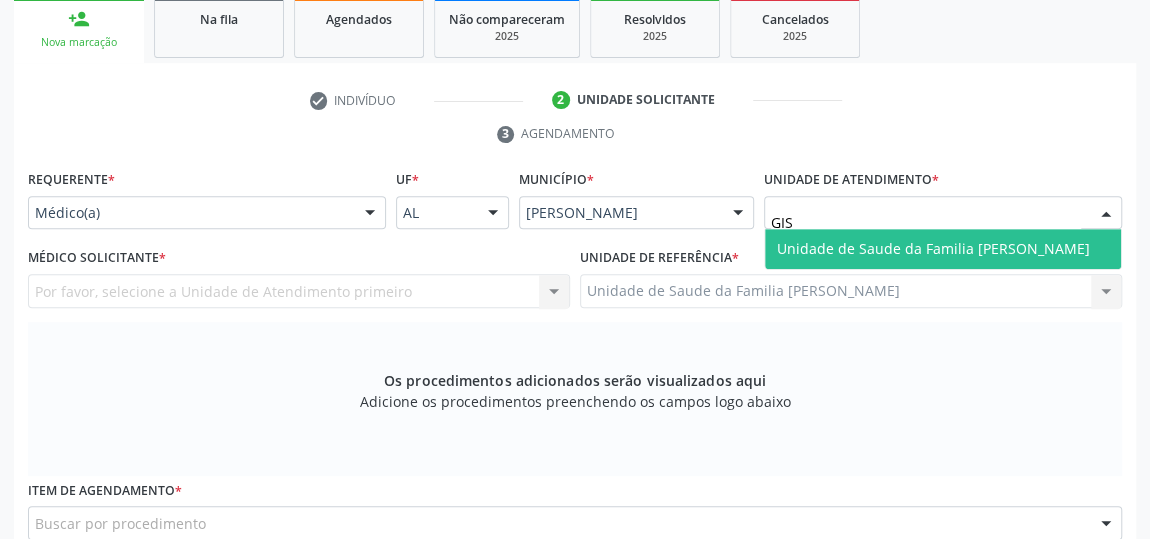 click on "Unidade de Saude da Familia [PERSON_NAME]" at bounding box center [933, 248] 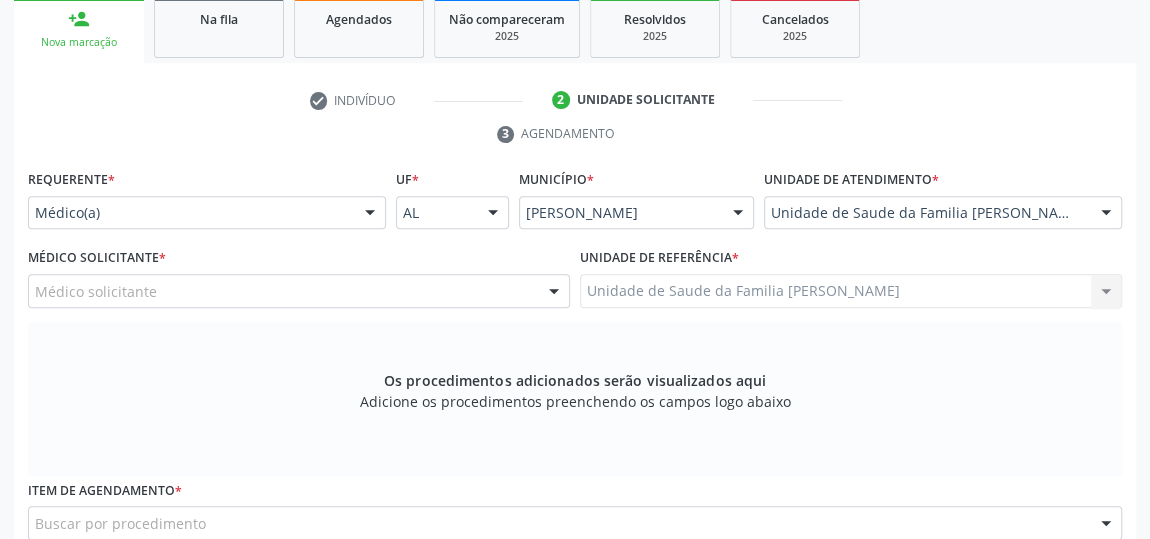 click at bounding box center [554, 292] 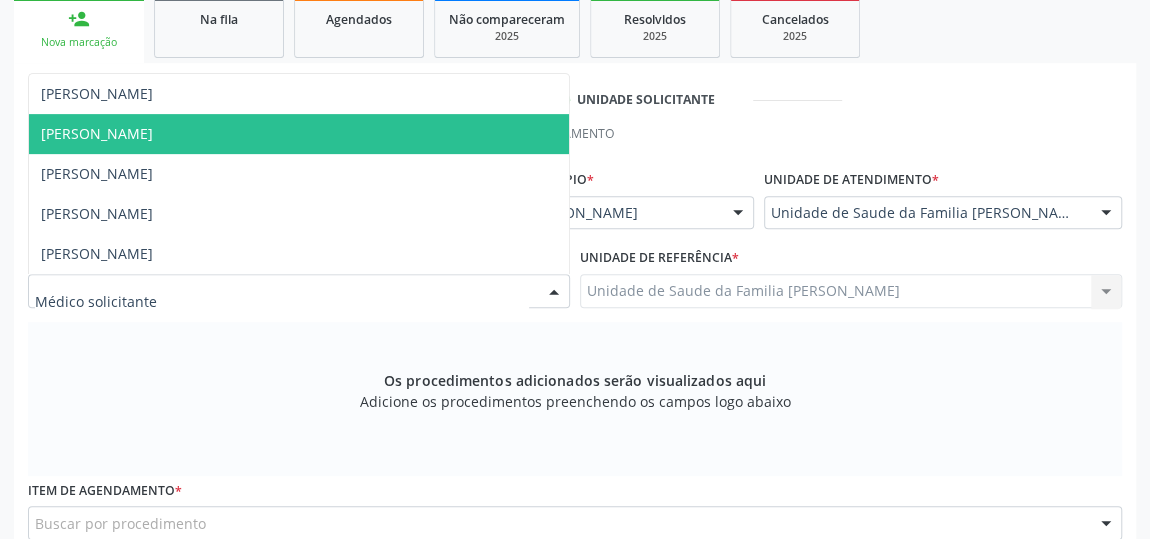 click on "[PERSON_NAME]" at bounding box center [97, 133] 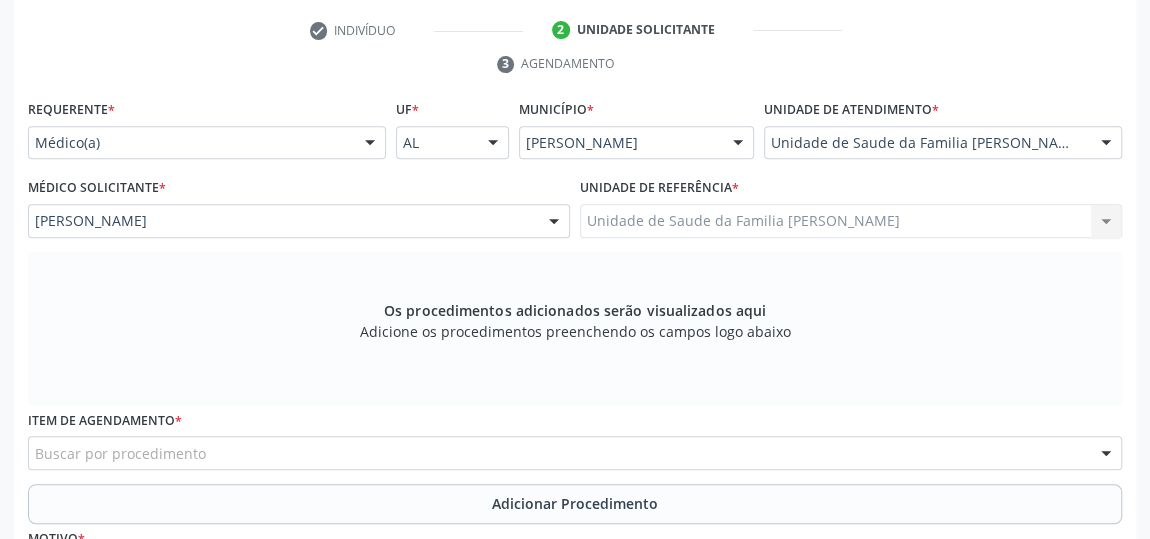 scroll, scrollTop: 513, scrollLeft: 0, axis: vertical 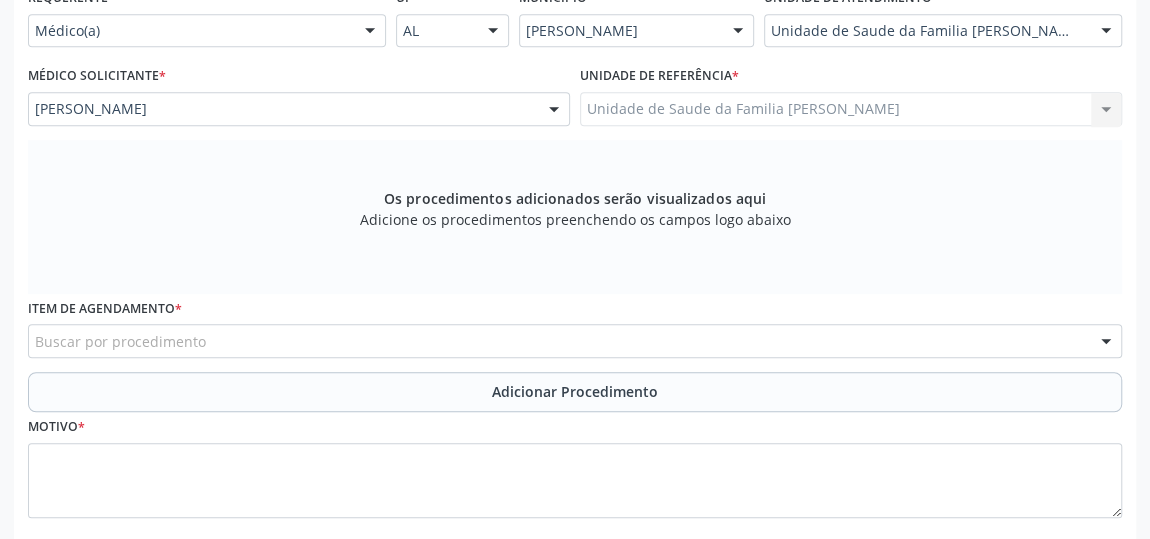 click on "Buscar por procedimento" at bounding box center (575, 341) 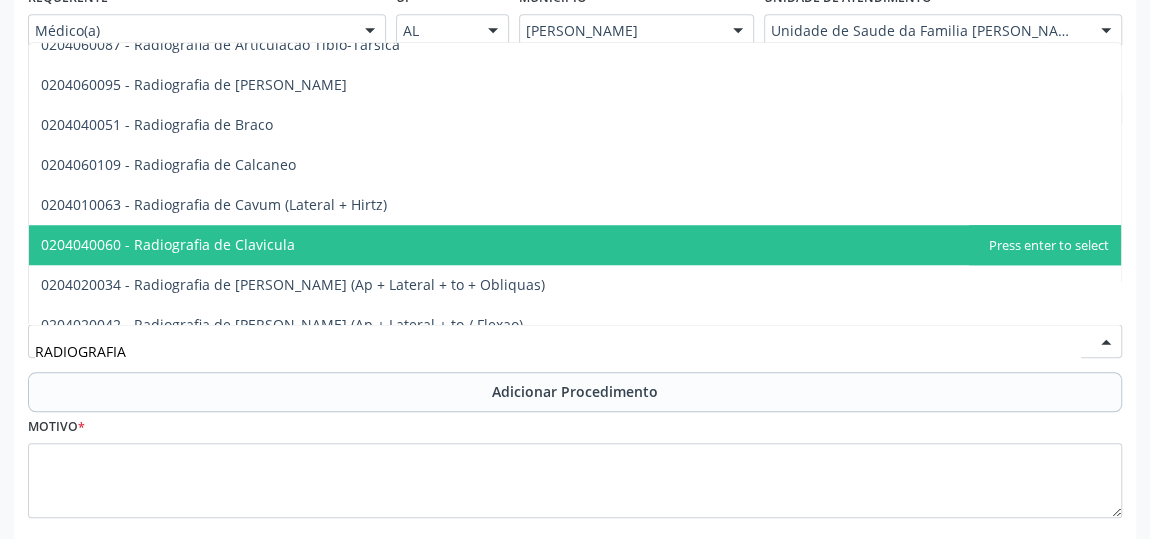scroll, scrollTop: 818, scrollLeft: 0, axis: vertical 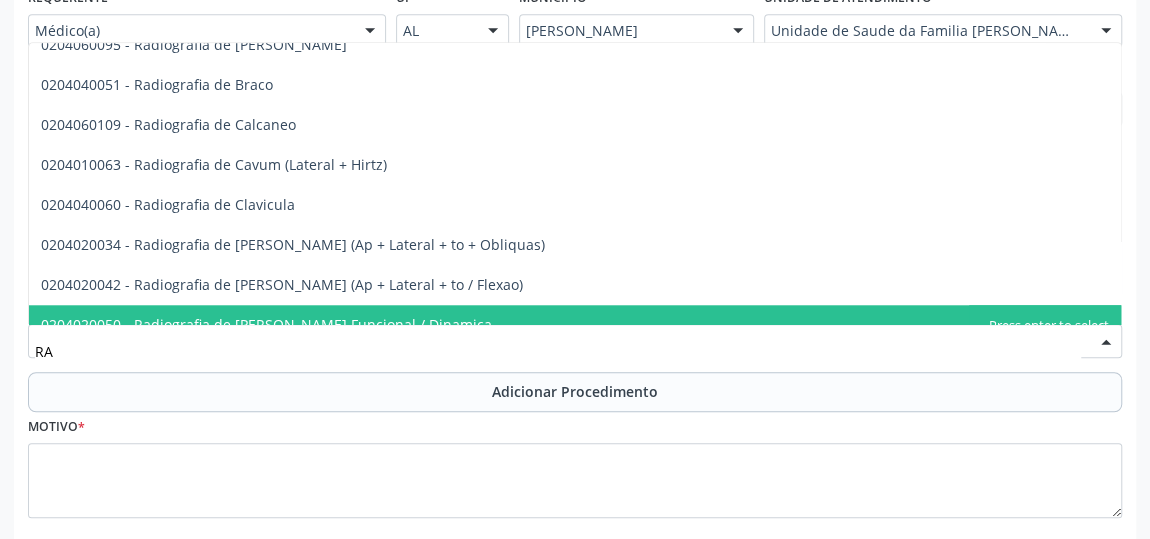 type on "R" 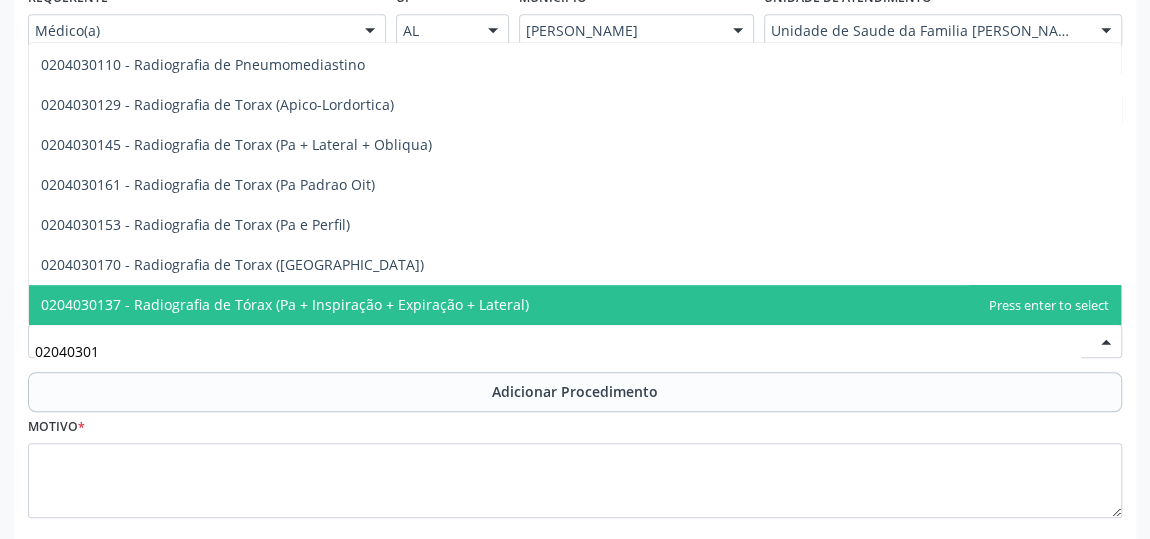 scroll, scrollTop: 78, scrollLeft: 0, axis: vertical 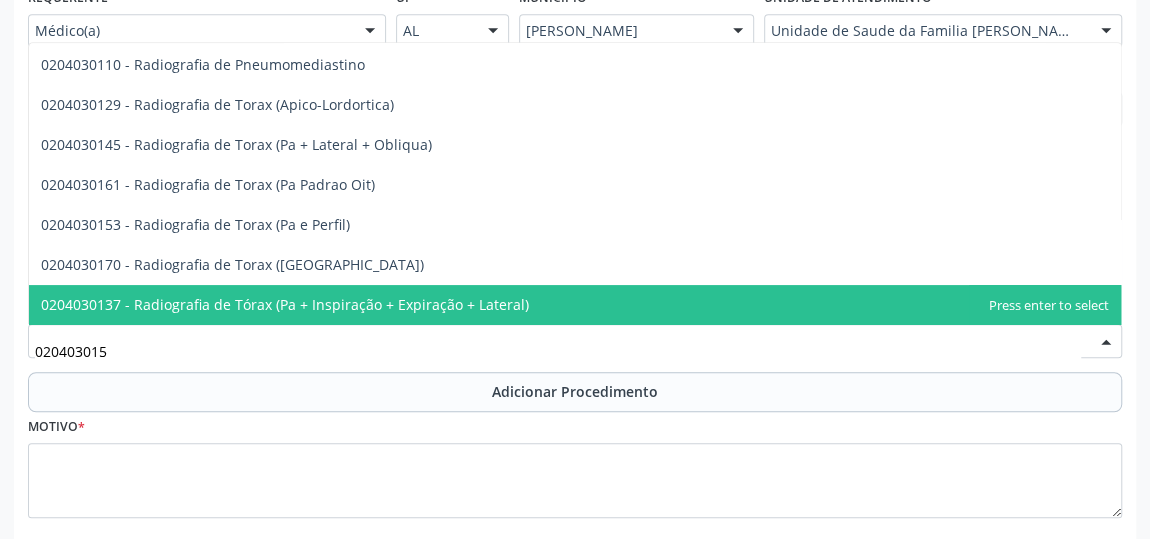 type on "0204030153" 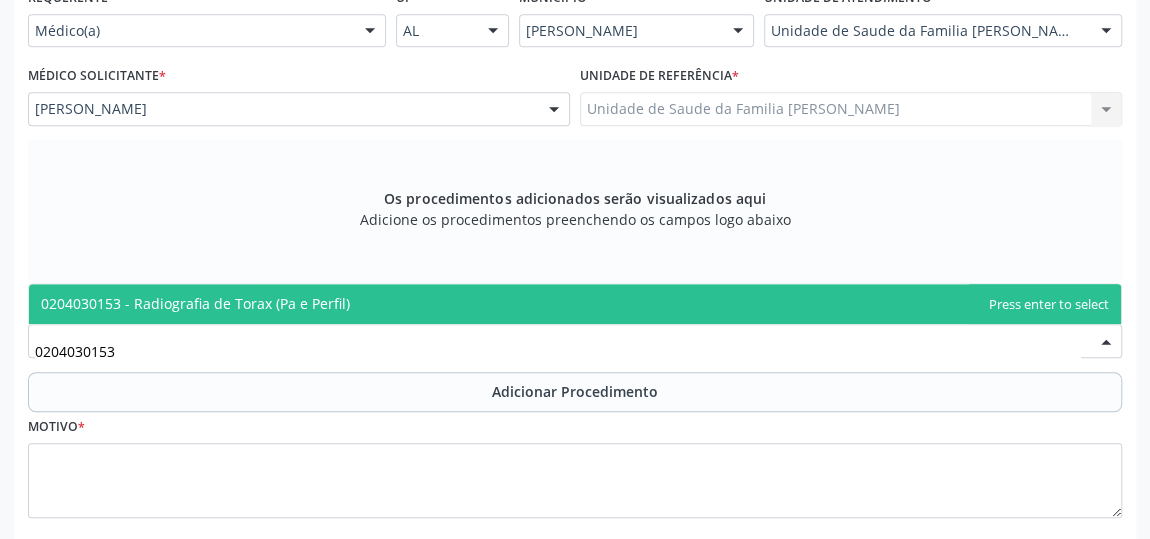 scroll, scrollTop: 0, scrollLeft: 0, axis: both 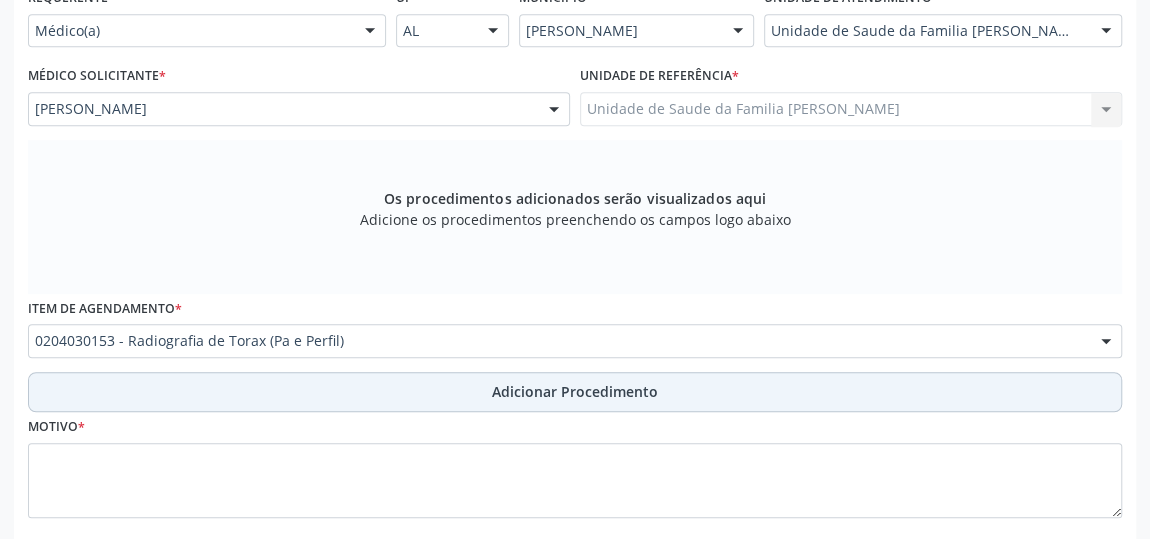 click on "Adicionar Procedimento" at bounding box center (575, 391) 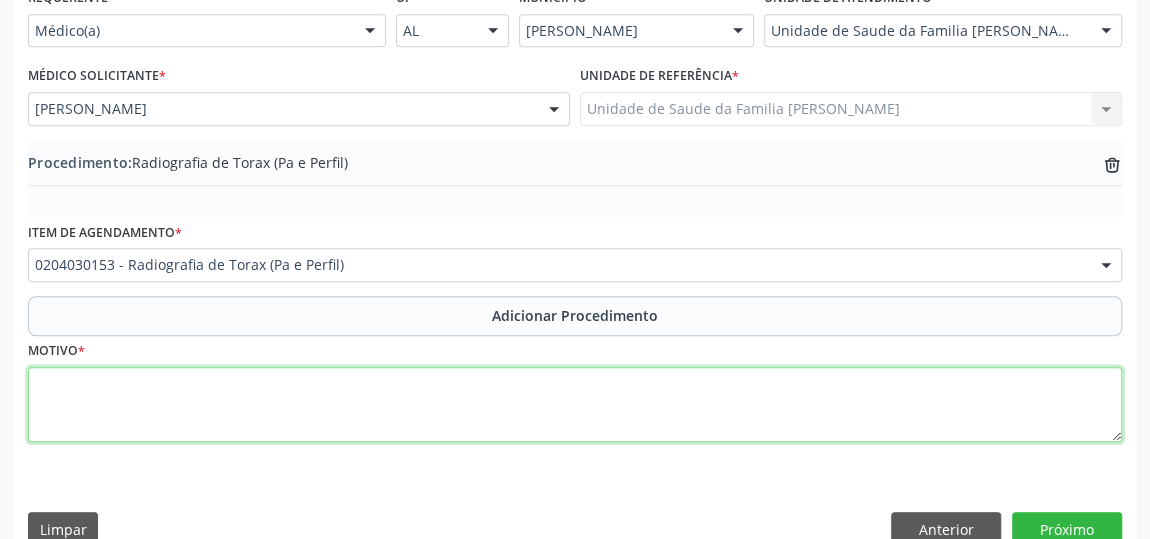 click at bounding box center [575, 405] 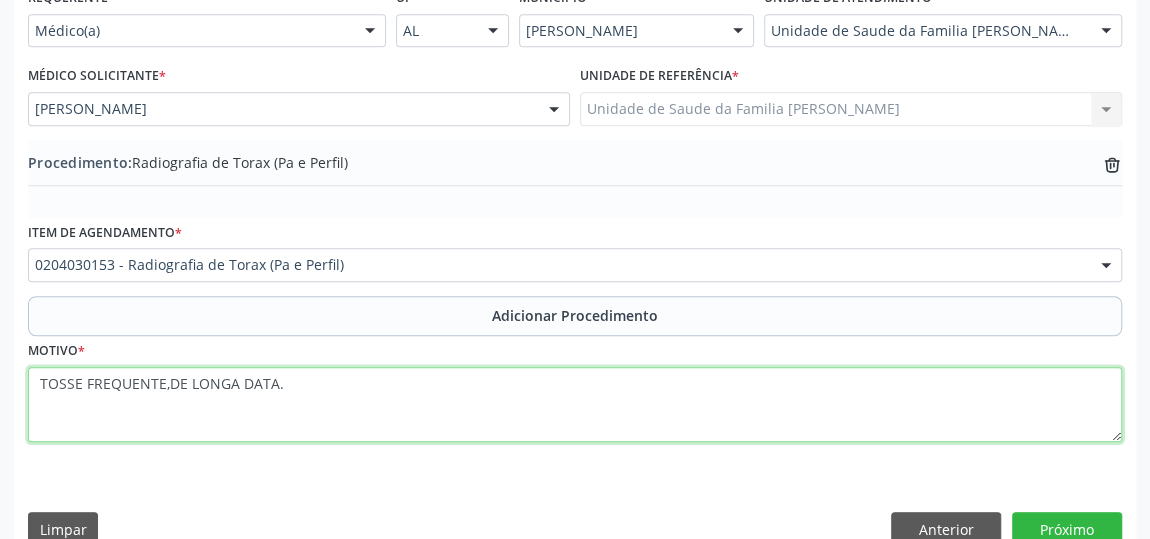 scroll, scrollTop: 544, scrollLeft: 0, axis: vertical 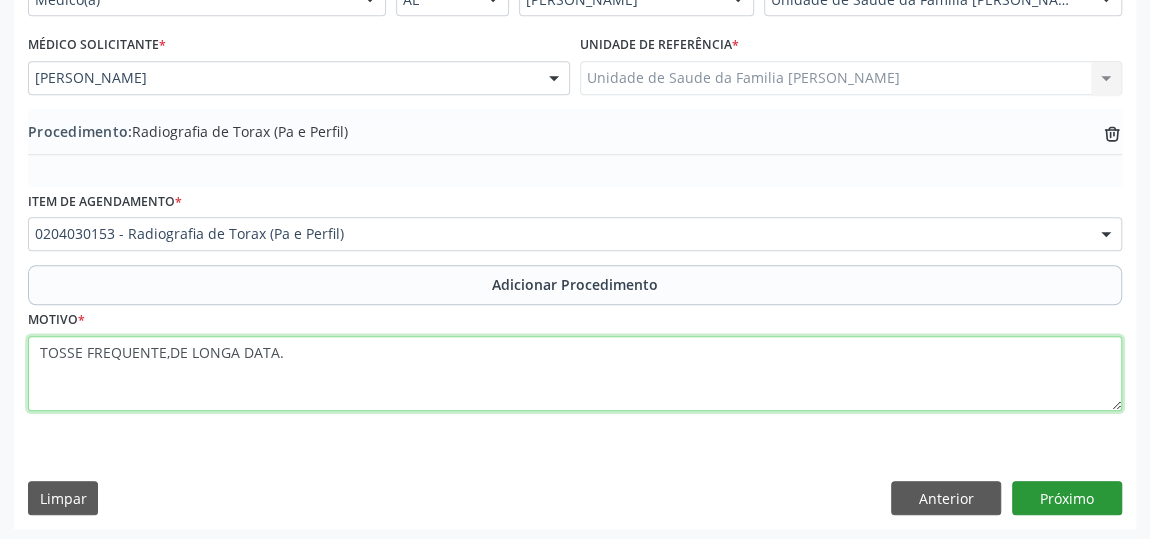 type on "TOSSE FREQUENTE,DE LONGA DATA." 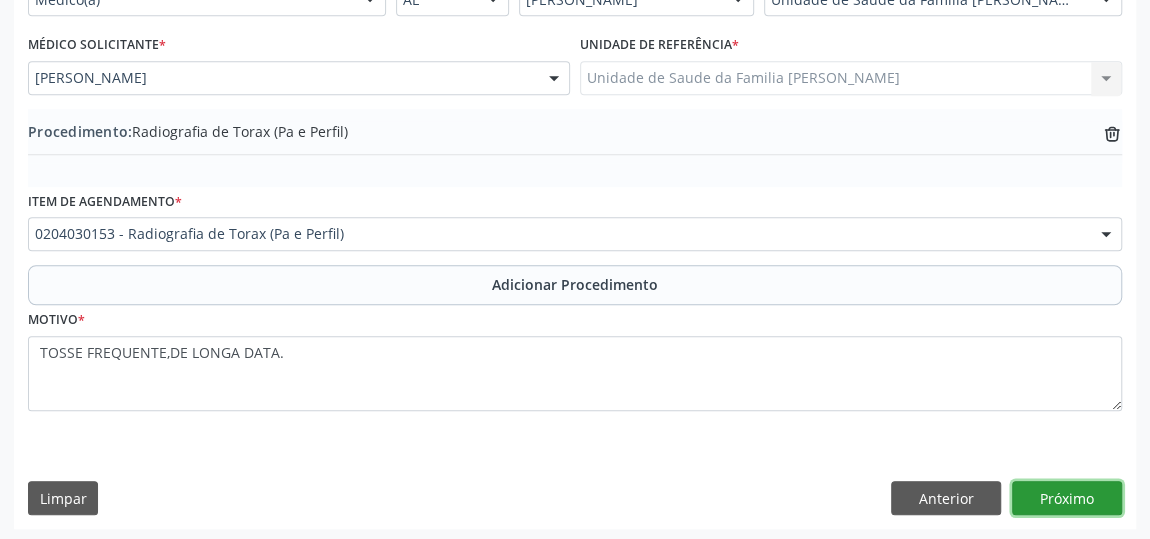 click on "Próximo" at bounding box center (1067, 498) 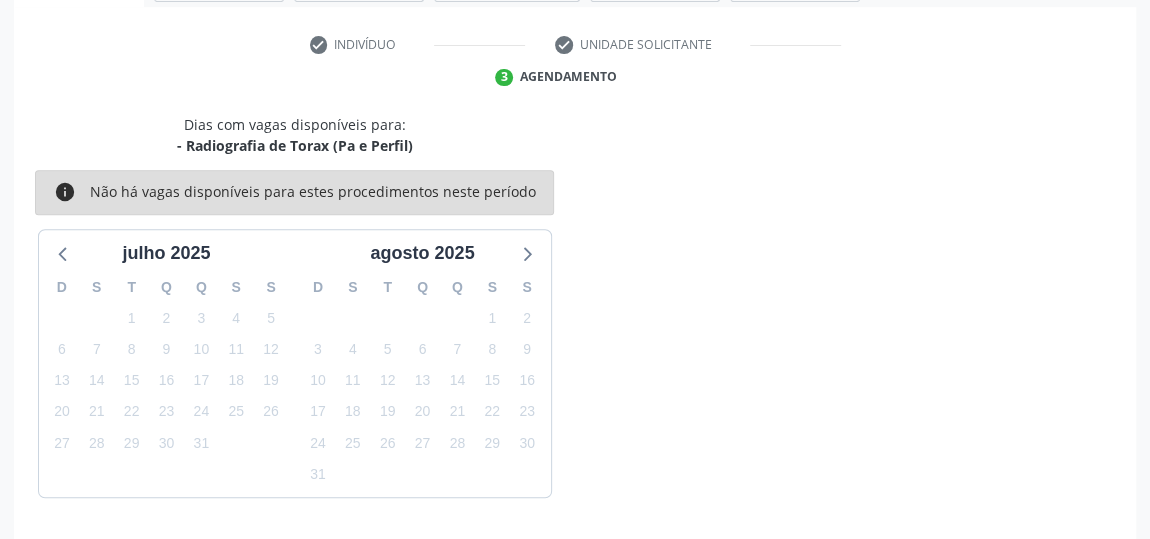 scroll, scrollTop: 446, scrollLeft: 0, axis: vertical 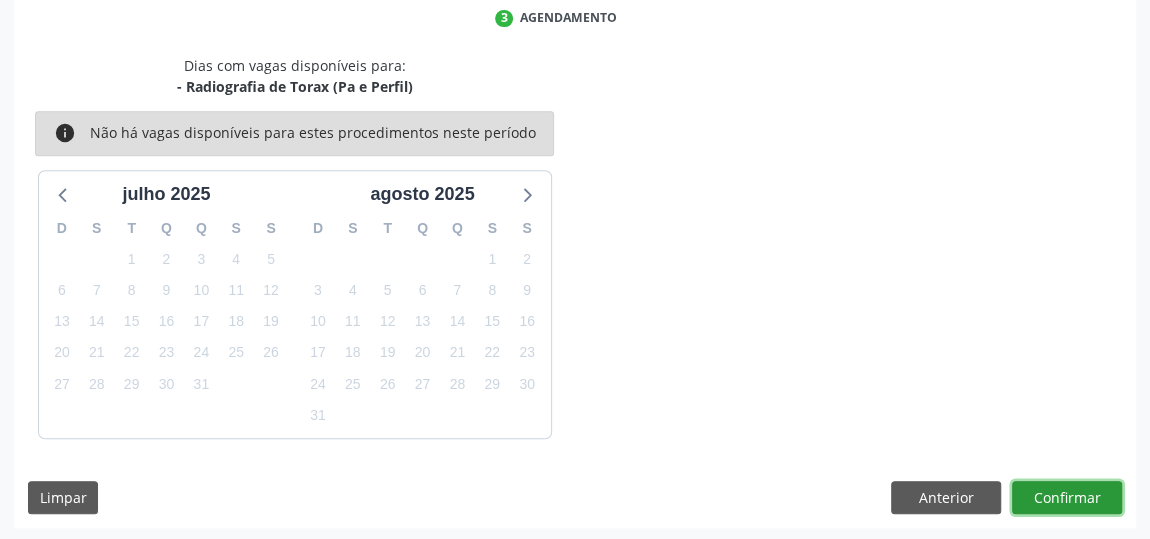 click on "Confirmar" at bounding box center [1067, 498] 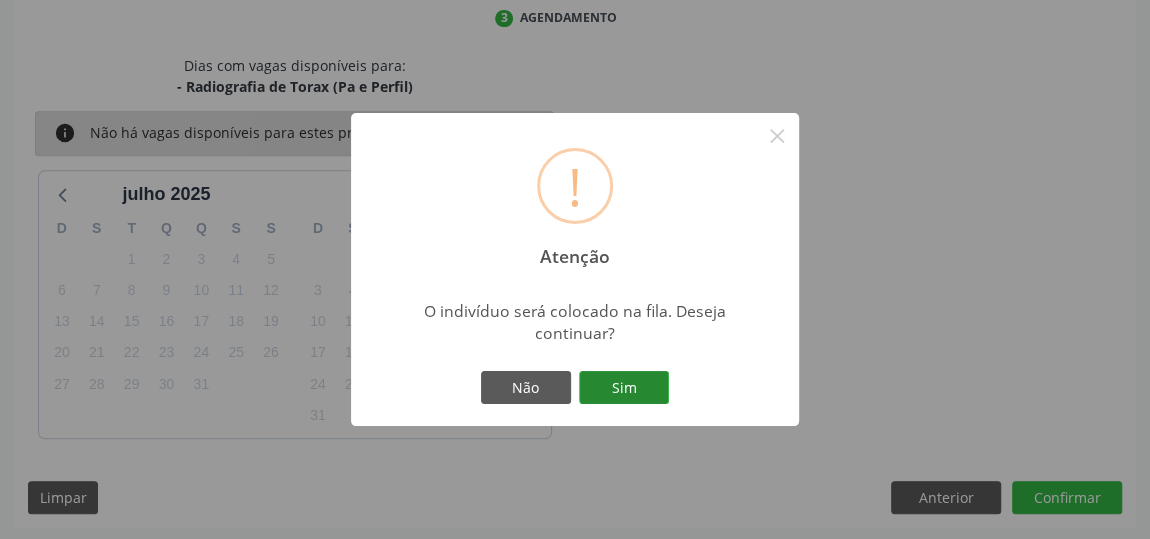 click on "Sim" at bounding box center [624, 388] 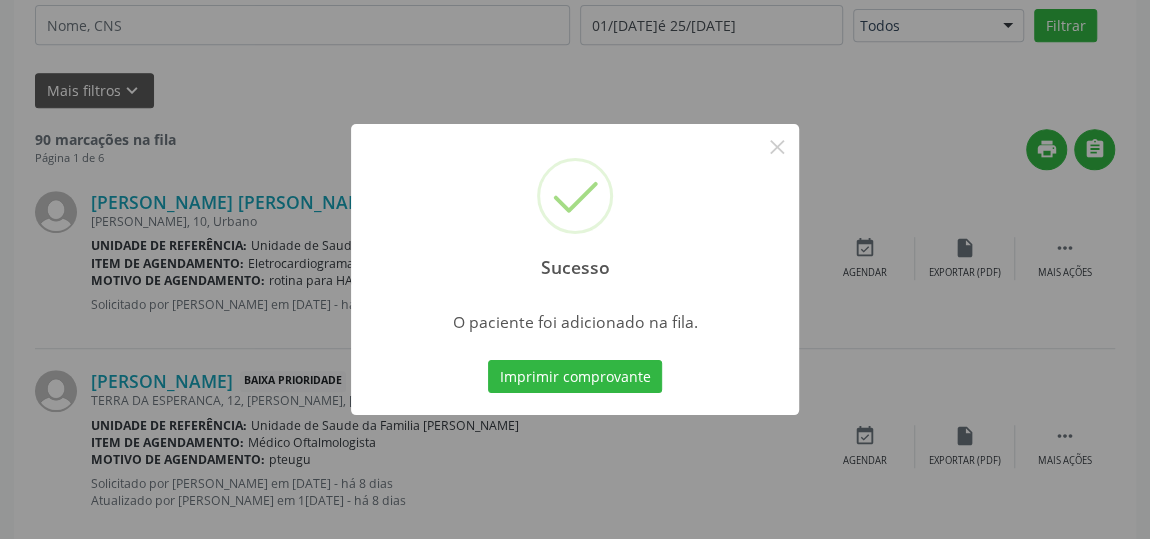 scroll, scrollTop: 153, scrollLeft: 0, axis: vertical 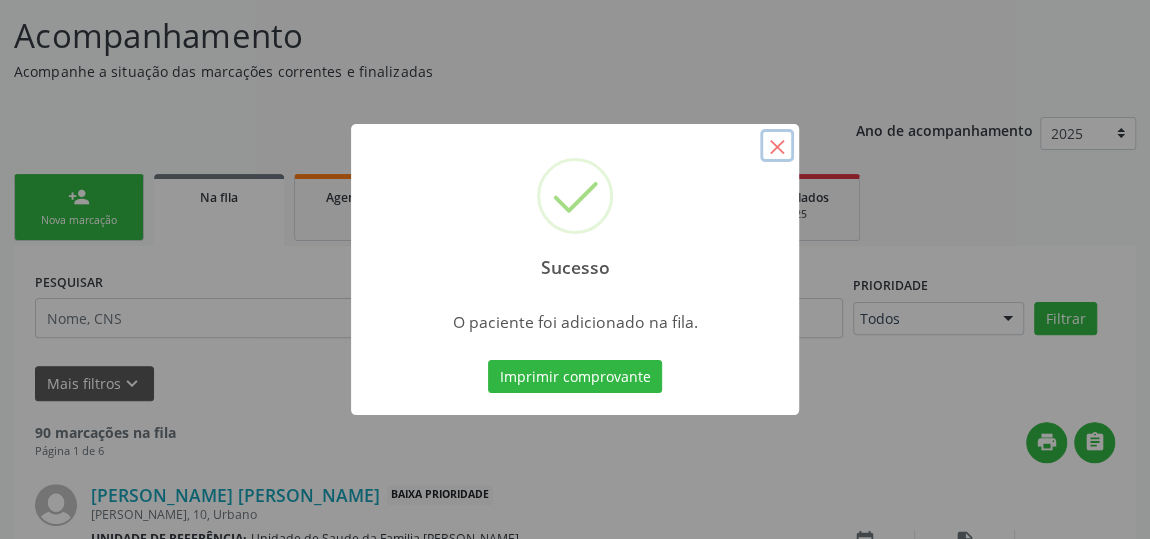 click on "×" at bounding box center (777, 146) 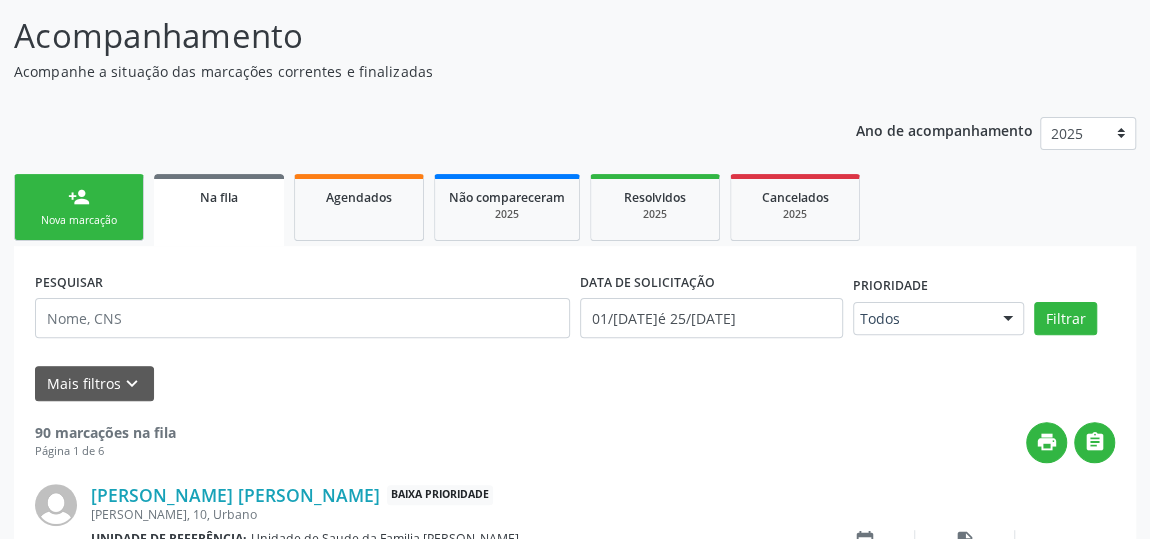 click on "person_add
Nova marcação" at bounding box center [79, 207] 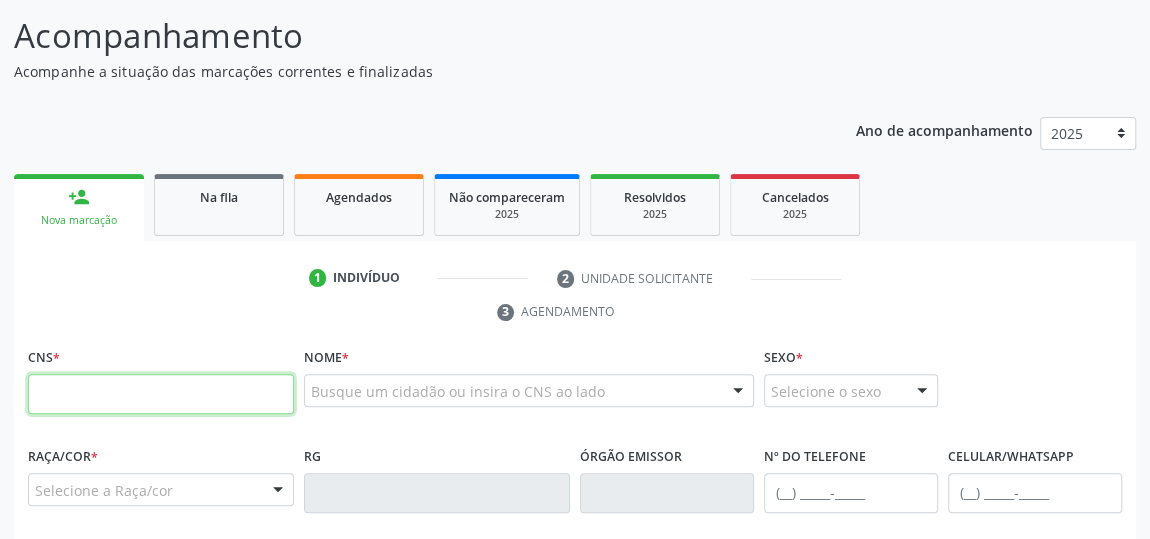 click at bounding box center [161, 394] 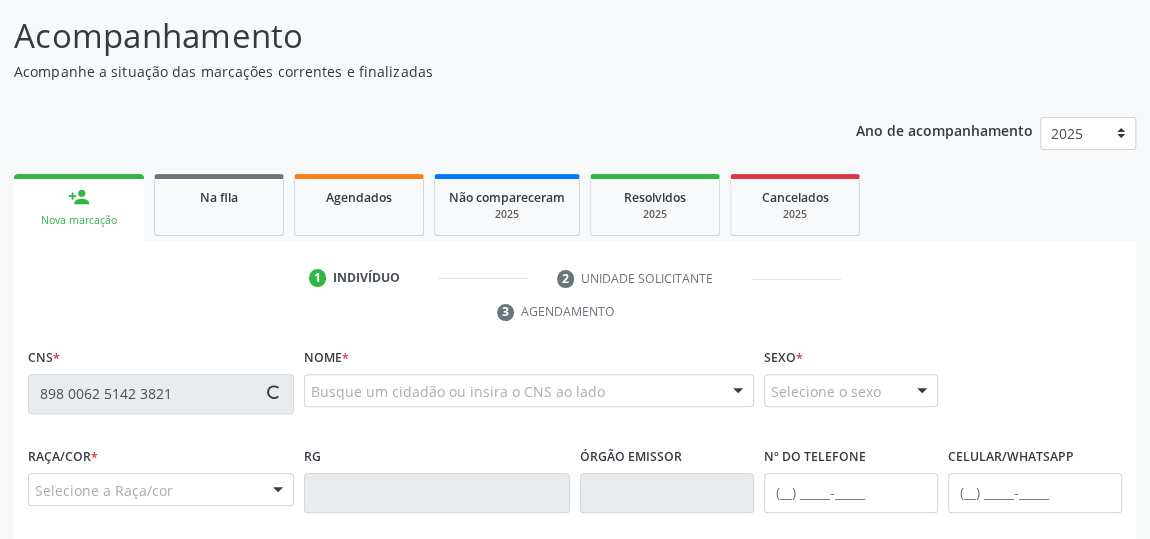 type on "898 0062 5142 3821" 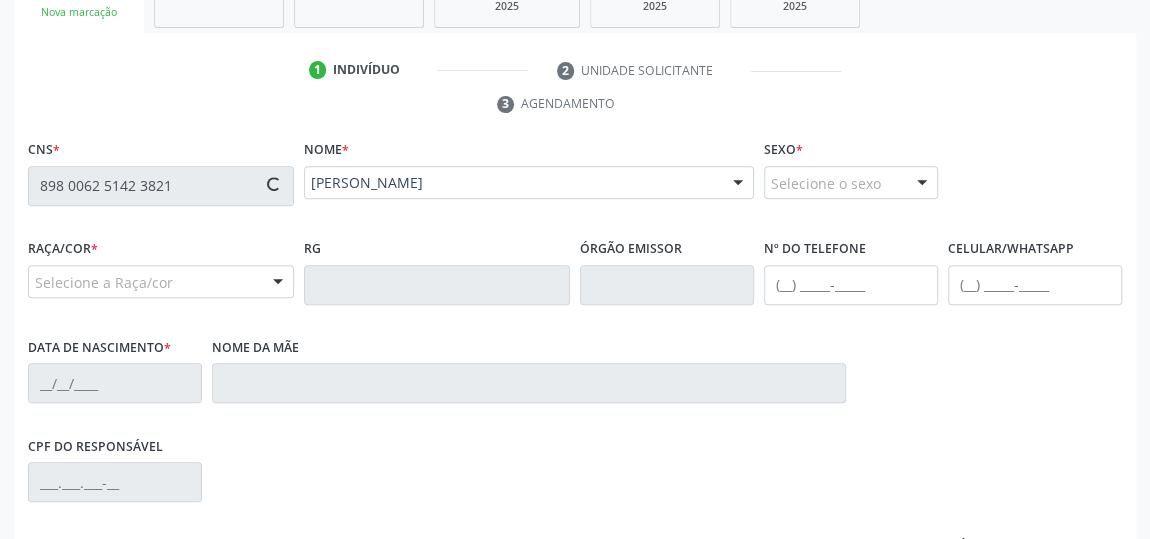 scroll, scrollTop: 517, scrollLeft: 0, axis: vertical 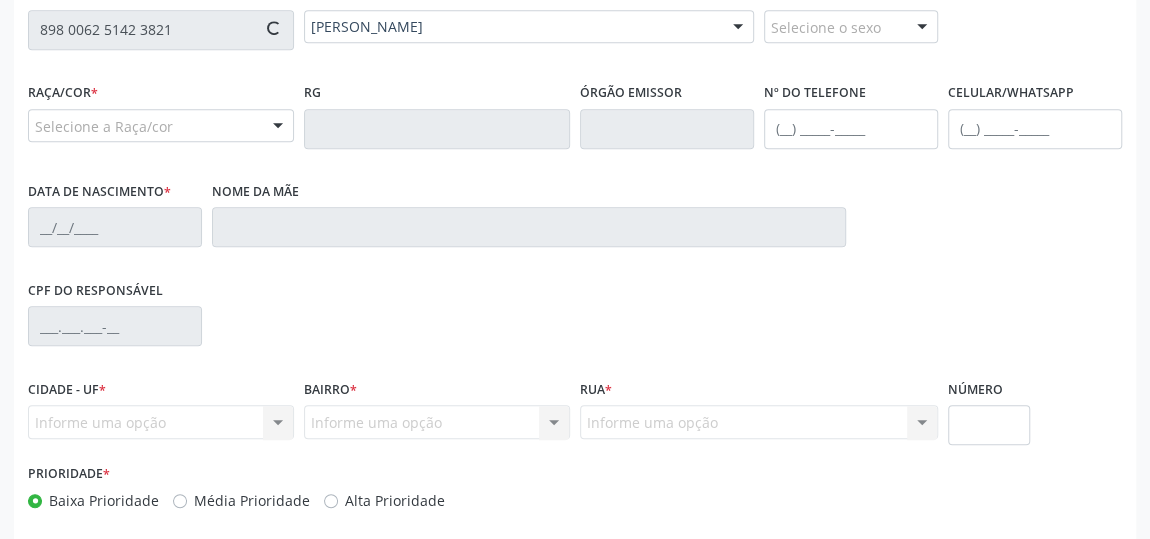 type on "[PHONE_NUMBER]" 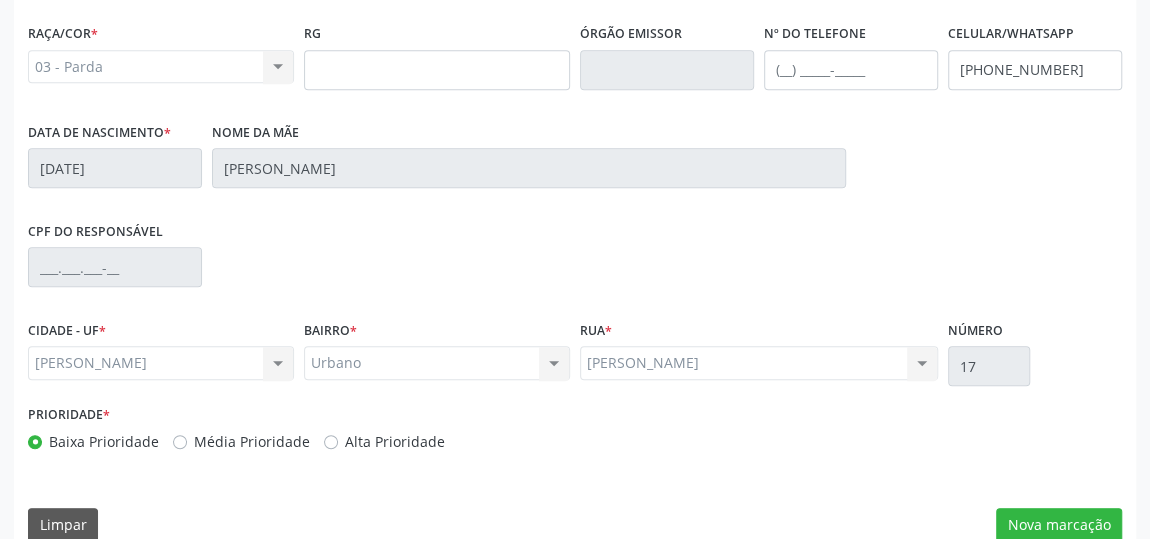 scroll, scrollTop: 604, scrollLeft: 0, axis: vertical 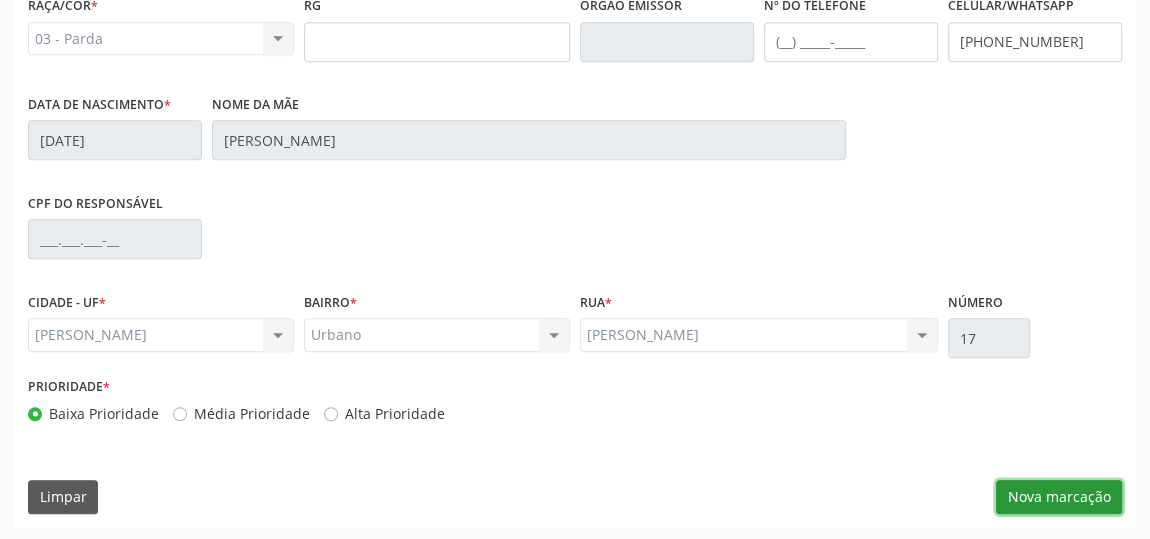 click on "Nova marcação" at bounding box center (1059, 497) 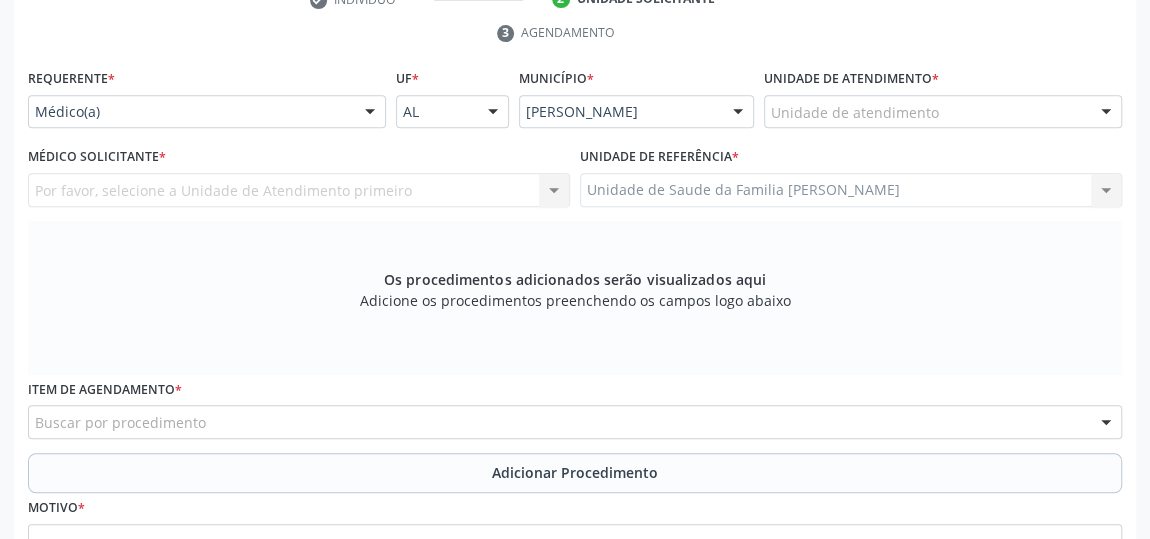 scroll, scrollTop: 240, scrollLeft: 0, axis: vertical 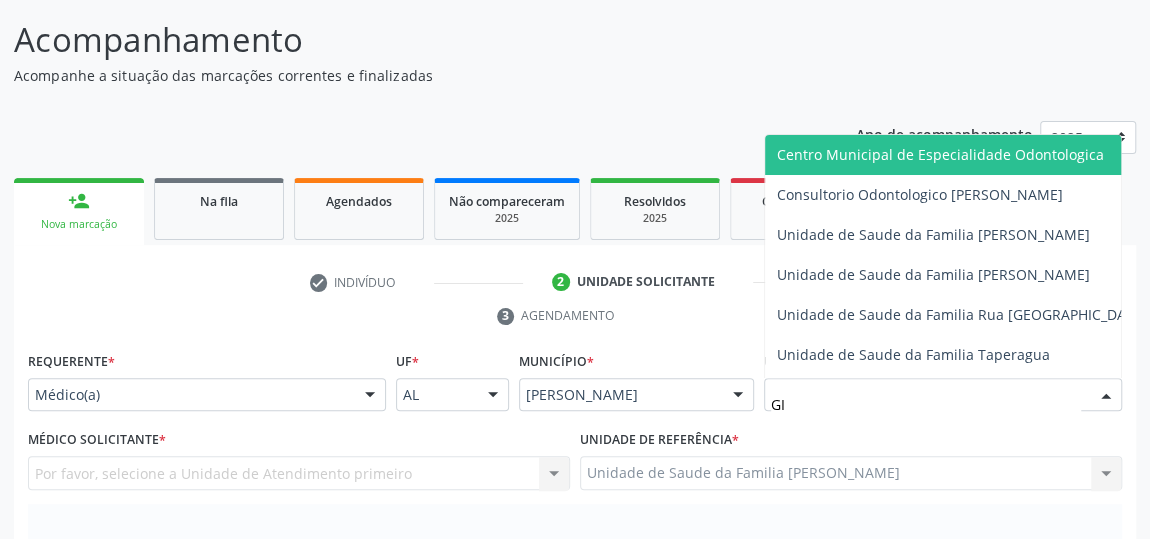 type on "GIS" 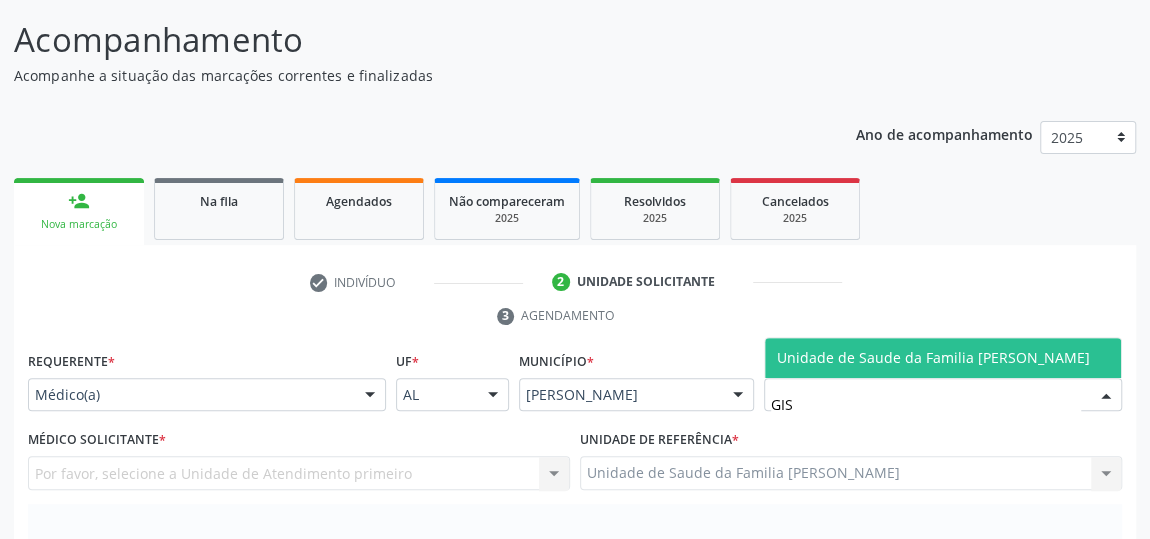 click on "Unidade de Saude da Familia [PERSON_NAME]" at bounding box center [933, 357] 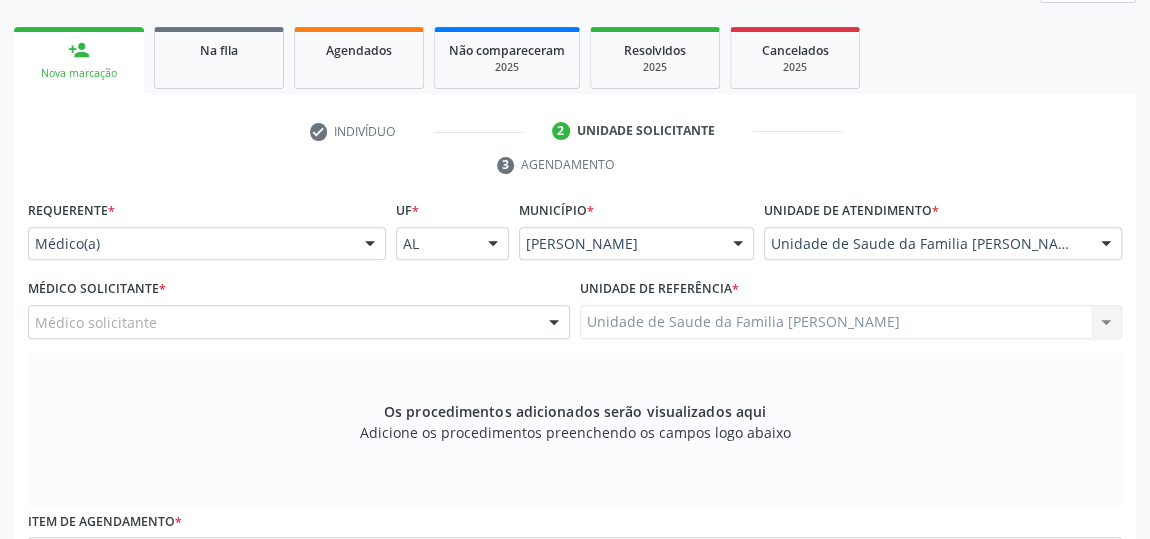 scroll, scrollTop: 422, scrollLeft: 0, axis: vertical 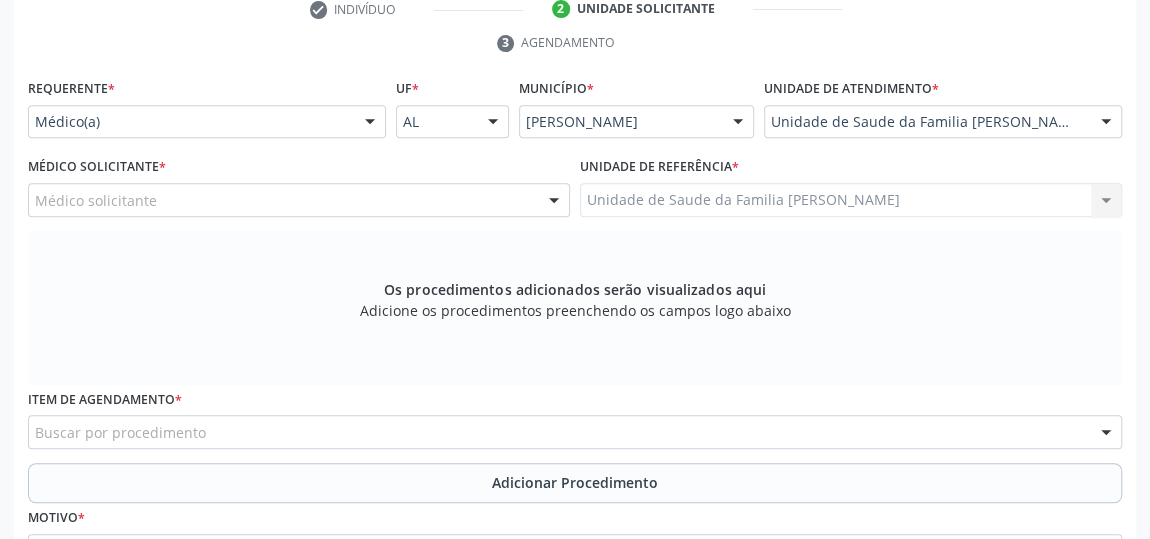 click at bounding box center [554, 201] 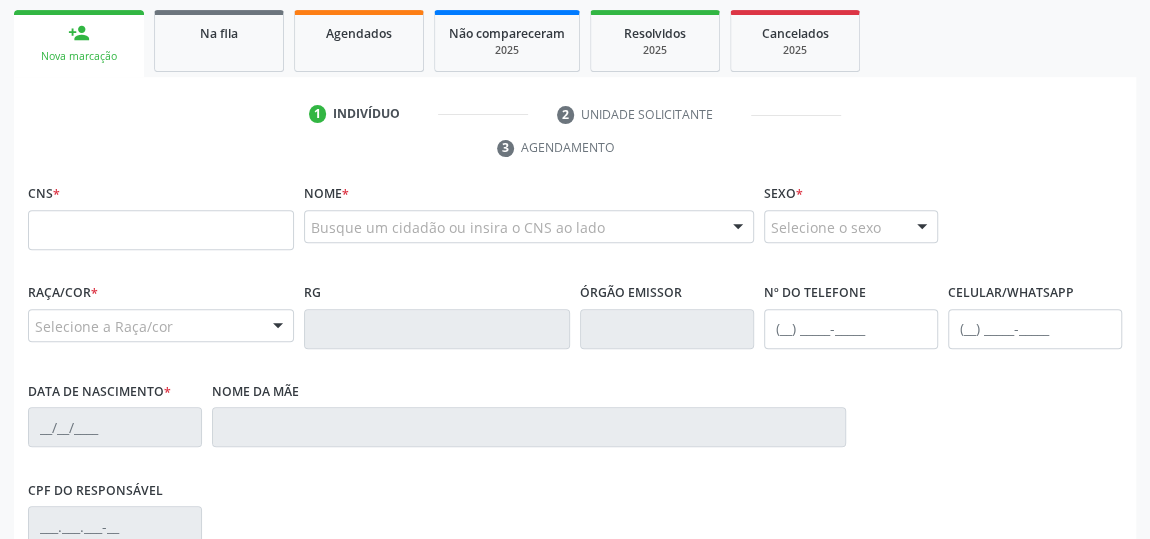 scroll, scrollTop: 158, scrollLeft: 0, axis: vertical 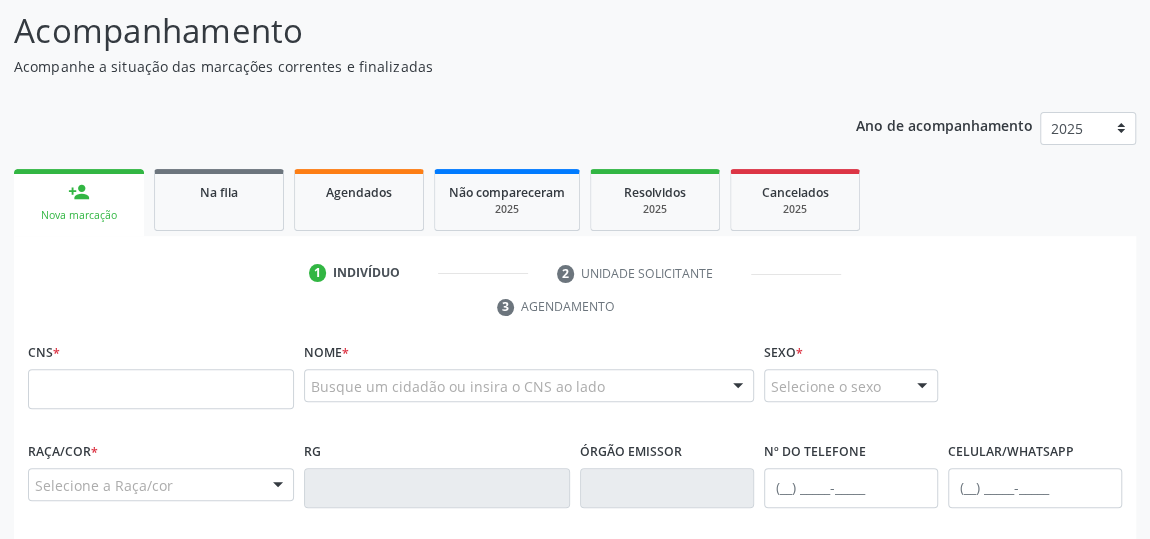 drag, startPoint x: 484, startPoint y: 248, endPoint x: 0, endPoint y: 8, distance: 540.237 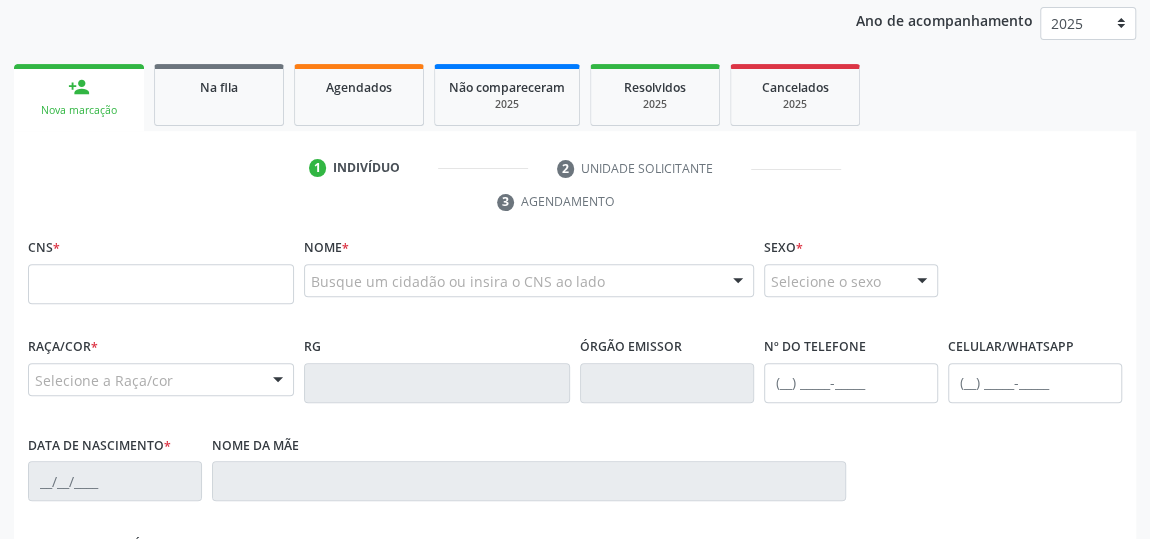 scroll, scrollTop: 340, scrollLeft: 0, axis: vertical 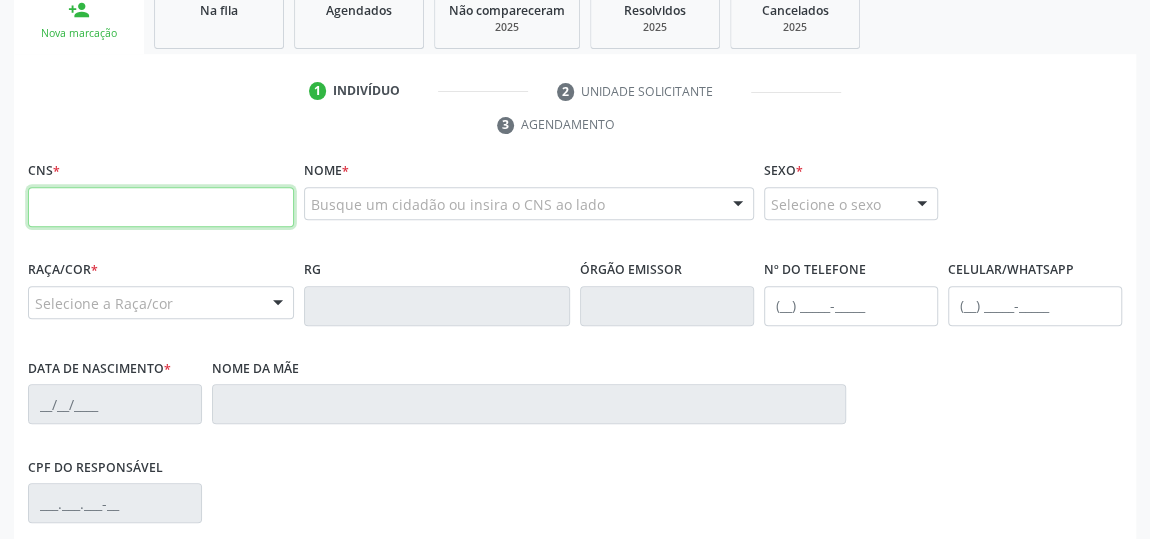 click at bounding box center (161, 207) 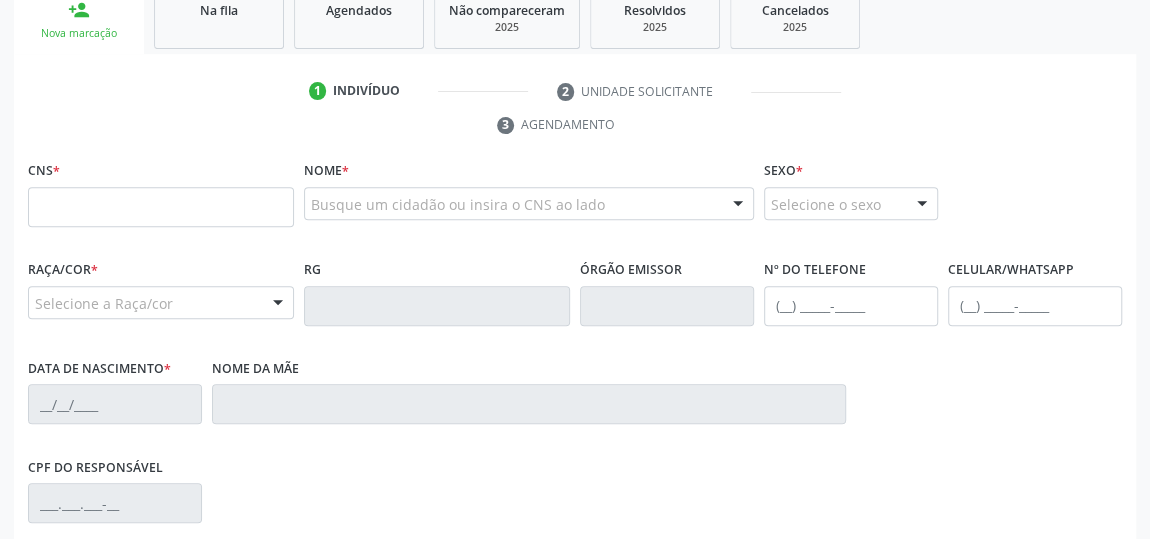 click on "CNS
*
Nome
*
Busque um cidadão ou insira o CNS ao lado
Nenhum resultado encontrado para: "   "
Digite o nome ou CNS para buscar um indivíduo
Sexo
*
Selecione o sexo
Masculino   Feminino
Nenhum resultado encontrado para: "   "
Não há nenhuma opção para ser exibida." at bounding box center [575, 205] 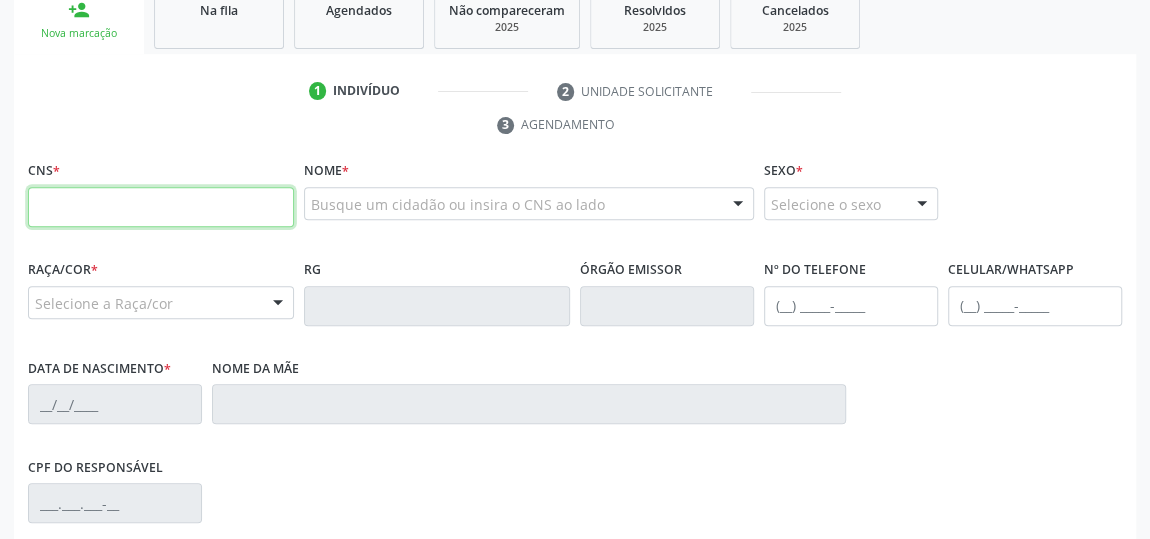 click at bounding box center [161, 207] 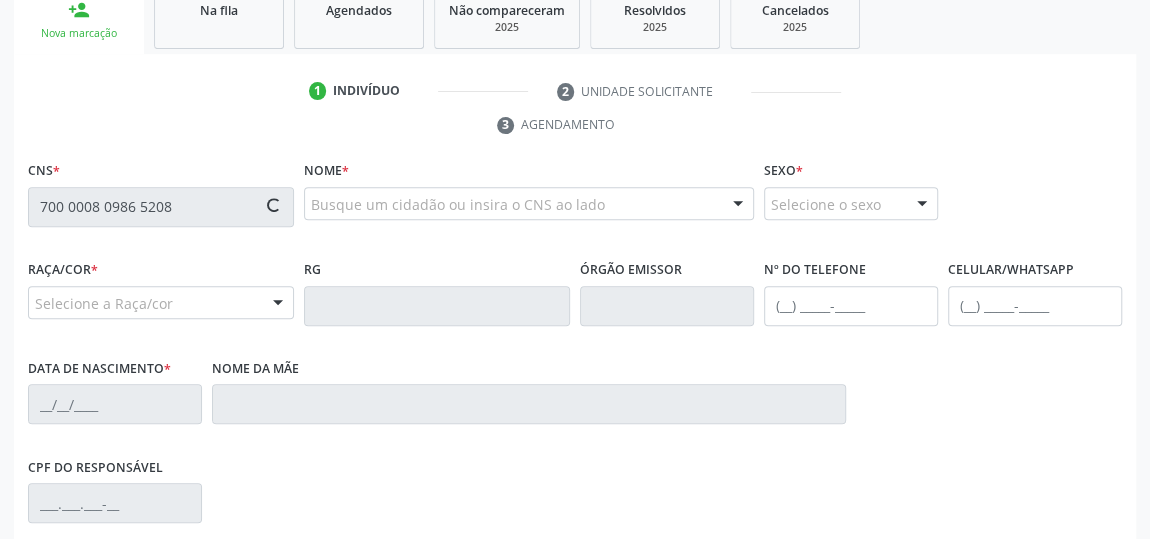 type on "700 0008 0986 5208" 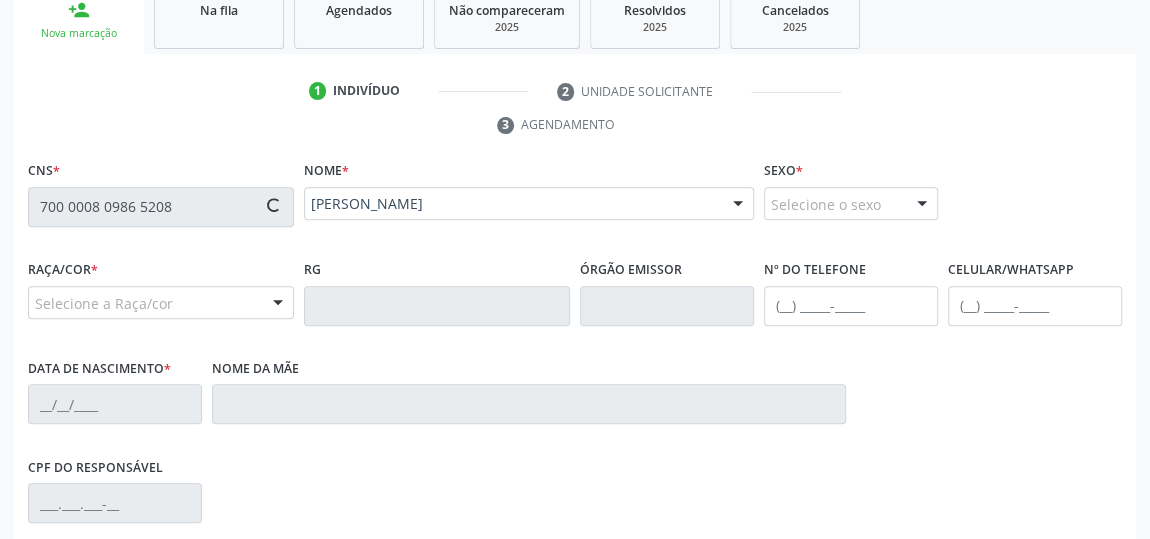 type on "(82) 99328-9562" 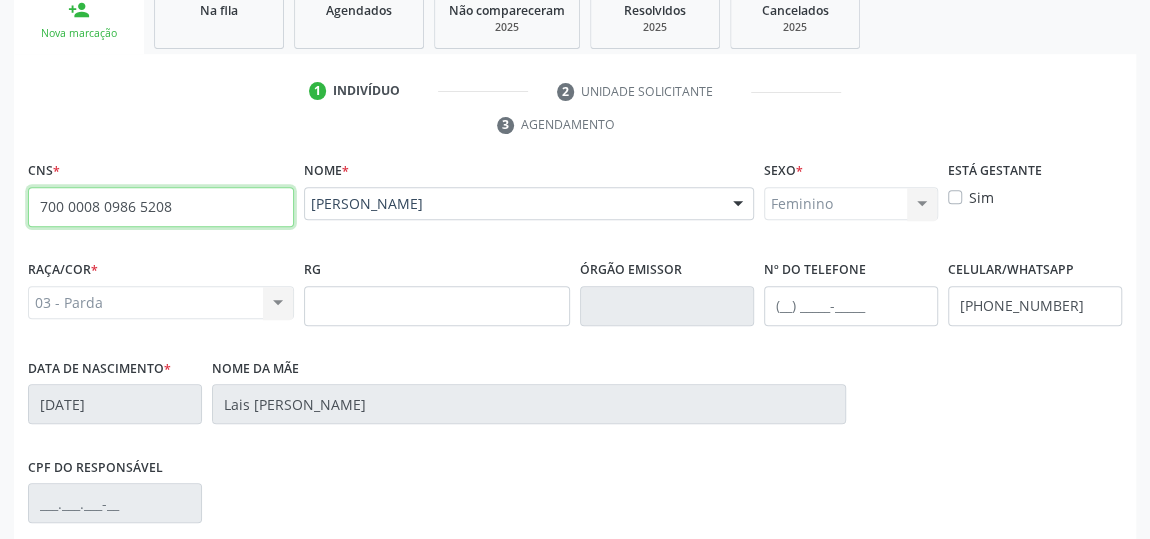 click on "700 0008 0986 5208" at bounding box center (161, 207) 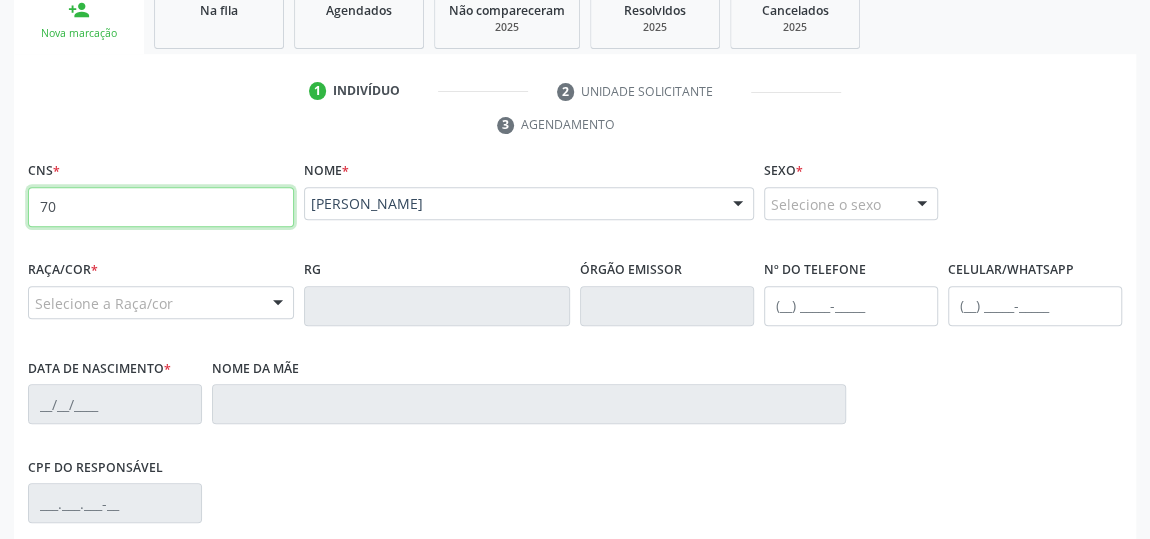 type on "7" 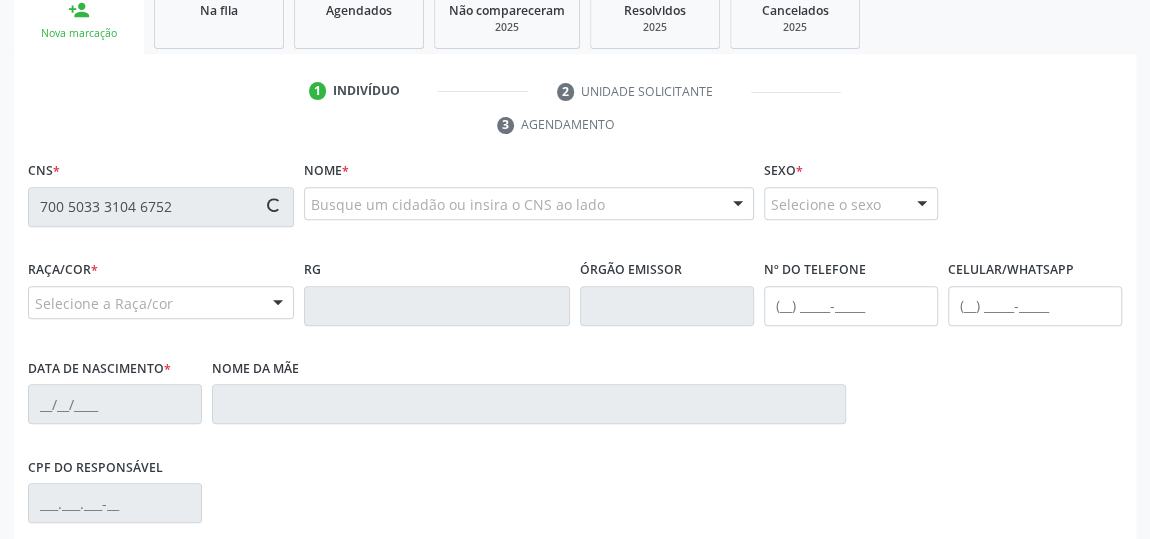 type on "700 5033 3104 6752" 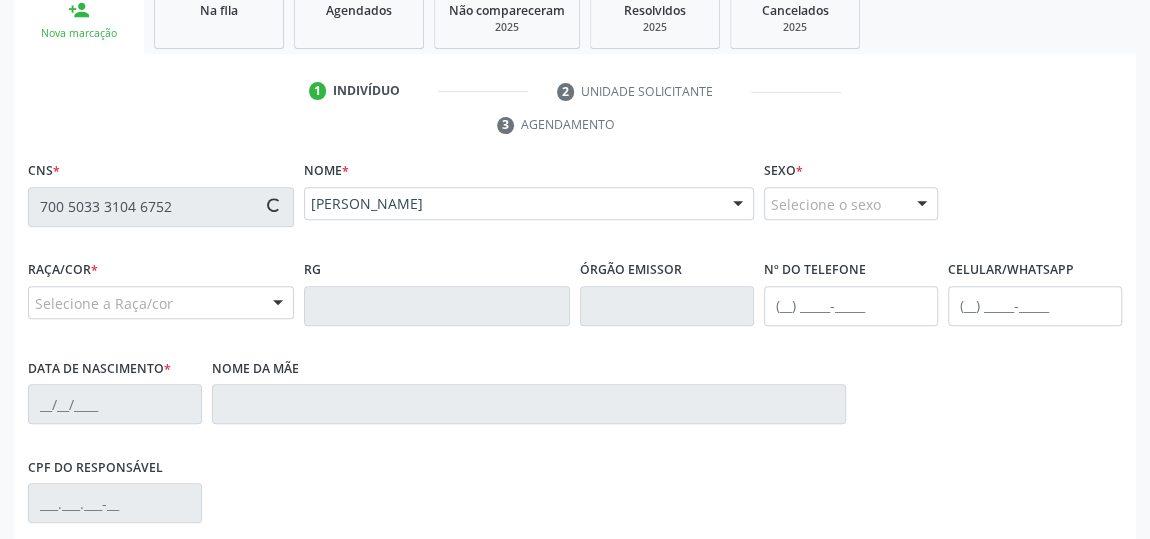 type on "(82) 99386-0490" 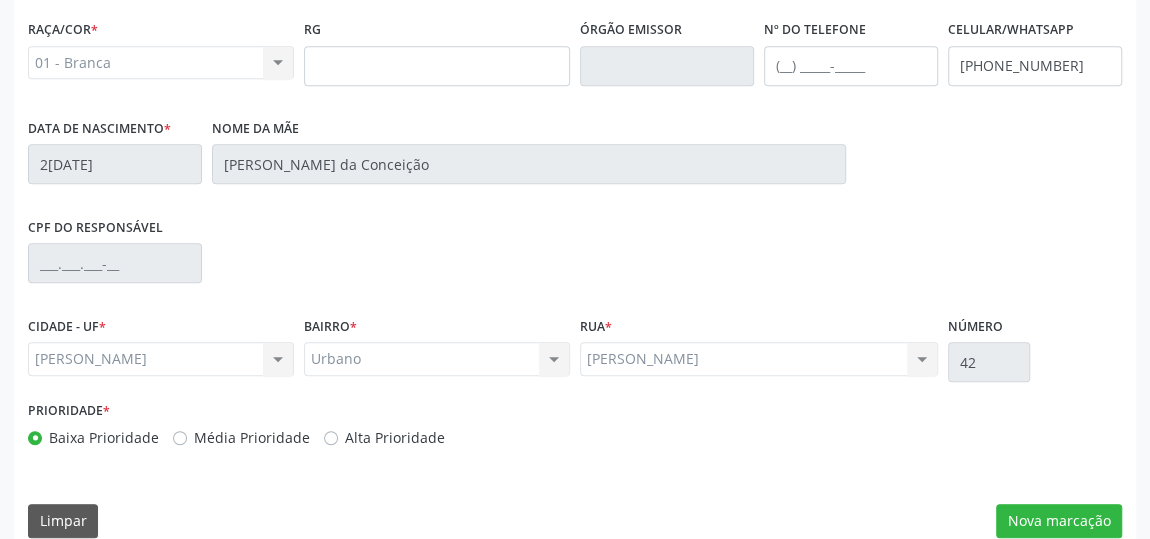 scroll, scrollTop: 604, scrollLeft: 0, axis: vertical 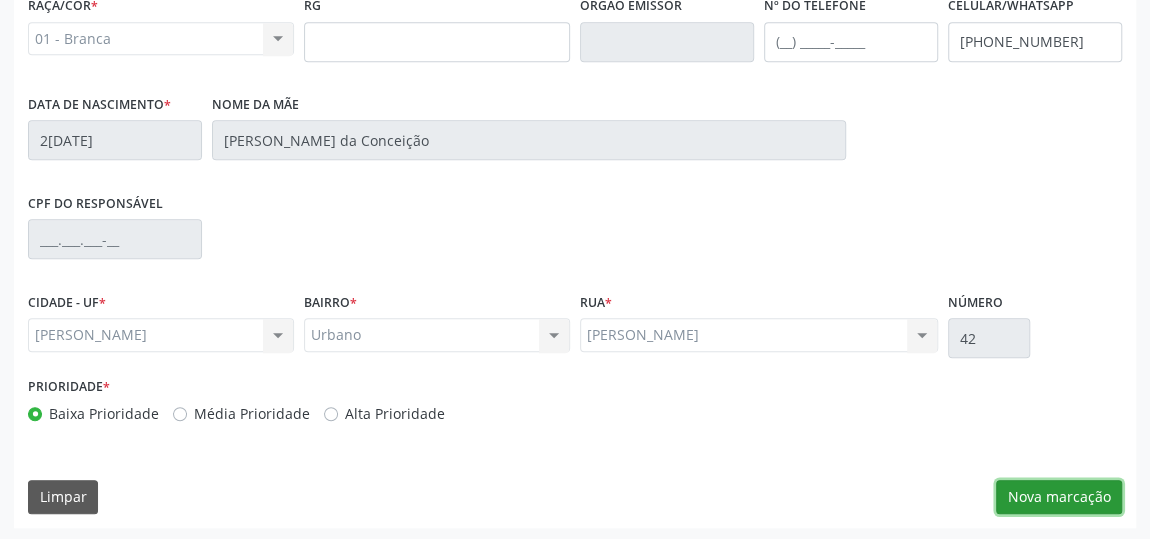click on "Nova marcação" at bounding box center (1059, 497) 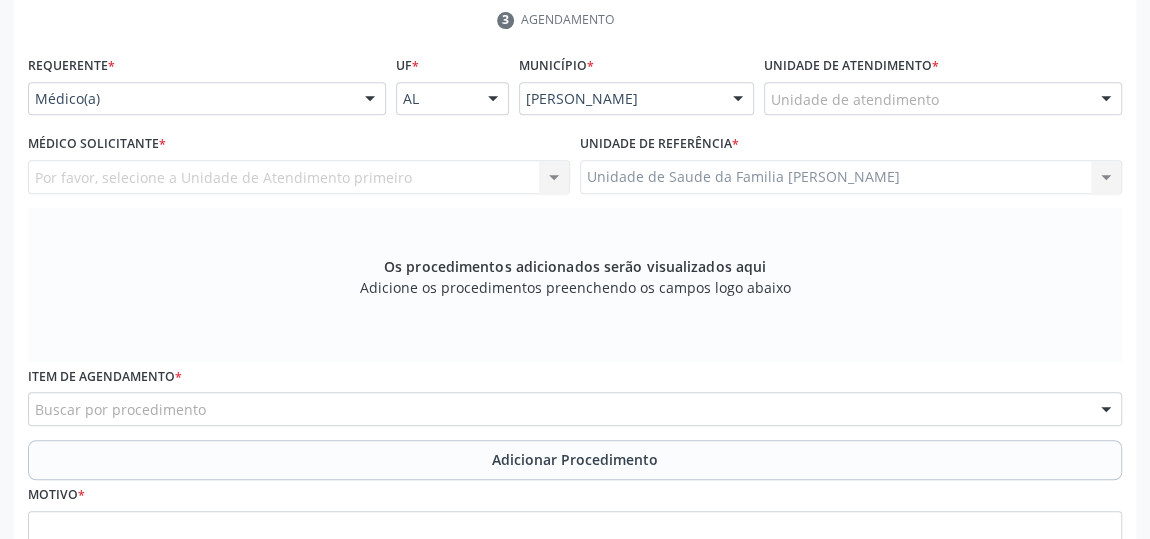 scroll, scrollTop: 331, scrollLeft: 0, axis: vertical 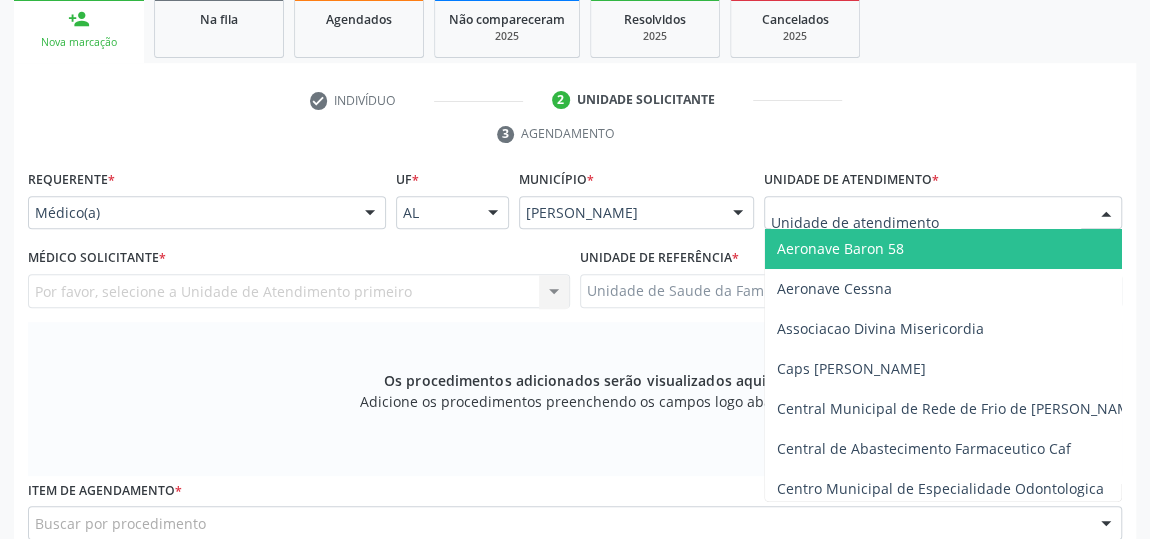 click at bounding box center (943, 213) 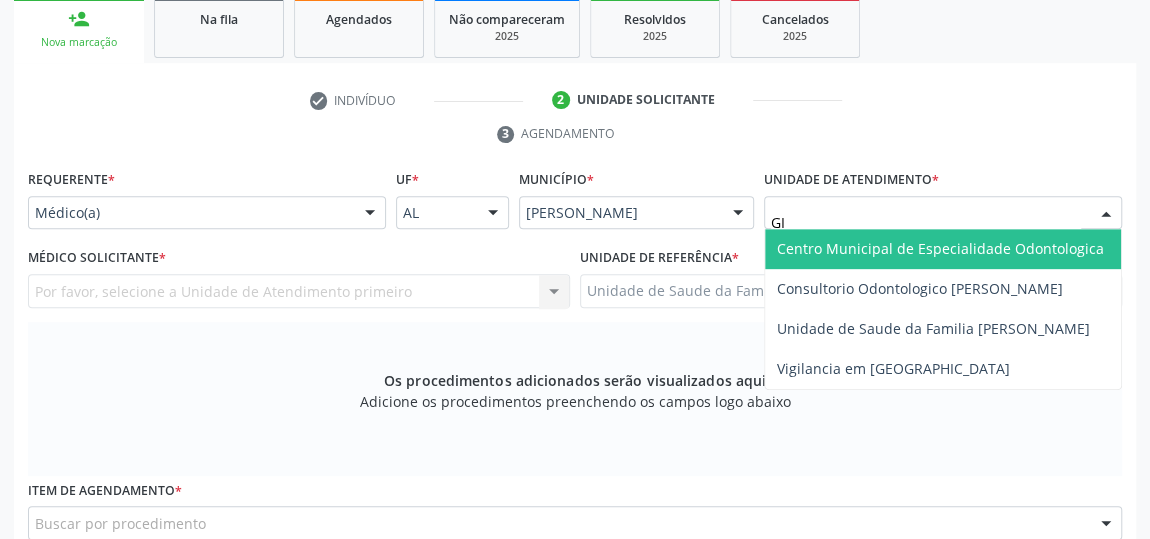 type on "GIS" 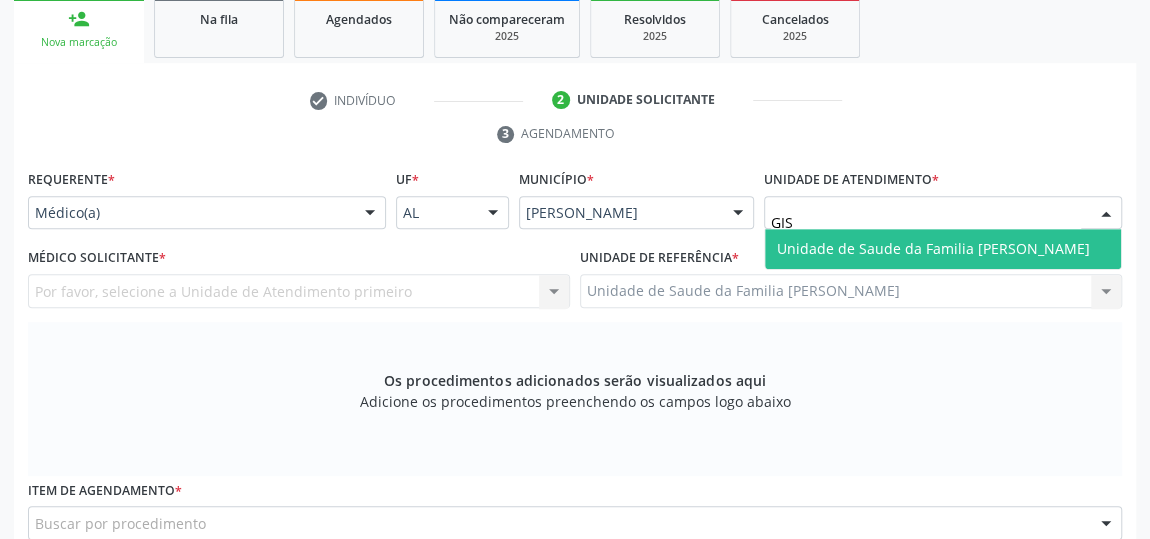 click on "Unidade de Saude da Familia [PERSON_NAME]" at bounding box center [943, 249] 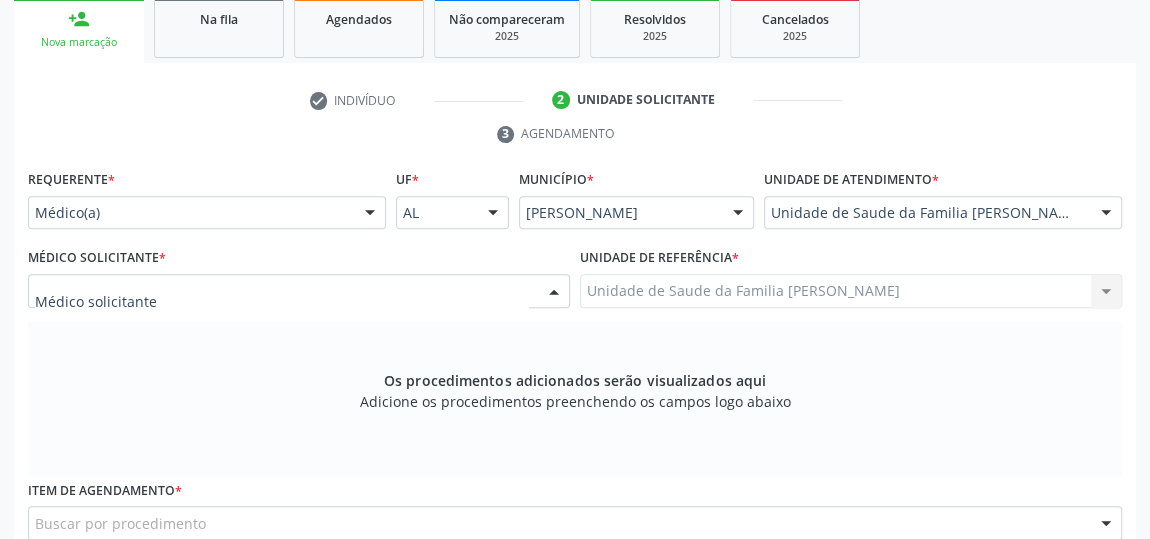 click at bounding box center (554, 292) 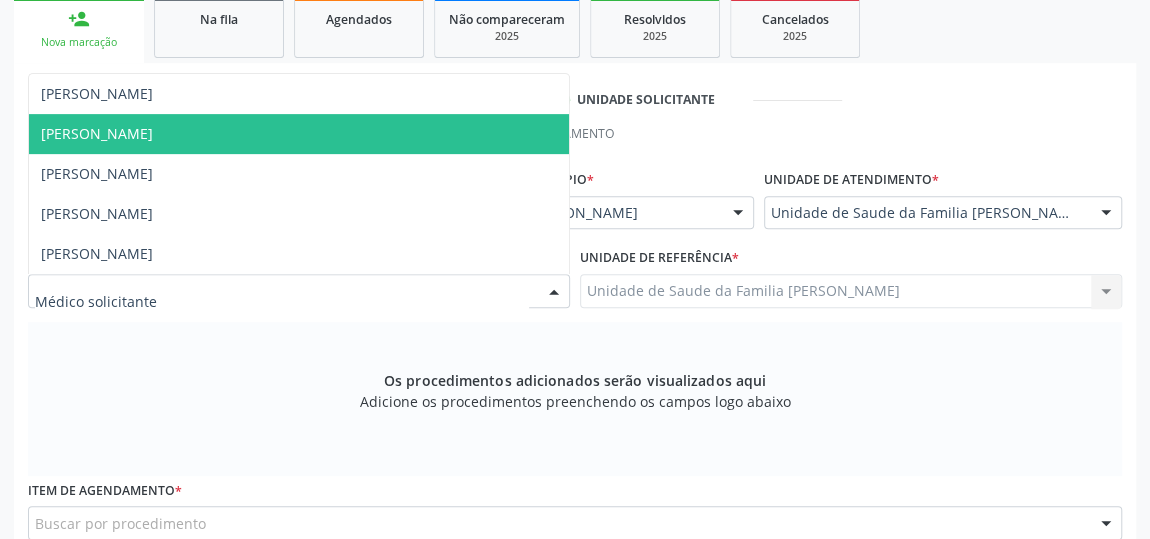 click on "[PERSON_NAME]" at bounding box center [97, 133] 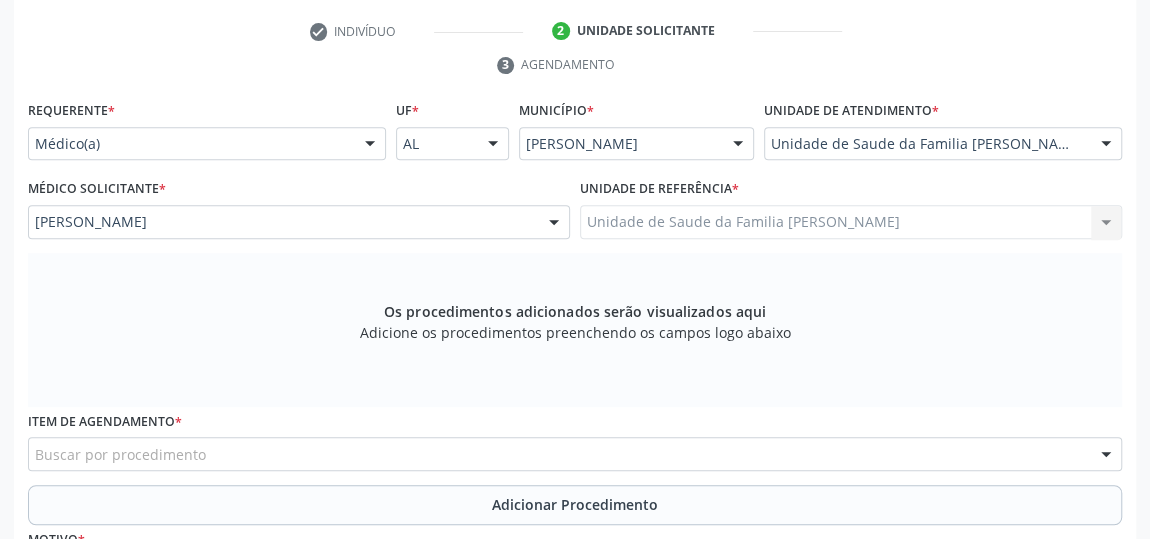 scroll, scrollTop: 513, scrollLeft: 0, axis: vertical 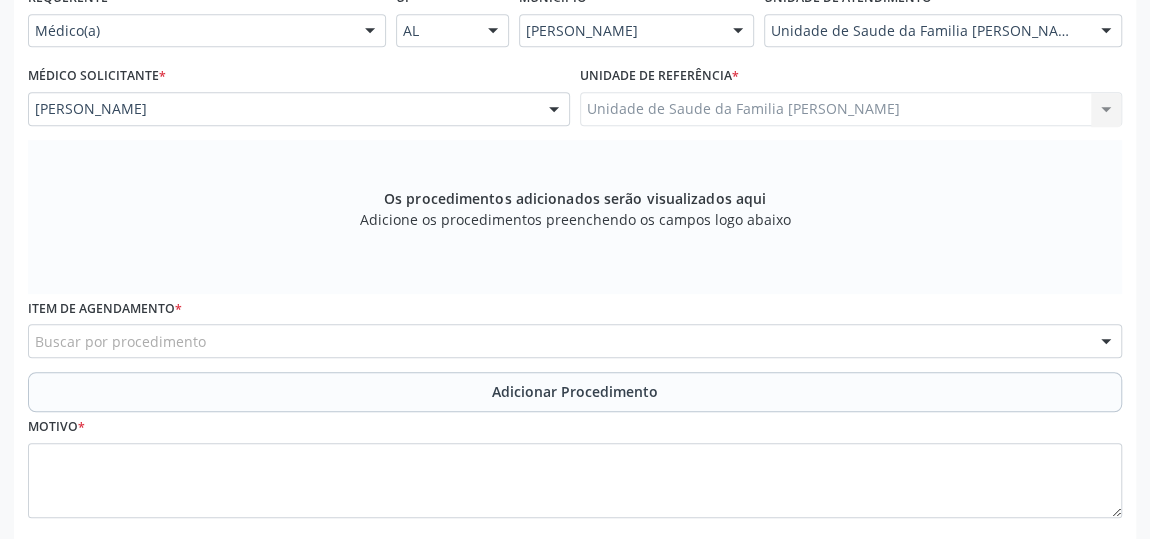 click on "Buscar por procedimento" at bounding box center [575, 341] 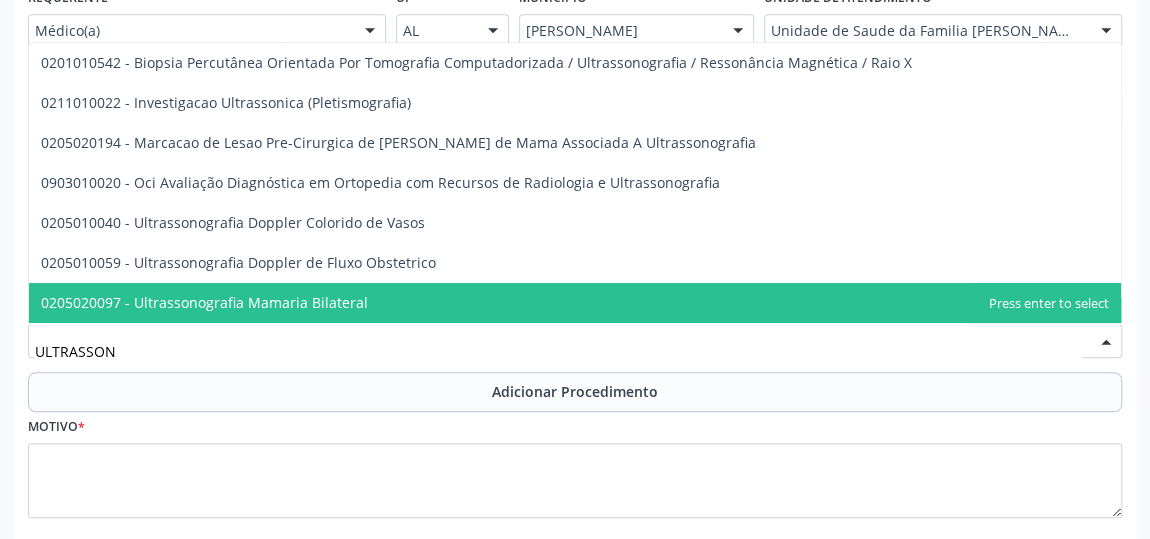click on "ULTRASSON" at bounding box center [558, 351] 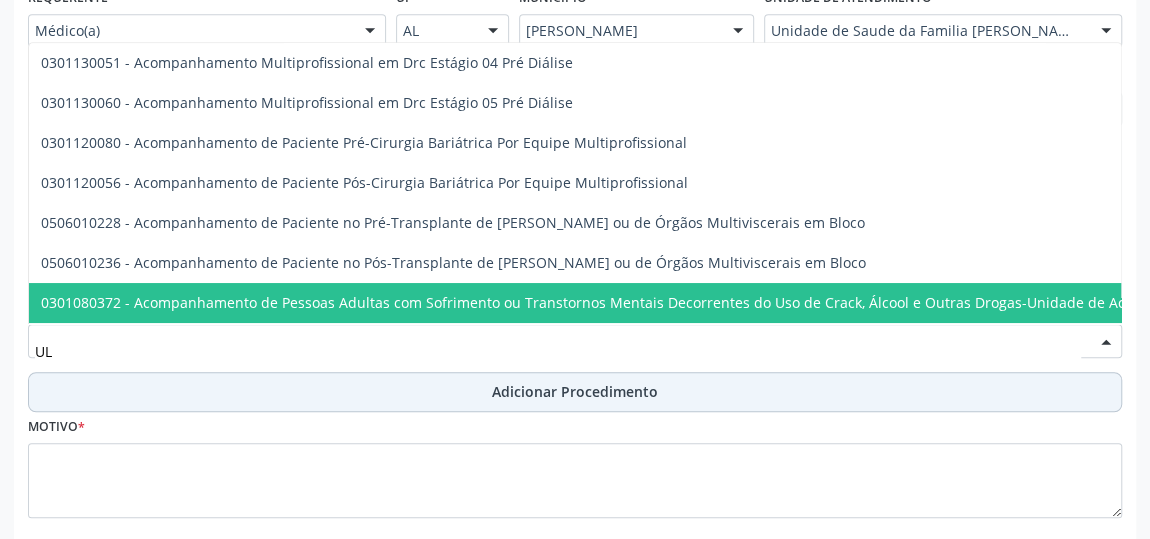 type on "U" 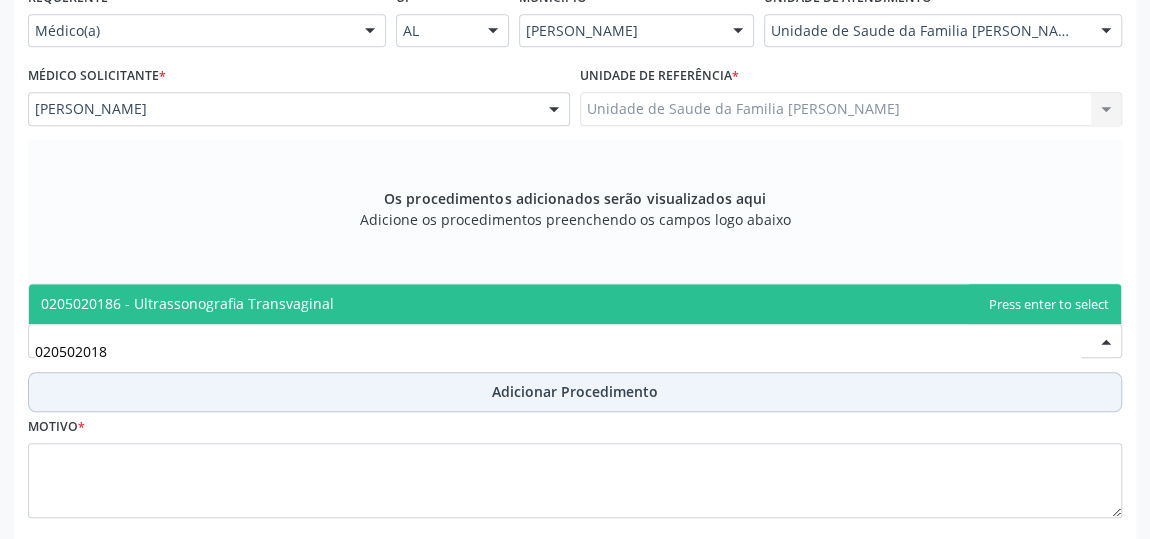 type on "0205020186" 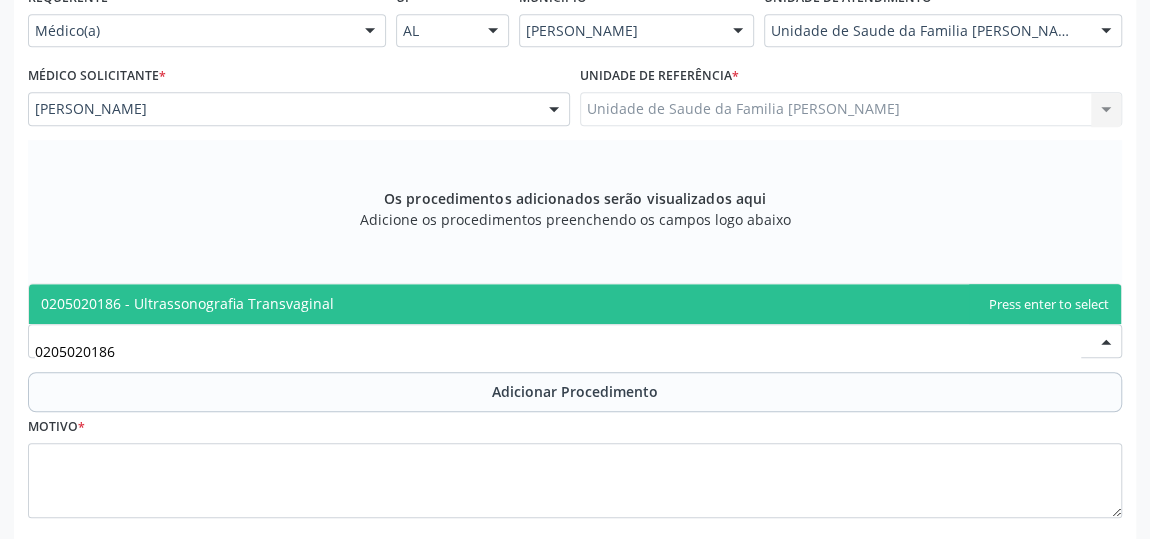 click on "0205020186 - Ultrassonografia Transvaginal" at bounding box center (187, 303) 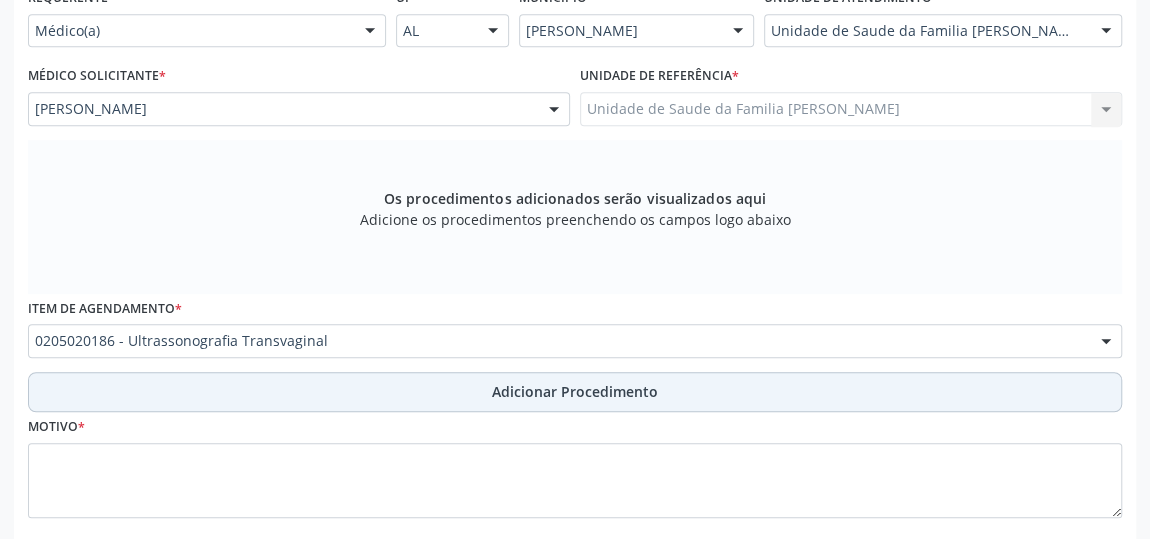 click on "Adicionar Procedimento" at bounding box center [575, 391] 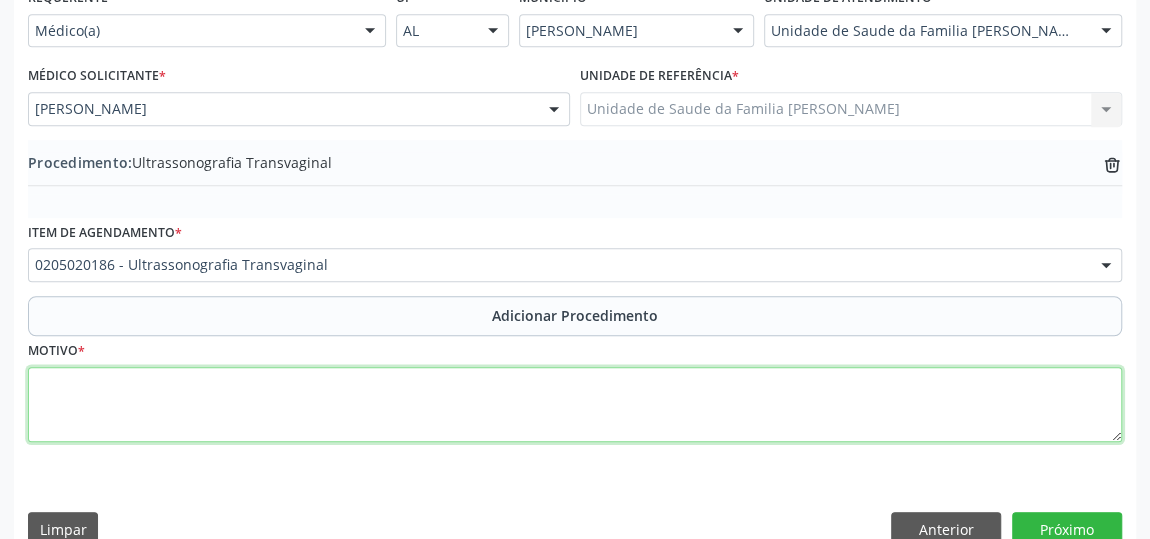 click at bounding box center (575, 405) 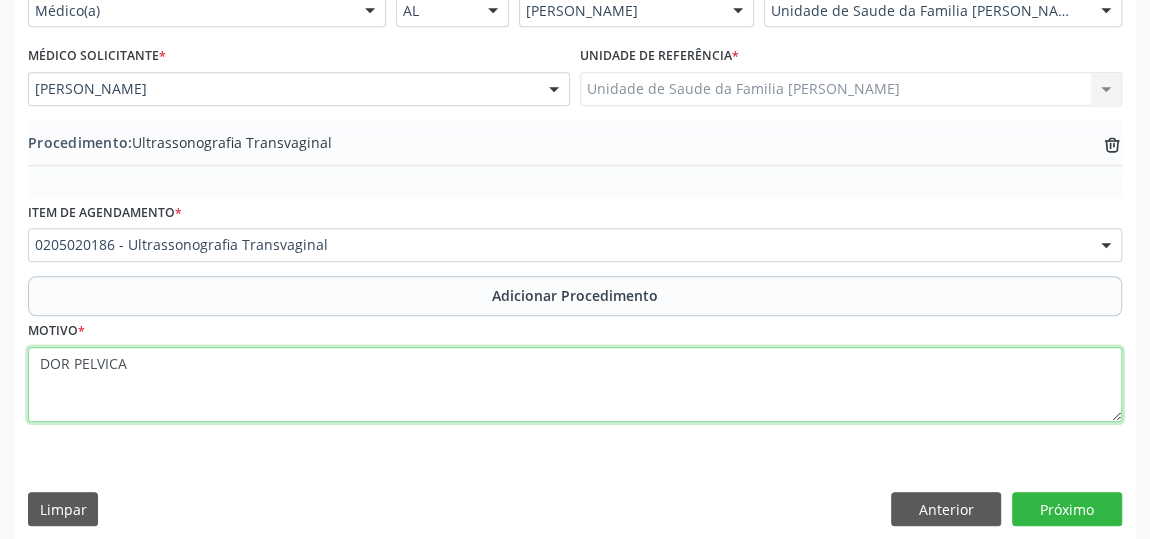 scroll, scrollTop: 544, scrollLeft: 0, axis: vertical 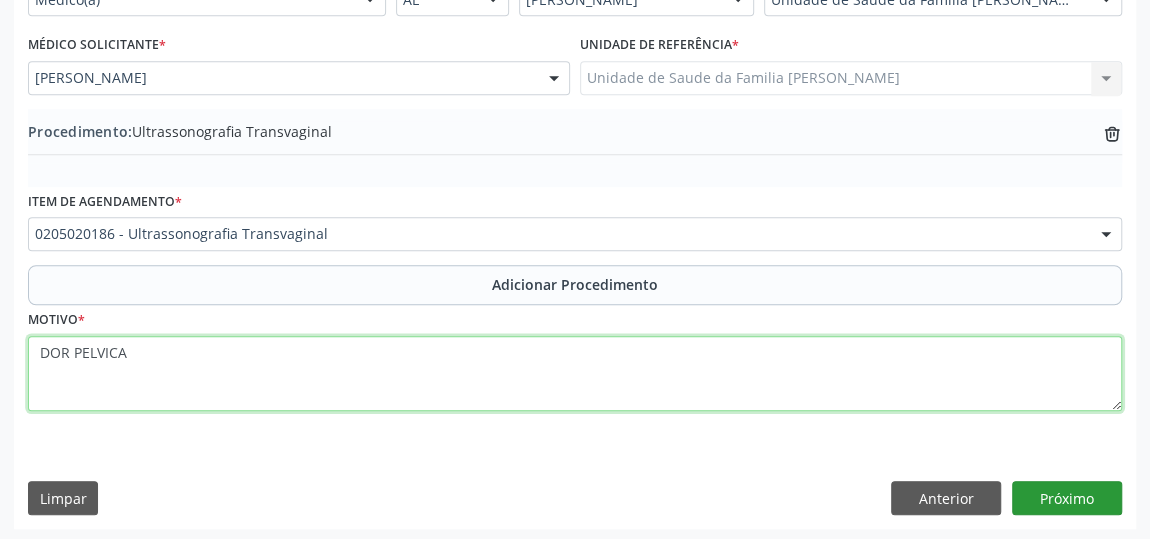 type on "DOR PELVICA" 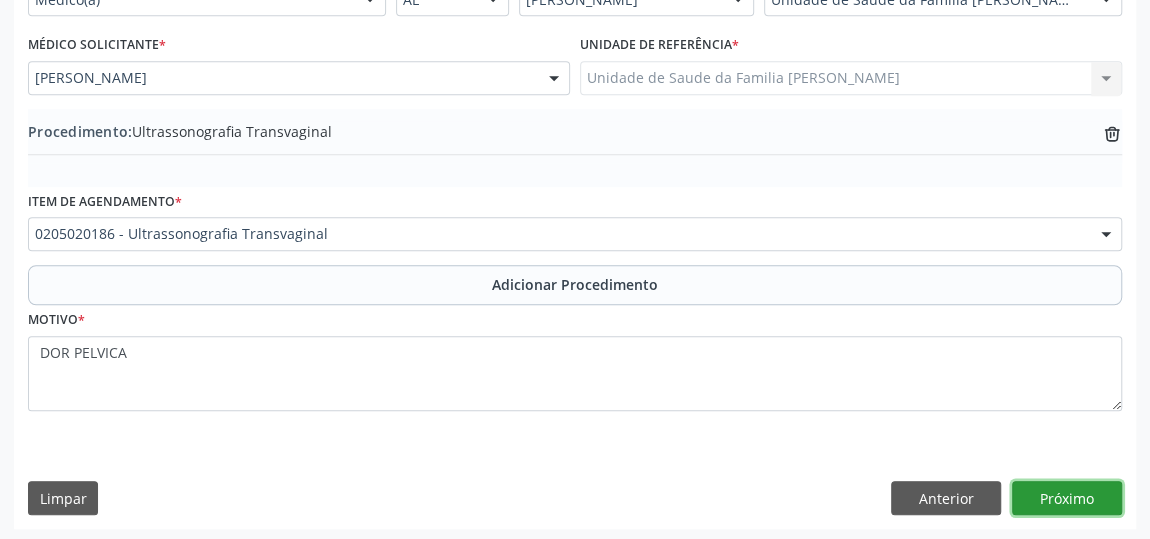 click on "Próximo" at bounding box center [1067, 498] 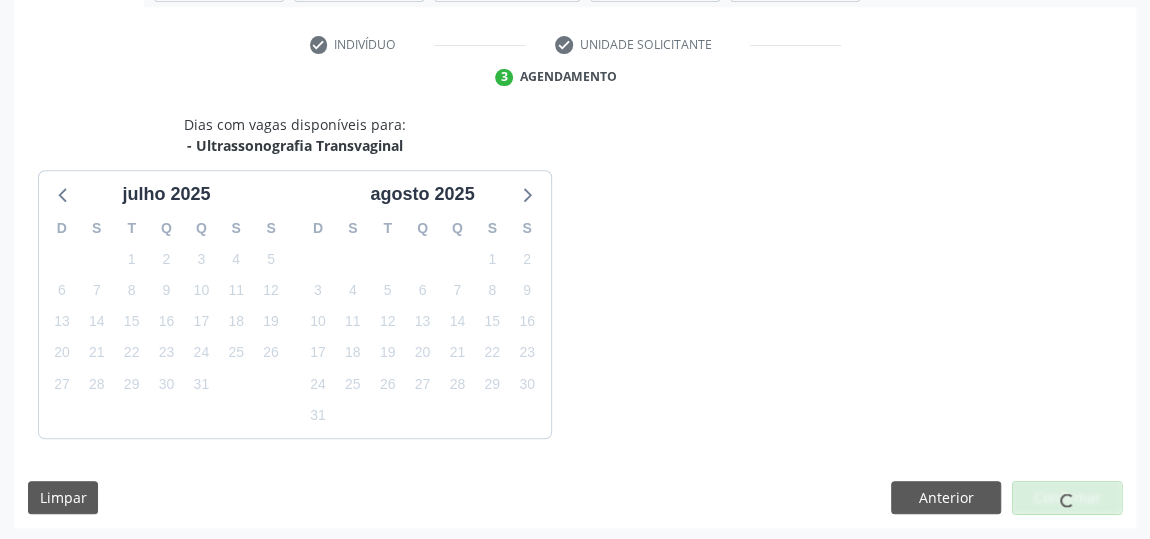 scroll, scrollTop: 446, scrollLeft: 0, axis: vertical 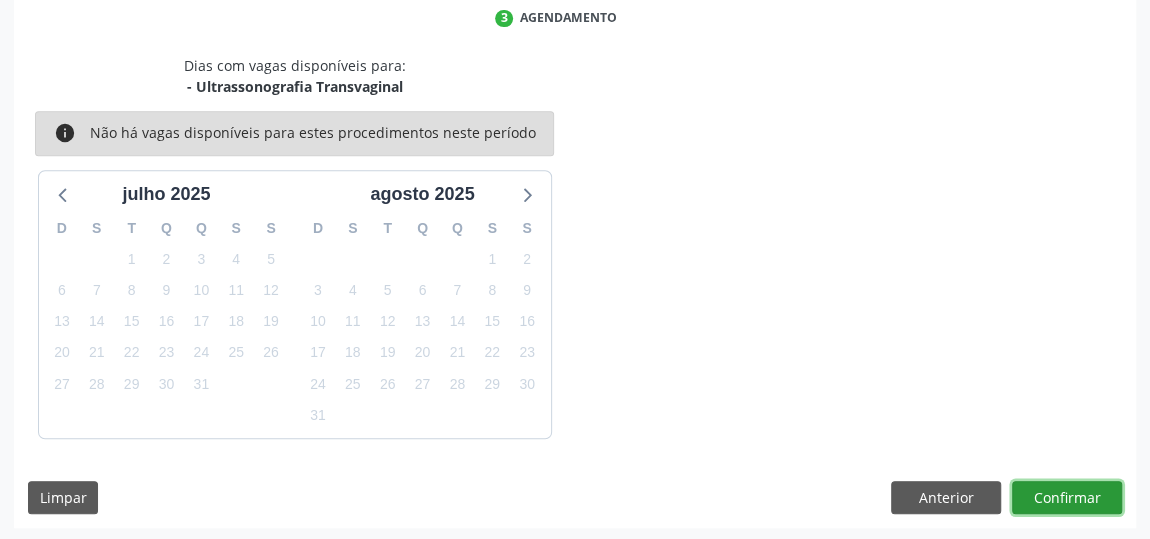 click on "Confirmar" at bounding box center (1067, 498) 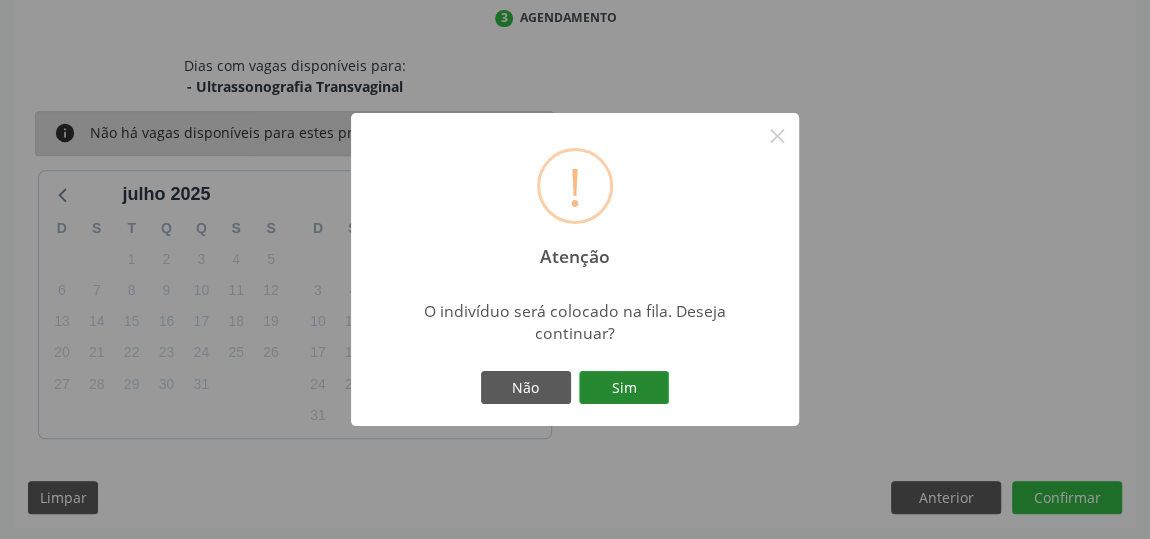 click on "Sim" at bounding box center (624, 388) 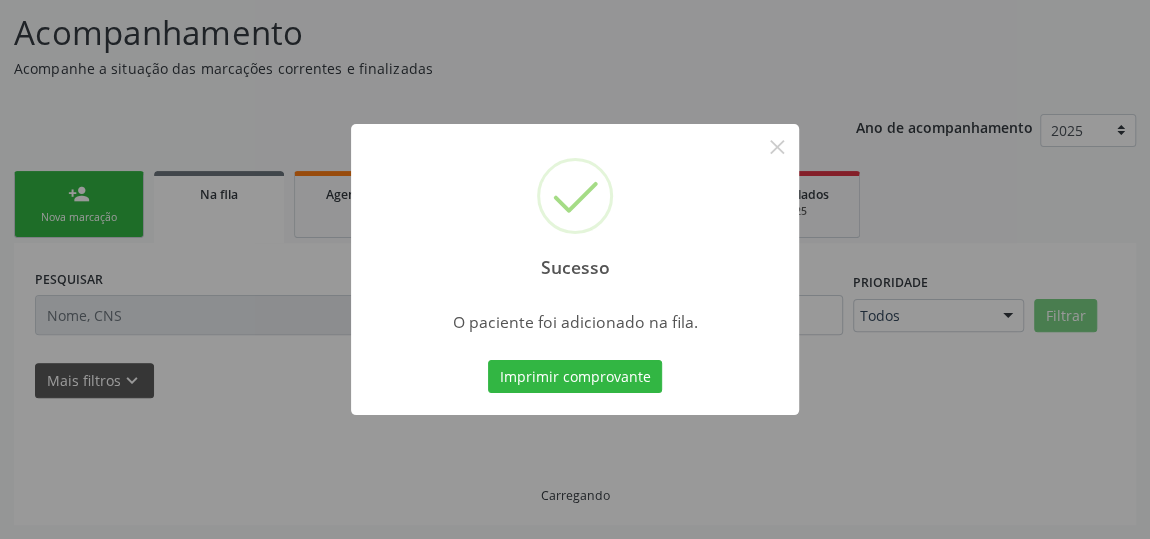 scroll, scrollTop: 153, scrollLeft: 0, axis: vertical 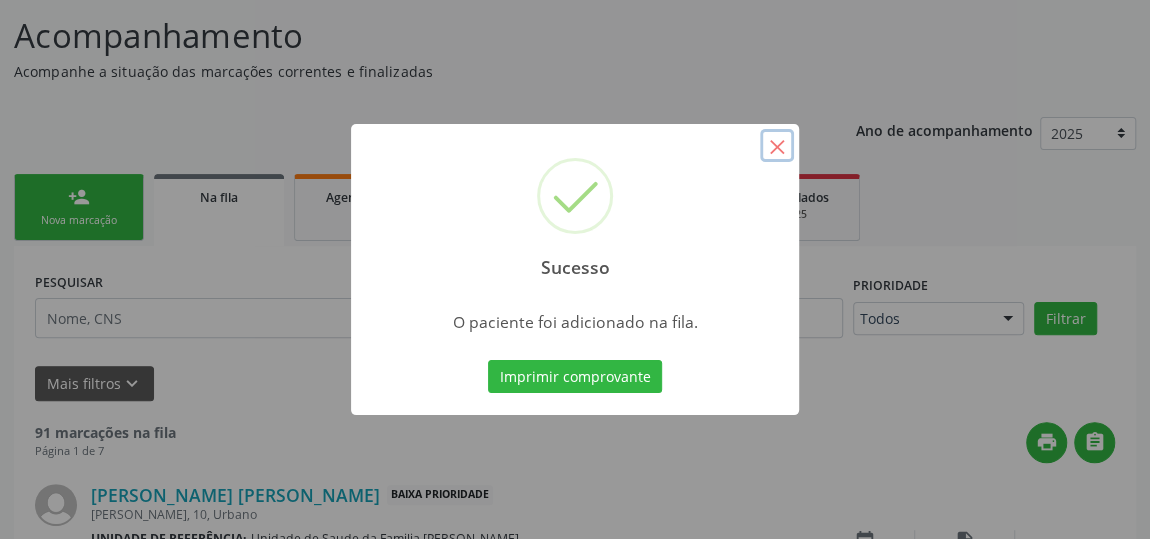 click on "×" at bounding box center (777, 146) 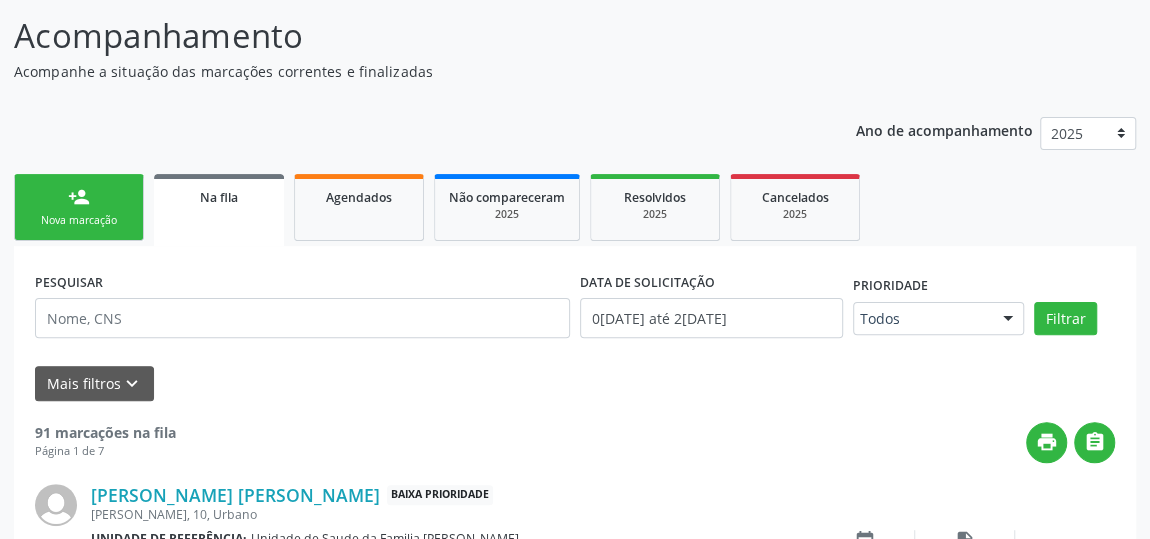 click on "Nova marcação" at bounding box center [79, 220] 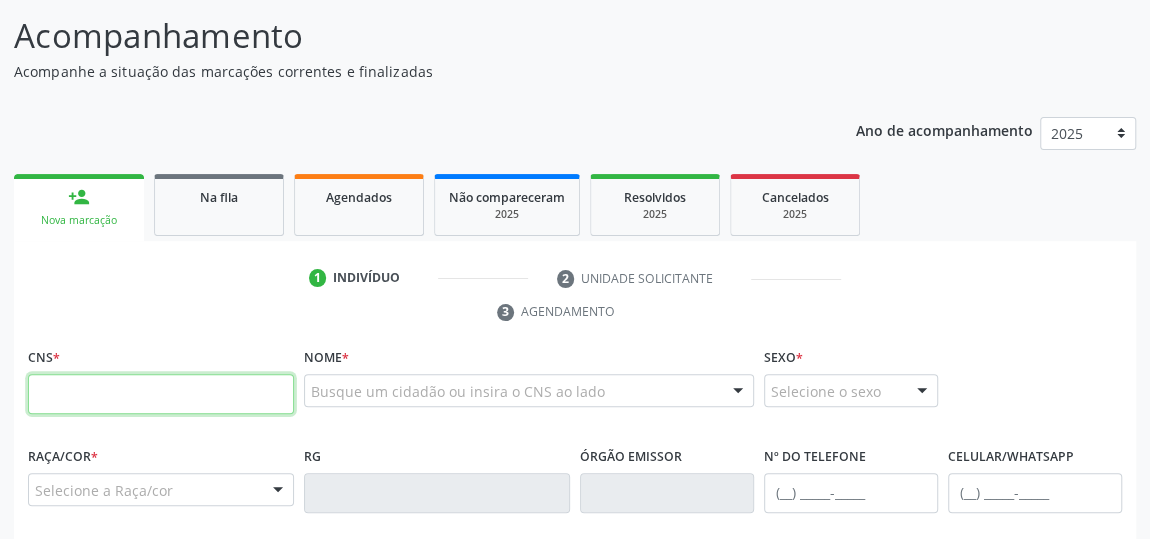 click at bounding box center [161, 394] 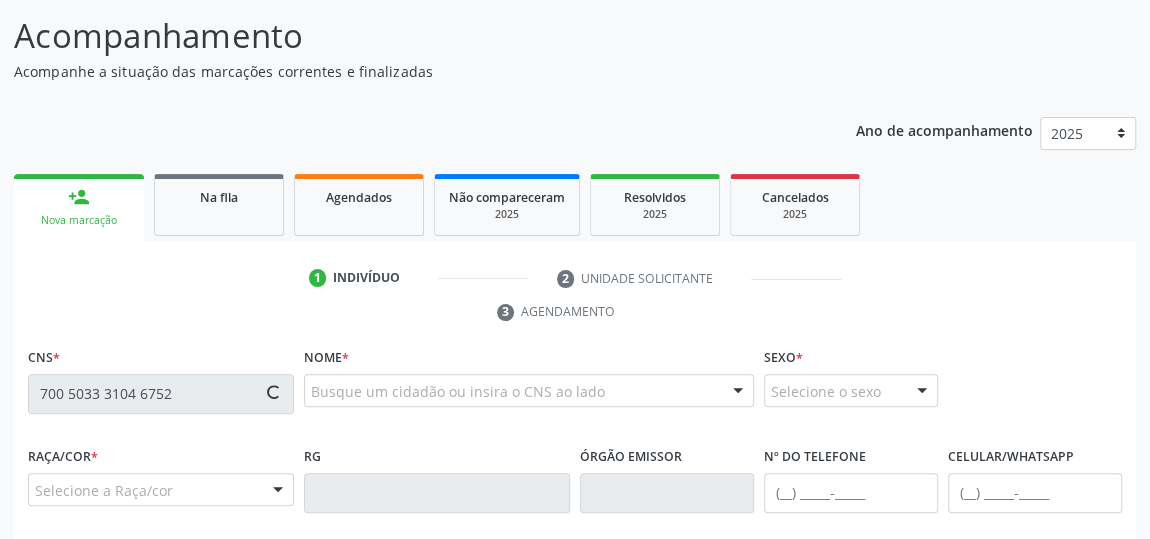 type on "700 5033 3104 6752" 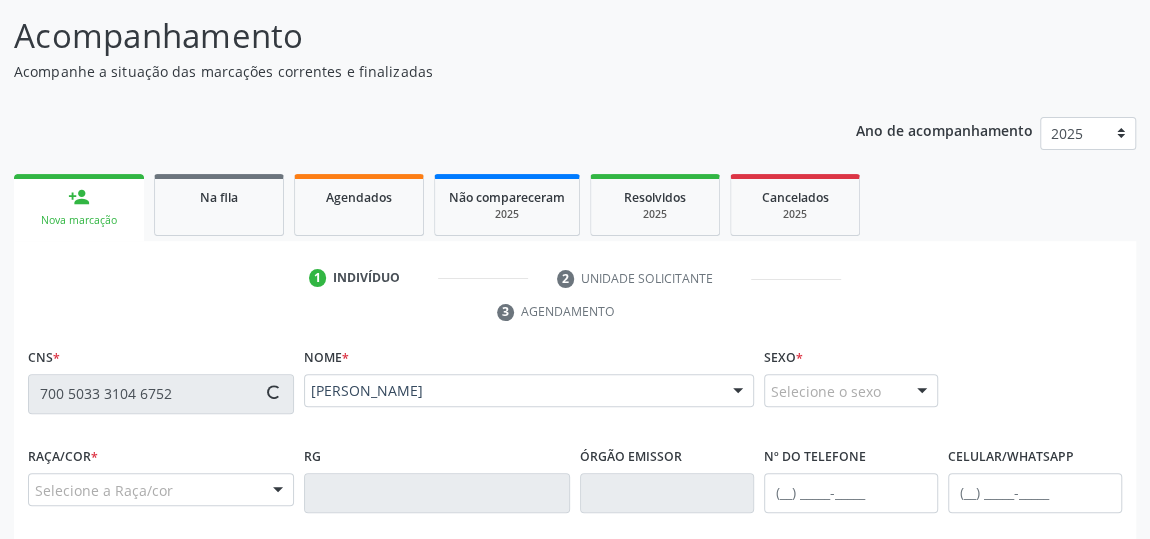 type on "(82) 99386-0490" 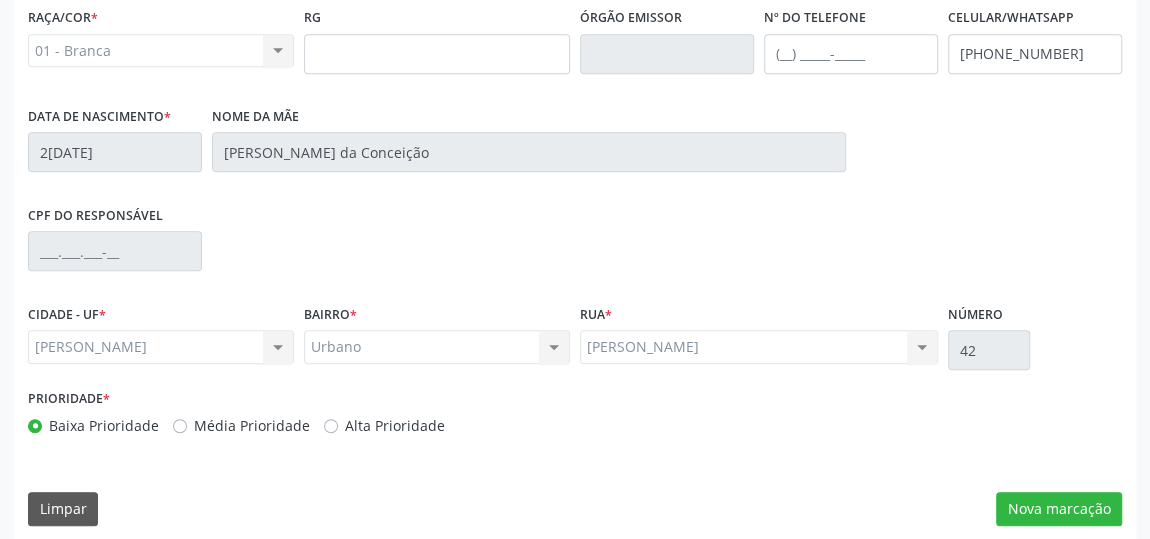 scroll, scrollTop: 604, scrollLeft: 0, axis: vertical 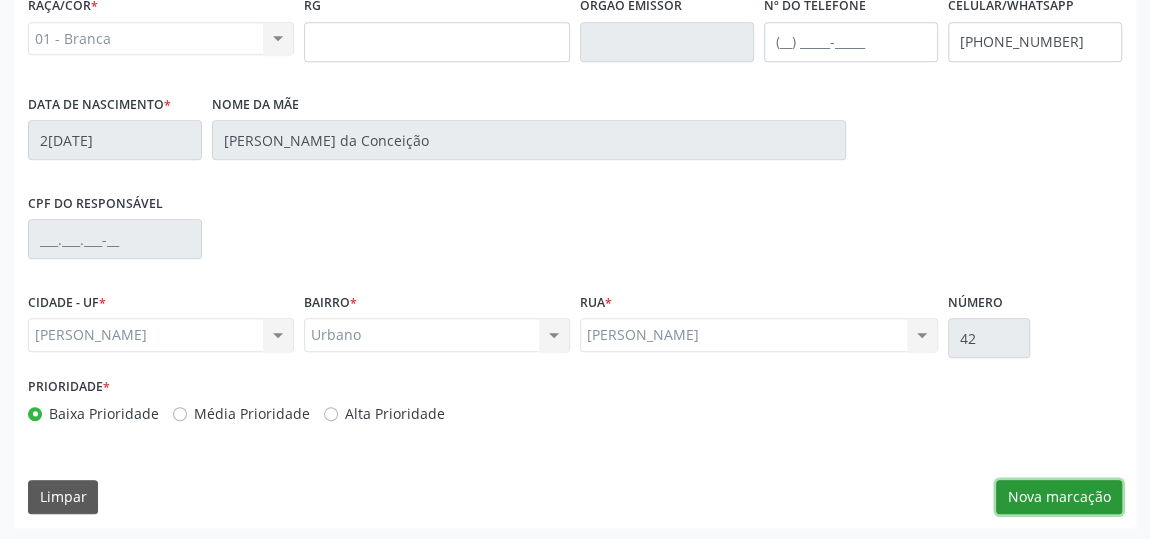 click on "Nova marcação" at bounding box center (1059, 497) 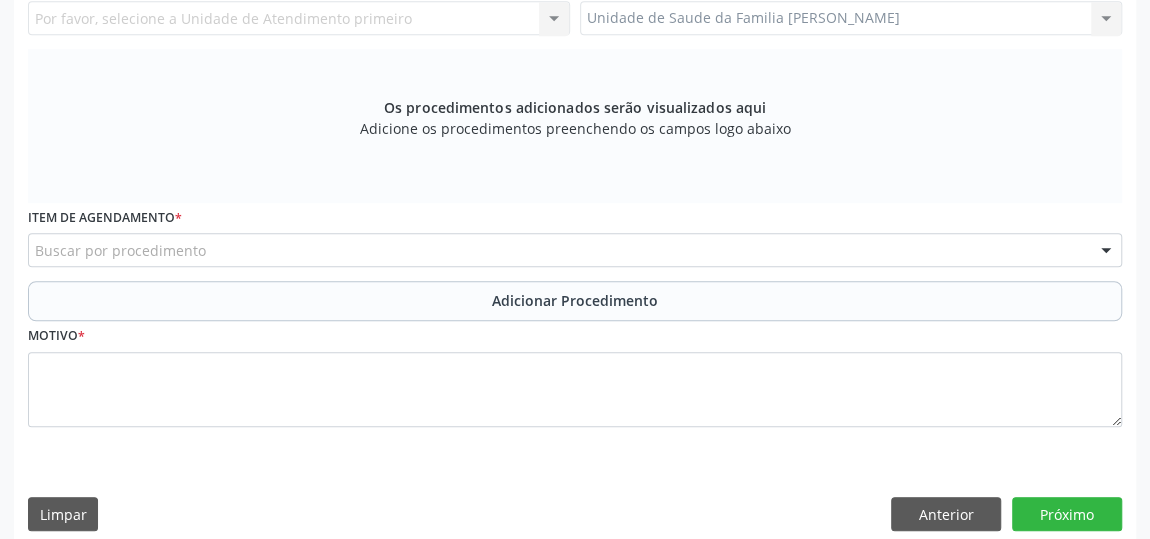 scroll, scrollTop: 331, scrollLeft: 0, axis: vertical 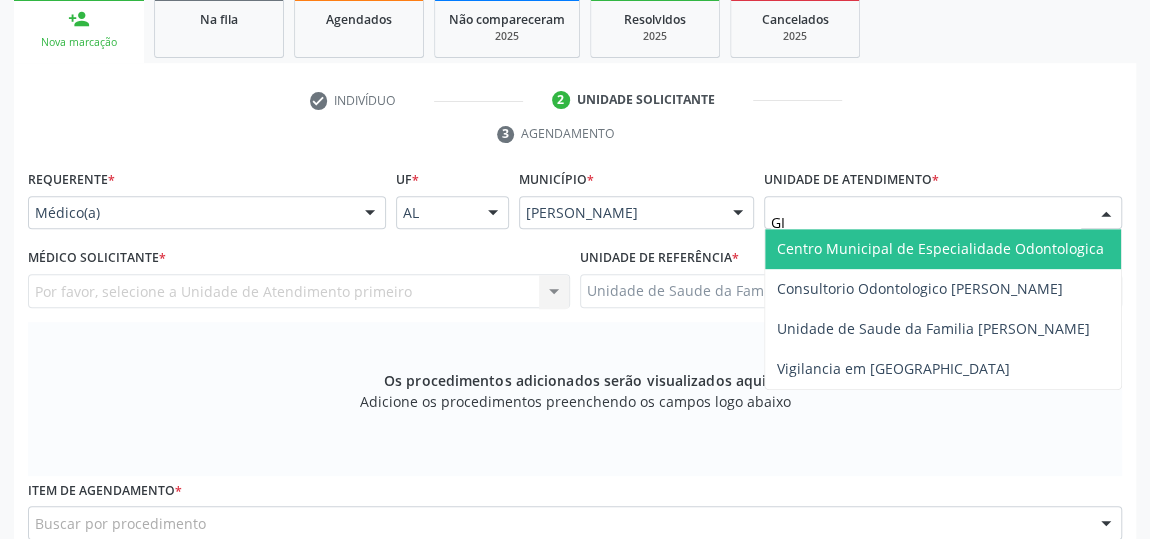 type on "GIS" 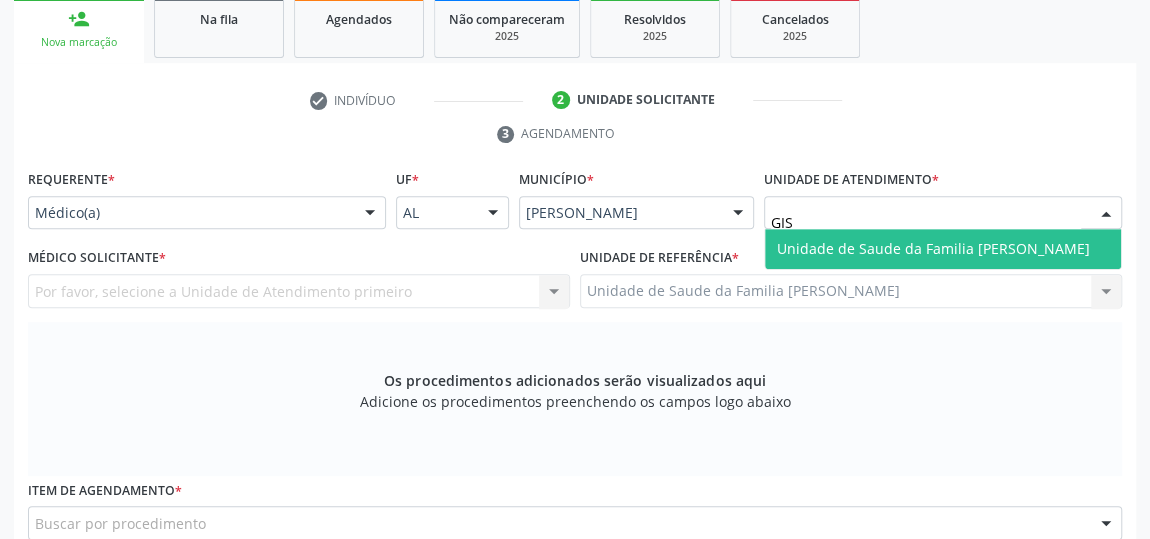 click on "Unidade de Saude da Familia [PERSON_NAME]" at bounding box center (933, 248) 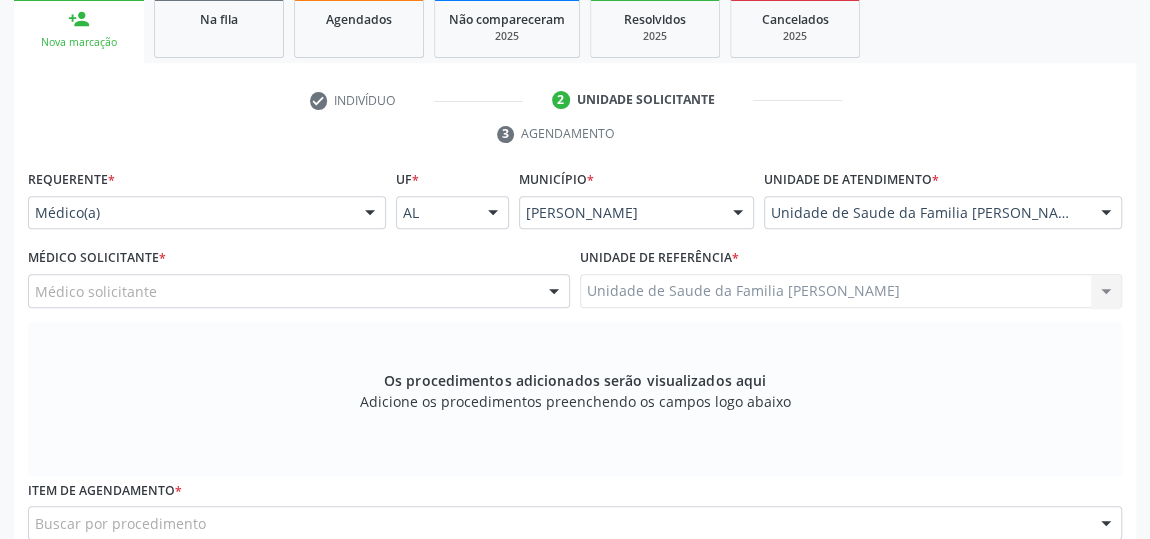 click at bounding box center [554, 292] 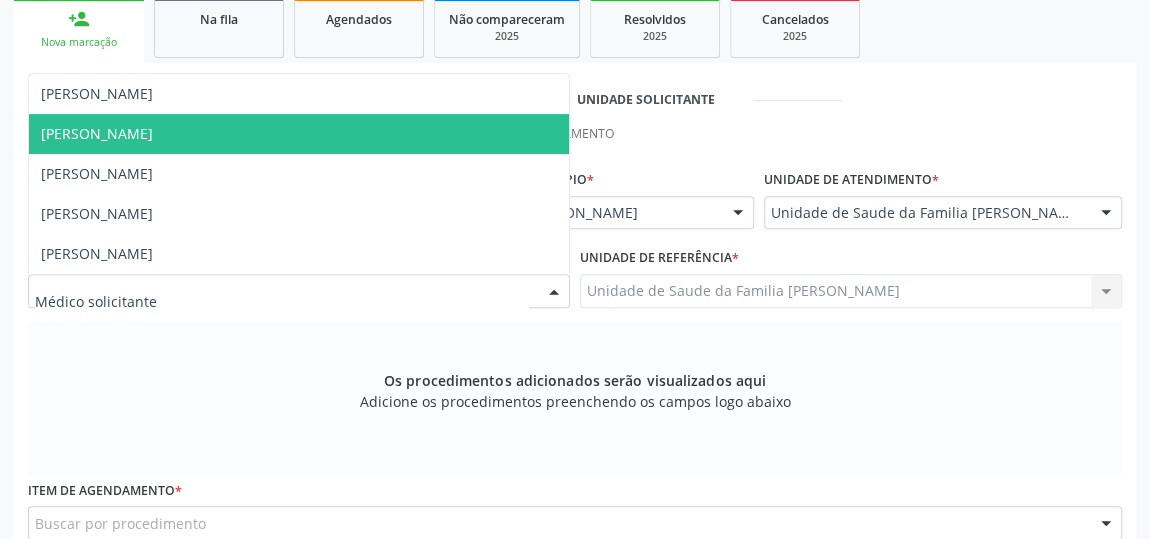 click on "[PERSON_NAME]" at bounding box center (97, 133) 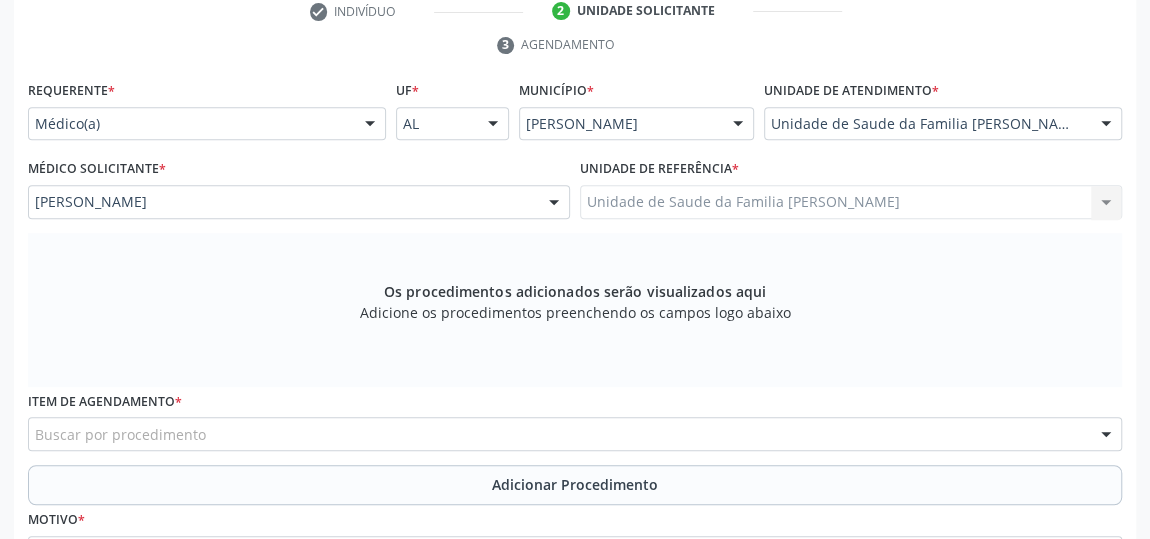 scroll, scrollTop: 513, scrollLeft: 0, axis: vertical 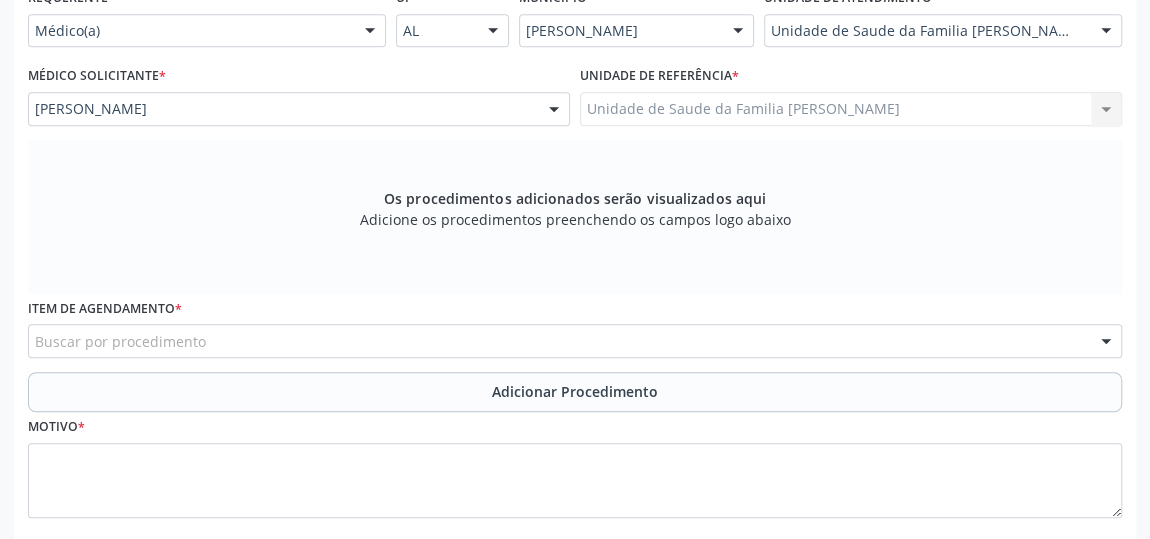 click on "Buscar por procedimento" at bounding box center (575, 341) 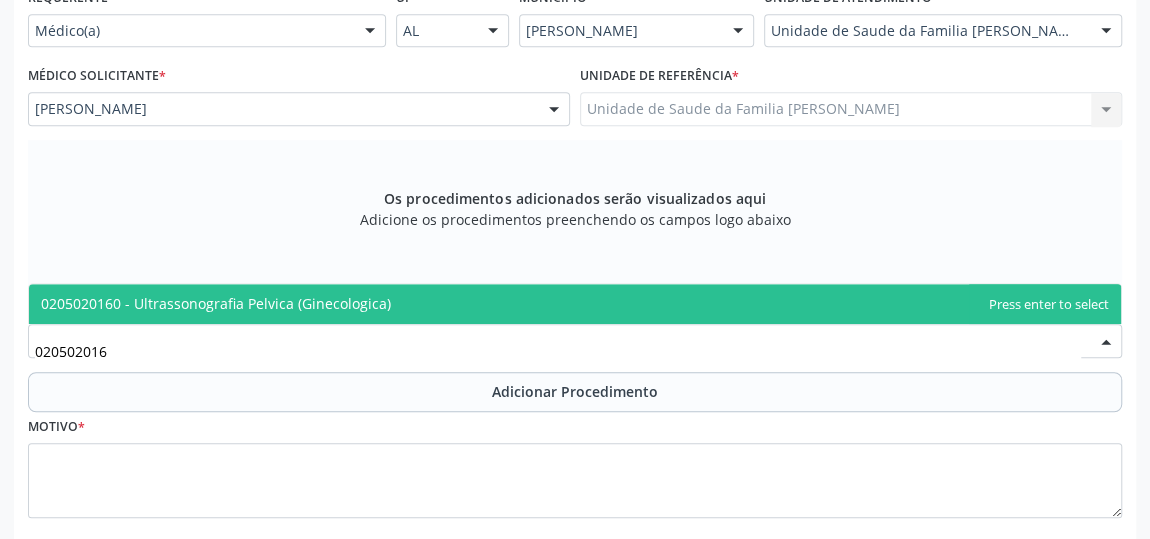 type on "0205020160" 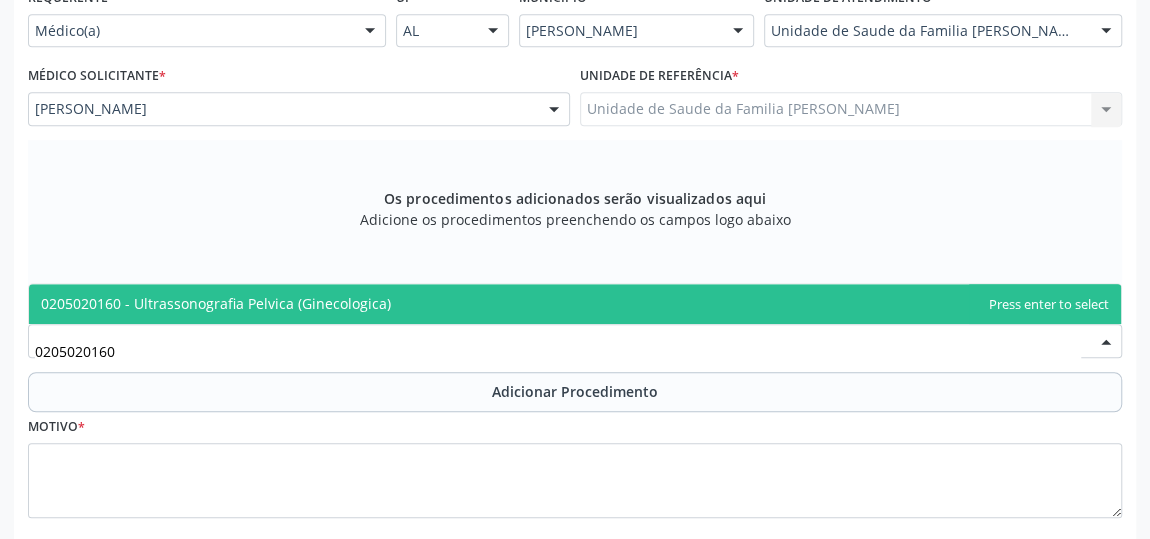 click on "0205020160 - Ultrassonografia Pelvica (Ginecologica)" at bounding box center [216, 303] 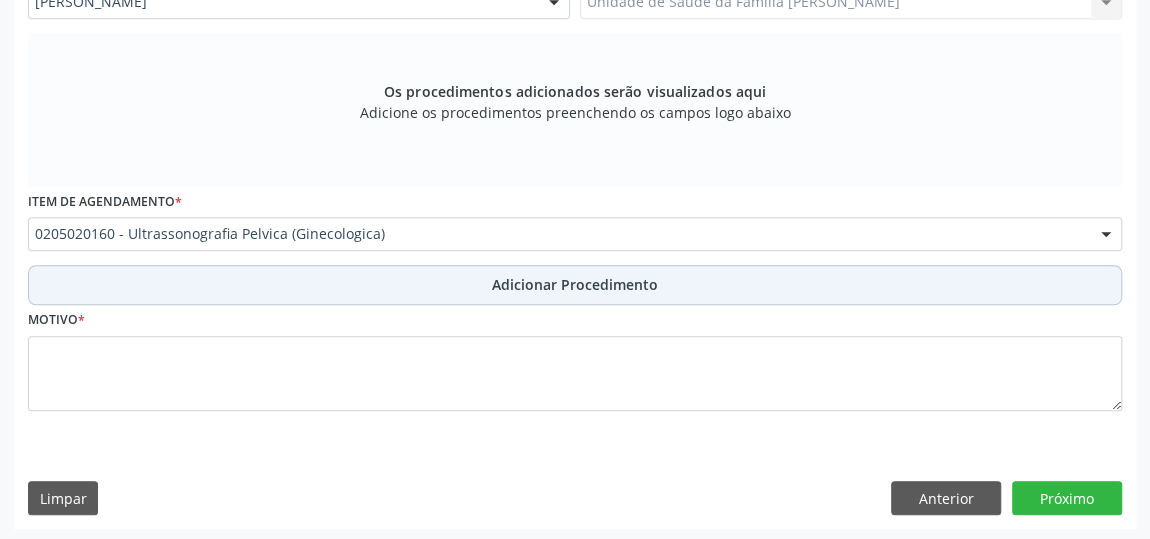 click on "Adicionar Procedimento" at bounding box center [575, 284] 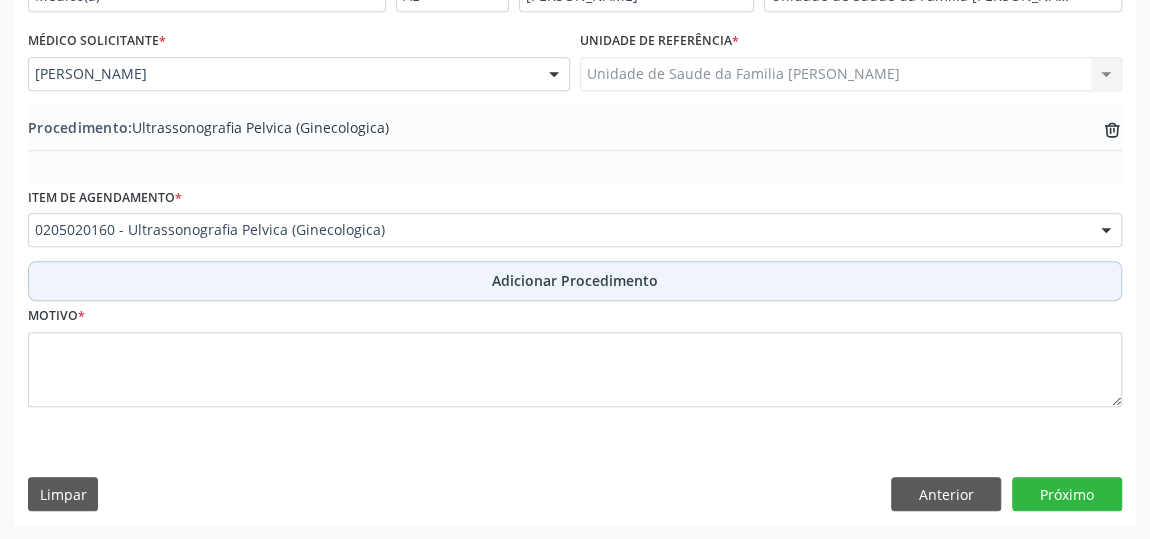 scroll, scrollTop: 544, scrollLeft: 0, axis: vertical 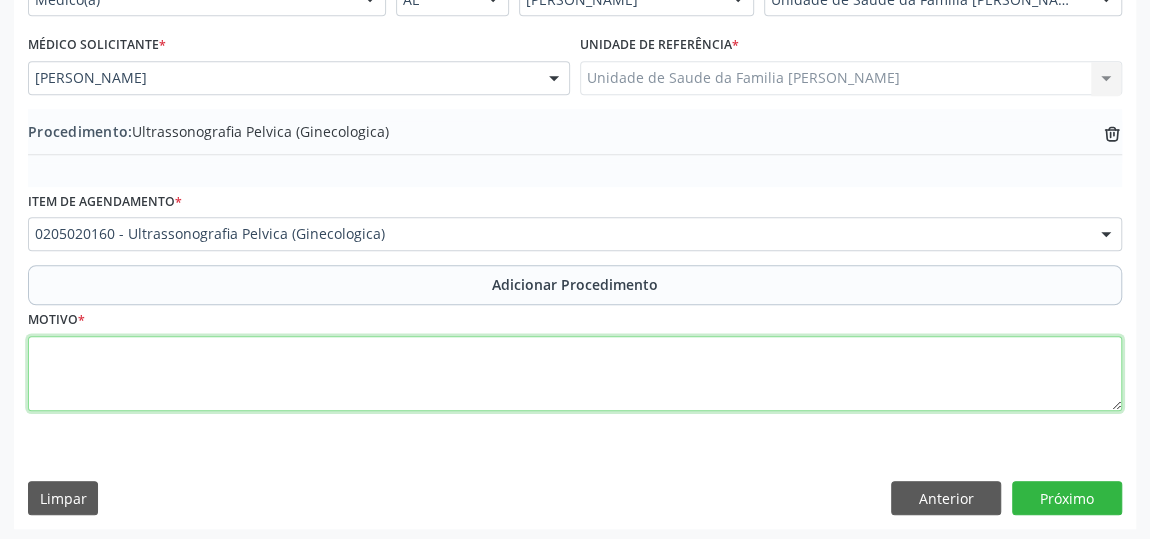 click at bounding box center (575, 374) 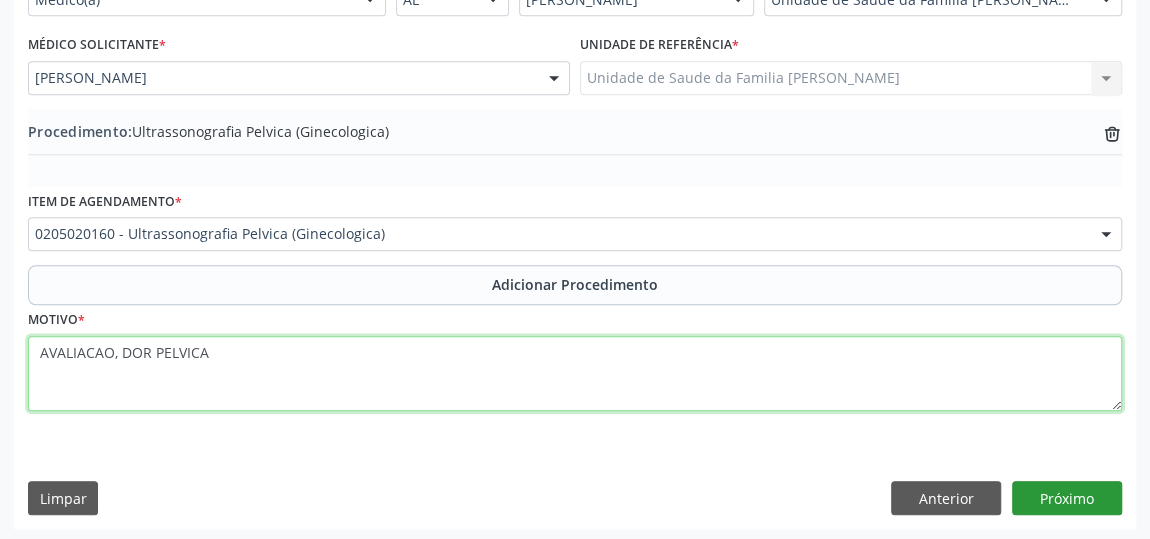 type on "AVALIACAO, DOR PELVICA" 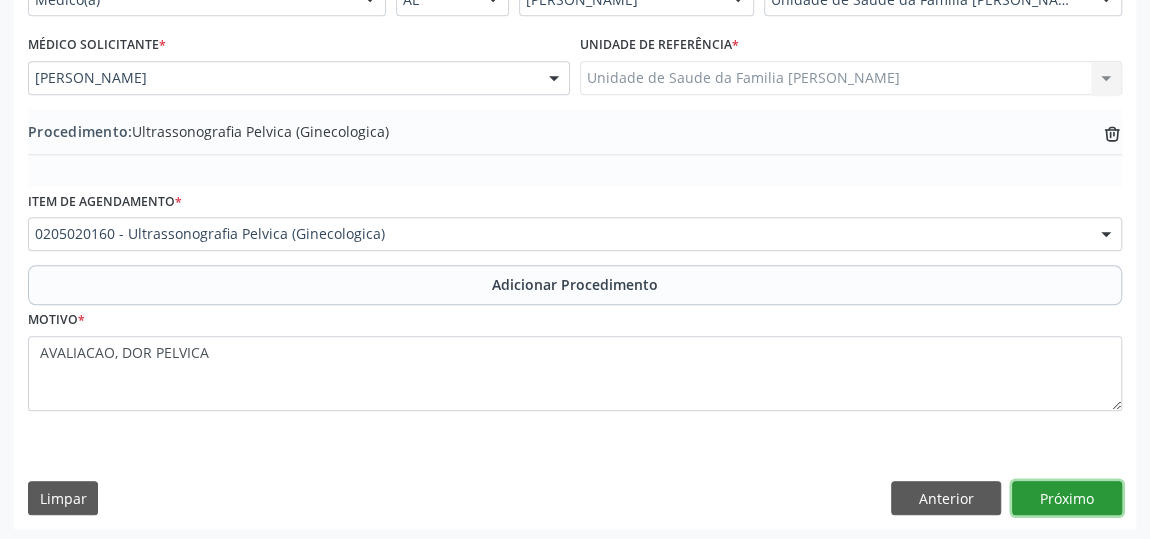 click on "Próximo" at bounding box center (1067, 498) 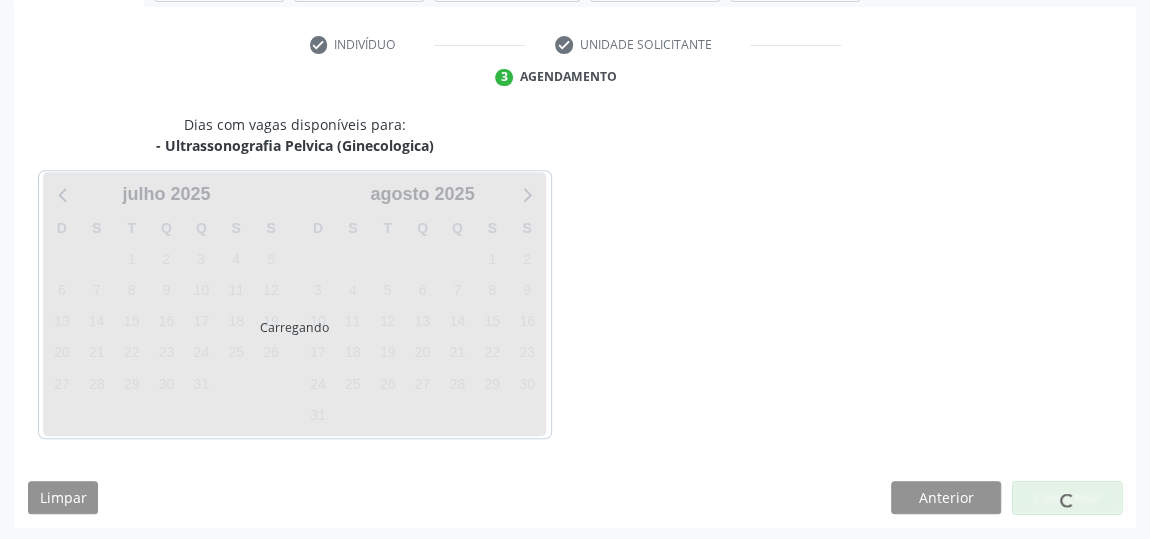 scroll, scrollTop: 446, scrollLeft: 0, axis: vertical 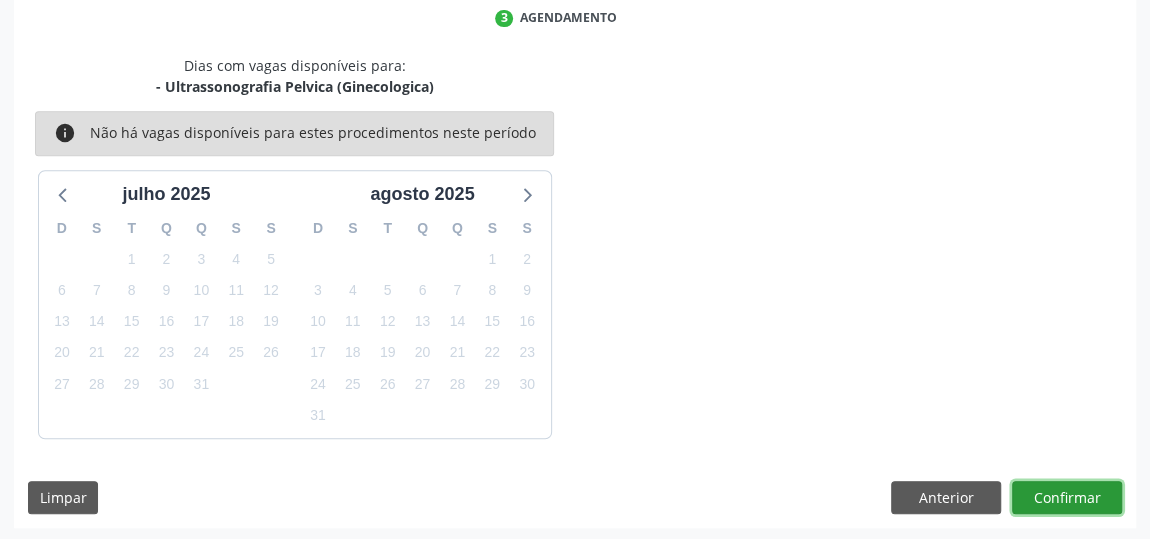 click on "Confirmar" at bounding box center (1067, 498) 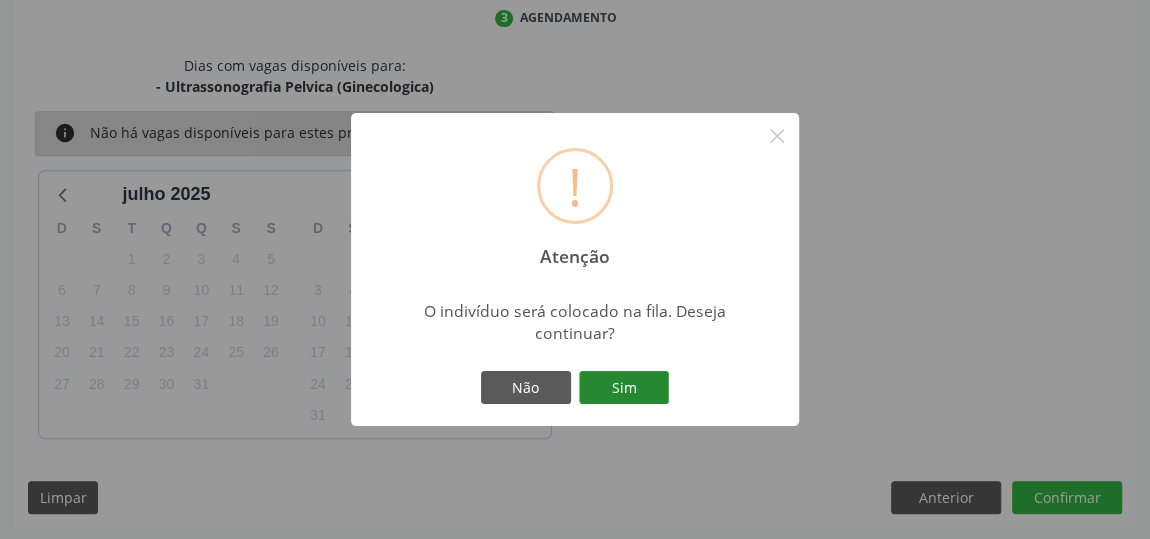 click on "Sim" at bounding box center [624, 388] 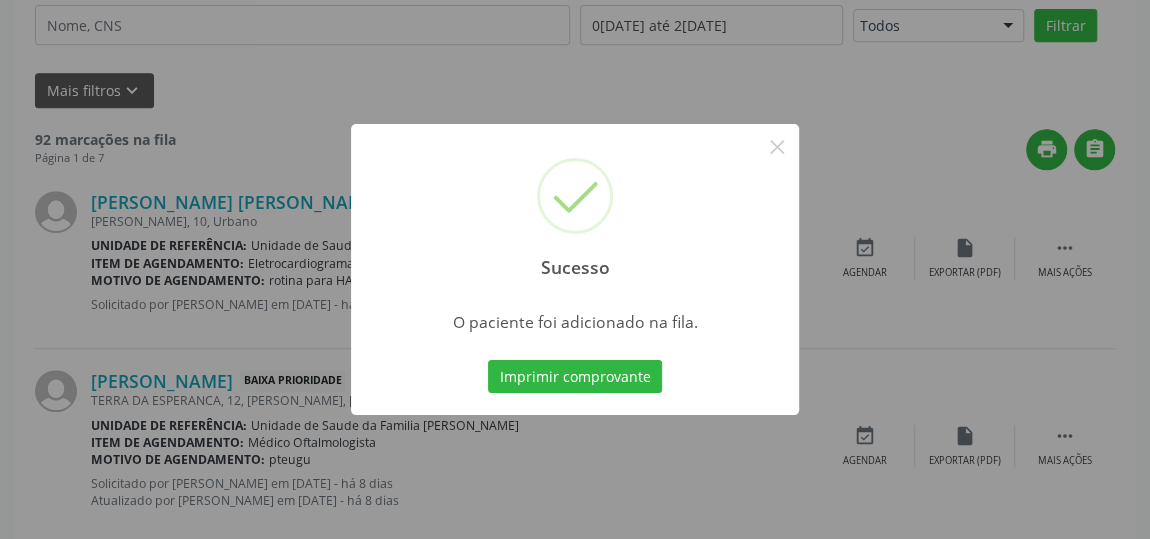 scroll, scrollTop: 153, scrollLeft: 0, axis: vertical 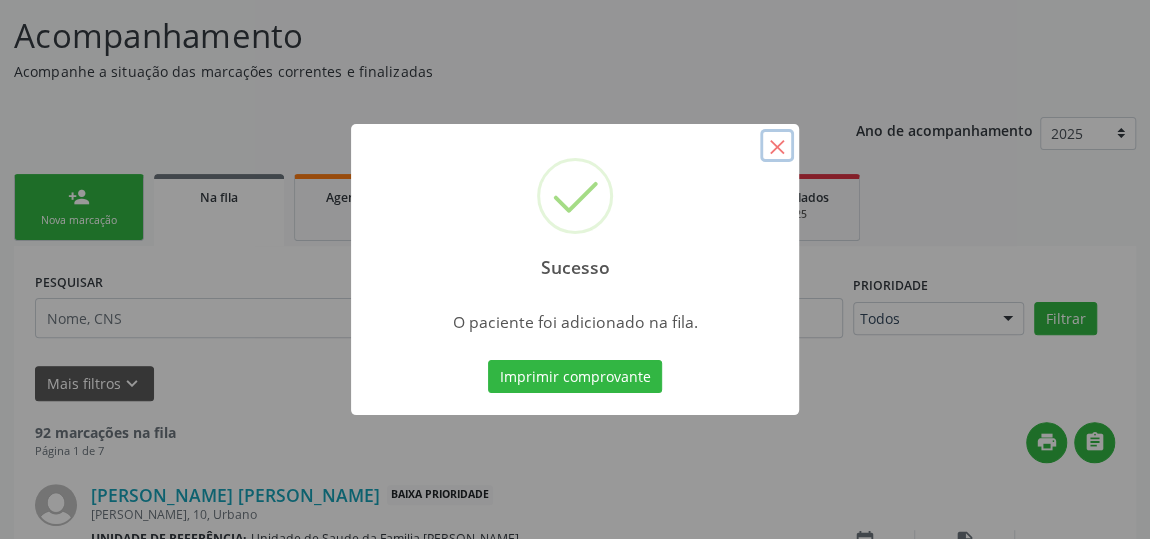 click on "×" at bounding box center (777, 146) 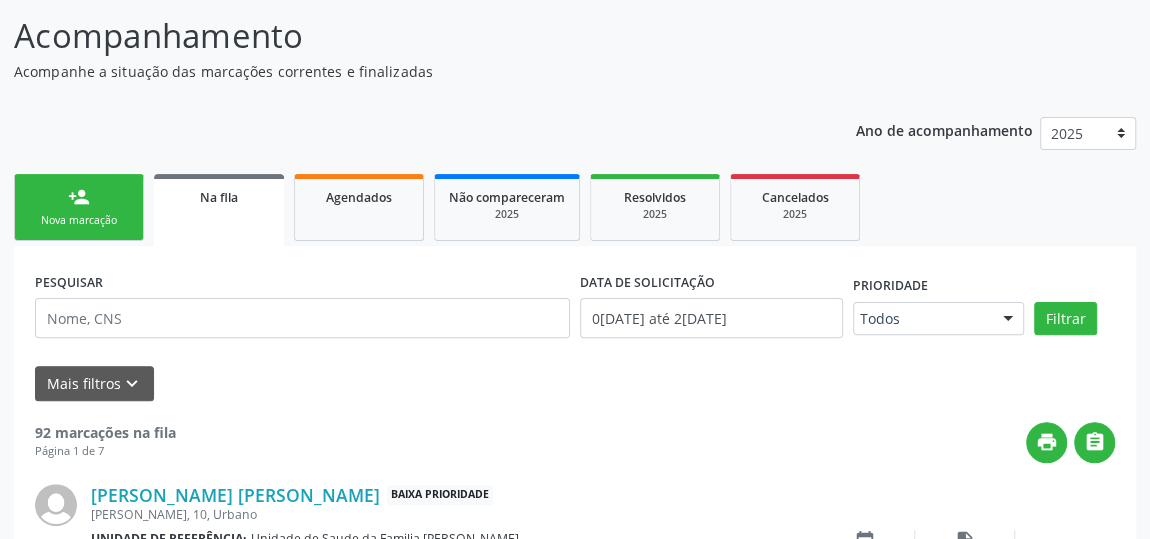 click on "person_add
Nova marcação" at bounding box center [79, 207] 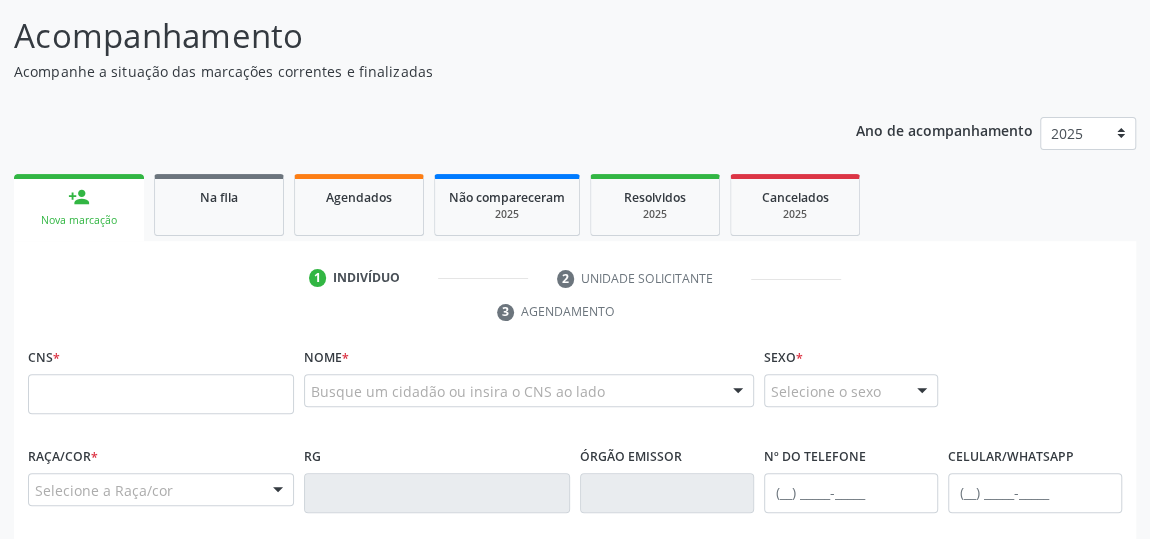 click on "person_add
Nova marcação" at bounding box center [79, 207] 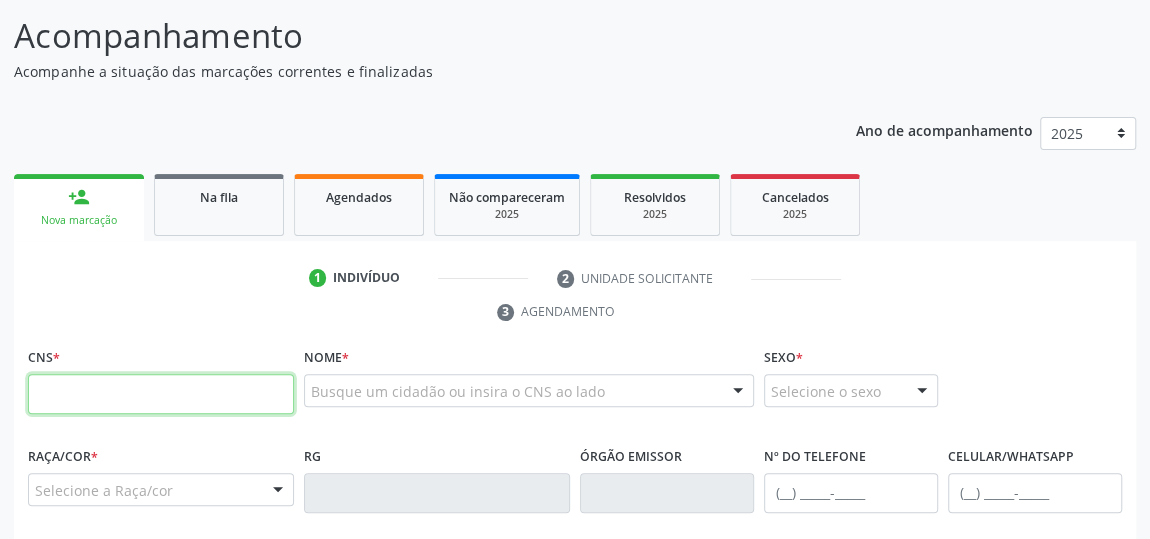 click at bounding box center (161, 394) 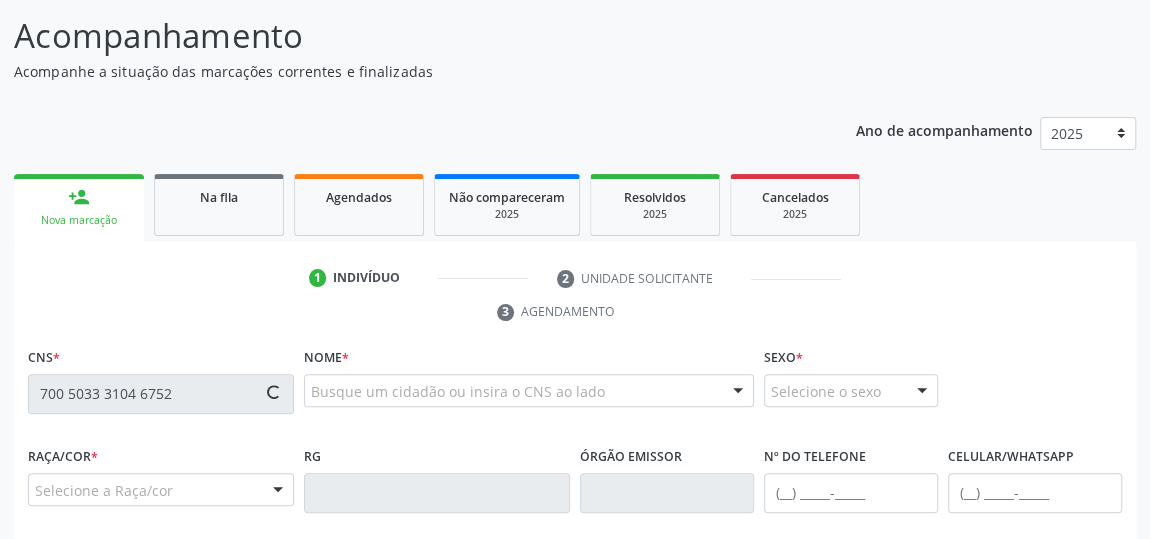 type on "700 5033 3104 6752" 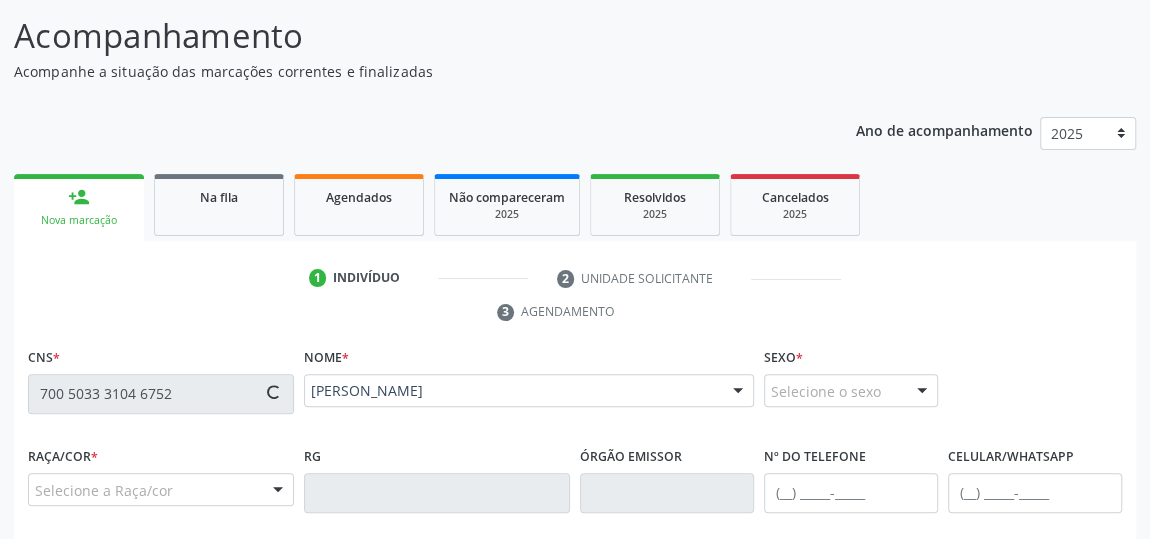 type on "(82) 99386-0490" 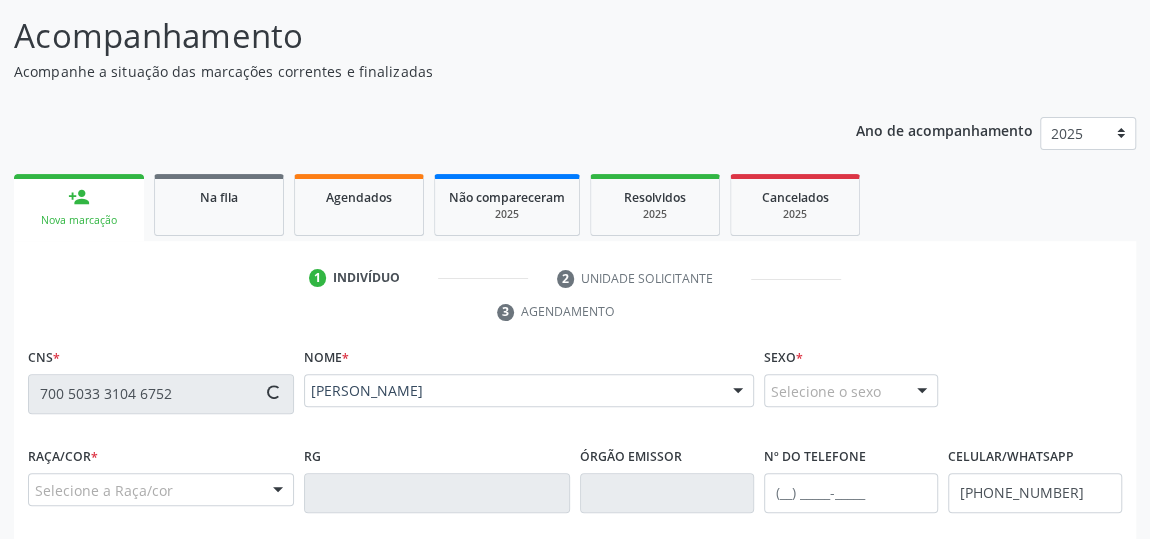 type on "Rita Maria da Conceição" 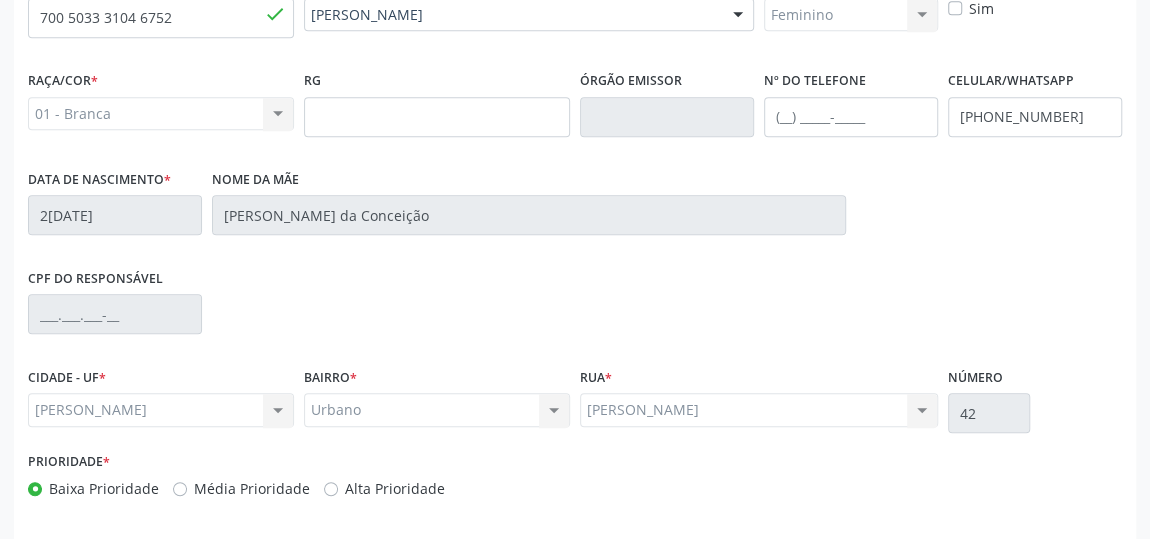scroll, scrollTop: 604, scrollLeft: 0, axis: vertical 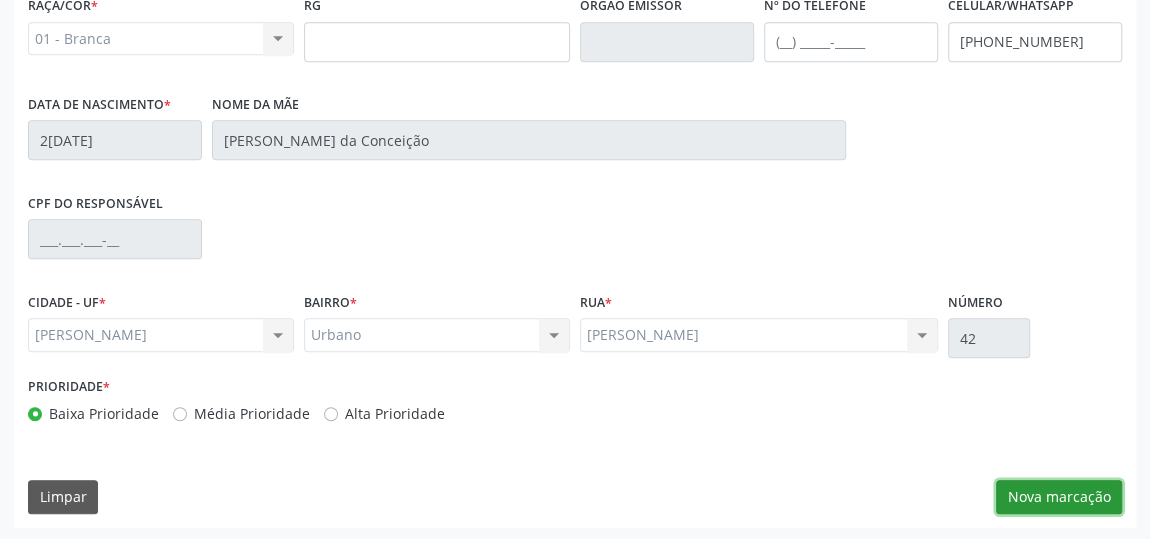 click on "Nova marcação" at bounding box center (1059, 497) 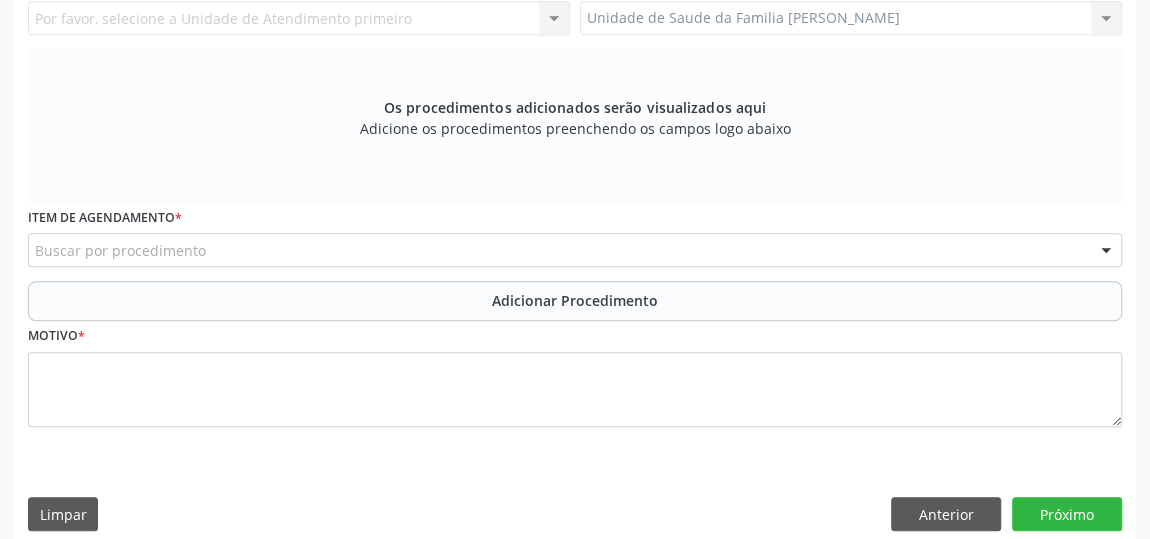 scroll, scrollTop: 240, scrollLeft: 0, axis: vertical 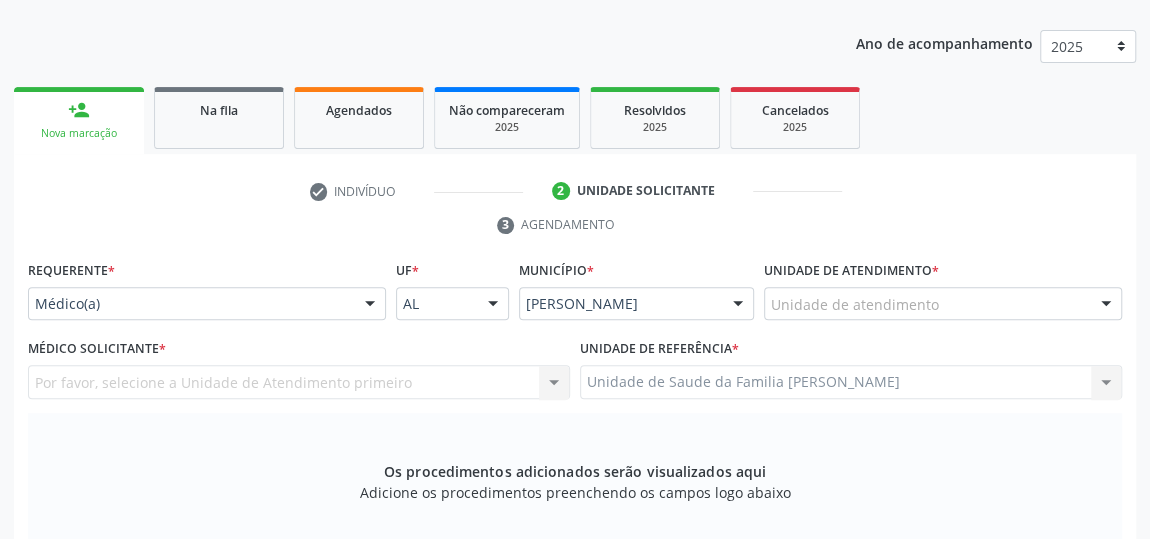click on "Unidade de atendimento" at bounding box center [943, 304] 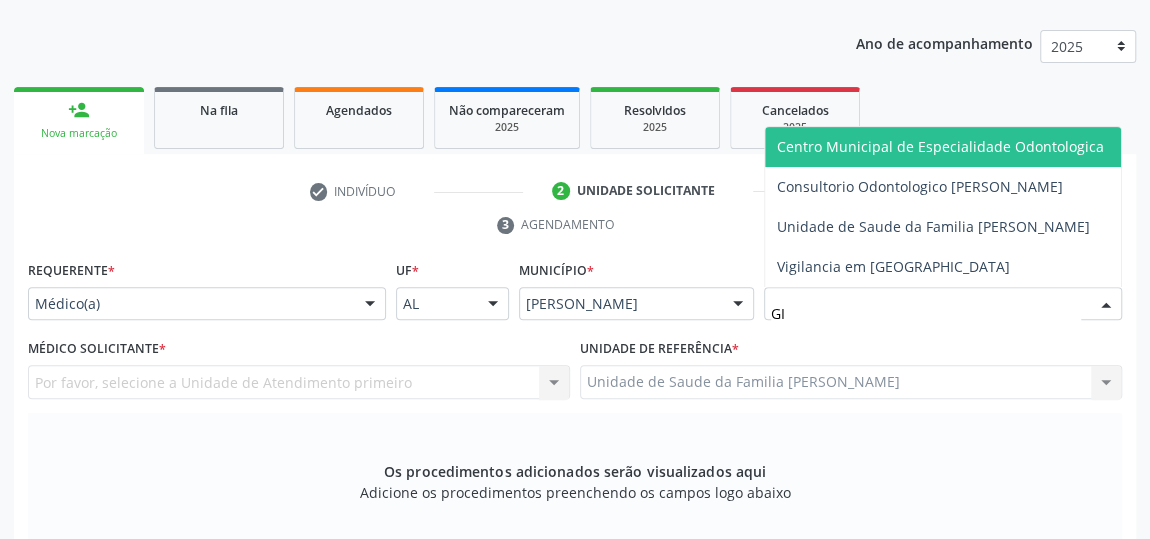 type on "GIS" 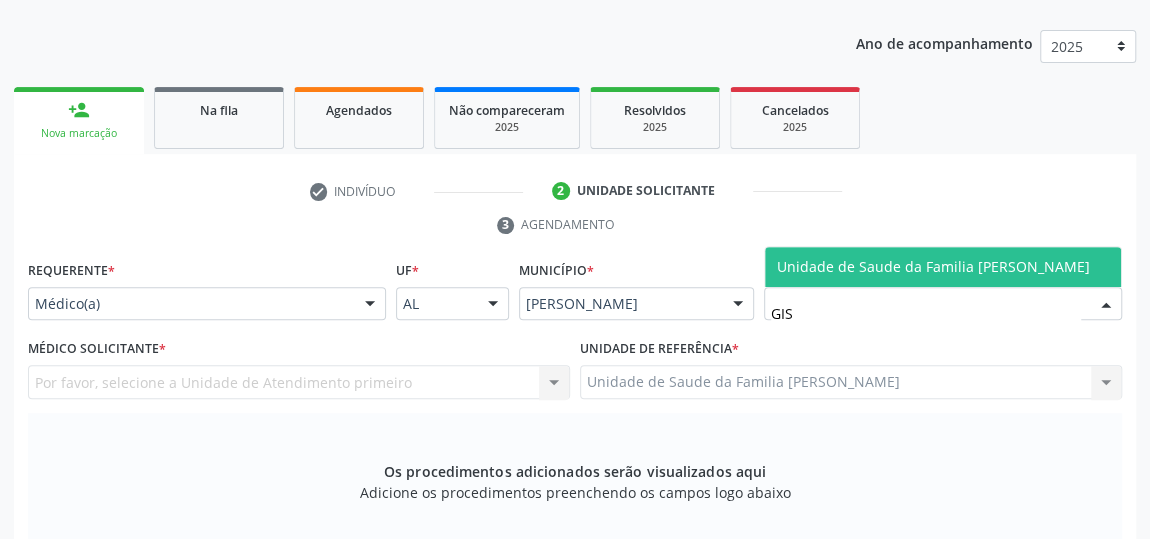 click on "Unidade de Saude da Familia [PERSON_NAME]" at bounding box center (933, 266) 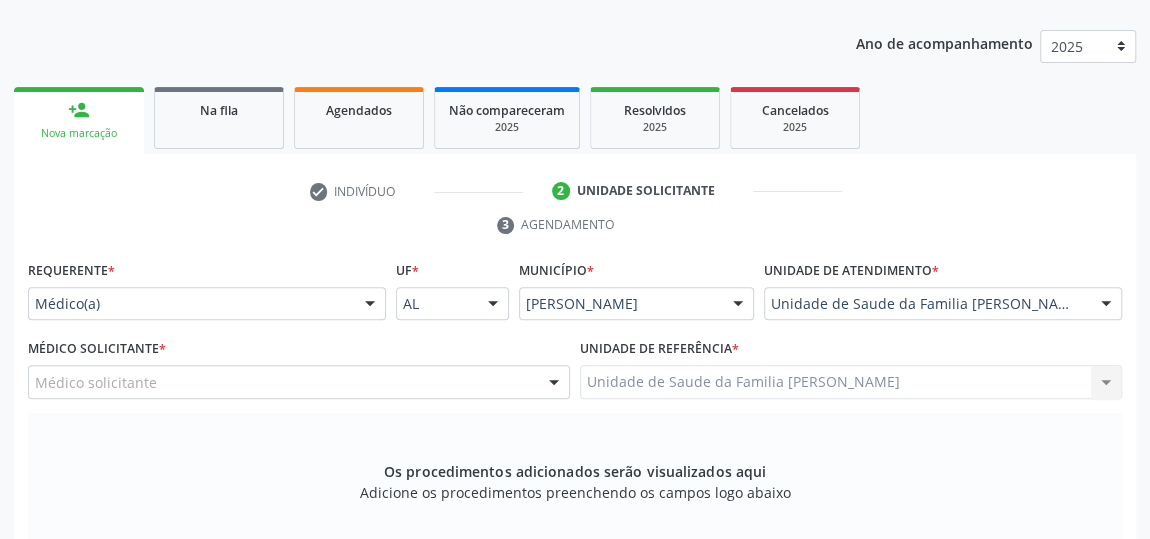 click at bounding box center [554, 383] 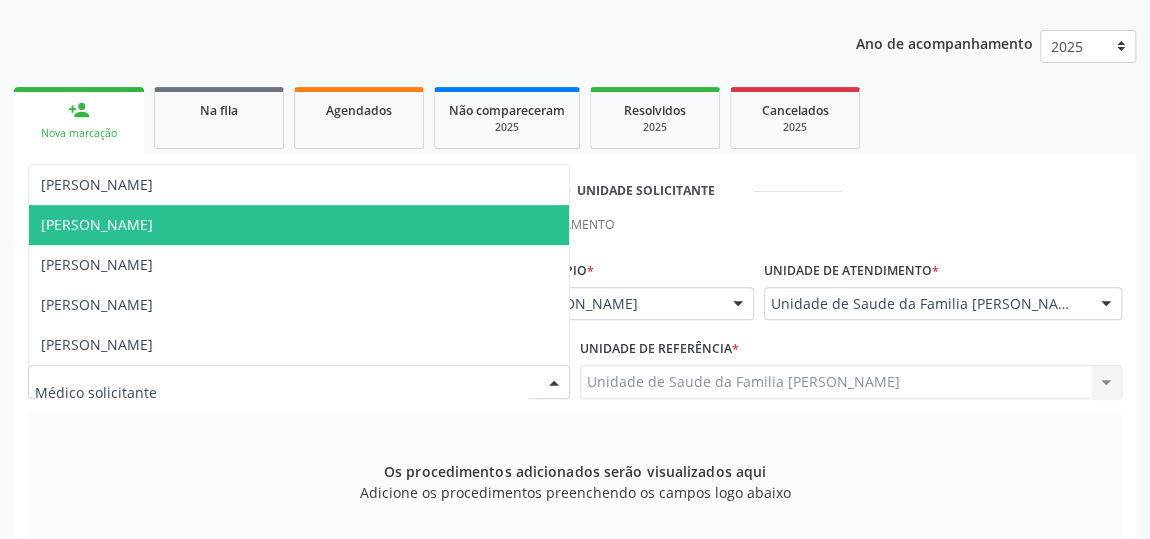 click on "[PERSON_NAME]" at bounding box center (97, 224) 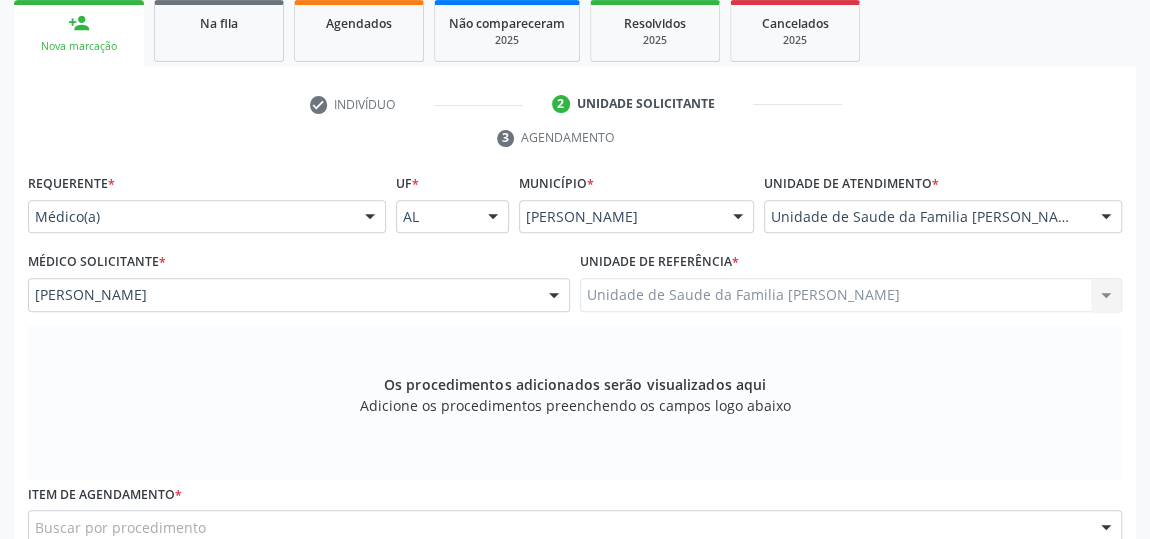 scroll, scrollTop: 422, scrollLeft: 0, axis: vertical 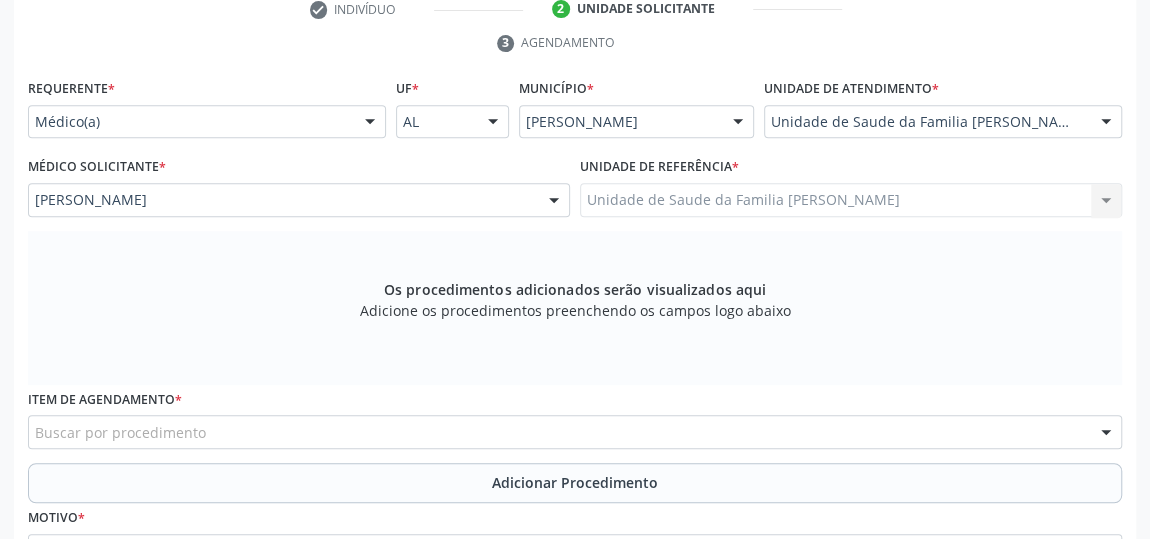 click on "Buscar por procedimento" at bounding box center [575, 432] 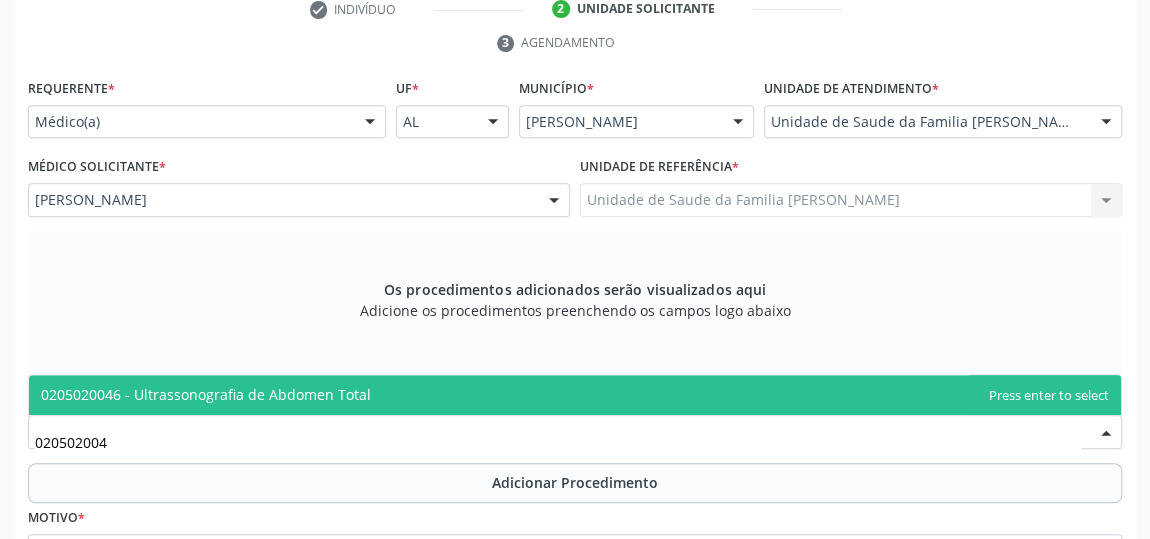type on "0205020046" 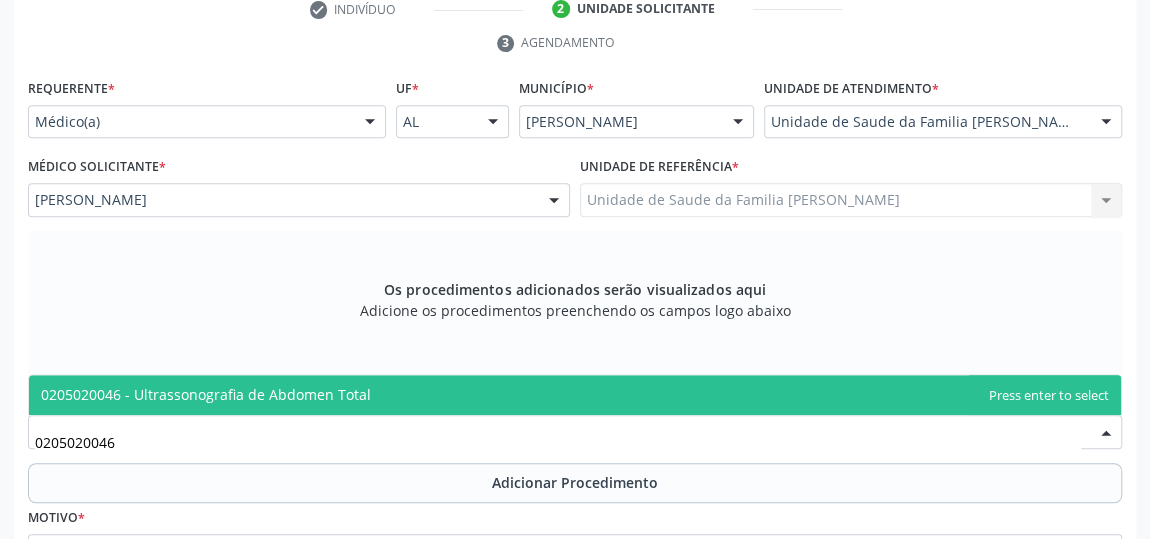 click on "0205020046 - Ultrassonografia de Abdomen Total" at bounding box center [206, 394] 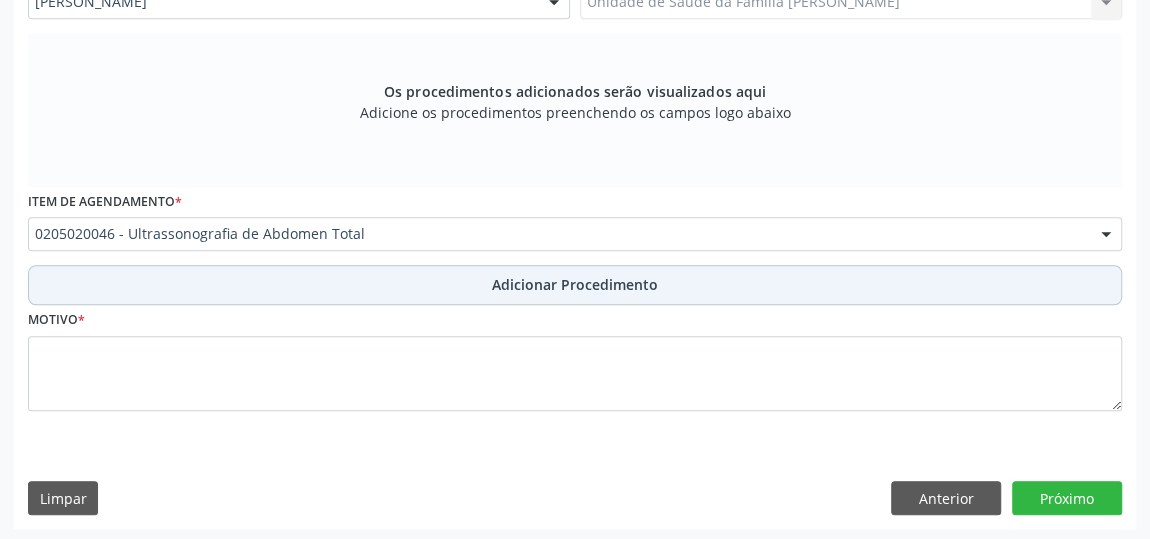 click on "Adicionar Procedimento" at bounding box center (575, 284) 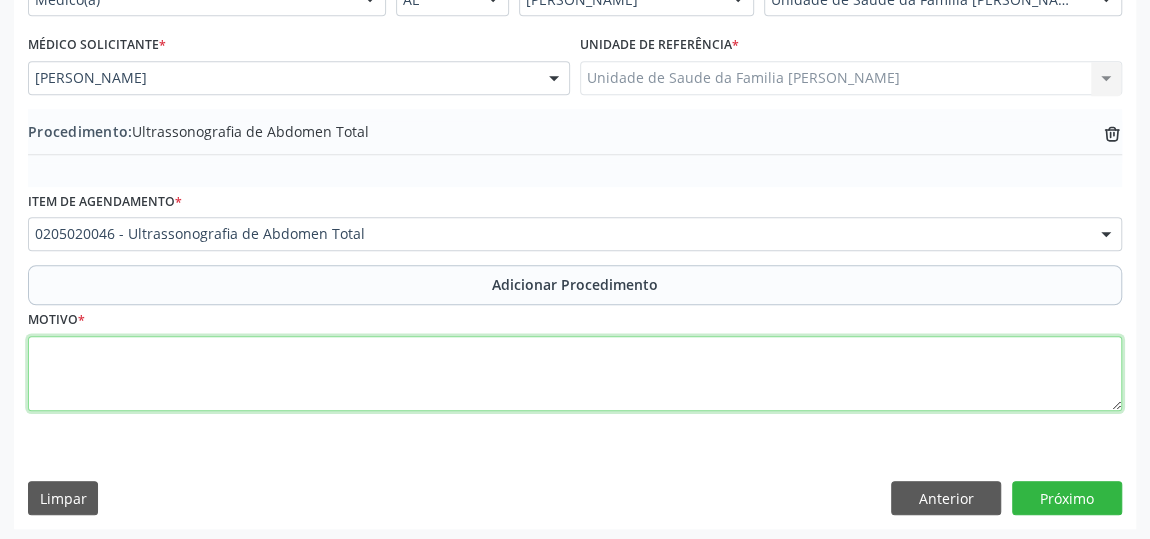 click at bounding box center [575, 374] 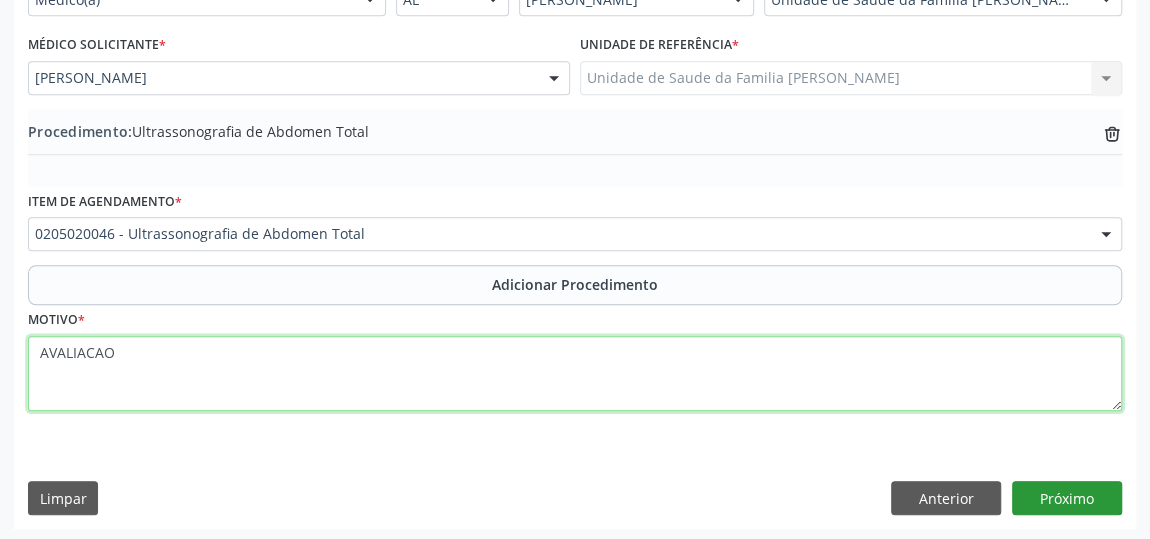 type on "AVALIACAO" 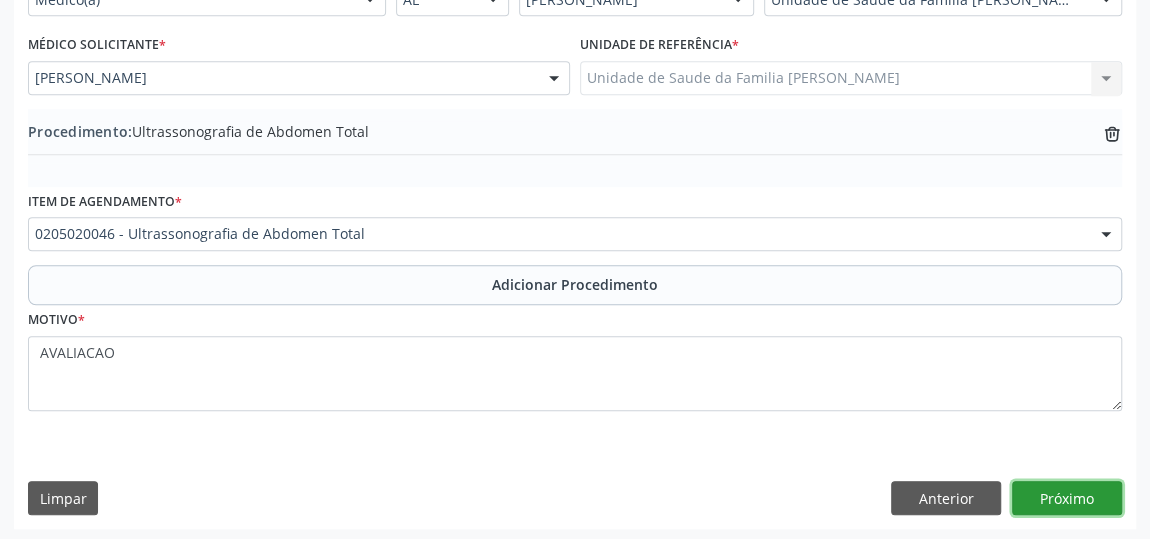 click on "Próximo" at bounding box center (1067, 498) 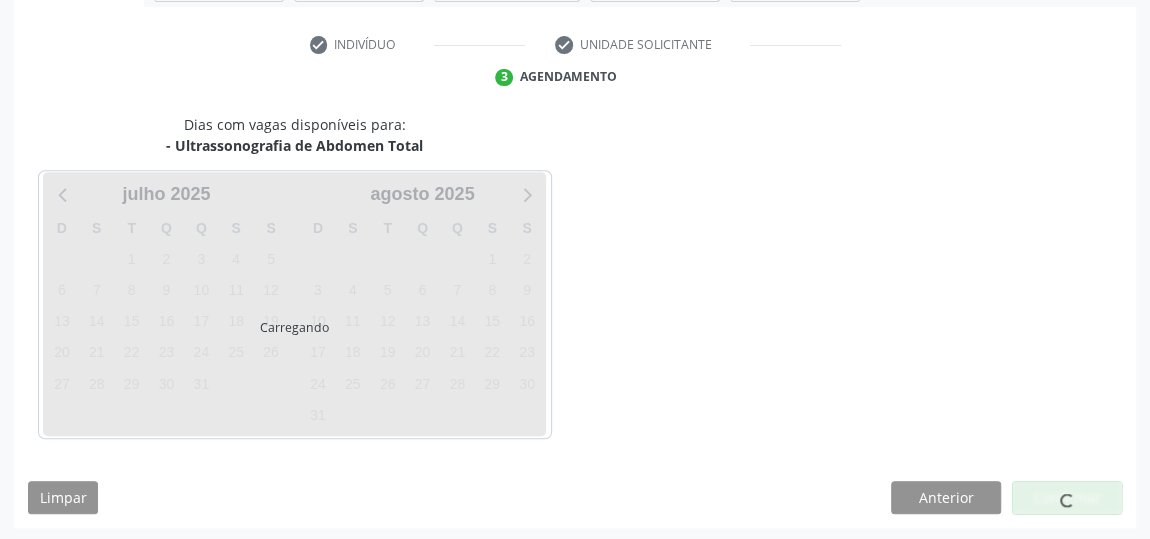 scroll, scrollTop: 446, scrollLeft: 0, axis: vertical 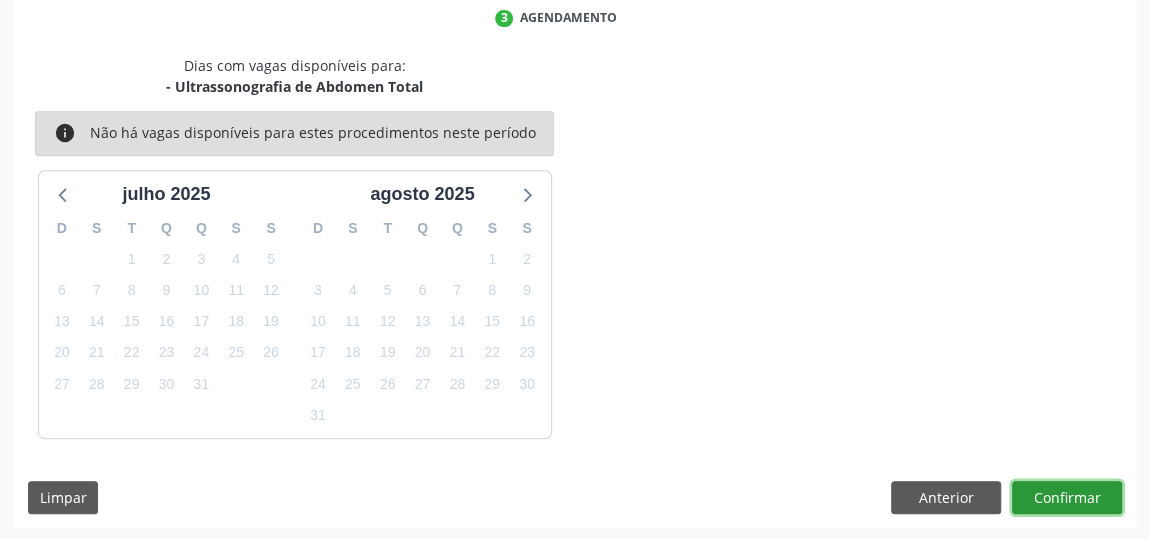 click on "Confirmar" at bounding box center [1067, 498] 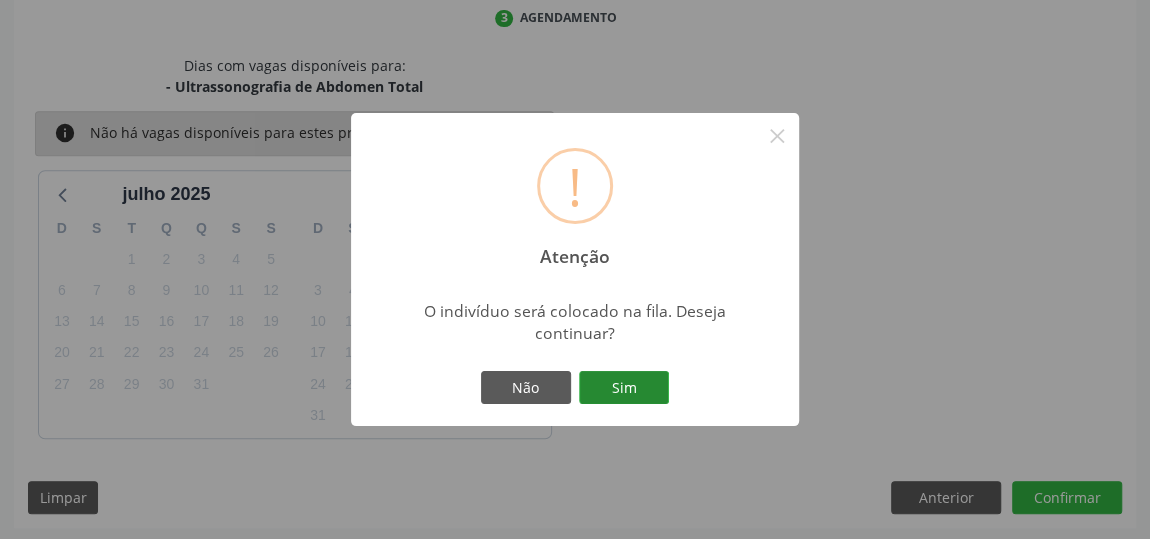 click on "Sim" at bounding box center (624, 388) 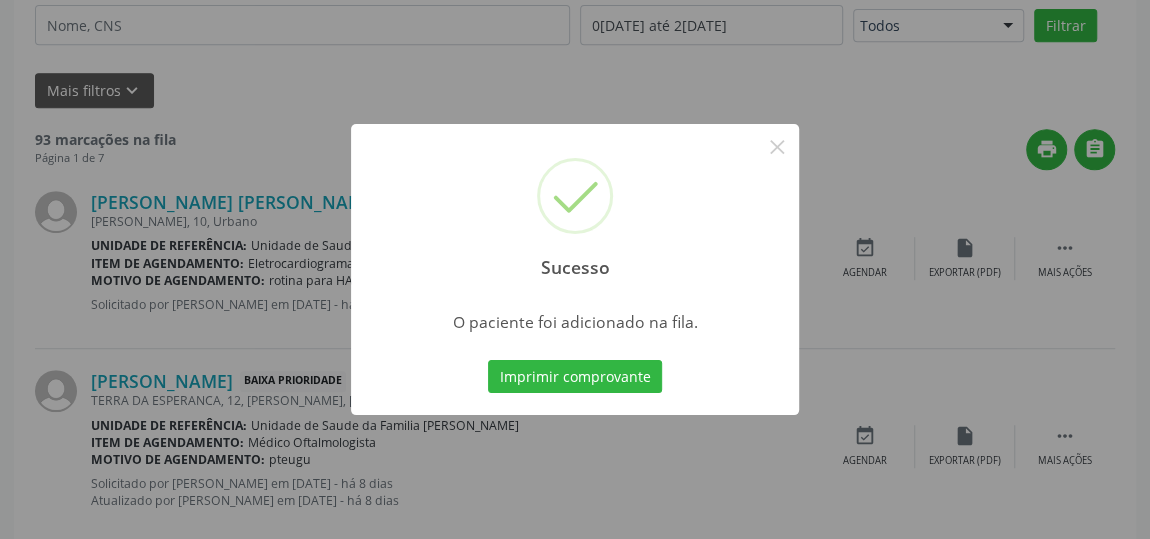 scroll, scrollTop: 153, scrollLeft: 0, axis: vertical 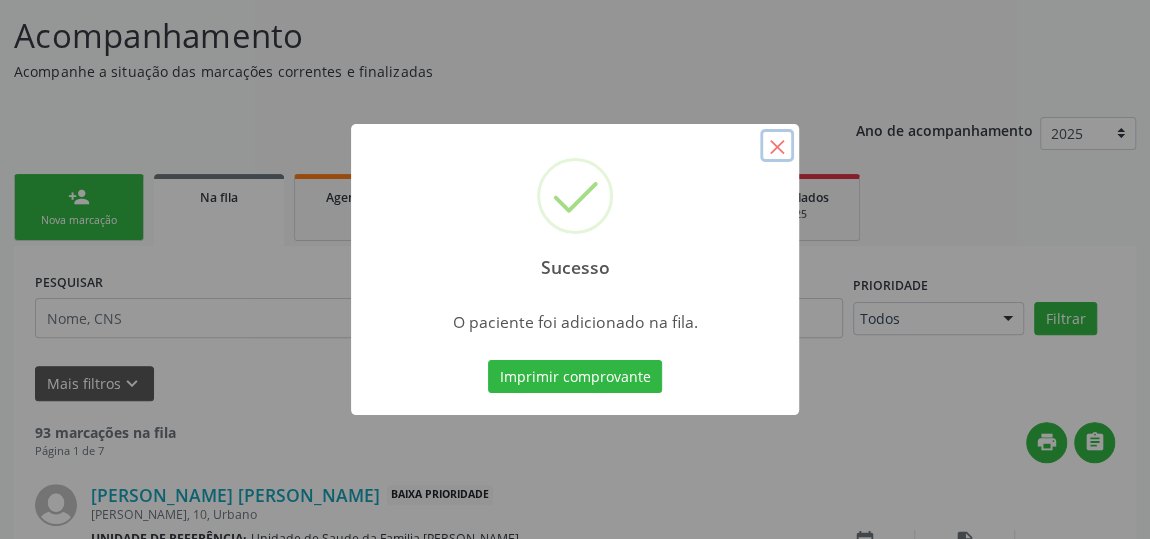 click on "×" at bounding box center (777, 146) 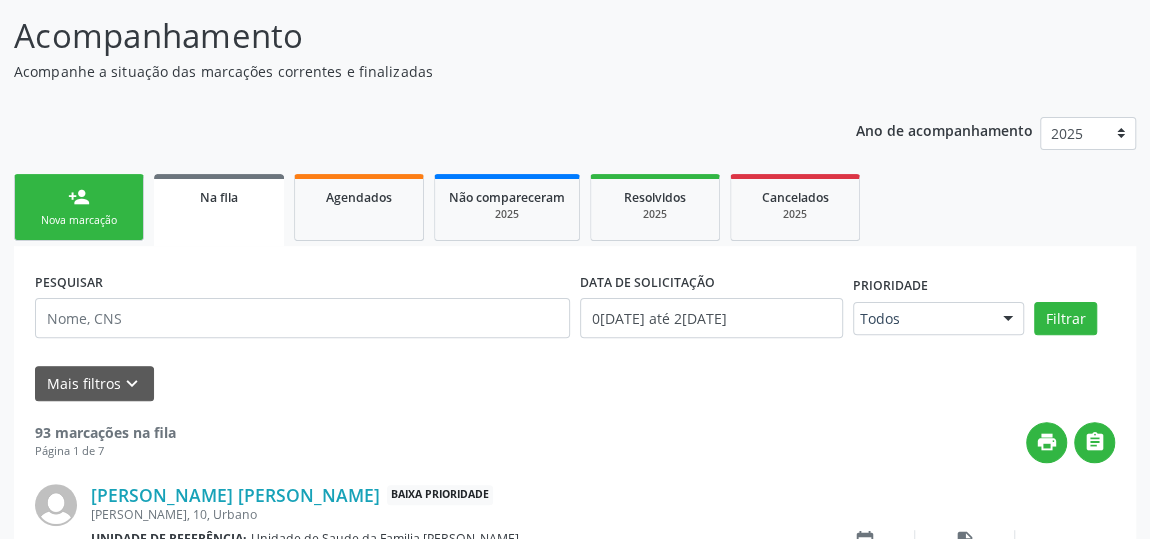 click on "Nova marcação" at bounding box center [79, 220] 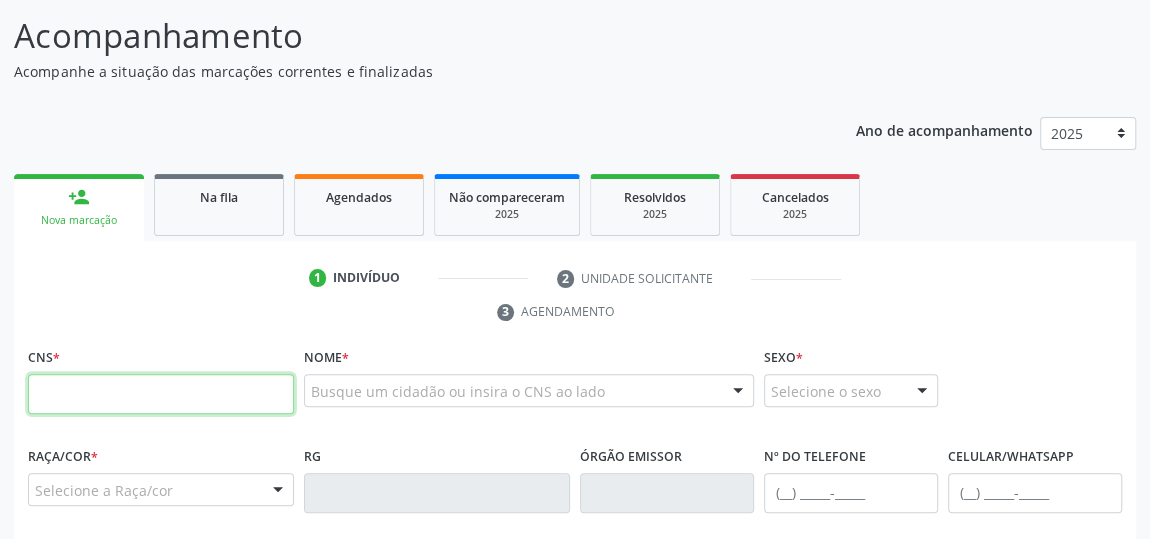 click at bounding box center [161, 394] 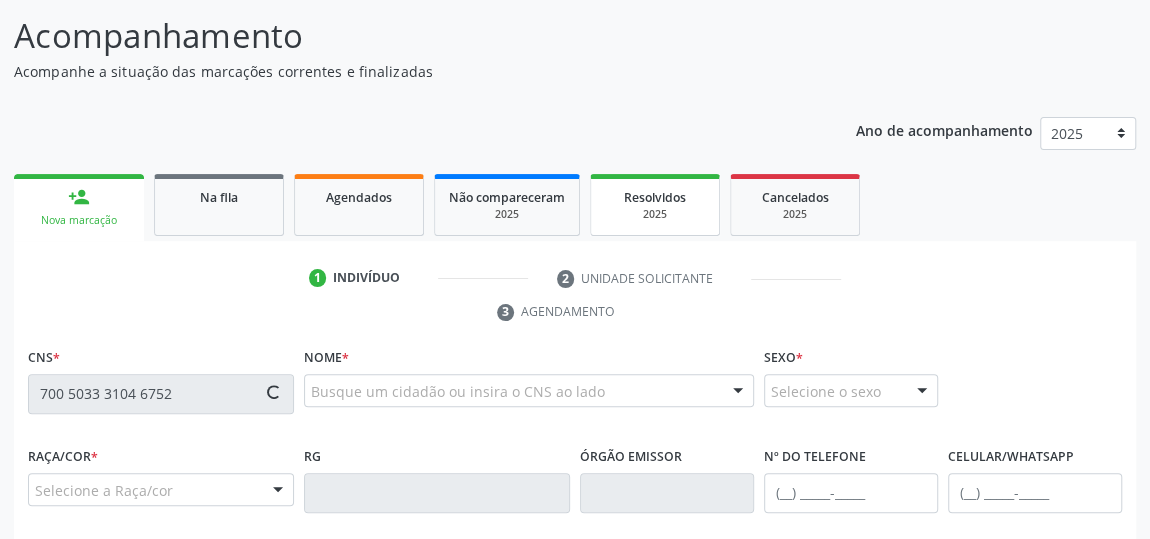 type on "700 5033 3104 6752" 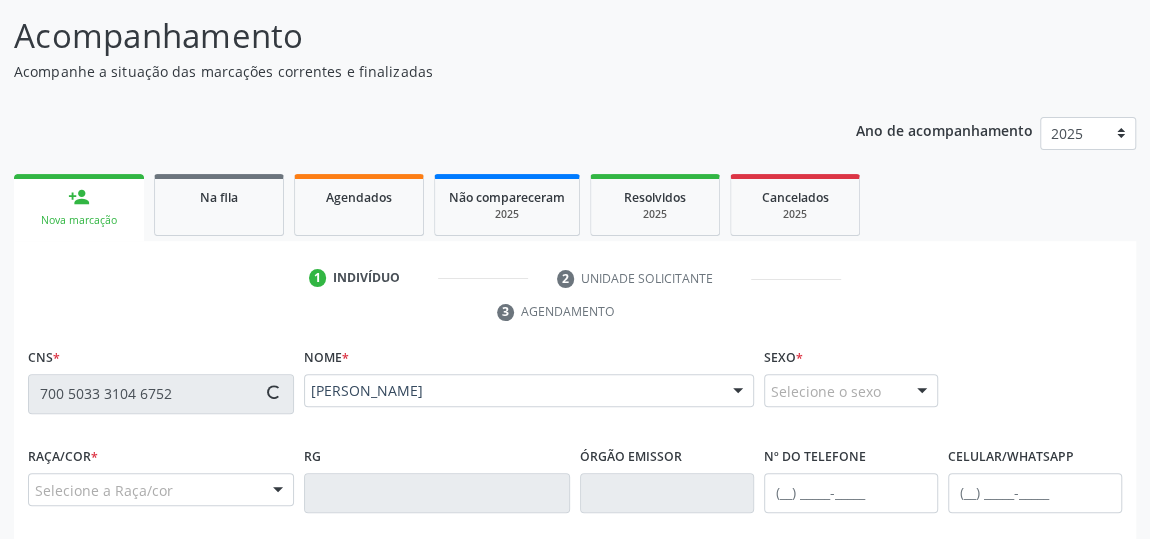 type on "(82) 99386-0490" 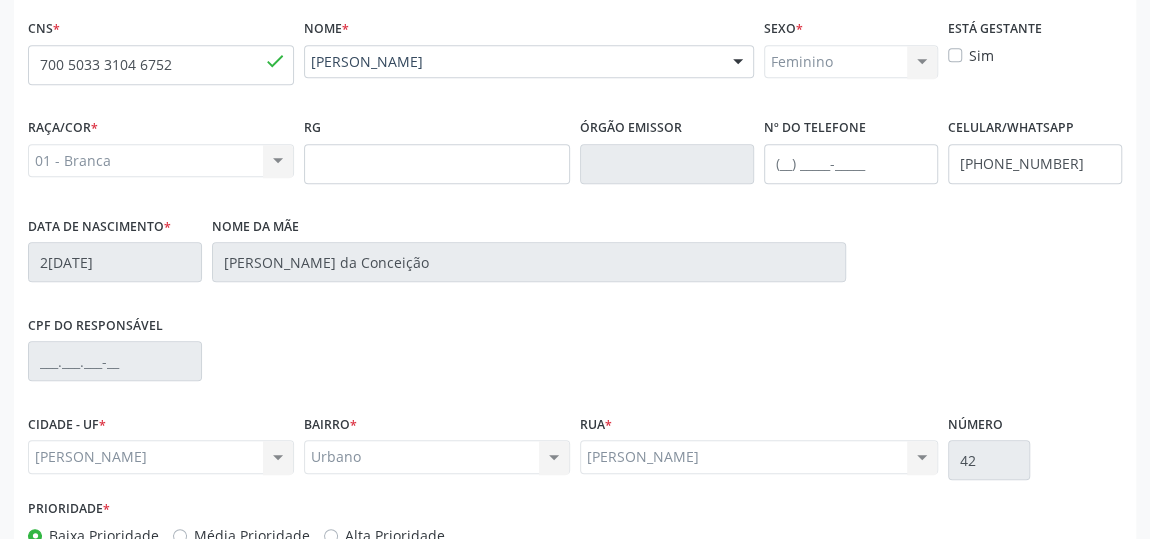 scroll, scrollTop: 604, scrollLeft: 0, axis: vertical 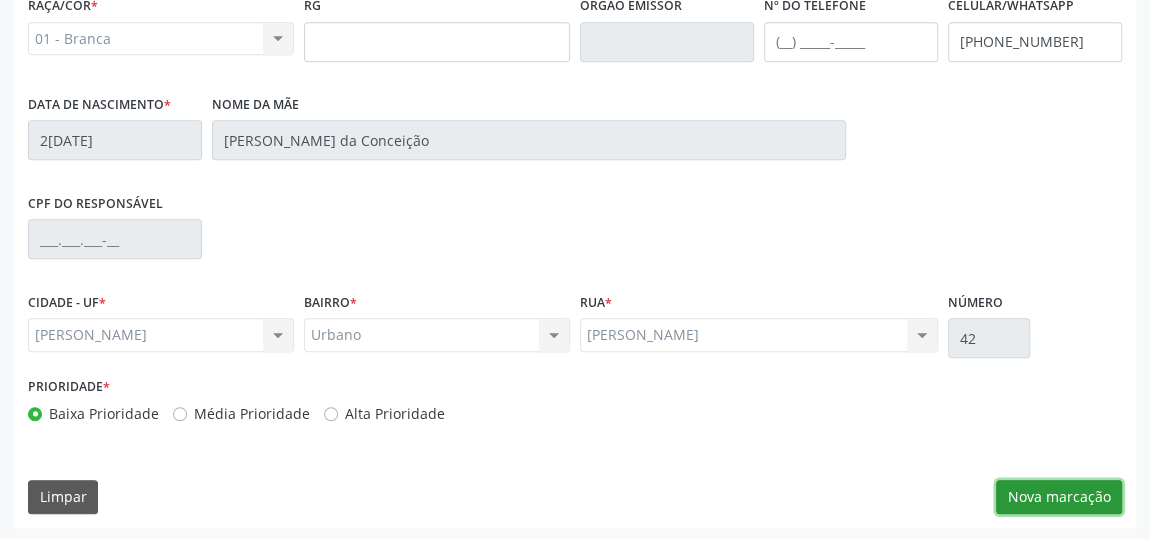 click on "Nova marcação" at bounding box center [1059, 497] 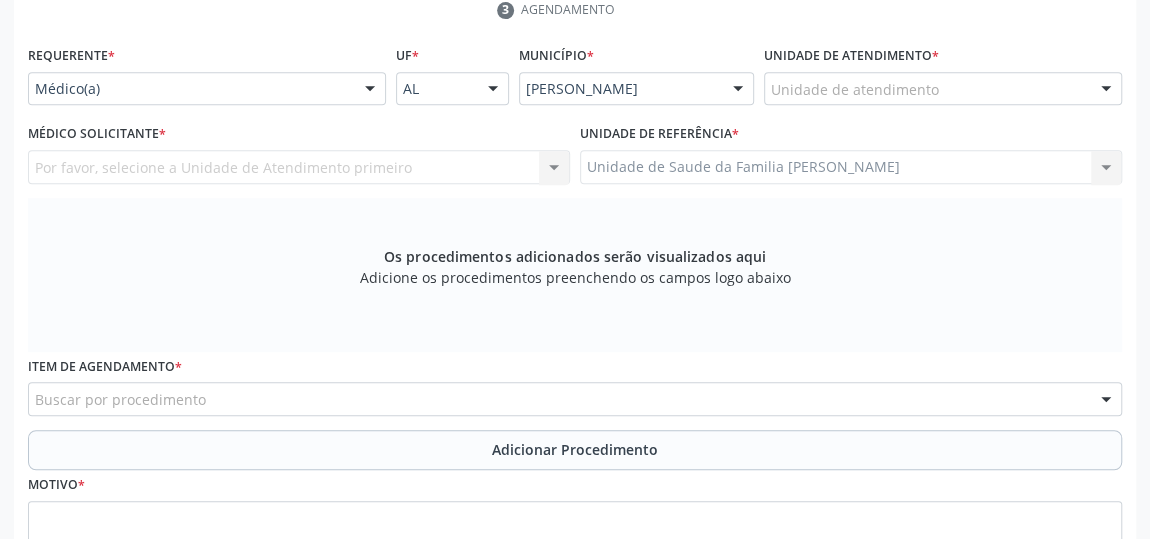 scroll, scrollTop: 331, scrollLeft: 0, axis: vertical 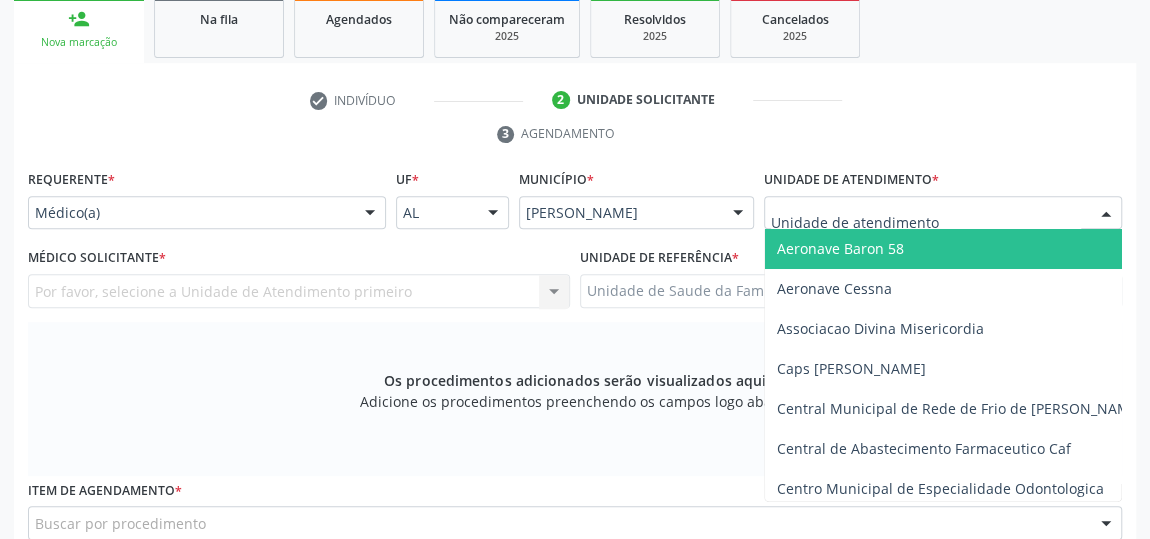 click at bounding box center (943, 213) 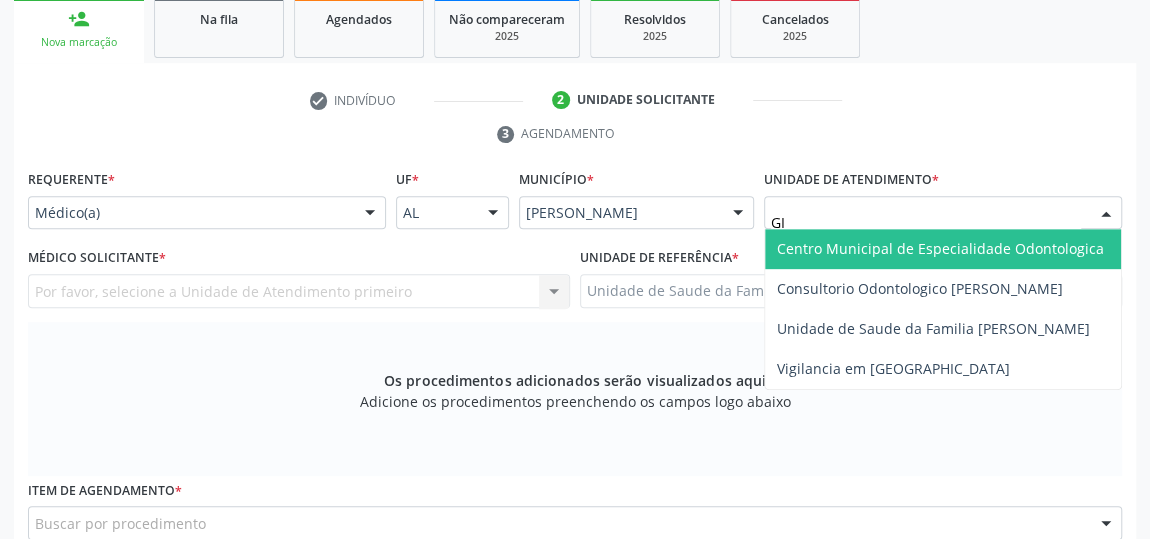 type on "GIS" 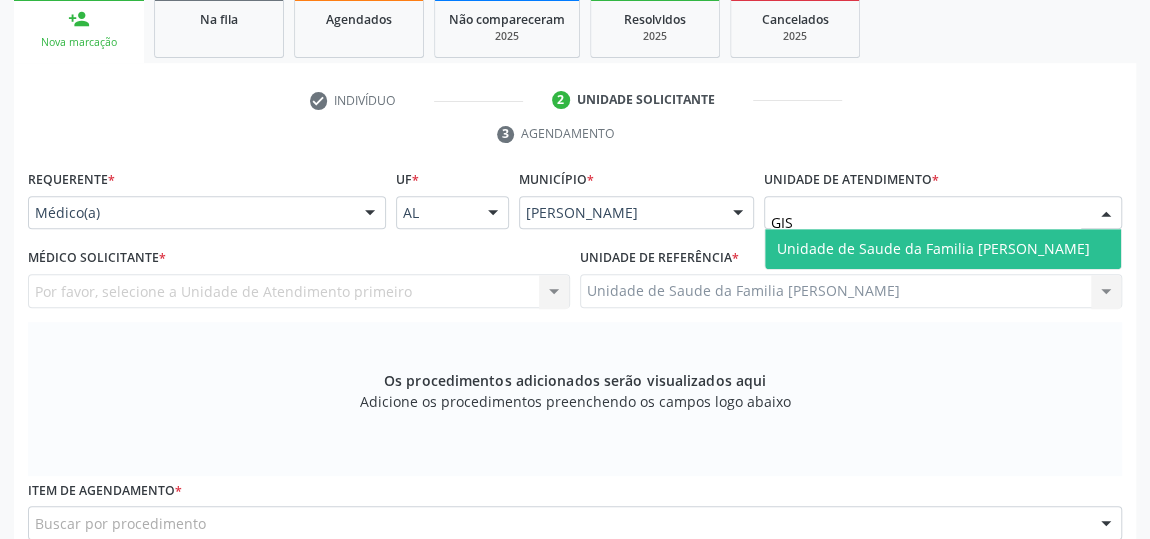 click on "Unidade de Saude da Familia [PERSON_NAME]" at bounding box center [943, 249] 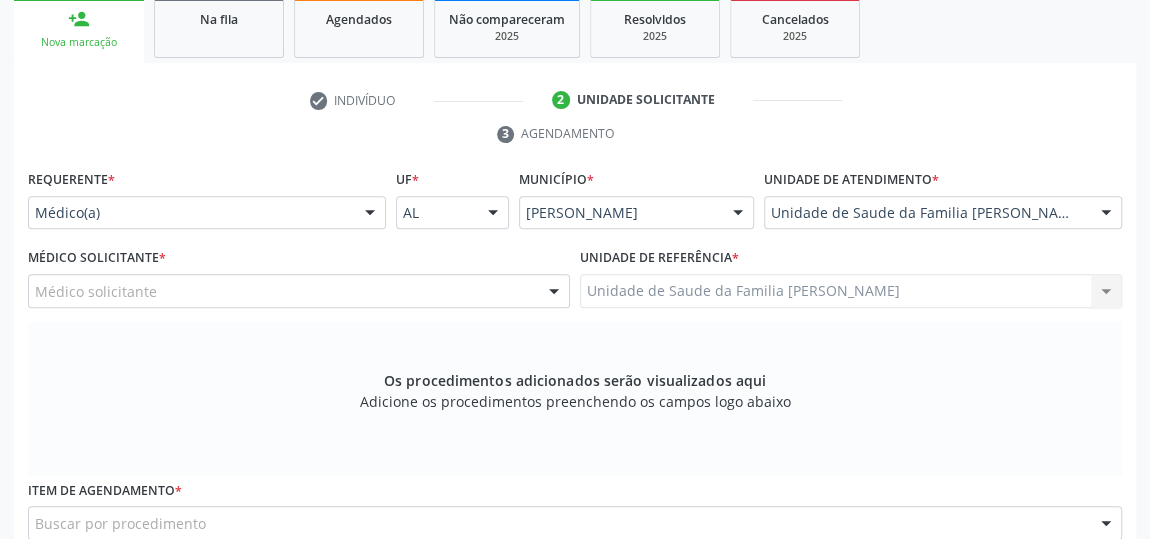 click at bounding box center (554, 292) 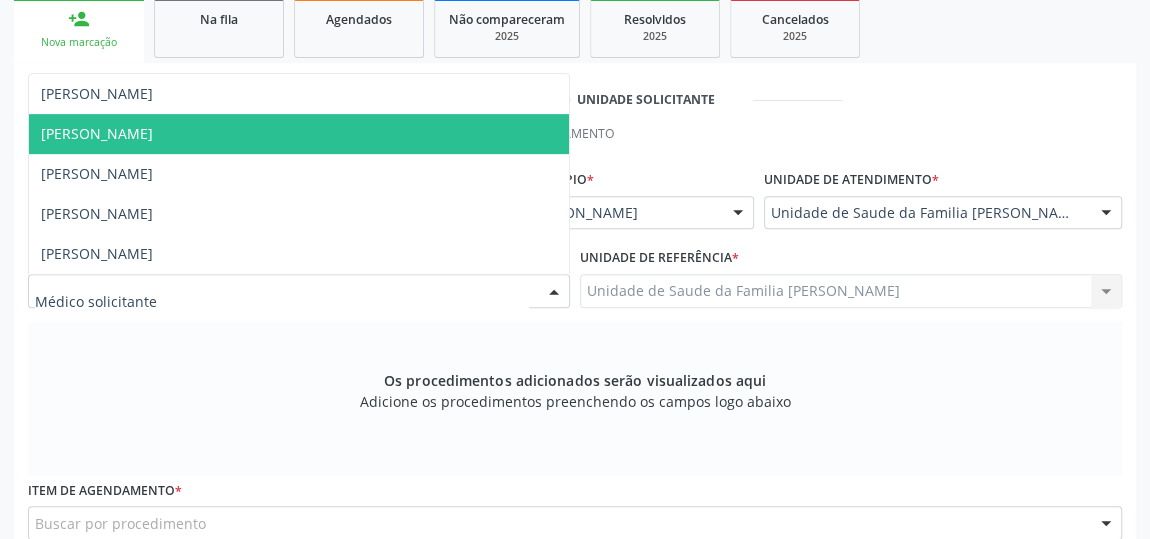 click on "[PERSON_NAME]" at bounding box center [97, 133] 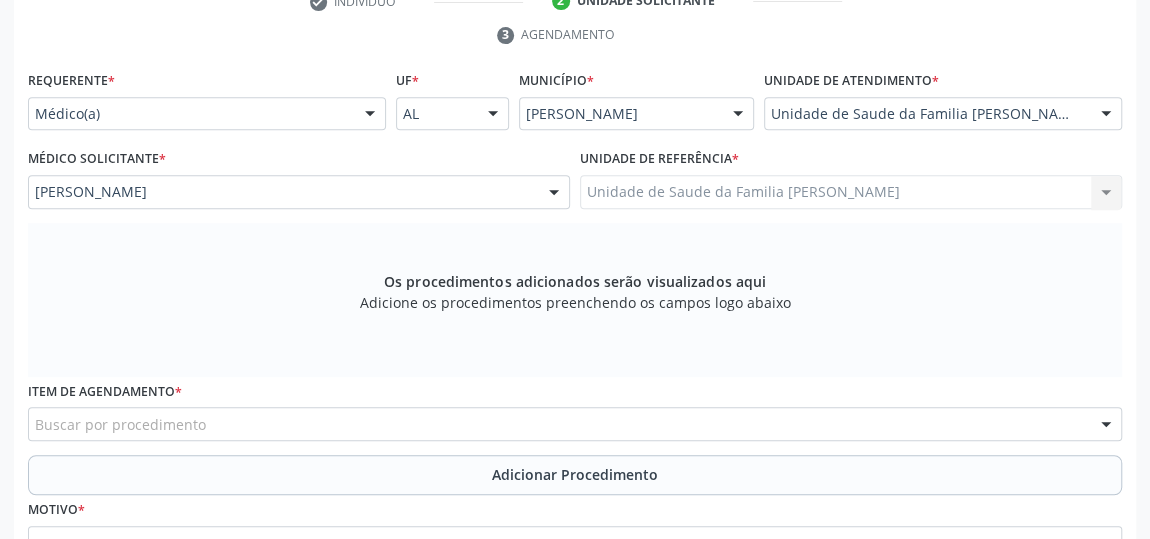 scroll, scrollTop: 604, scrollLeft: 0, axis: vertical 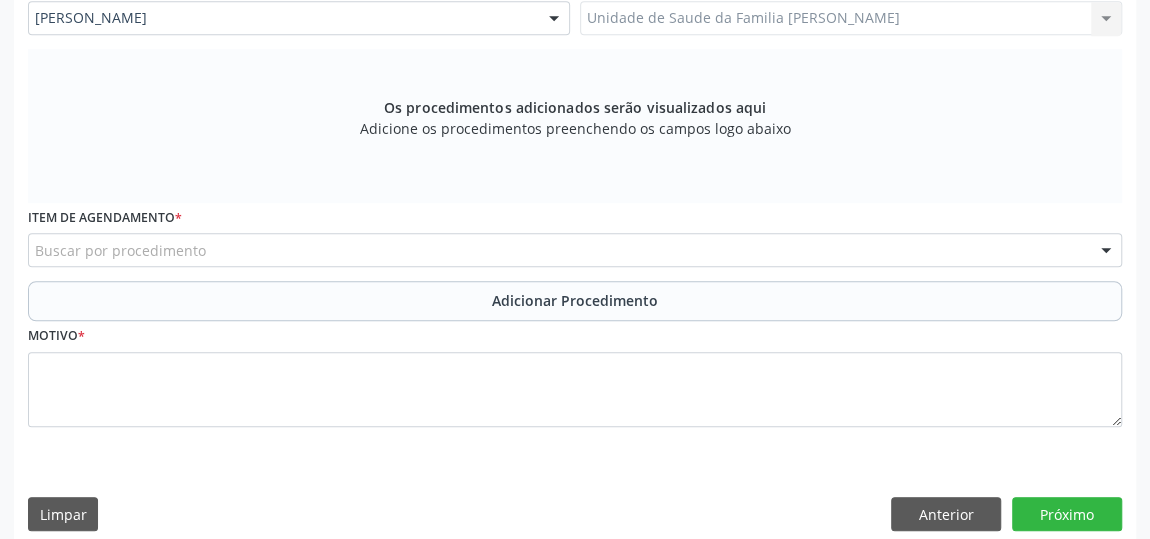 click on "Buscar por procedimento" at bounding box center [575, 250] 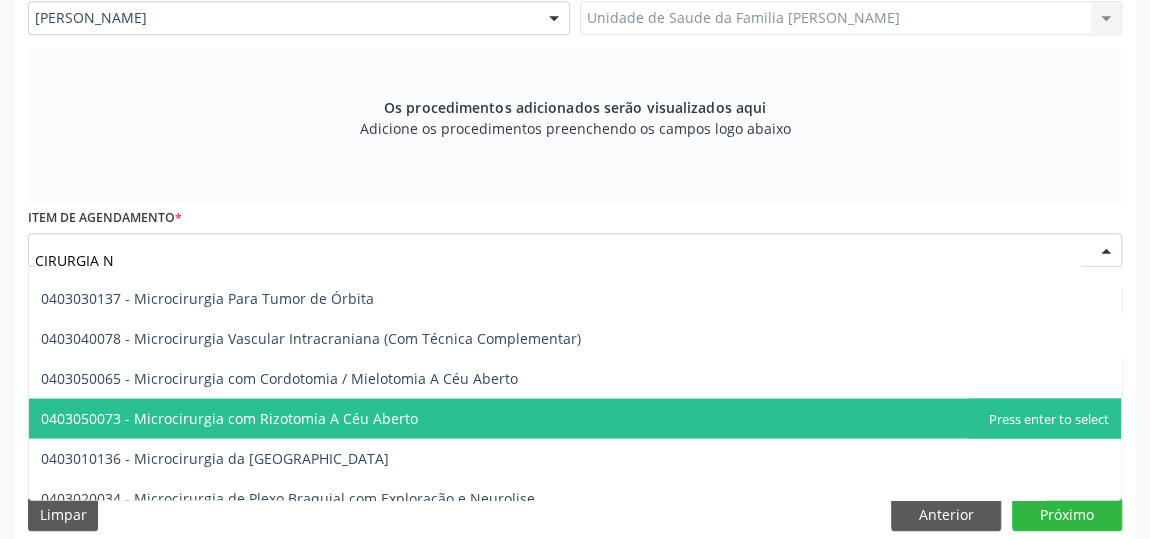 scroll, scrollTop: 0, scrollLeft: 0, axis: both 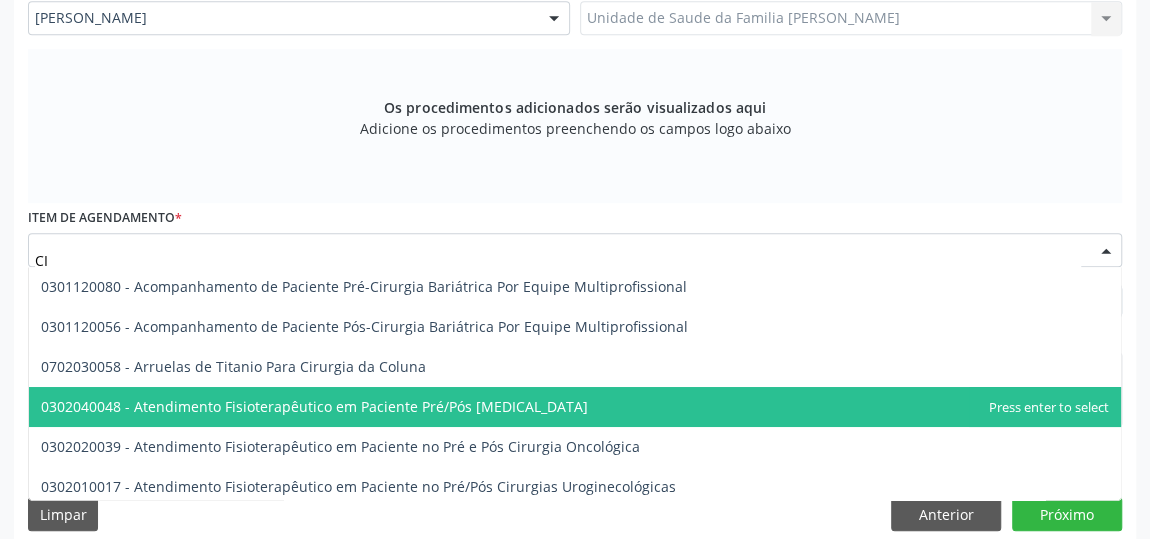 type on "C" 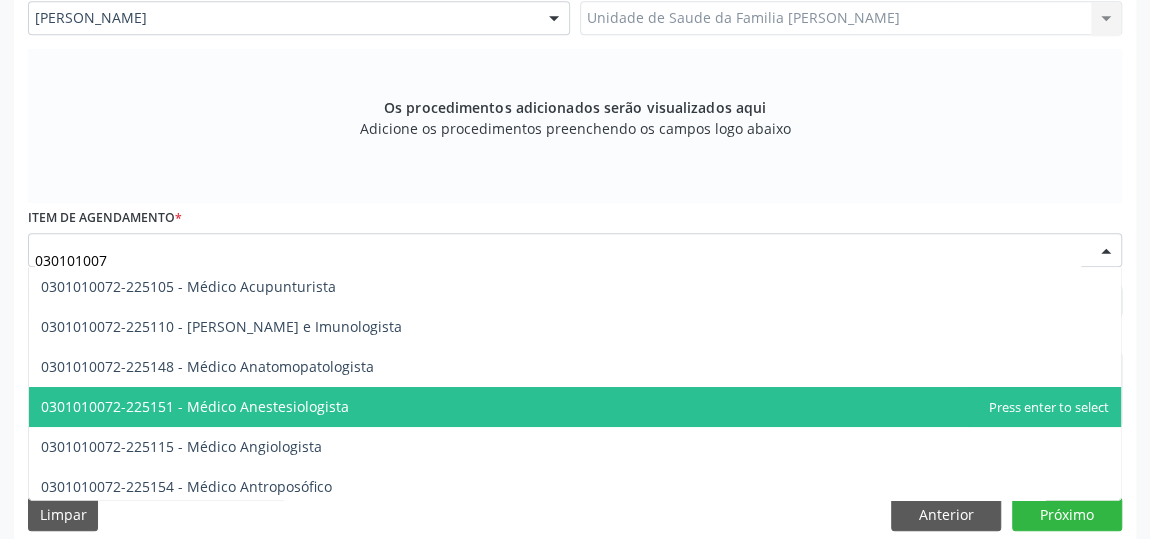 type on "0301010072" 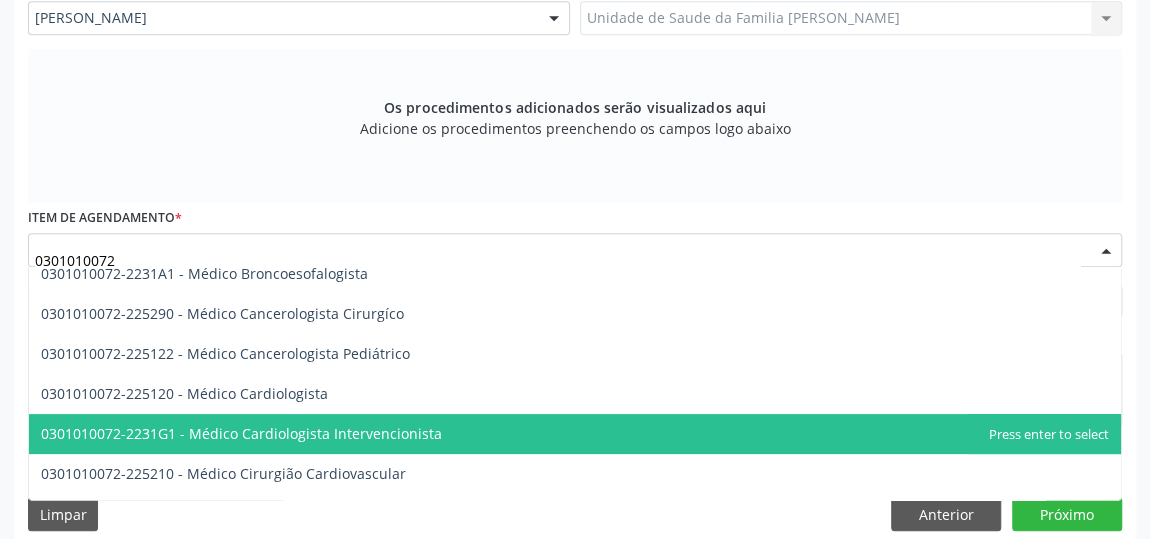 scroll, scrollTop: 344, scrollLeft: 0, axis: vertical 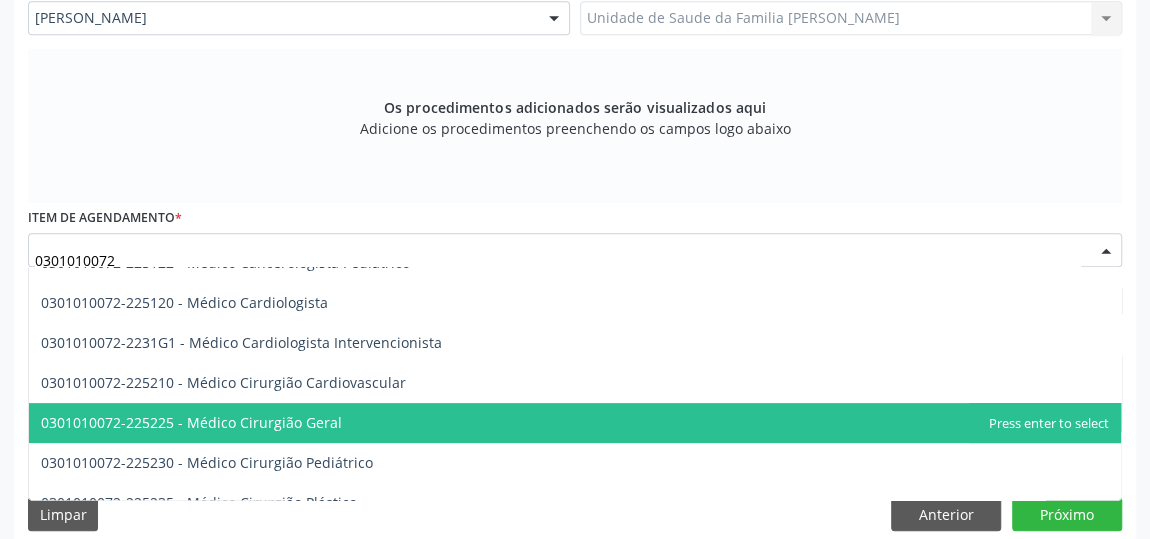 click on "0301010072-225225 - Médico Cirurgião Geral" at bounding box center (191, 422) 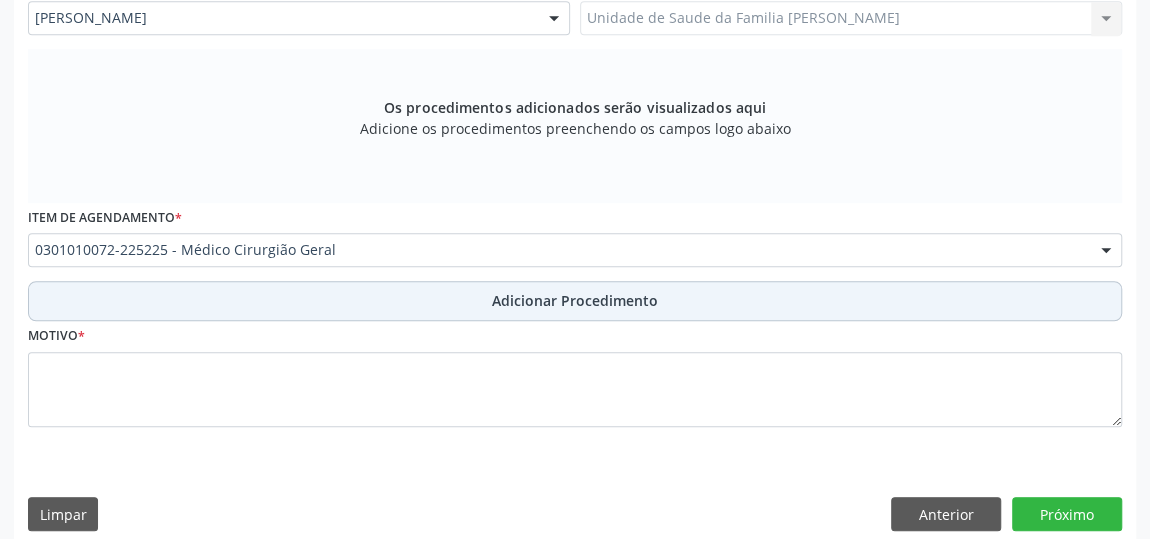 click on "Adicionar Procedimento" at bounding box center [575, 300] 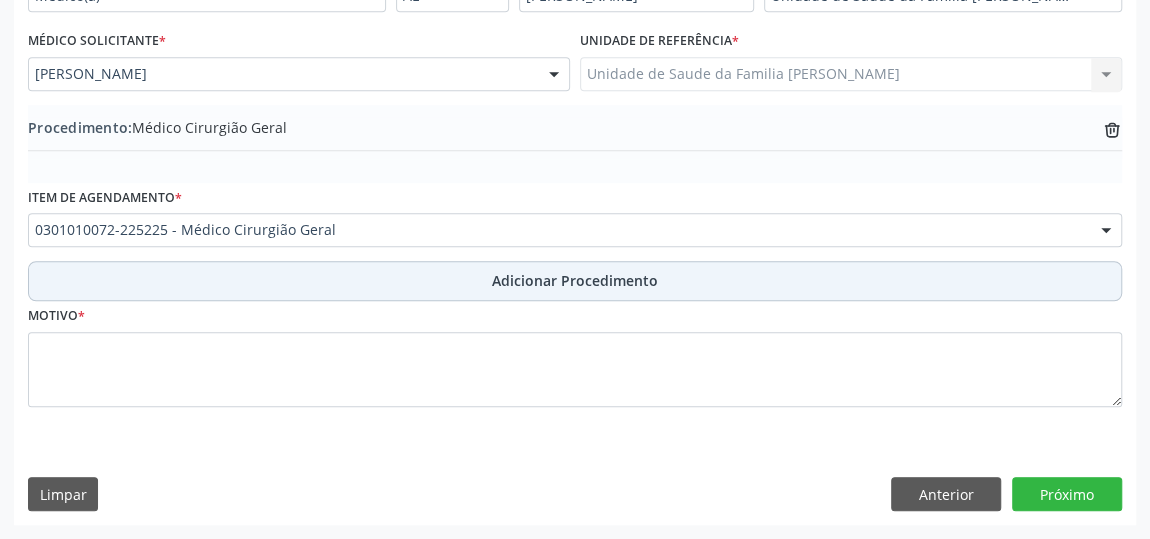 scroll, scrollTop: 544, scrollLeft: 0, axis: vertical 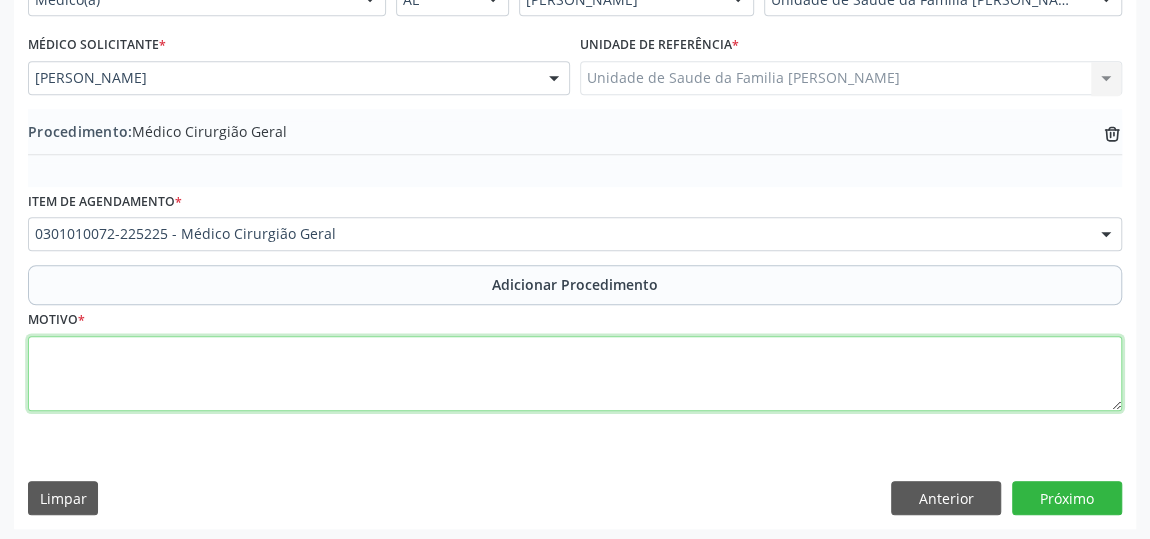 click at bounding box center [575, 374] 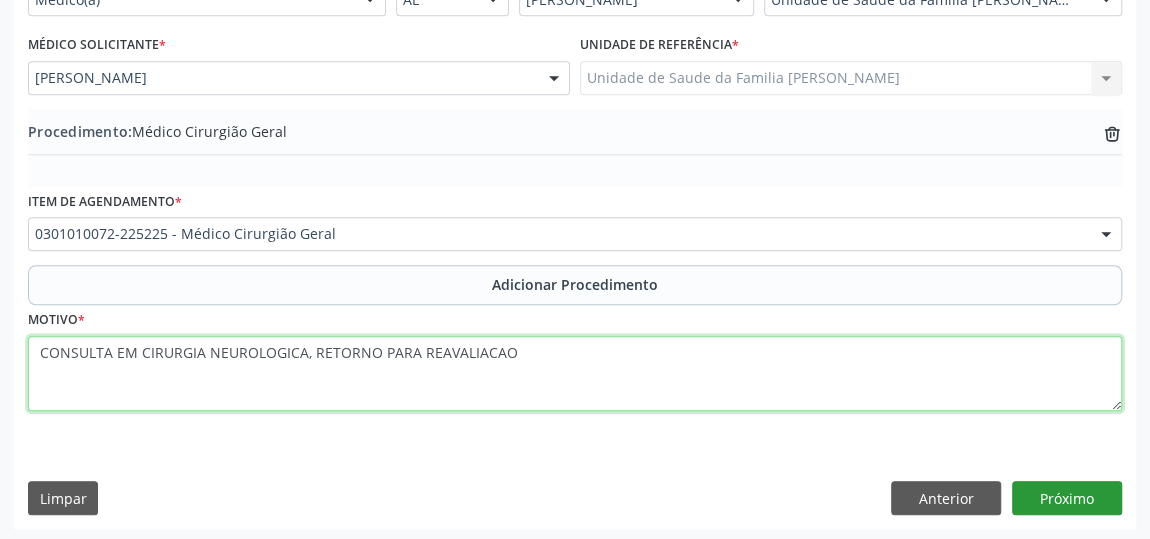 type on "CONSULTA EM CIRURGIA NEUROLOGICA, RETORNO PARA REAVALIACAO" 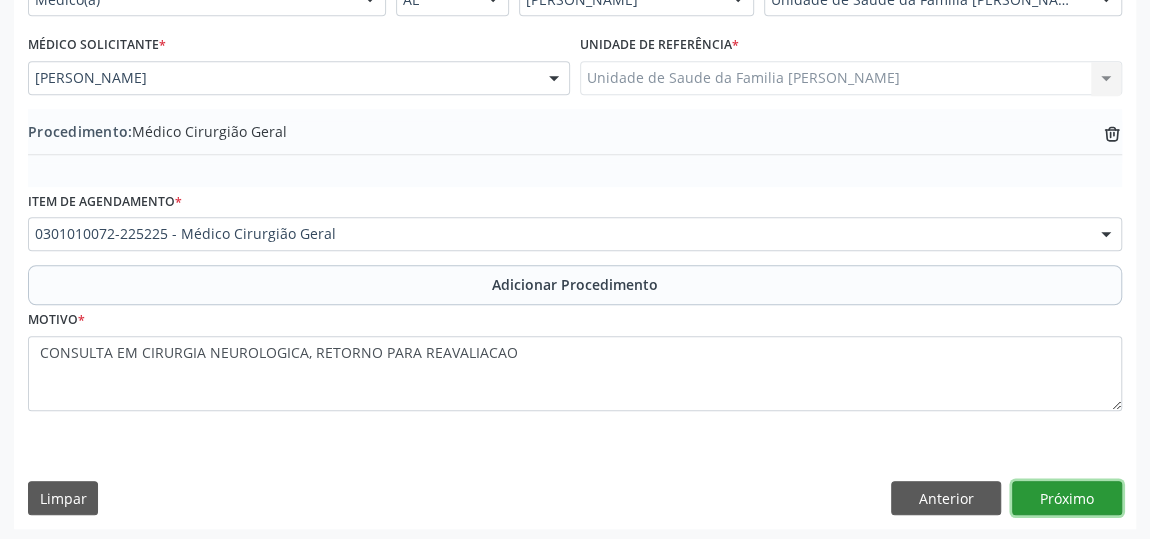click on "Próximo" at bounding box center [1067, 498] 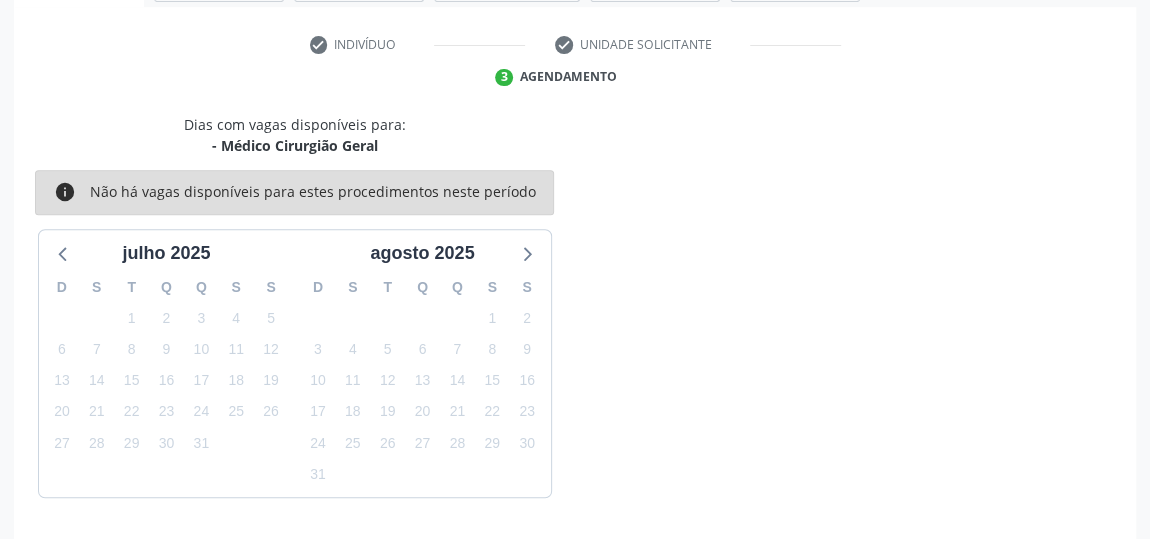 scroll, scrollTop: 446, scrollLeft: 0, axis: vertical 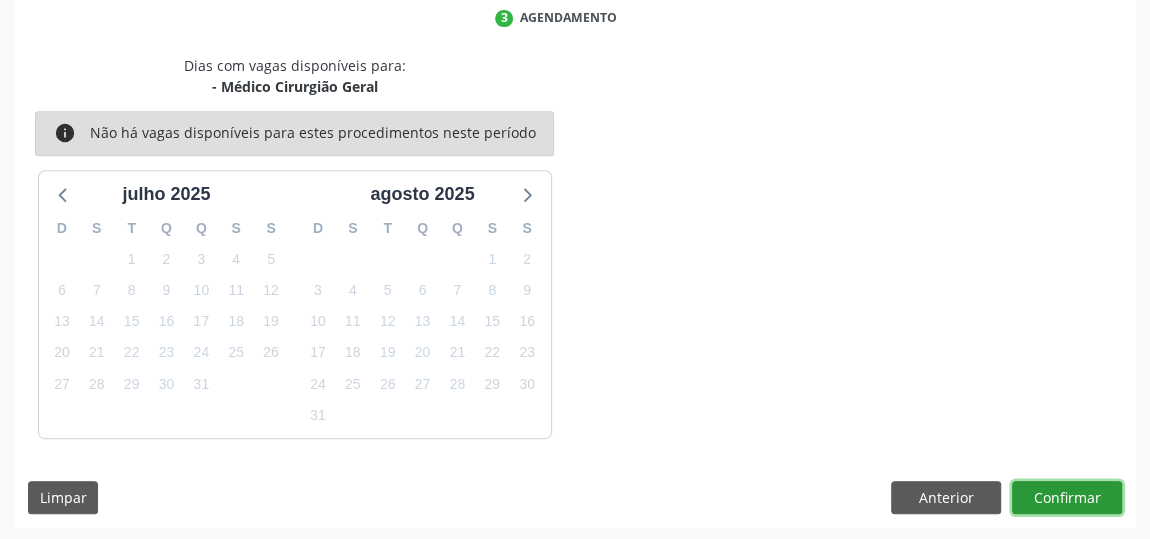 click on "Confirmar" at bounding box center [1067, 498] 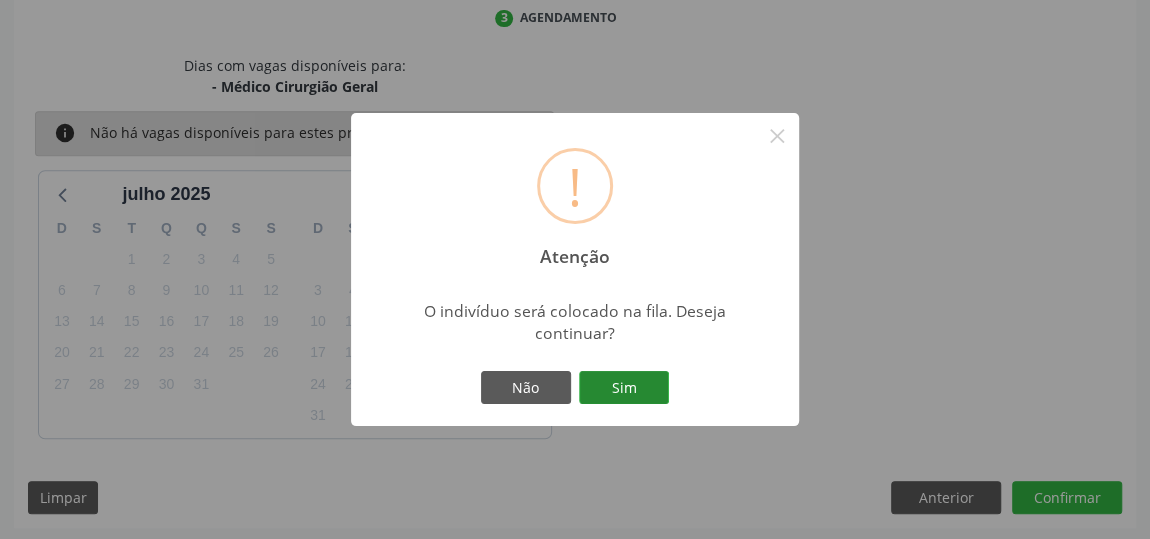 click on "Sim" at bounding box center [624, 388] 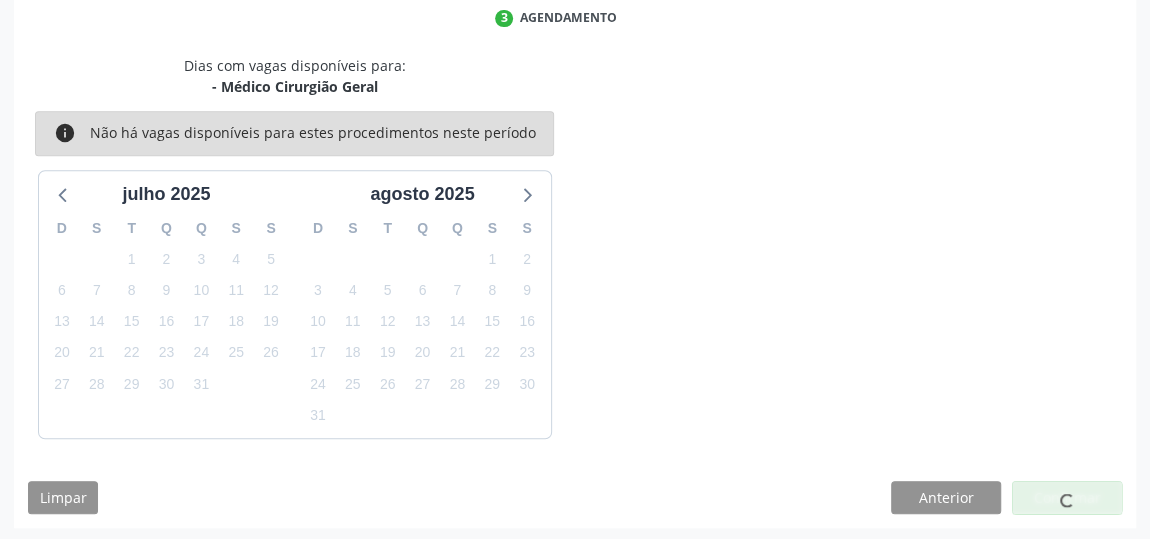 scroll, scrollTop: 153, scrollLeft: 0, axis: vertical 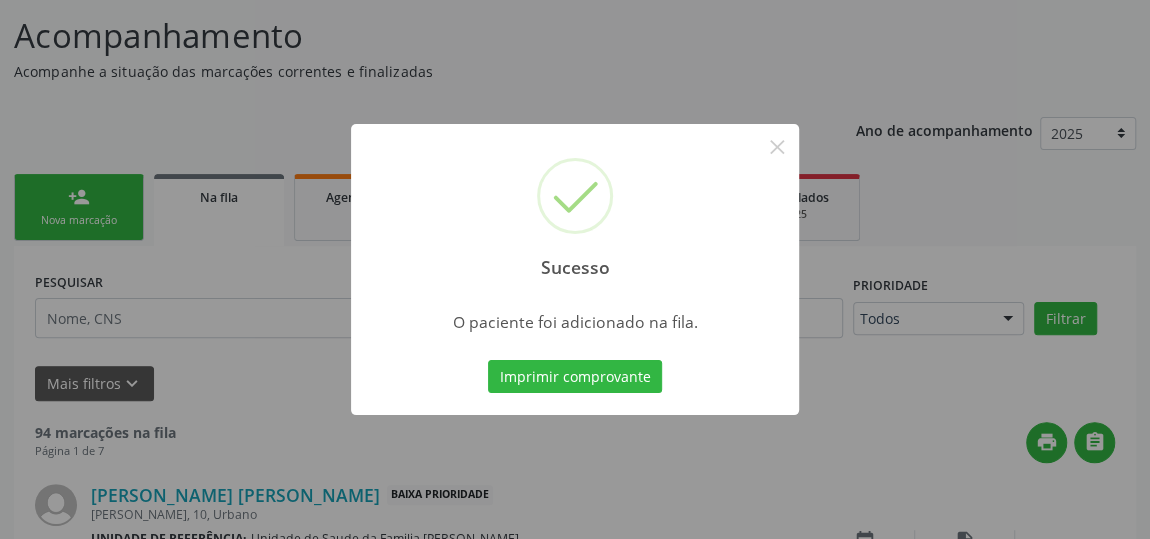 type 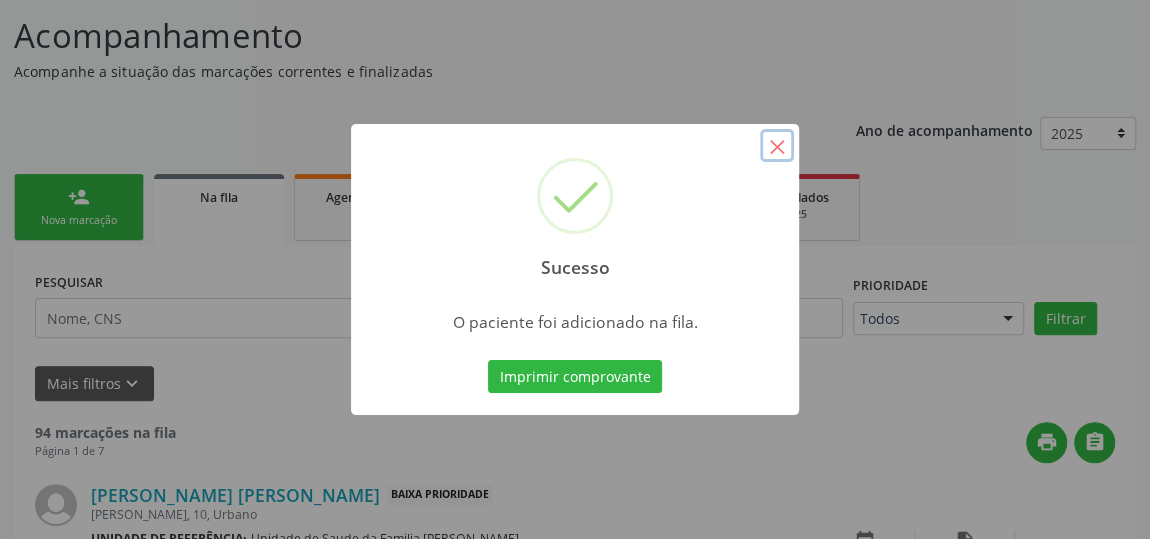 click on "×" at bounding box center [777, 146] 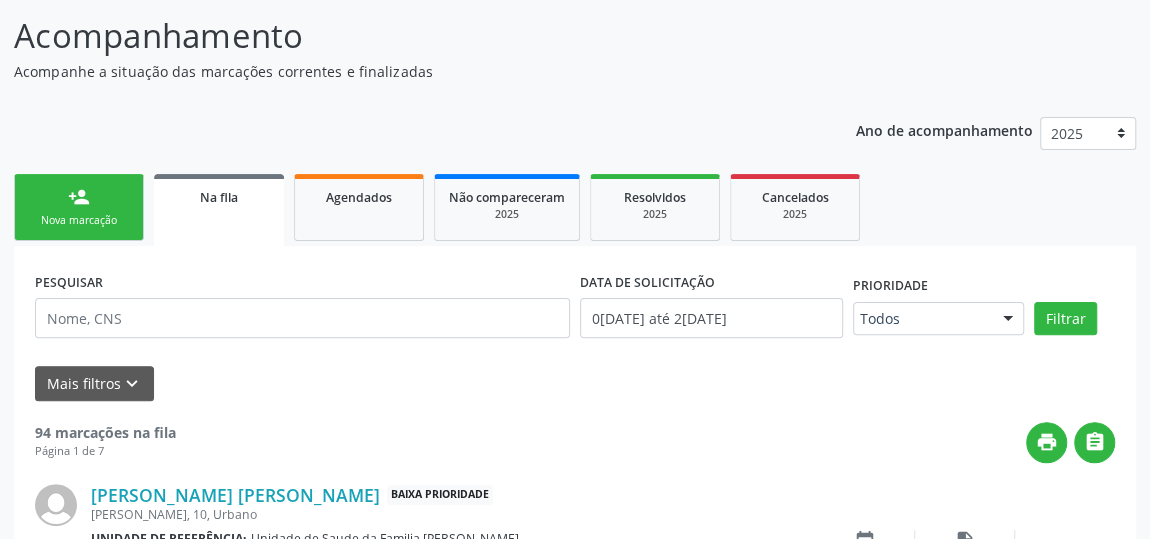 click on "person_add
Nova marcação" at bounding box center (79, 207) 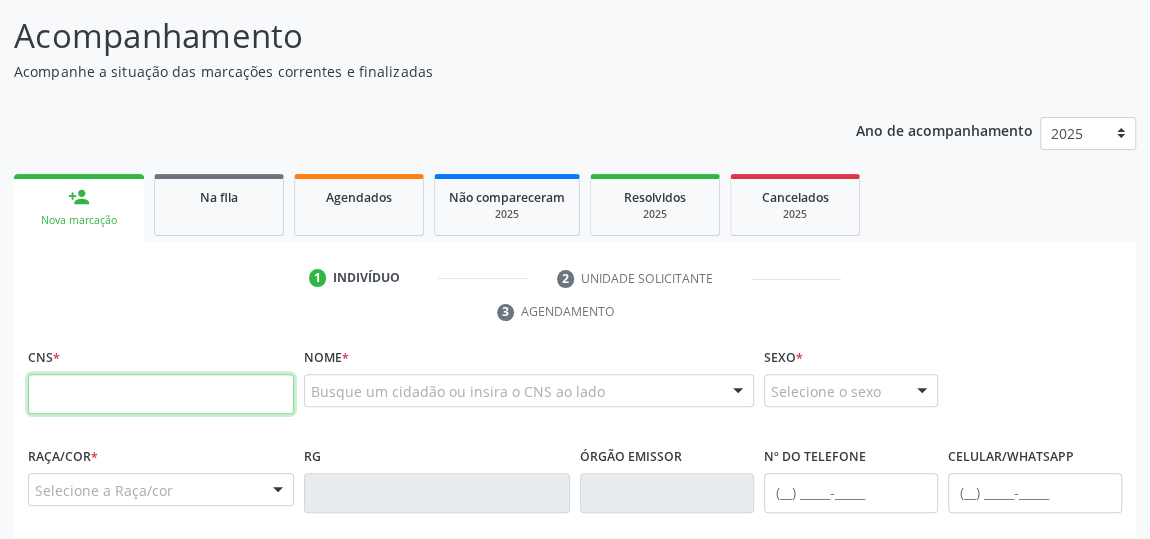 click at bounding box center (161, 394) 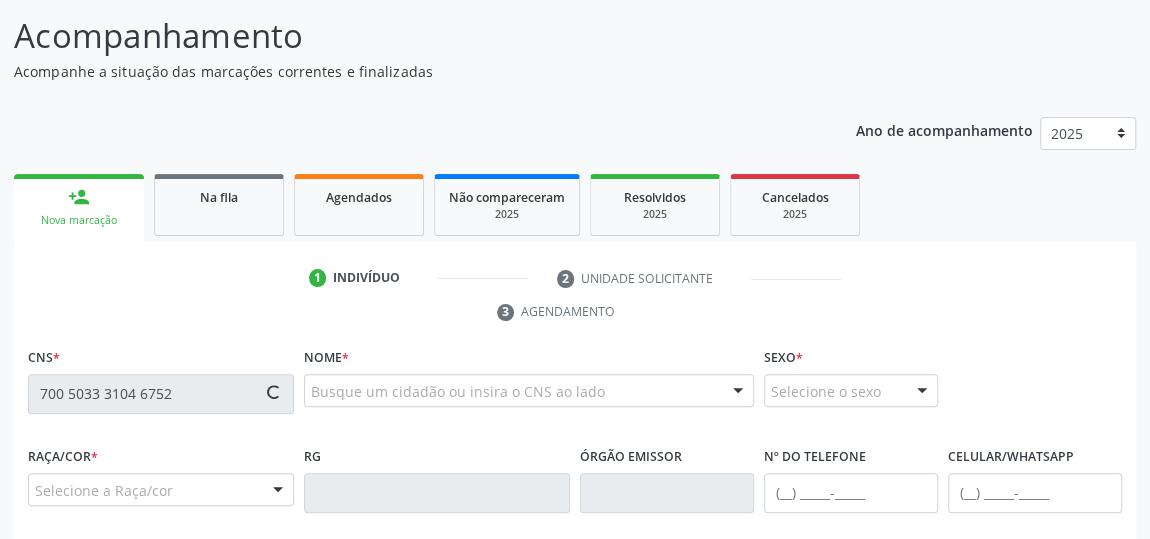 type on "700 5033 3104 6752" 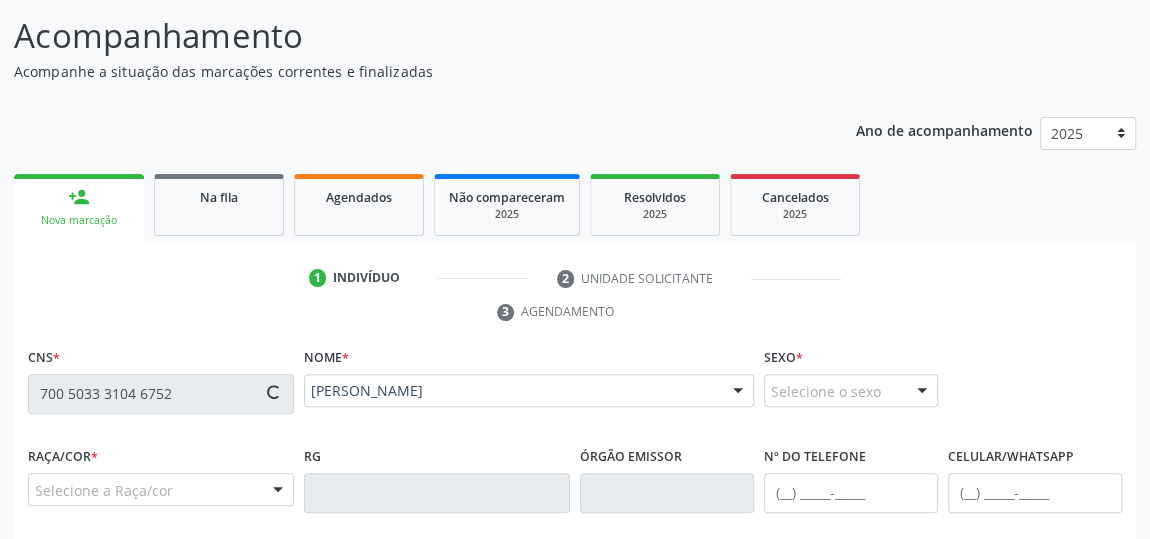 type on "(82) 99386-0490" 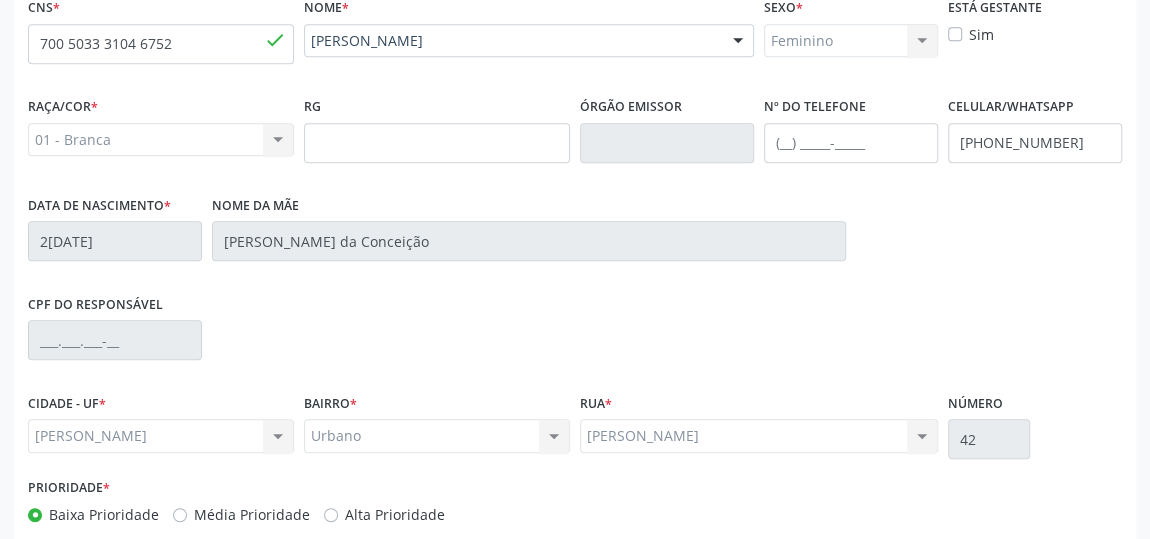 scroll, scrollTop: 604, scrollLeft: 0, axis: vertical 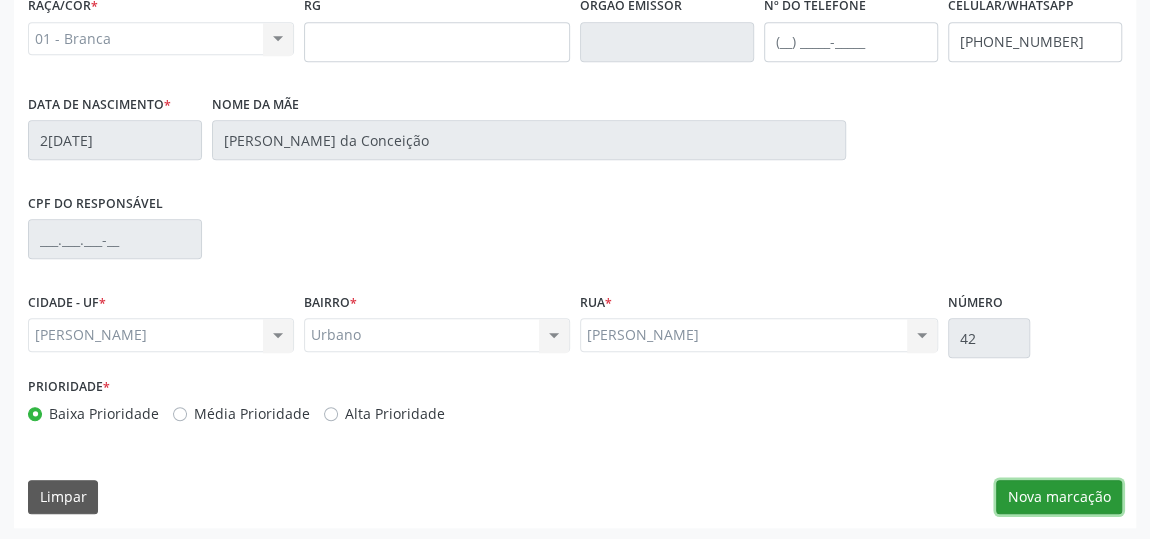 click on "Nova marcação" at bounding box center [1059, 497] 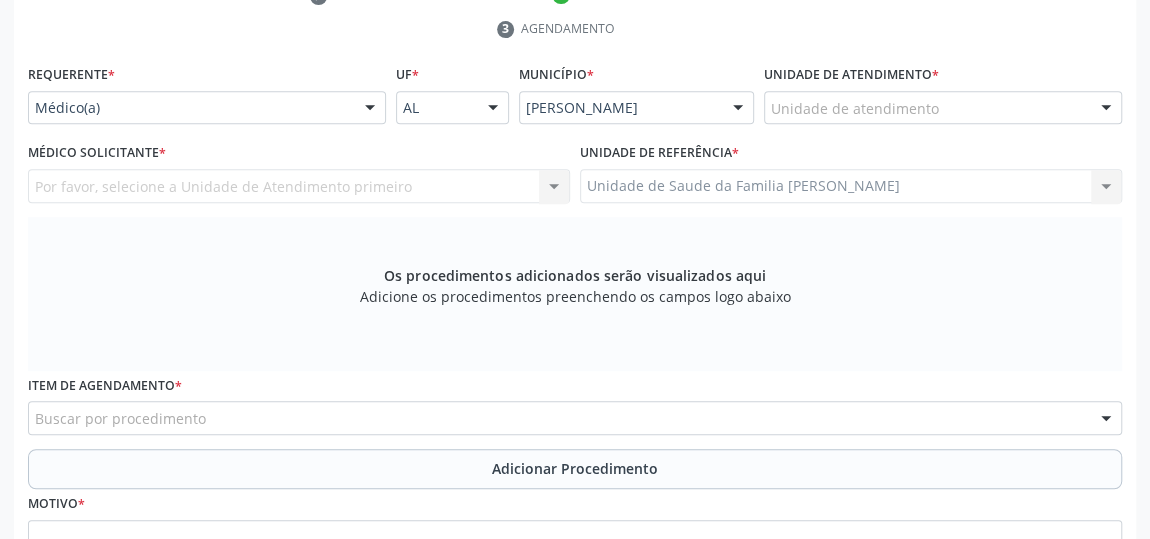 scroll, scrollTop: 240, scrollLeft: 0, axis: vertical 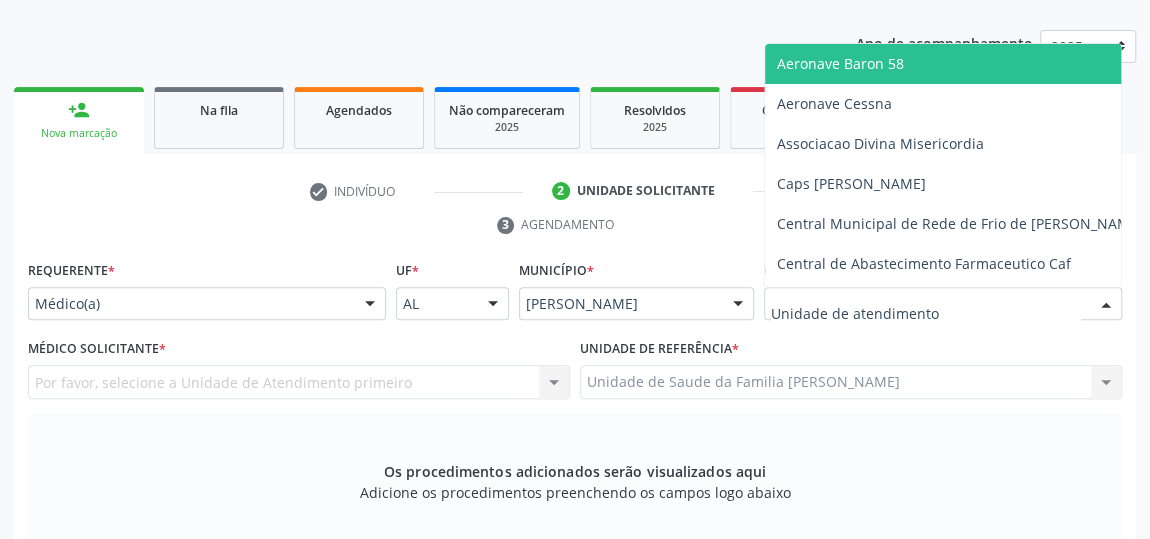 click at bounding box center (943, 304) 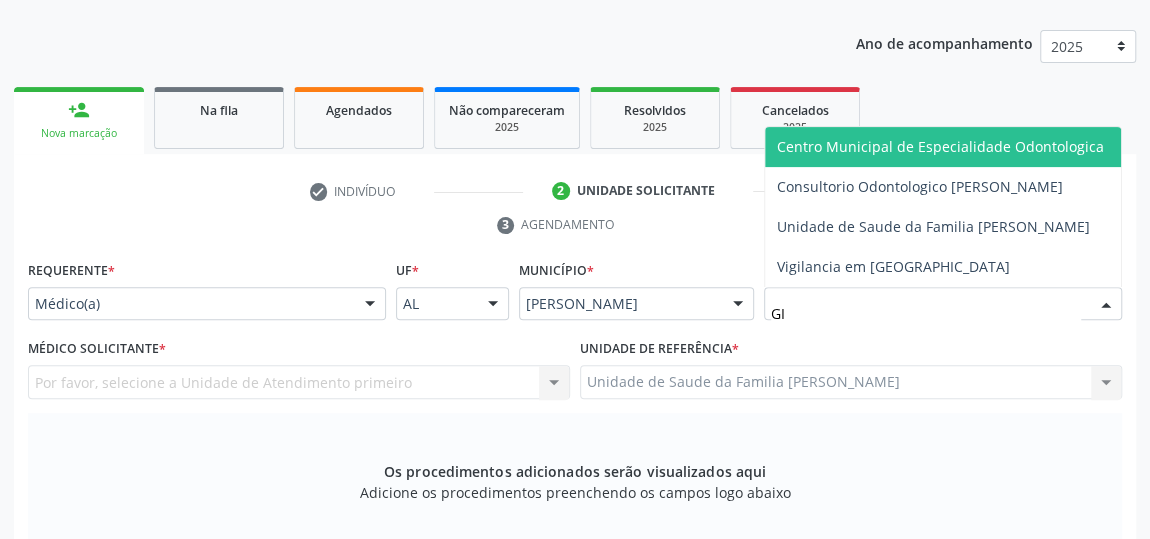 type on "GIS" 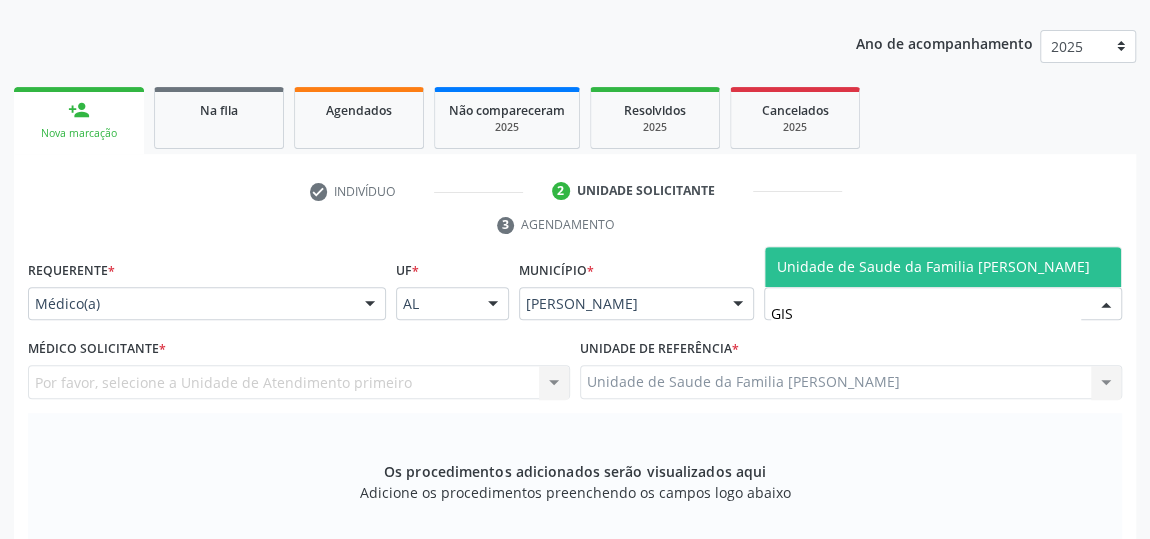 click on "Unidade de Saude da Familia [PERSON_NAME]" at bounding box center (943, 267) 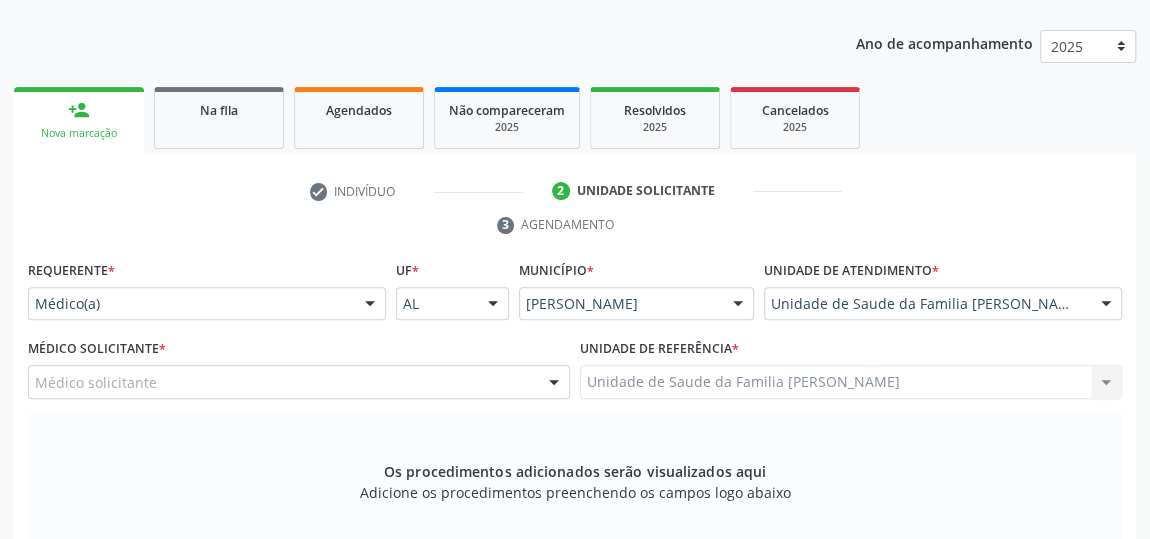 click at bounding box center [554, 383] 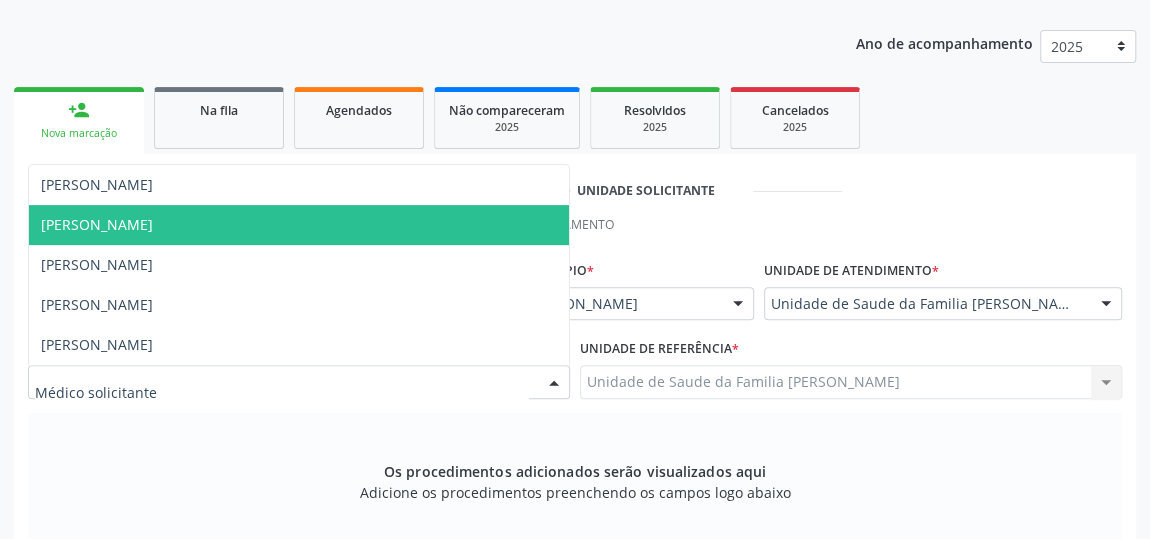 click on "[PERSON_NAME]" at bounding box center (97, 224) 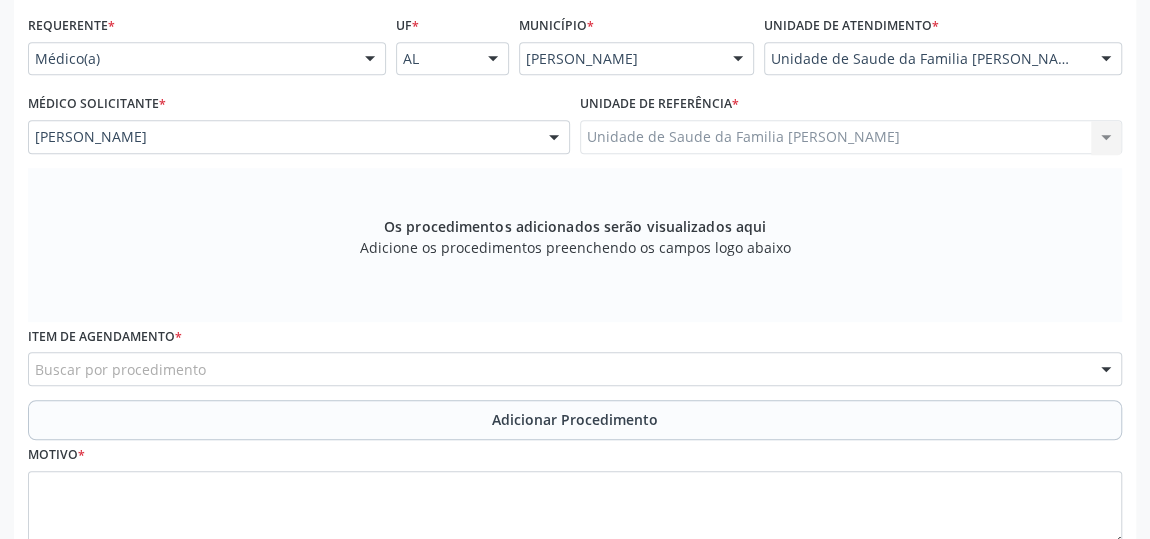scroll, scrollTop: 513, scrollLeft: 0, axis: vertical 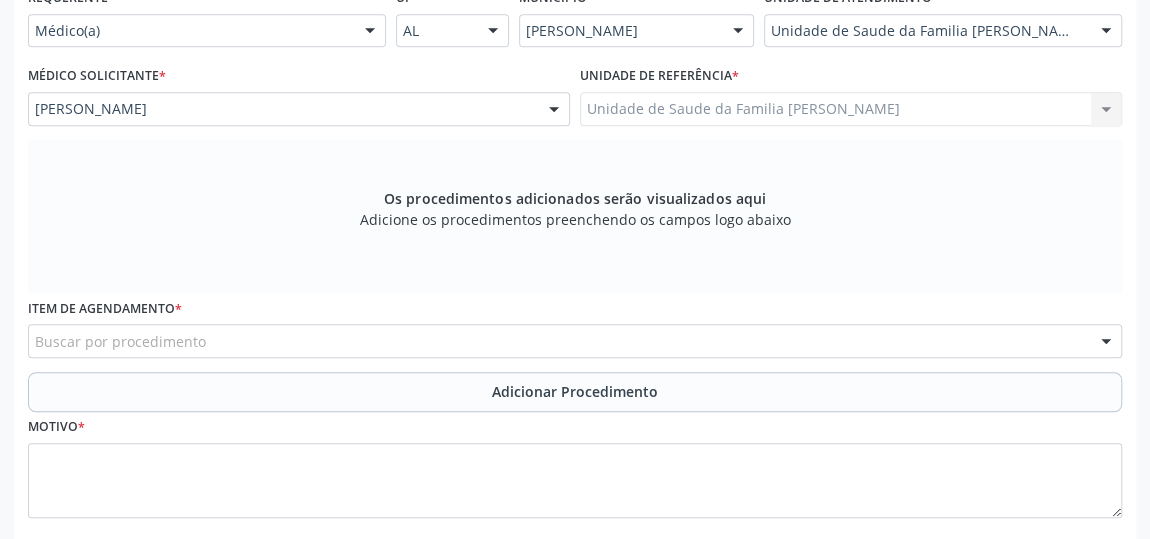 click on "Buscar por procedimento" at bounding box center [575, 341] 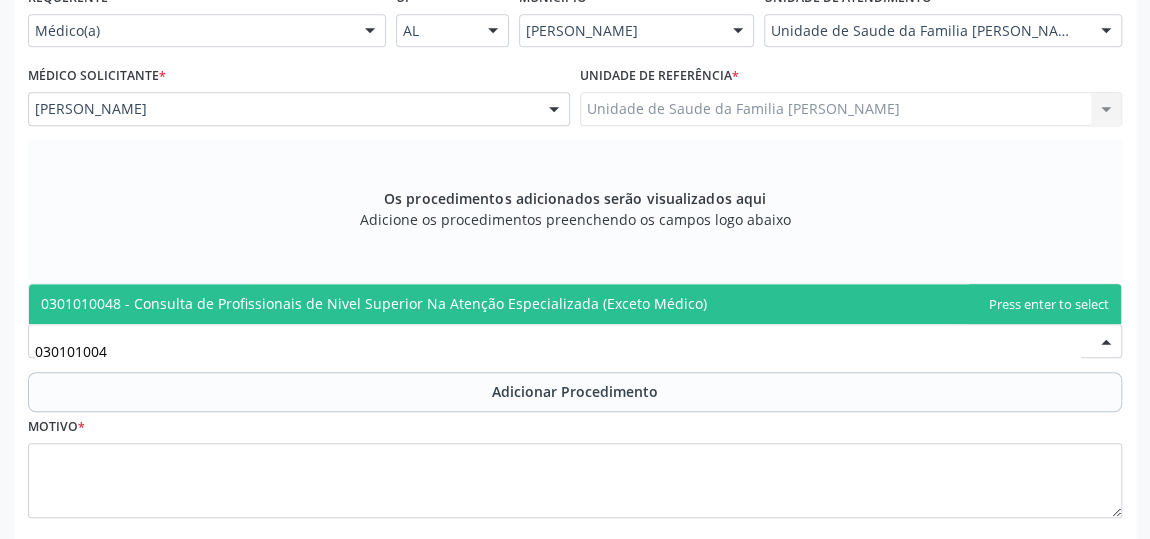 type on "0301010048" 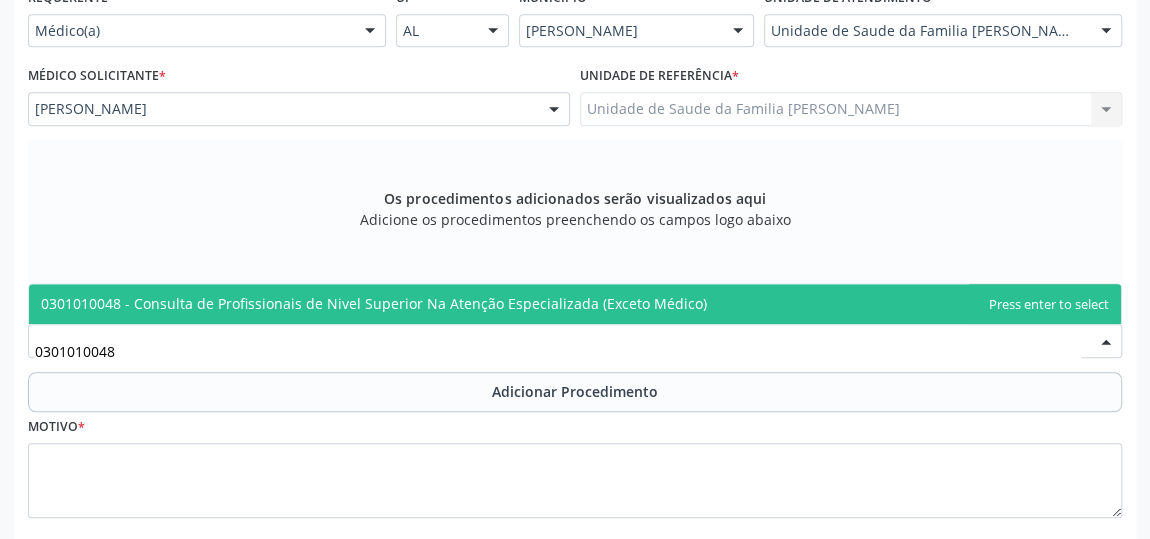 click on "0301010048 - Consulta de Profissionais de Nivel Superior Na Atenção Especializada (Exceto Médico)" at bounding box center [575, 304] 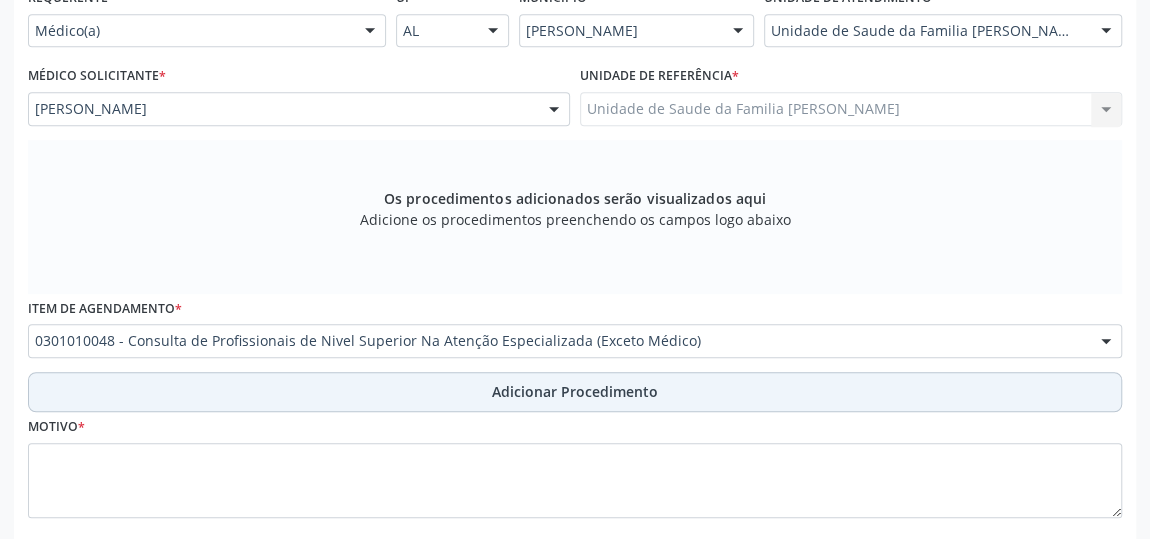 click on "Adicionar Procedimento" at bounding box center (575, 391) 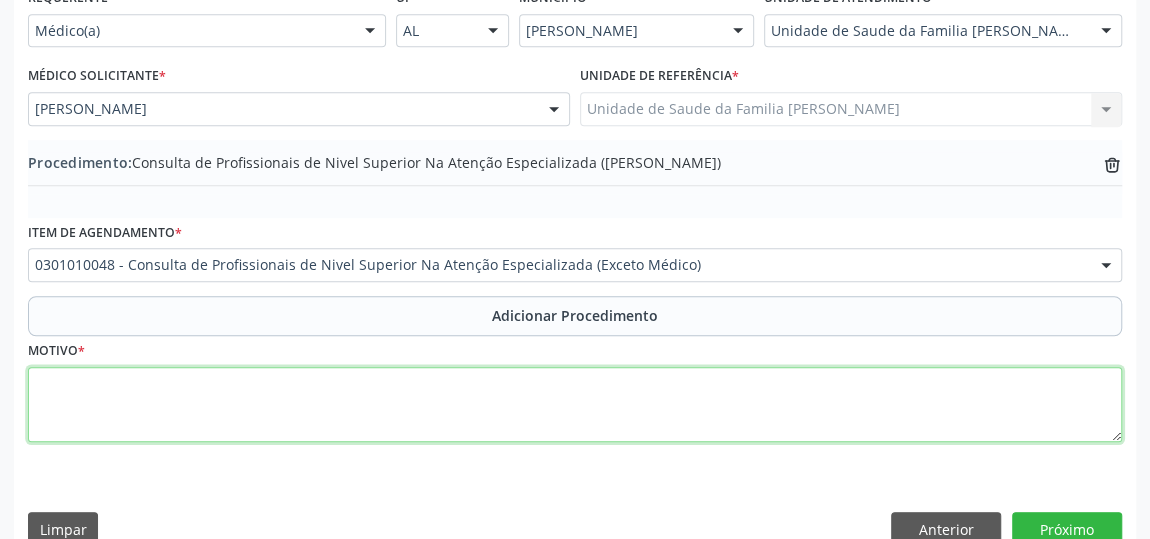 click at bounding box center [575, 405] 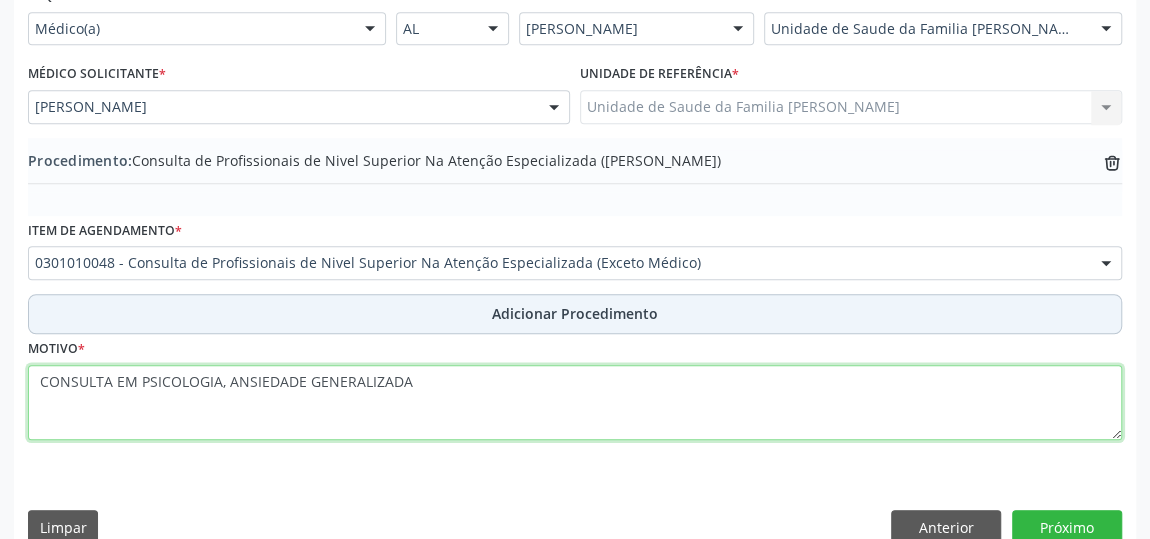 scroll, scrollTop: 544, scrollLeft: 0, axis: vertical 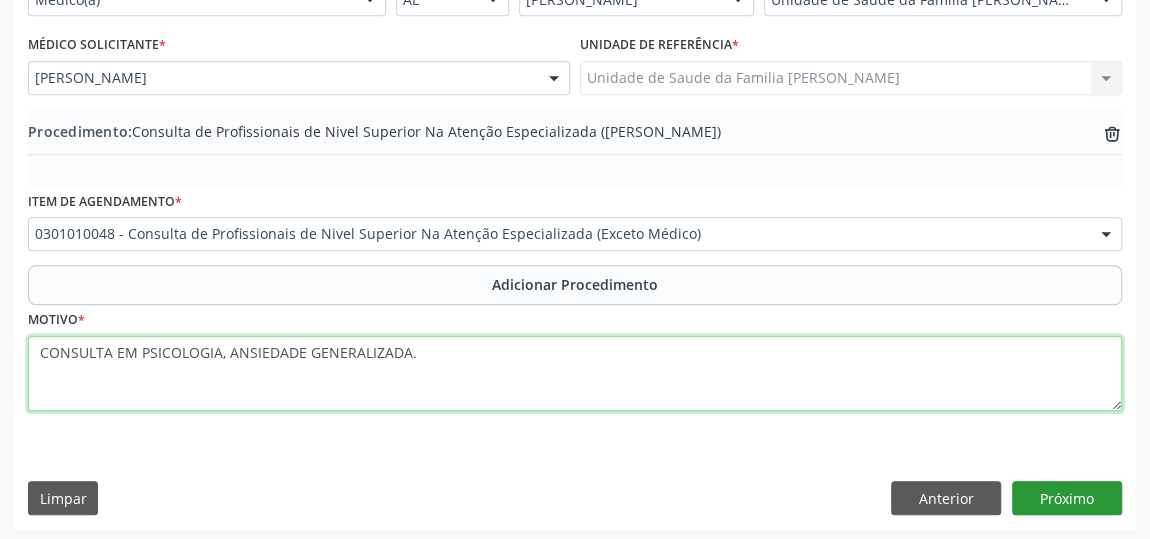 type on "CONSULTA EM PSICOLOGIA, ANSIEDADE GENERALIZADA." 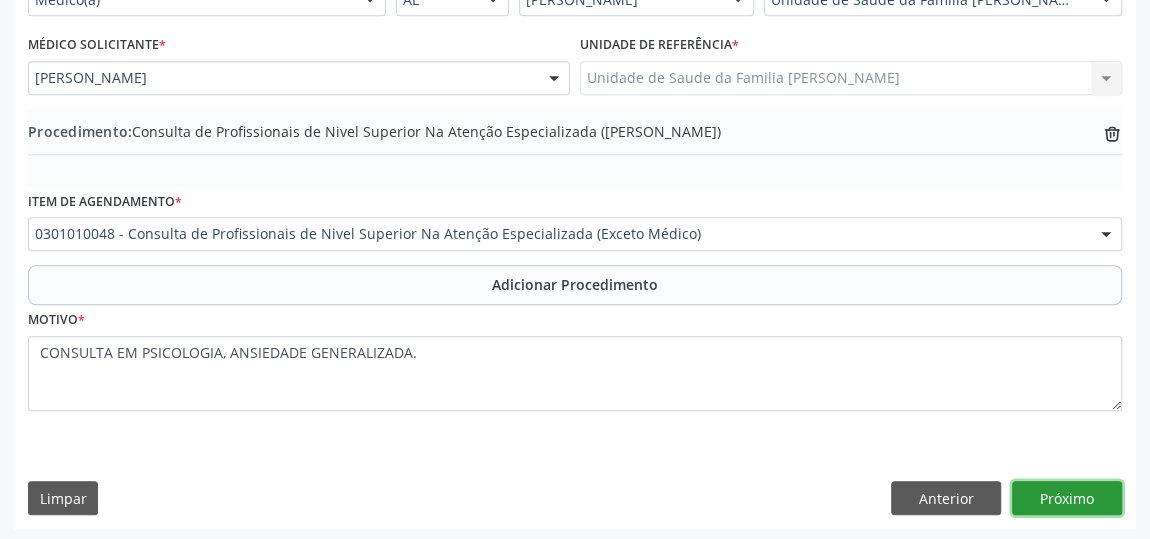 click on "Próximo" at bounding box center (1067, 498) 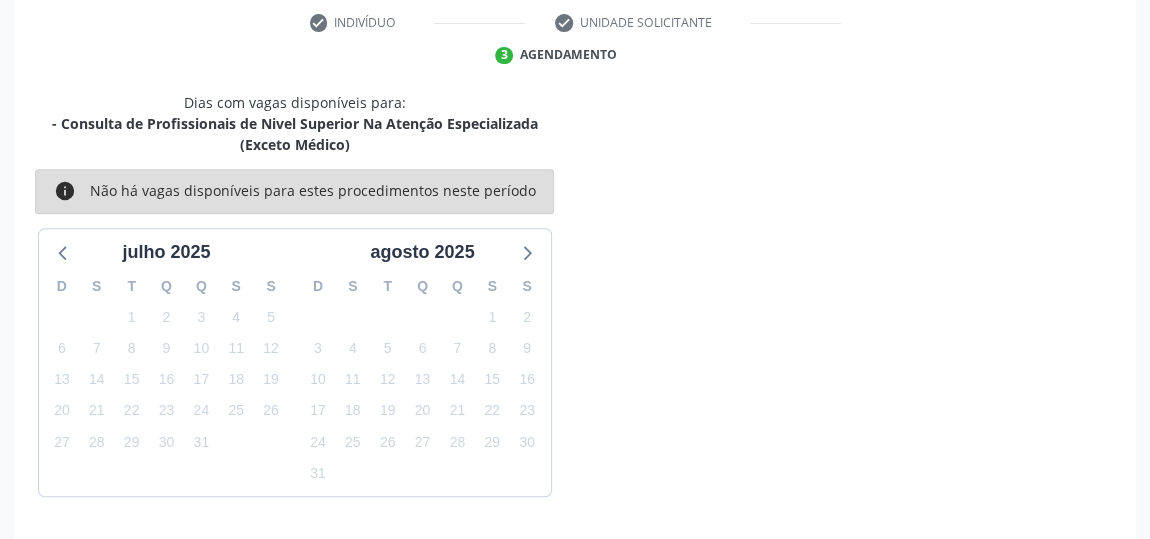 scroll, scrollTop: 467, scrollLeft: 0, axis: vertical 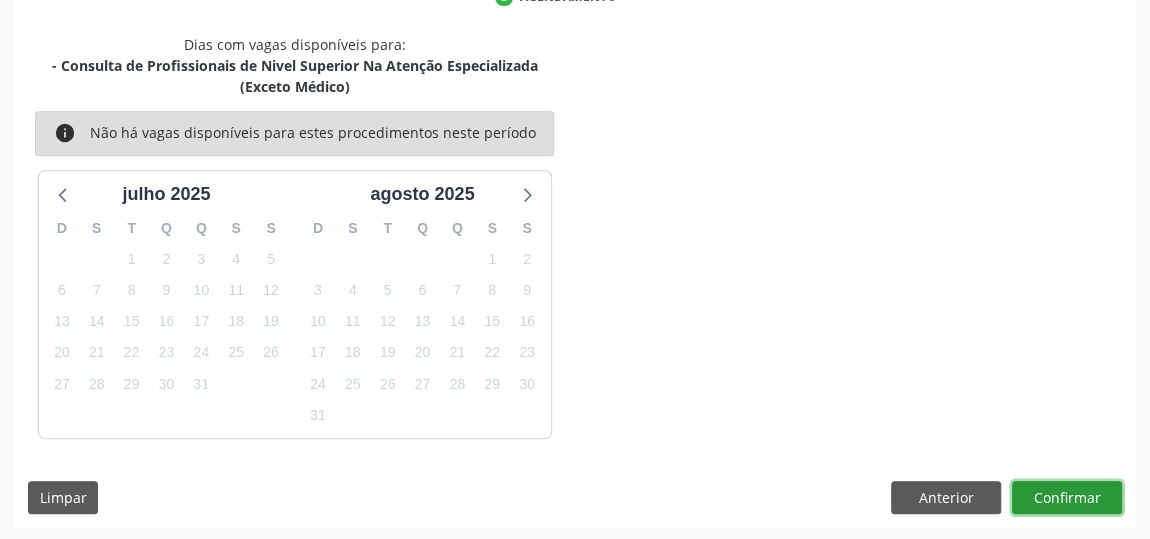 click on "Confirmar" at bounding box center [1067, 498] 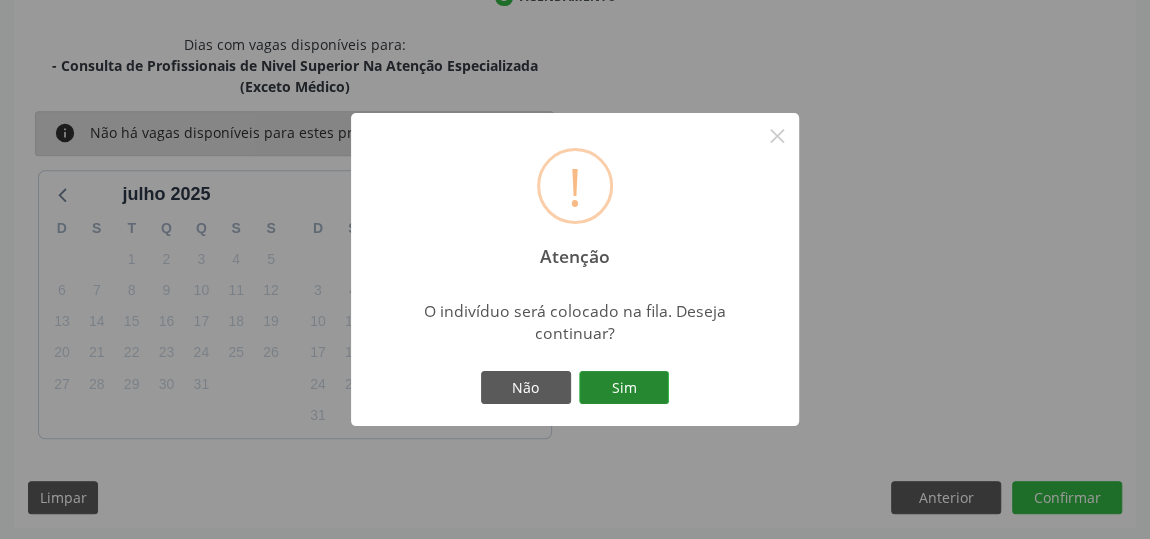 click on "Sim" at bounding box center [624, 388] 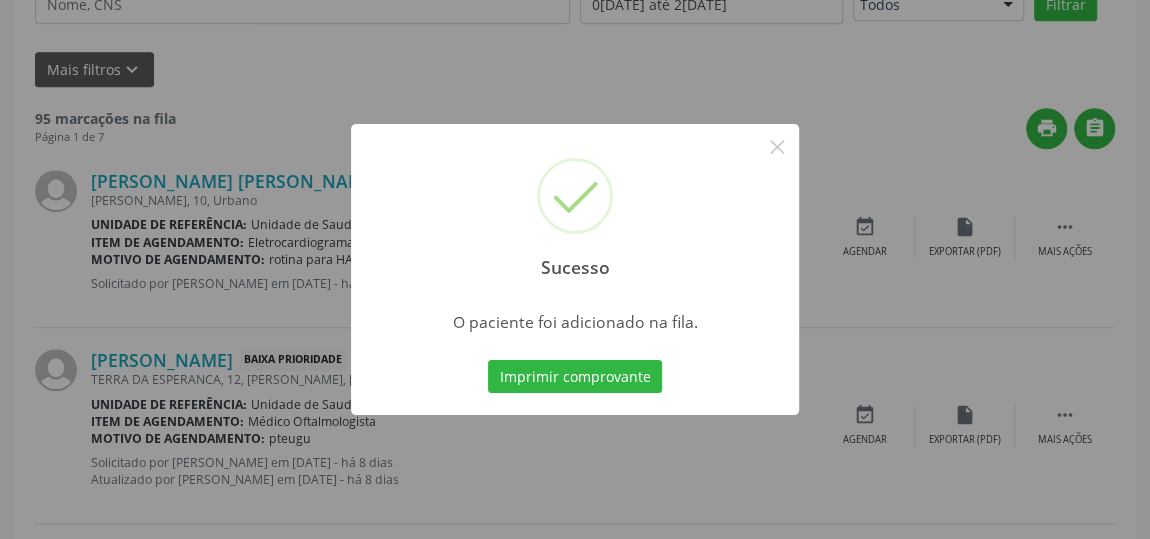 scroll, scrollTop: 153, scrollLeft: 0, axis: vertical 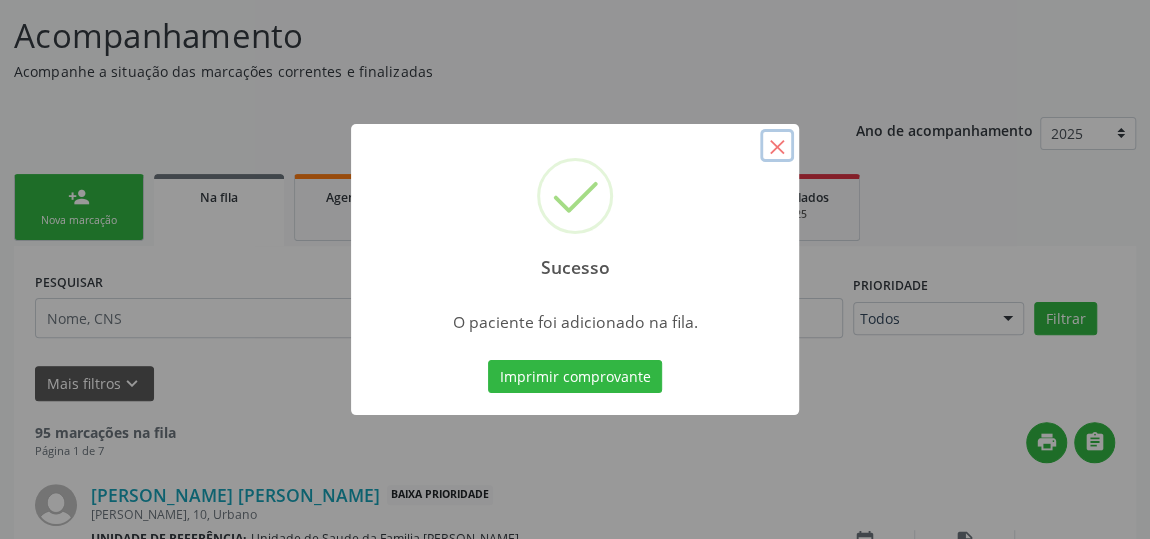 click on "×" at bounding box center (777, 146) 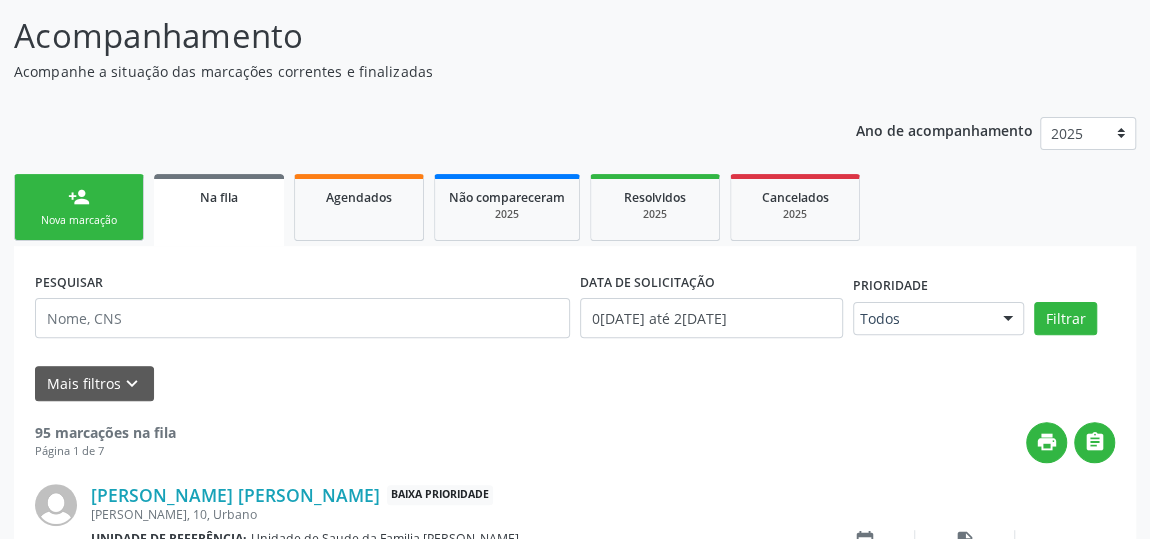 click on "Nova marcação" at bounding box center (79, 220) 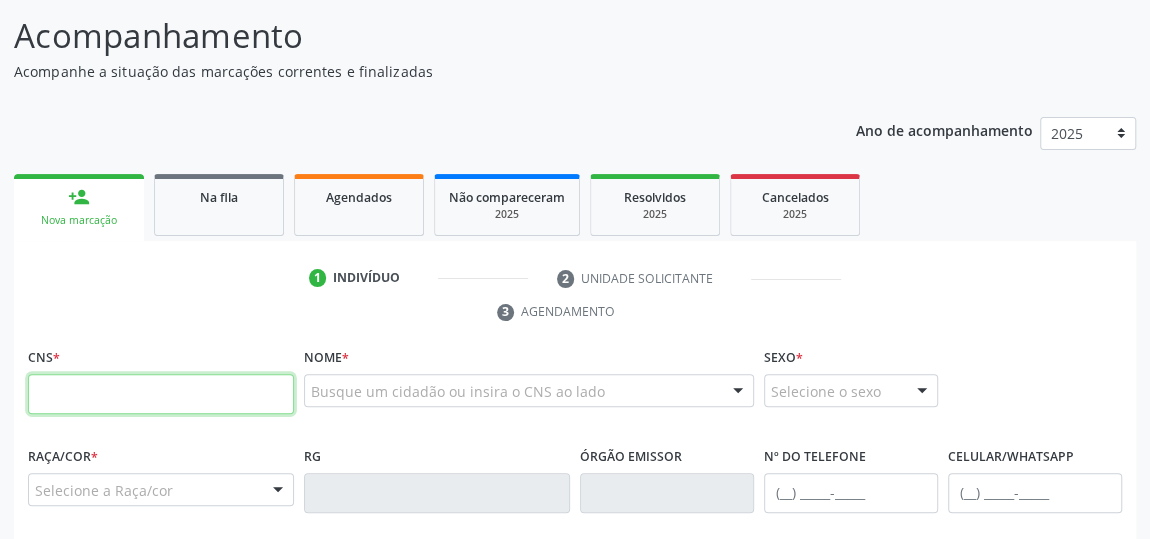 click at bounding box center (161, 394) 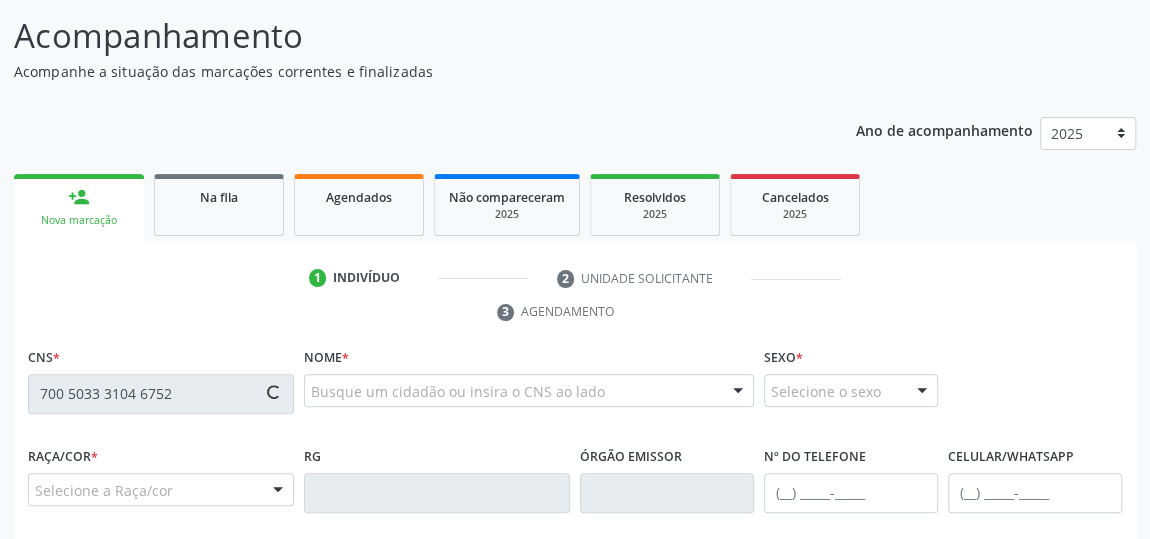 type on "700 5033 3104 6752" 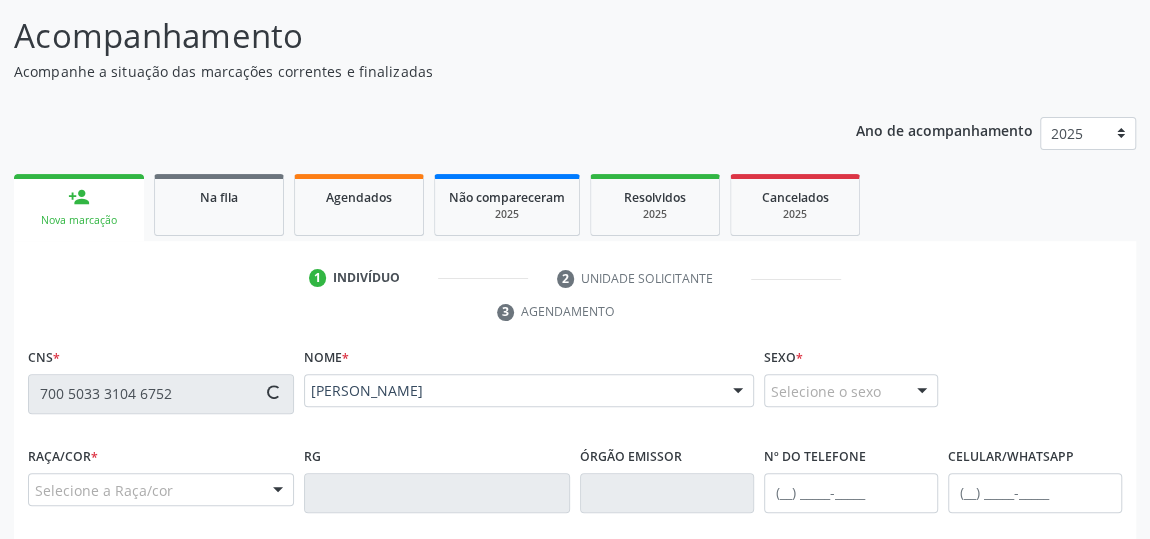 type on "(82) 99386-0490" 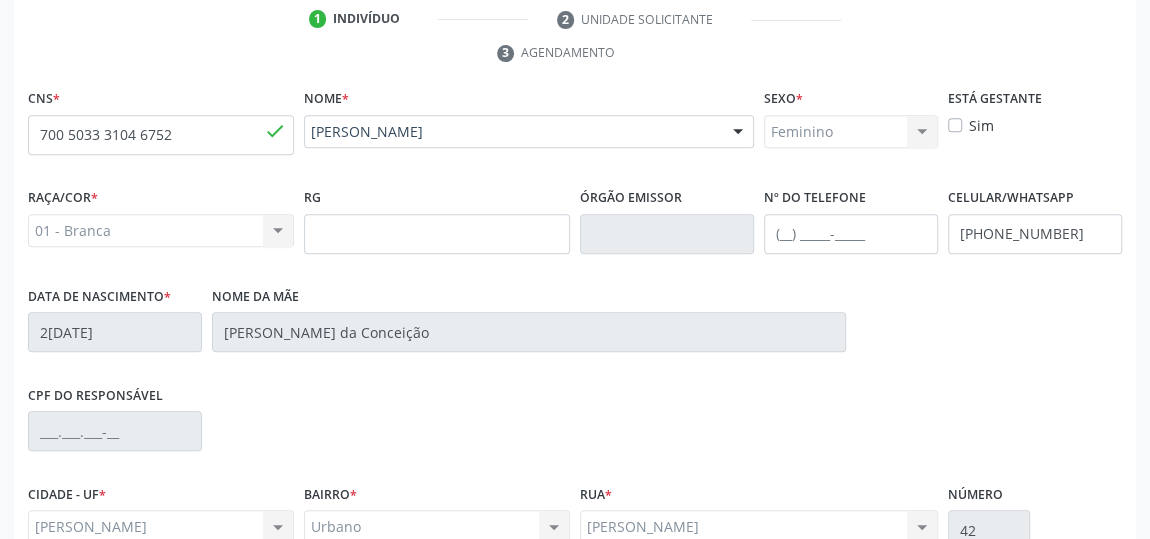 scroll, scrollTop: 604, scrollLeft: 0, axis: vertical 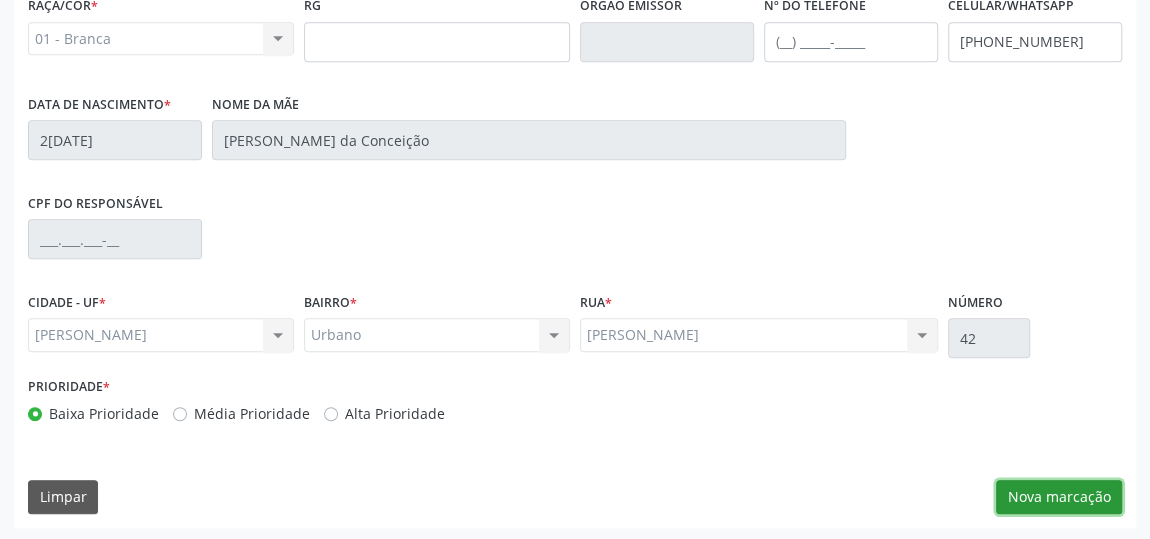 click on "Nova marcação" at bounding box center [1059, 497] 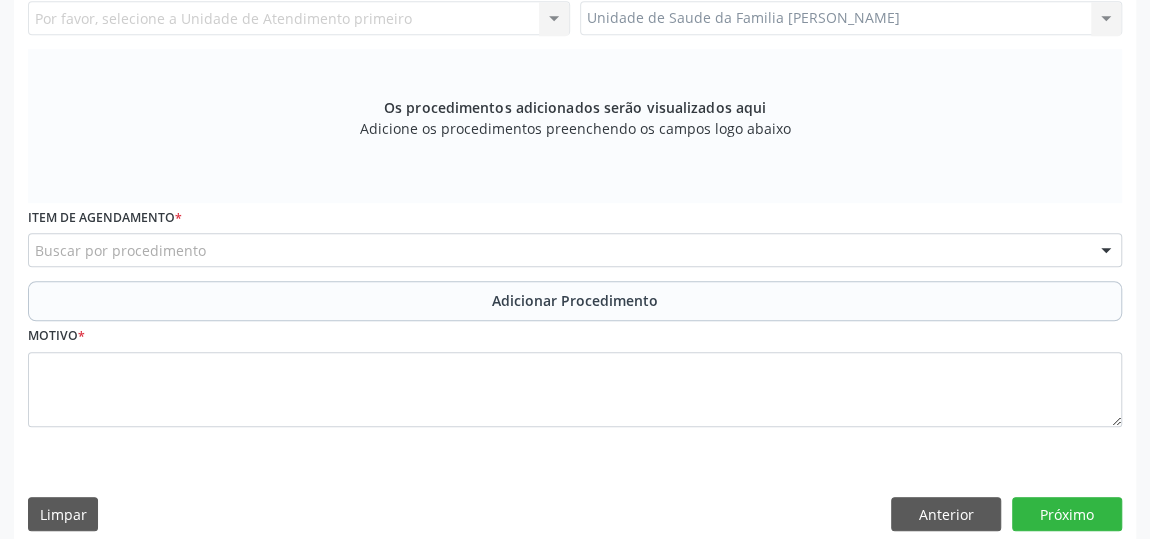 scroll, scrollTop: 240, scrollLeft: 0, axis: vertical 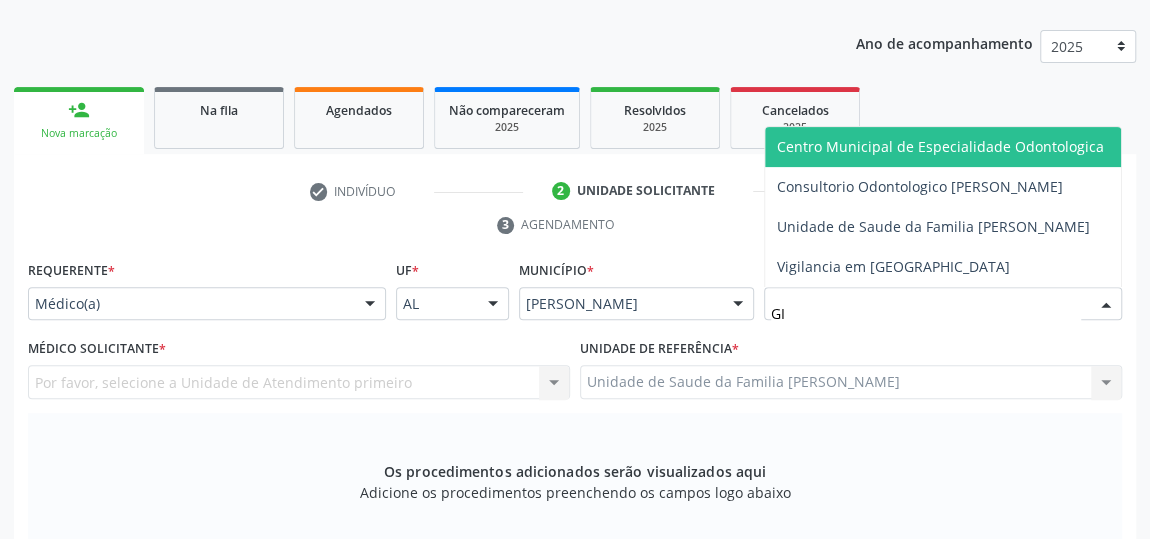 type on "GIS" 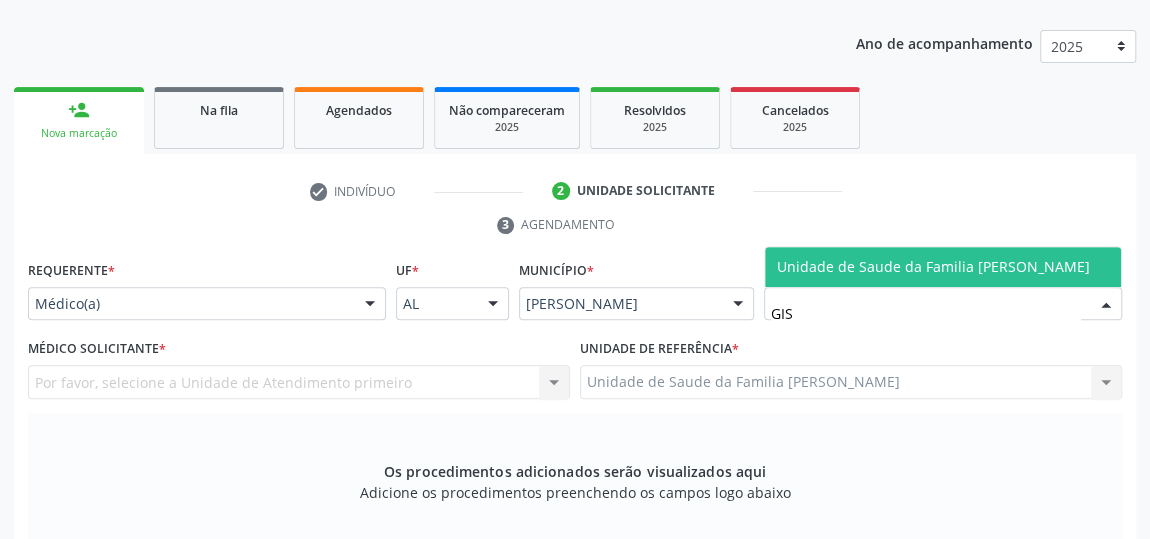 click on "Unidade de Saude da Familia [PERSON_NAME]" at bounding box center [943, 267] 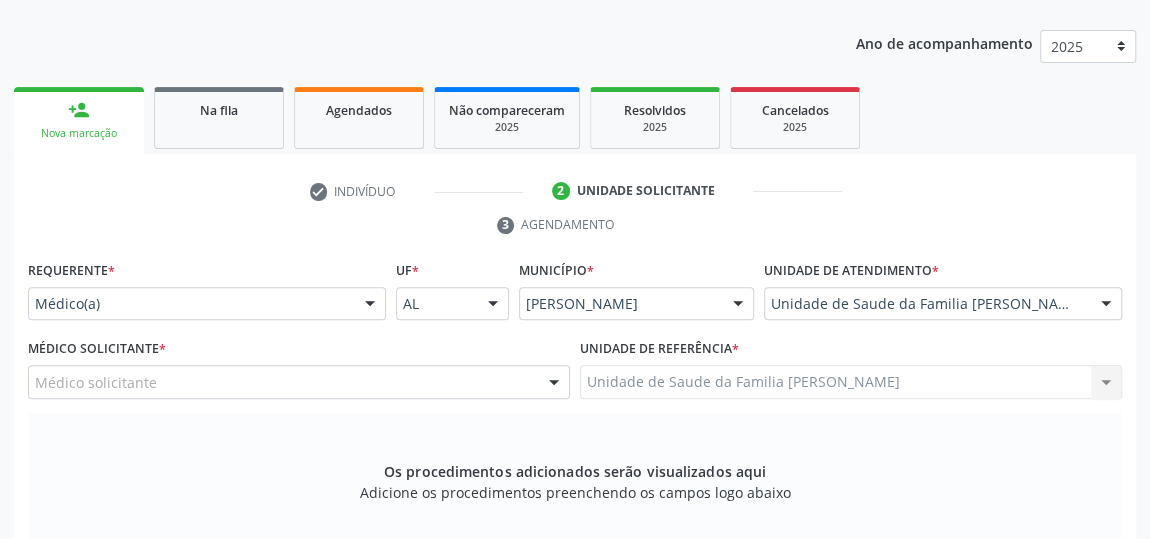 click at bounding box center [554, 383] 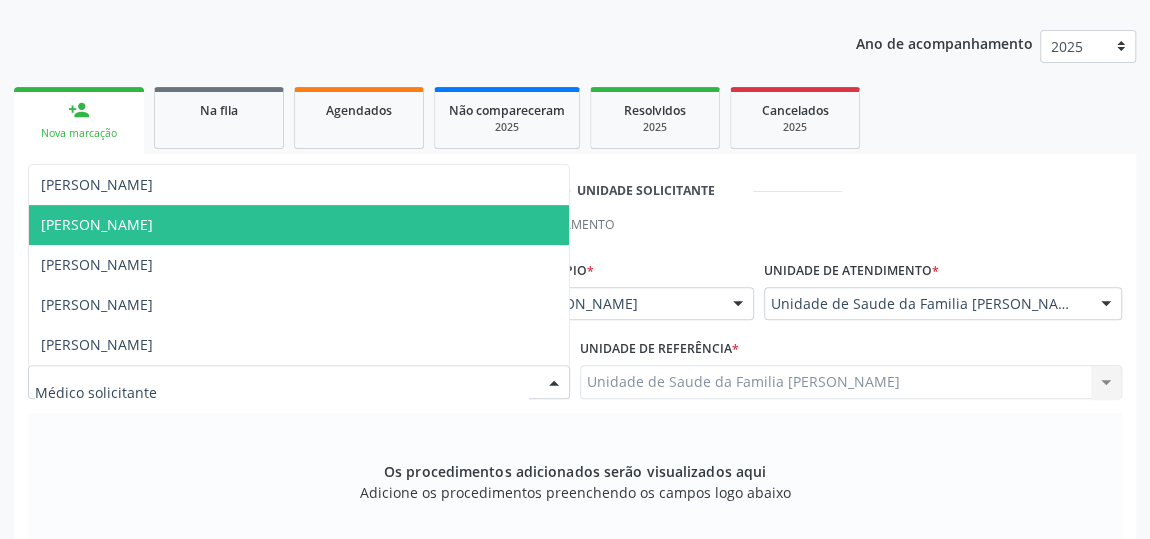 click on "[PERSON_NAME]" at bounding box center (97, 224) 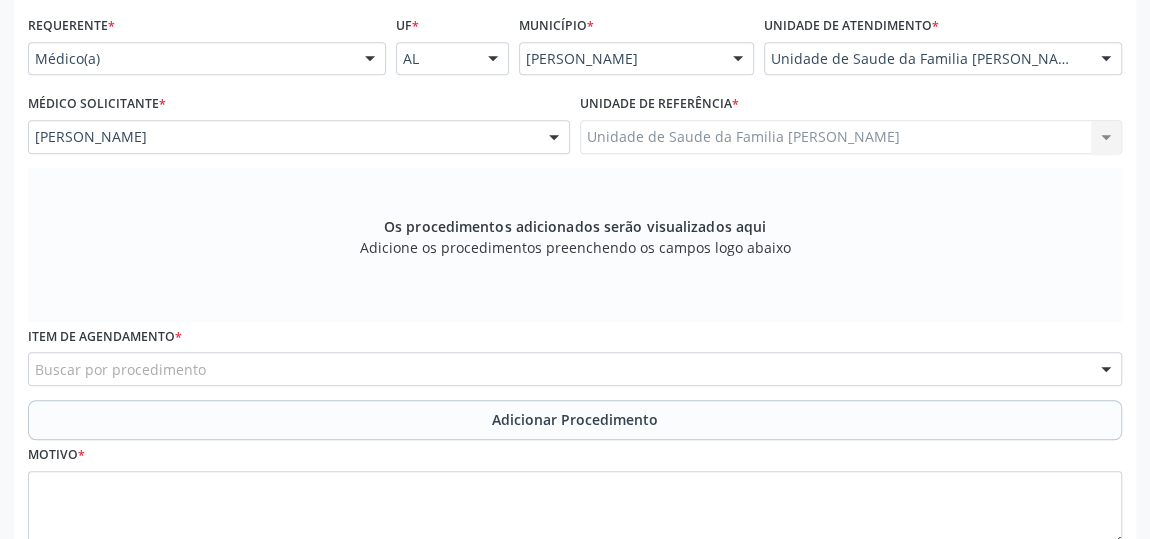 scroll, scrollTop: 513, scrollLeft: 0, axis: vertical 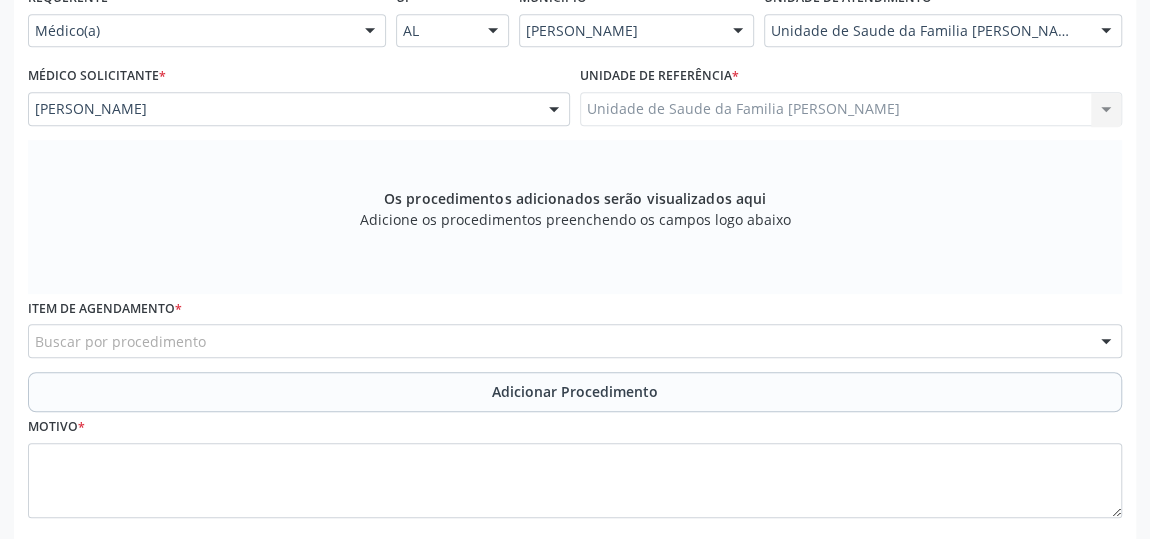 click on "Buscar por procedimento" at bounding box center [575, 341] 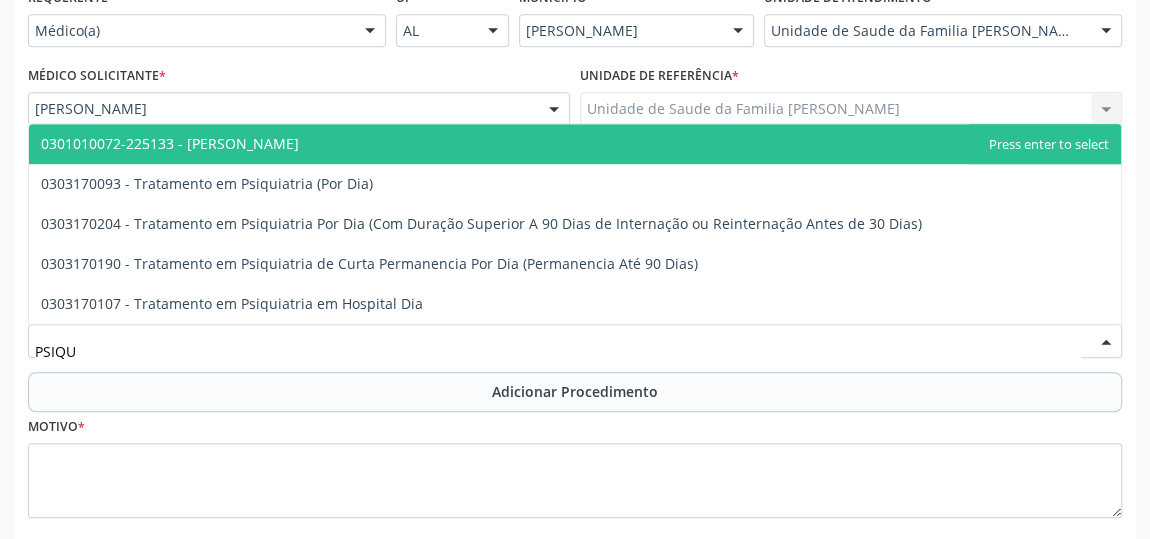 type on "PSIQUI" 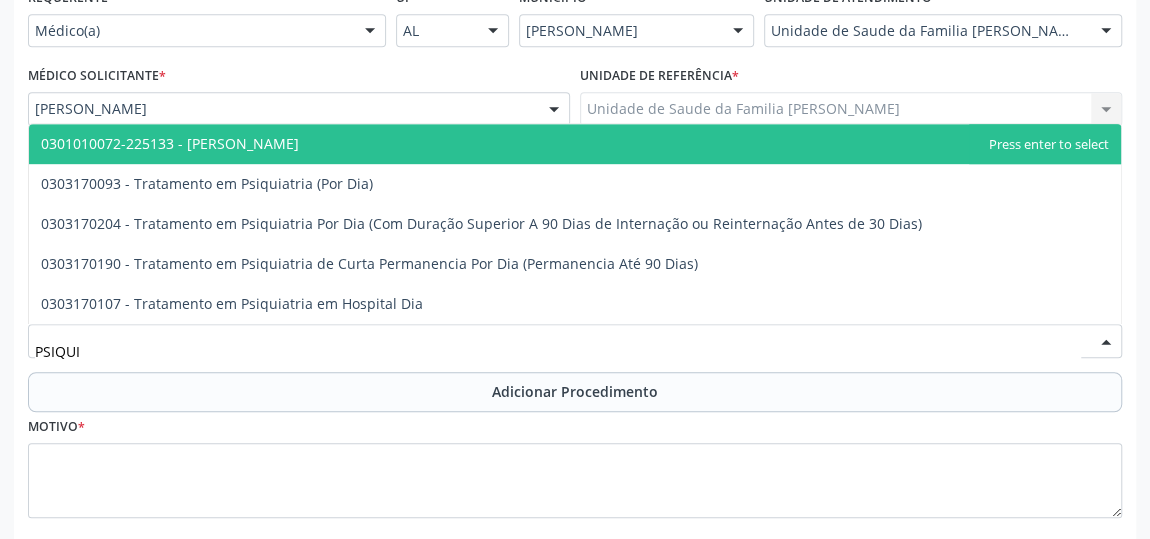 click on "0301010072-225133 - Médico Psiquiatra" at bounding box center [170, 143] 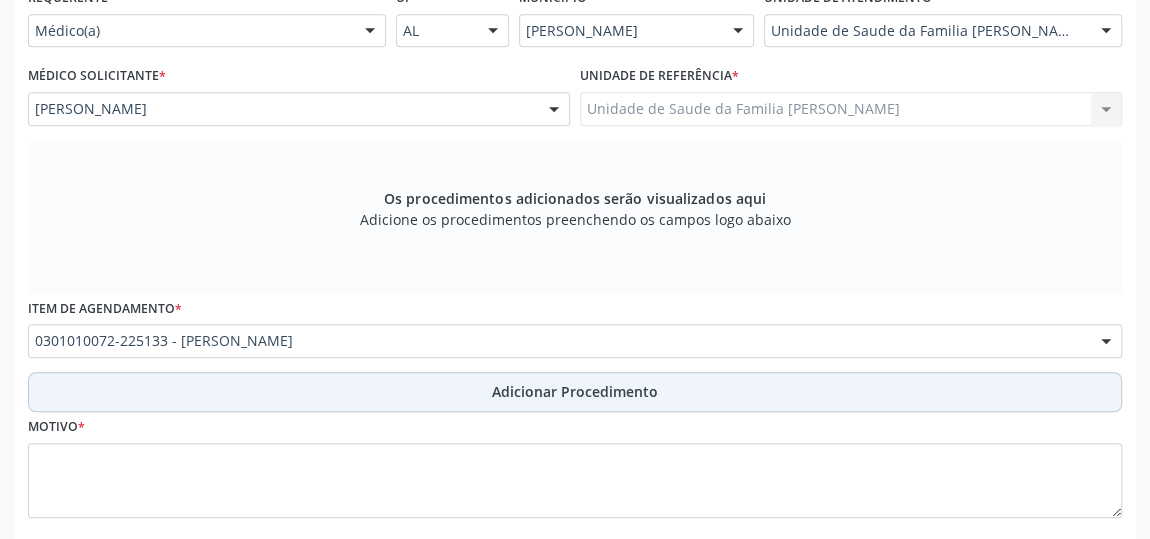 click on "Adicionar Procedimento" at bounding box center (575, 391) 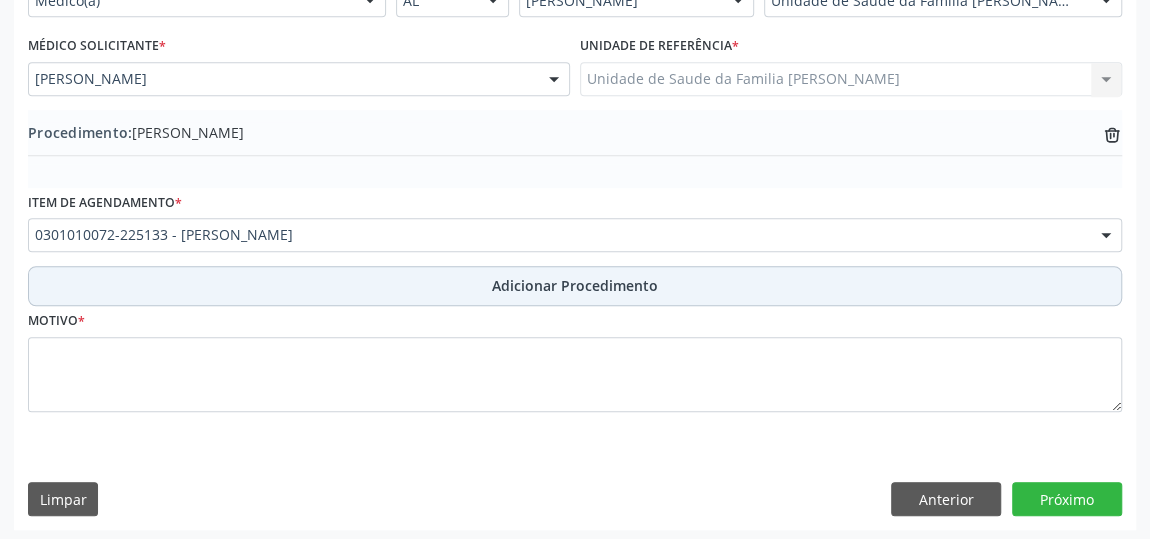 scroll, scrollTop: 544, scrollLeft: 0, axis: vertical 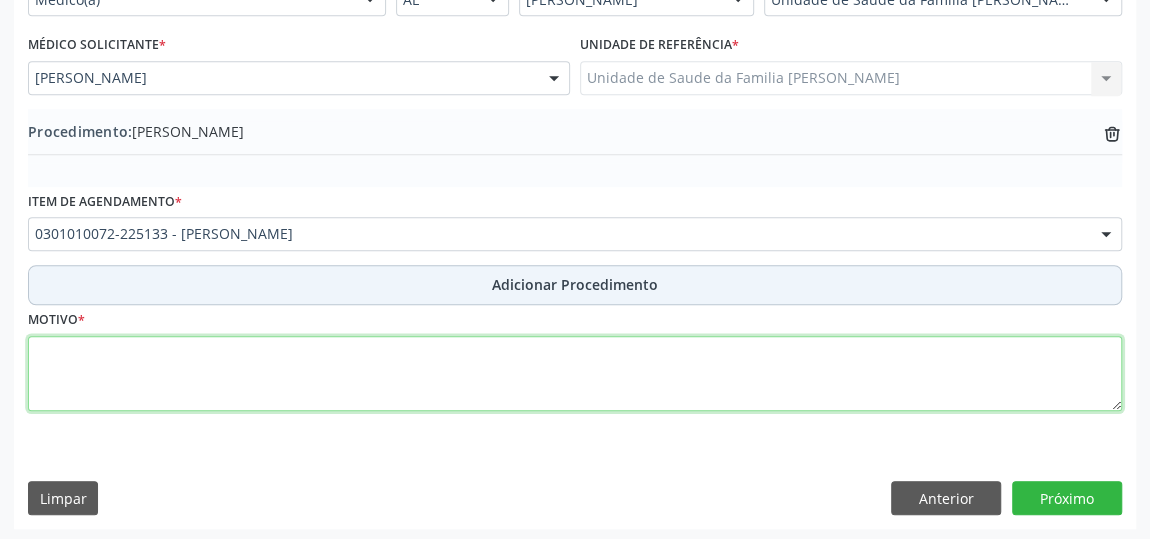 click at bounding box center (575, 374) 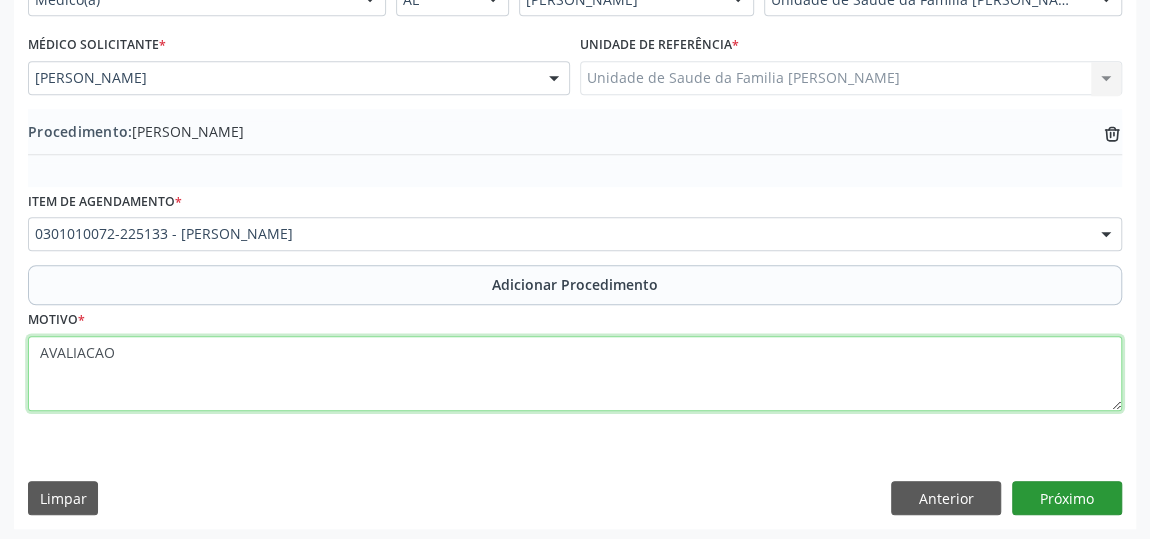 type on "AVALIACAO" 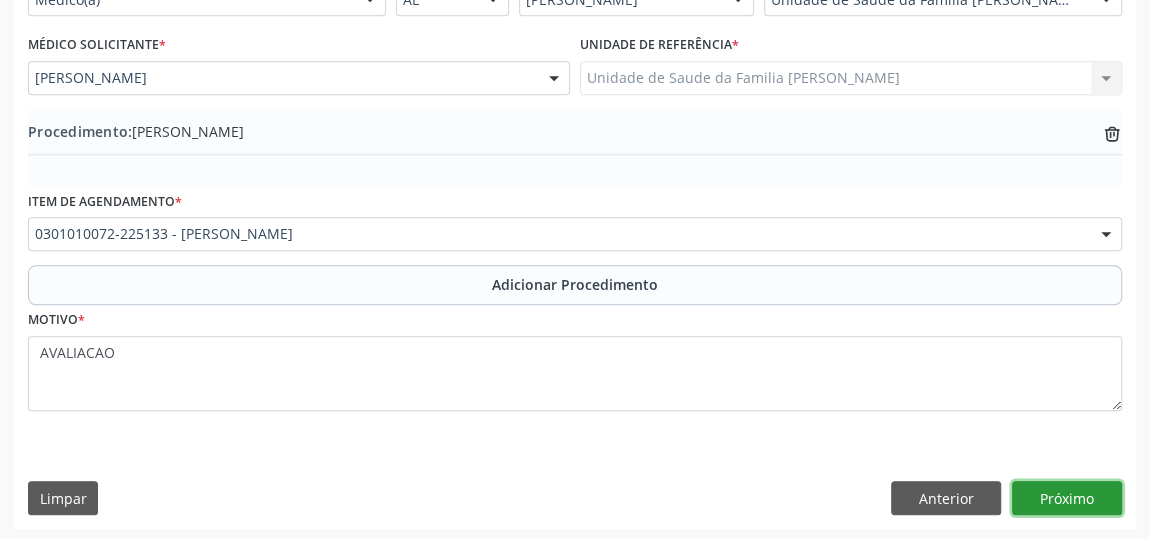 click on "Próximo" at bounding box center [1067, 498] 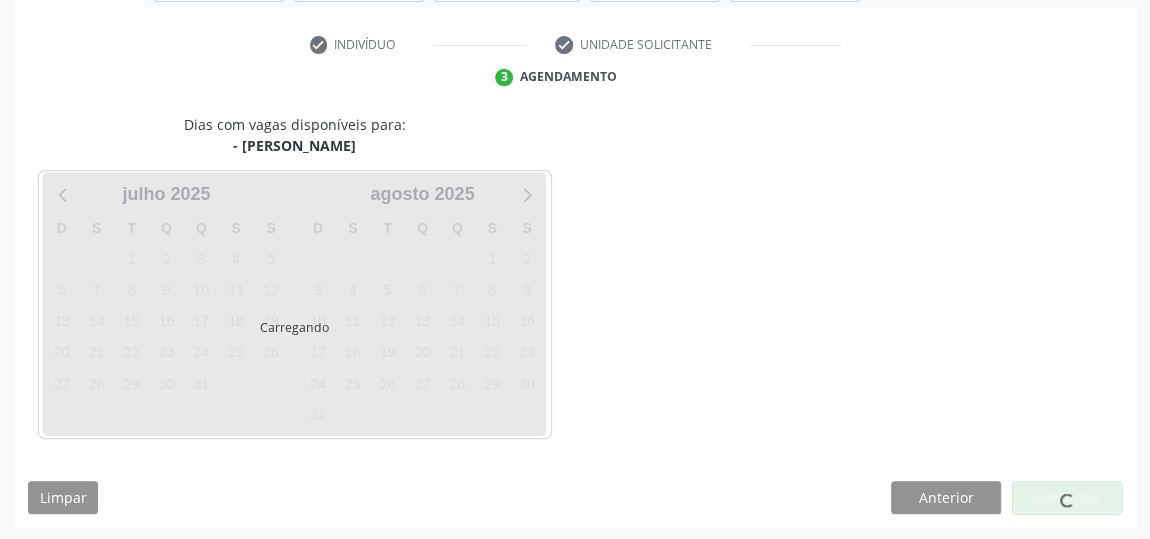 scroll, scrollTop: 446, scrollLeft: 0, axis: vertical 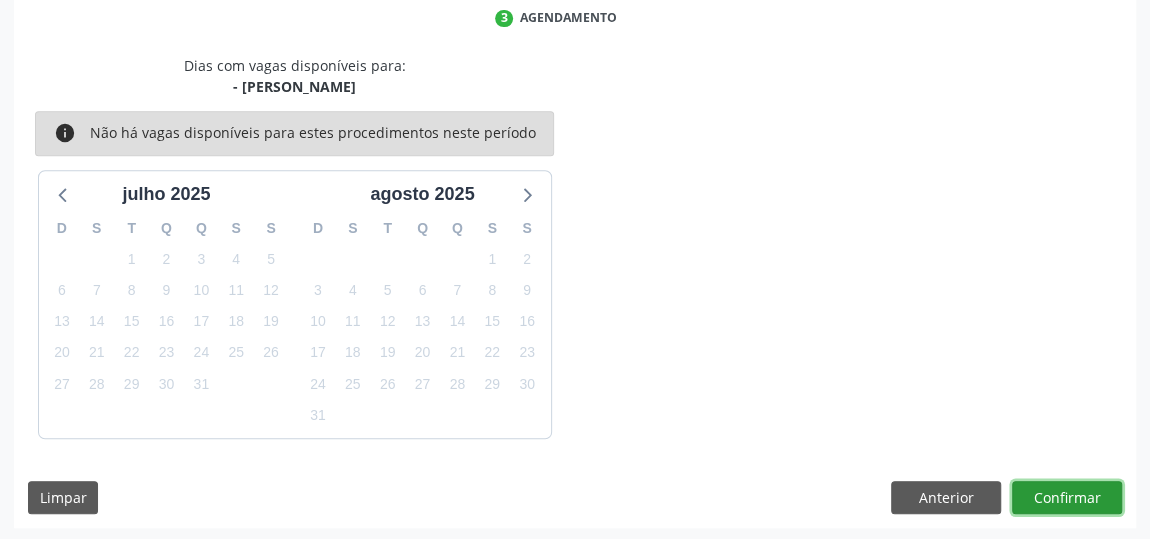 click on "Confirmar" at bounding box center [1067, 498] 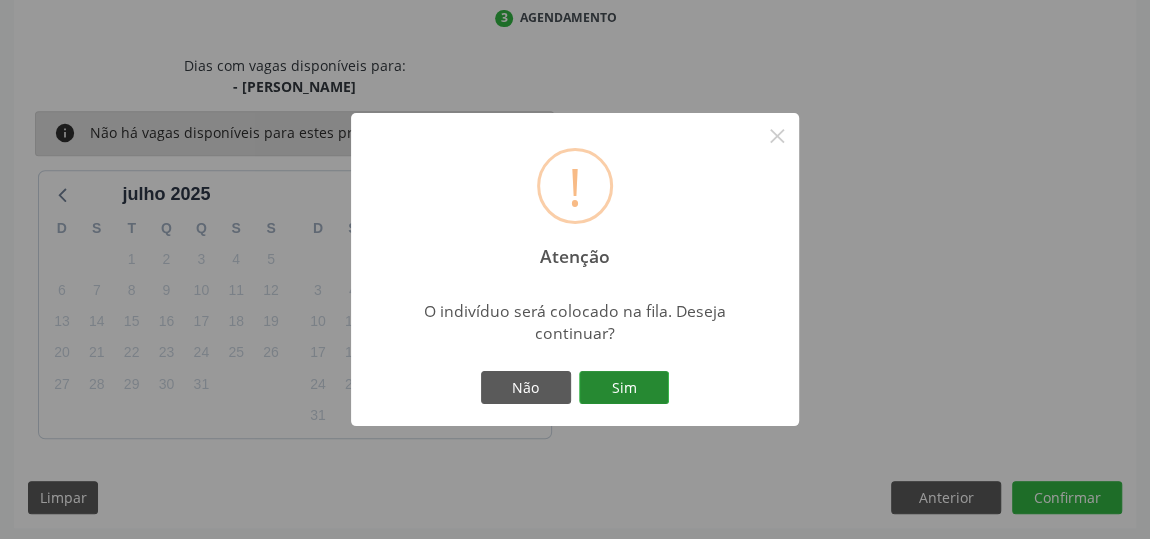 click on "Sim" at bounding box center (624, 388) 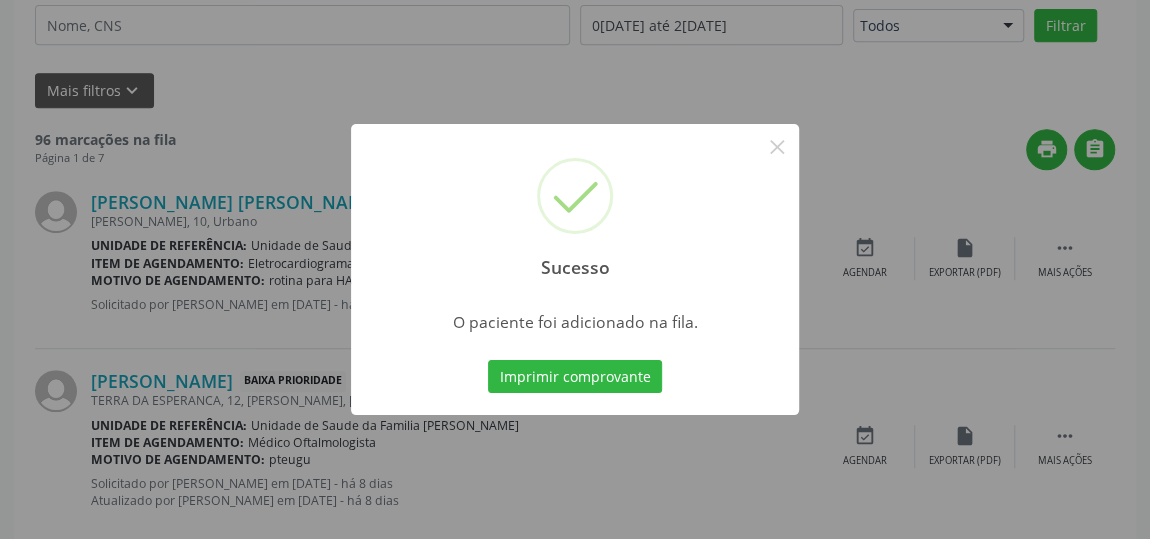 scroll, scrollTop: 153, scrollLeft: 0, axis: vertical 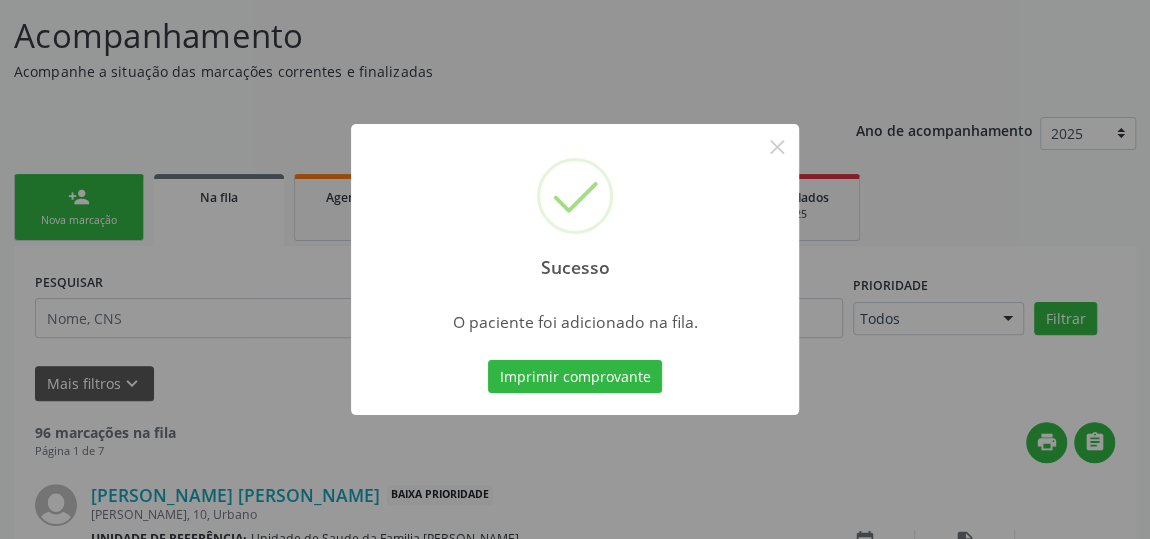 type 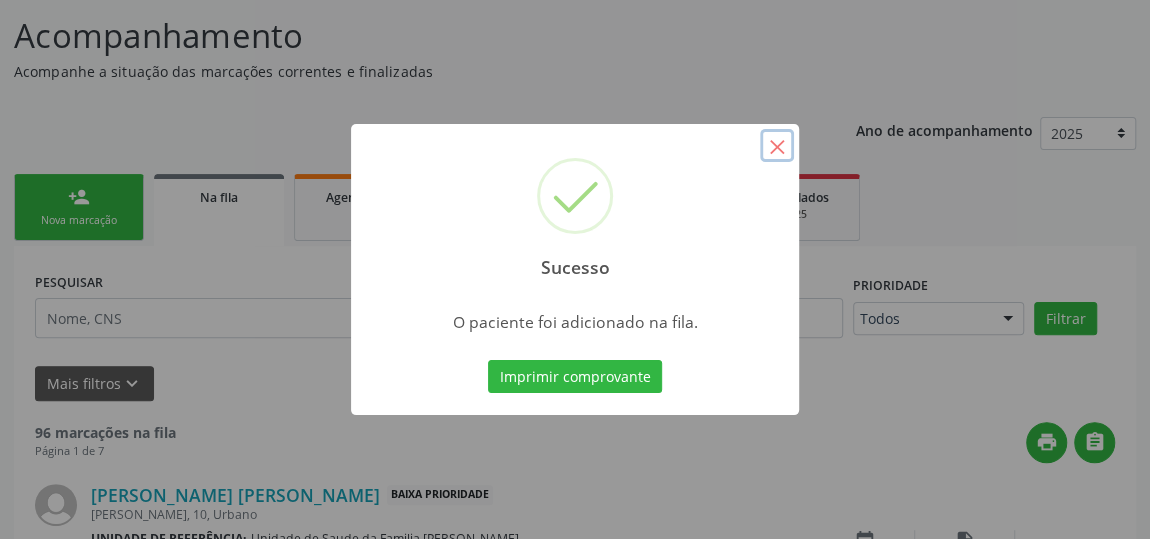 click on "×" at bounding box center [777, 146] 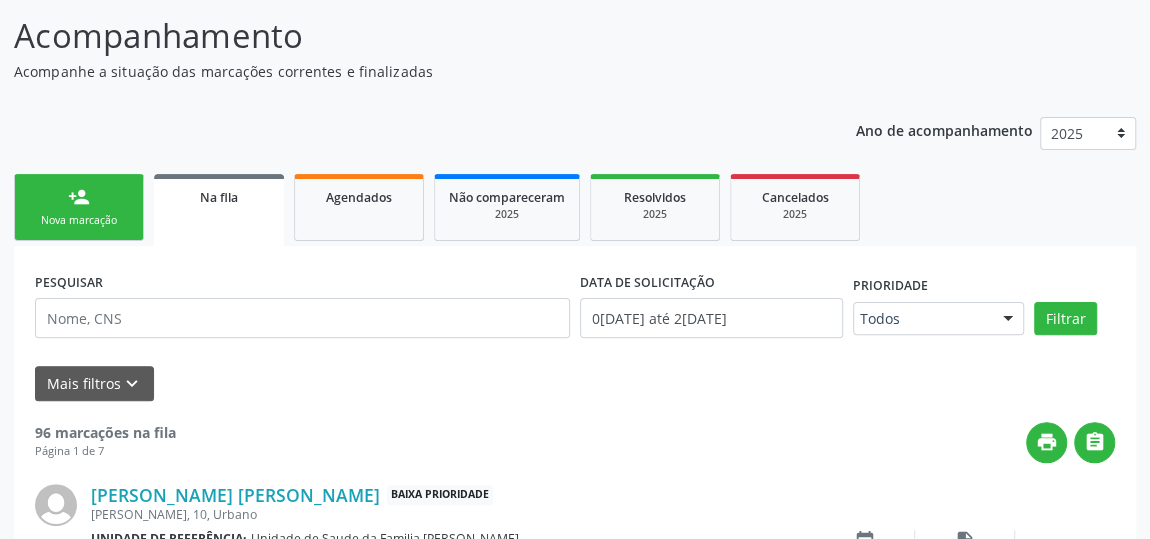 click on "person_add
Nova marcação" at bounding box center [79, 207] 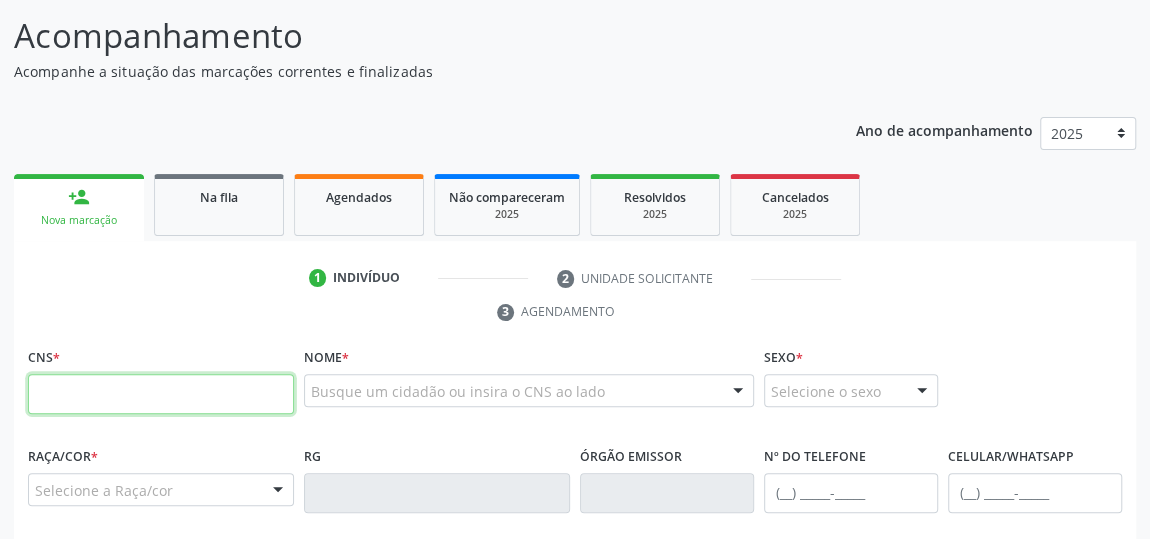 click at bounding box center (161, 394) 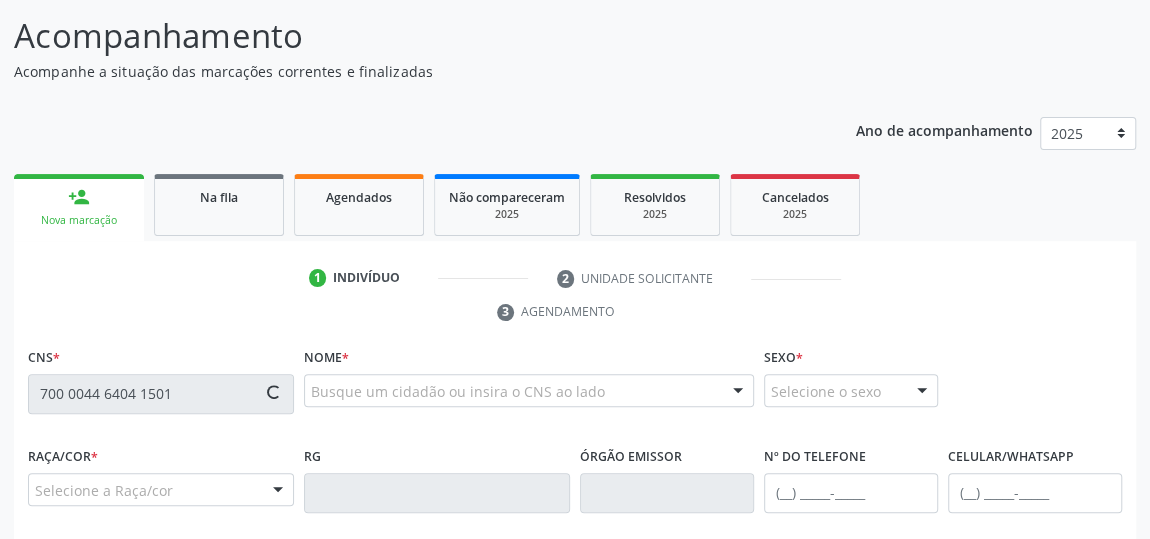 type on "700 0044 6404 1501" 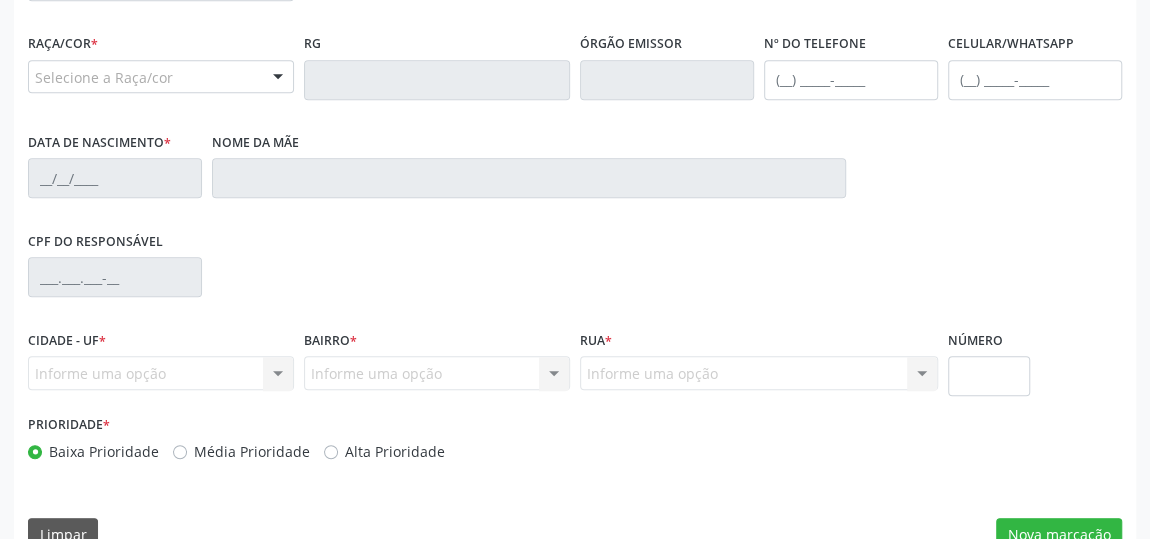 scroll, scrollTop: 604, scrollLeft: 0, axis: vertical 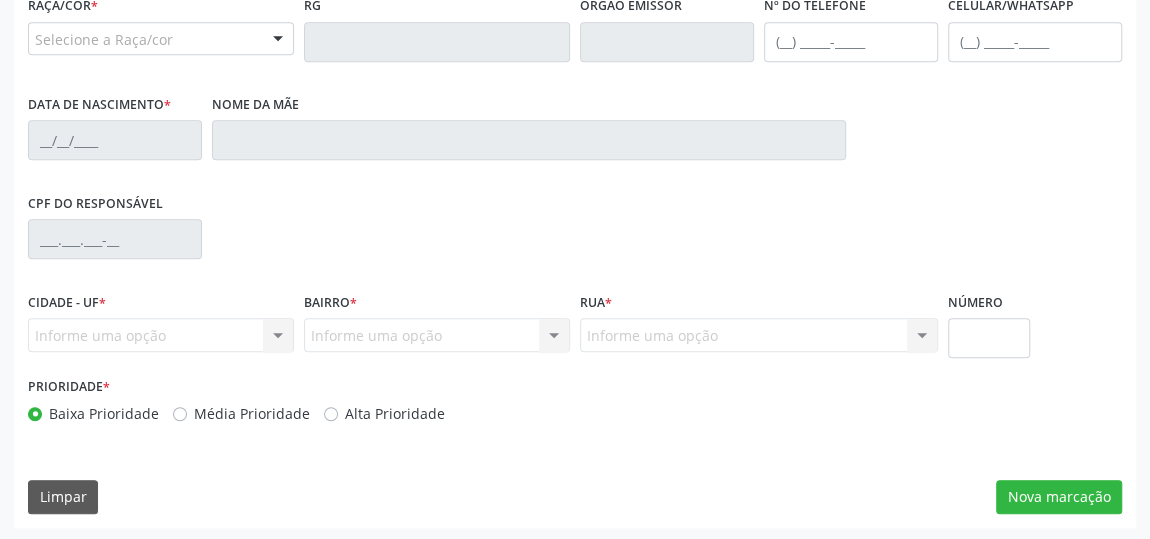 type on "(82) 99180-6968" 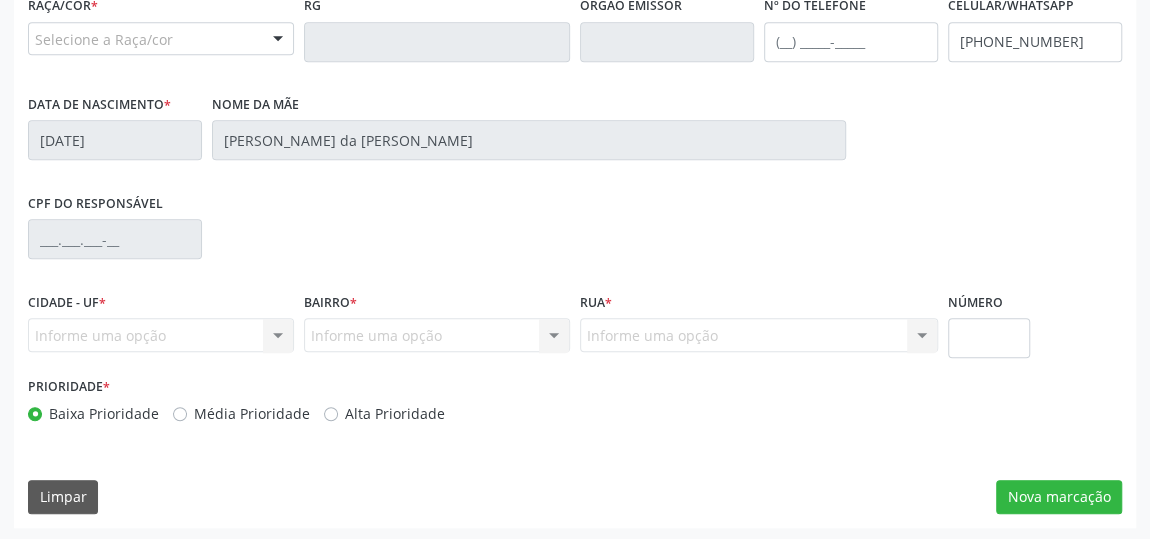 type on "29" 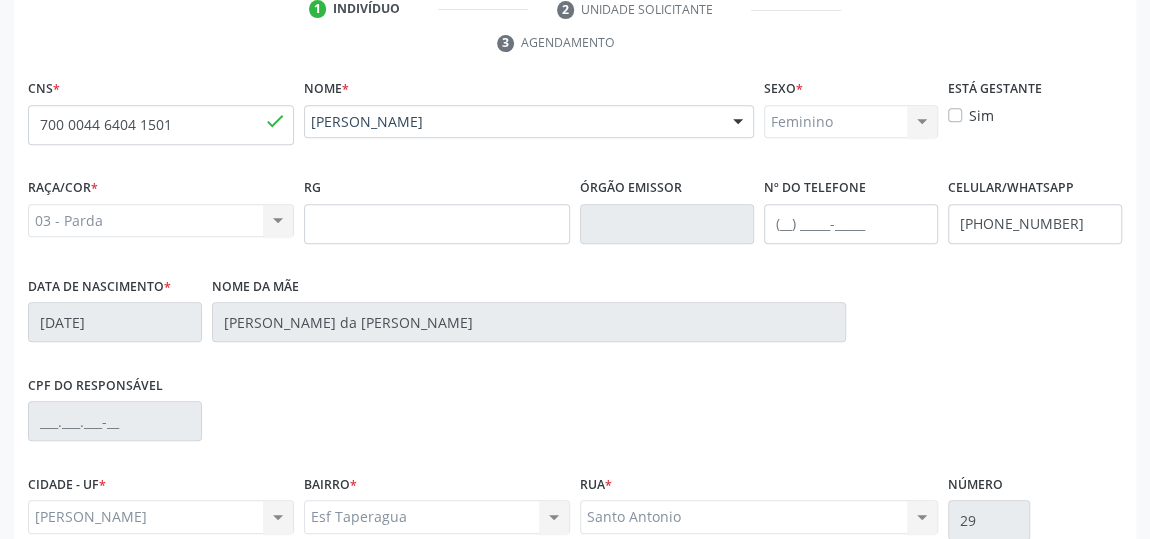 scroll, scrollTop: 604, scrollLeft: 0, axis: vertical 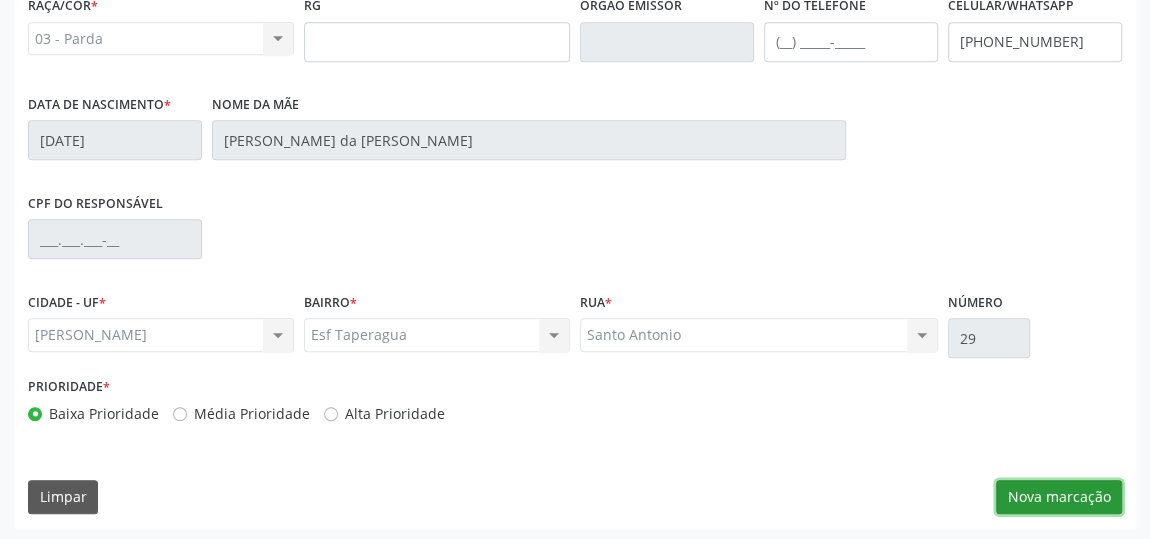 click on "Nova marcação" at bounding box center [1059, 497] 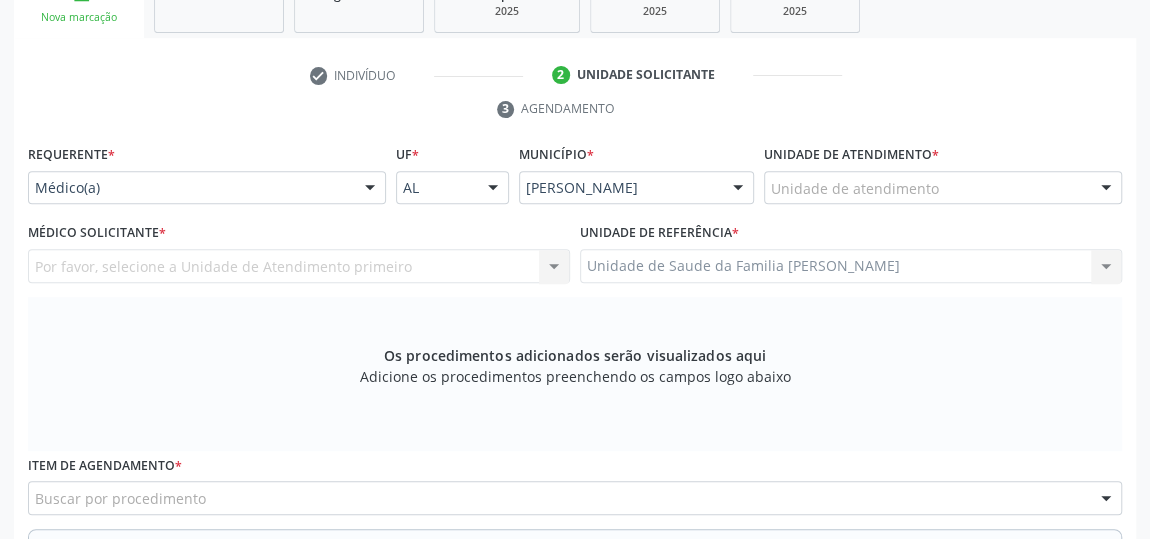 scroll, scrollTop: 331, scrollLeft: 0, axis: vertical 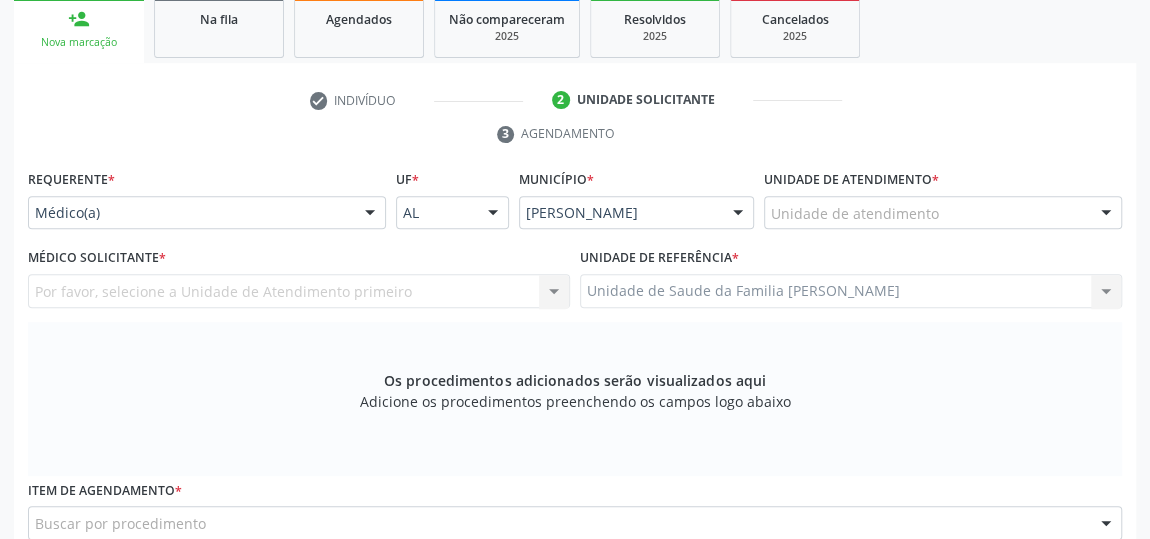 click on "Unidade de atendimento" at bounding box center (943, 213) 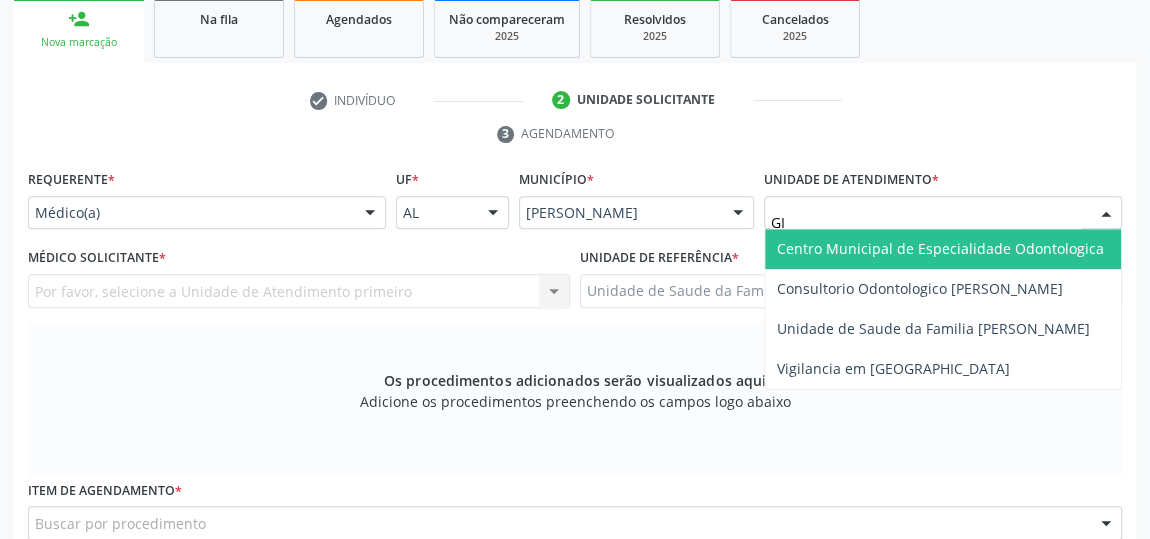 type on "GIS" 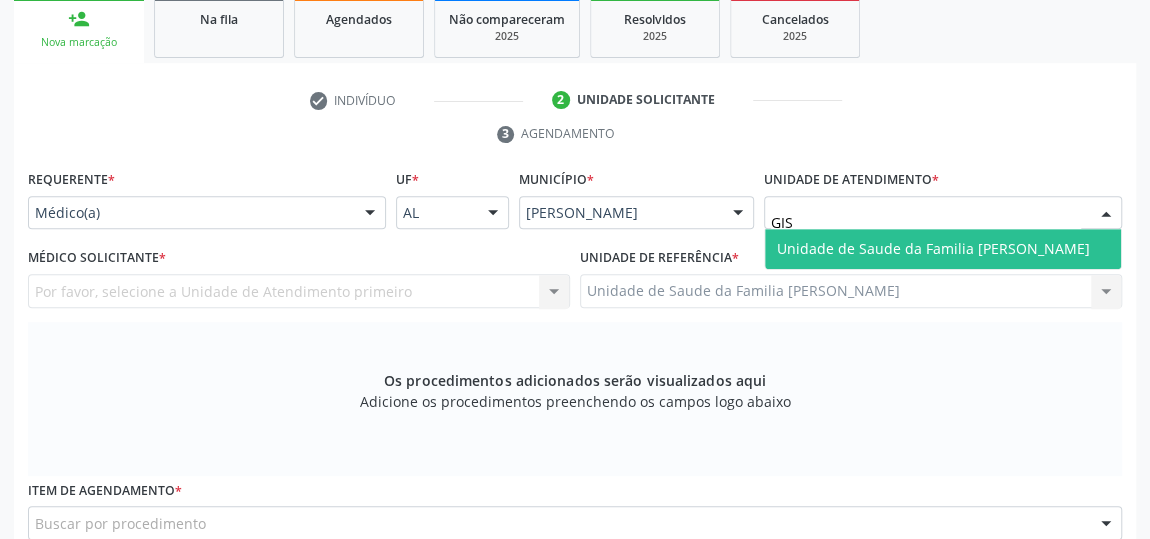 click on "Unidade de Saude da Familia [PERSON_NAME]" at bounding box center [933, 248] 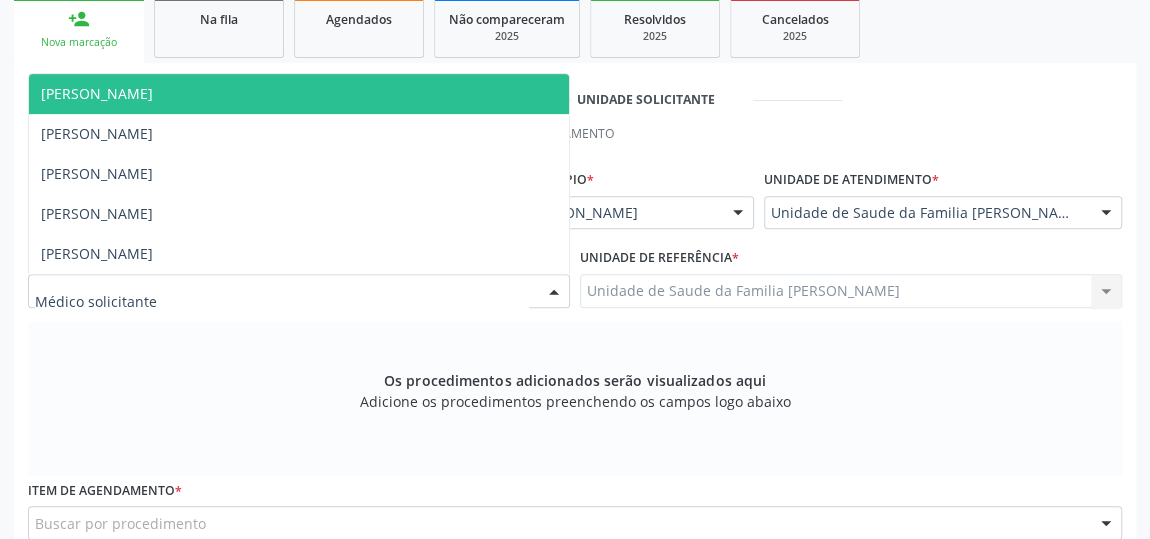 click at bounding box center (554, 292) 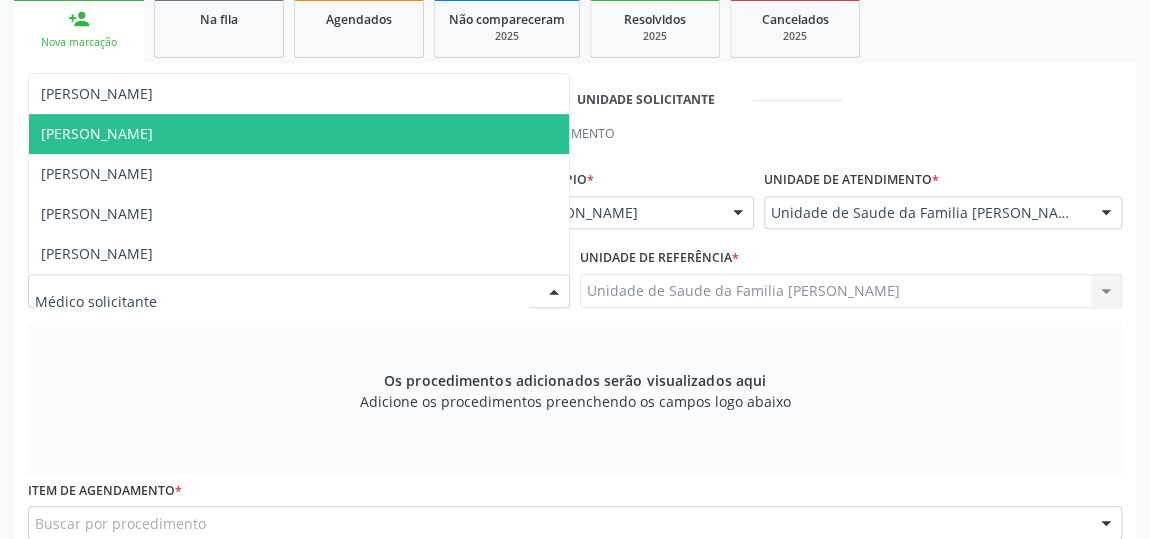 click on "[PERSON_NAME]" at bounding box center [97, 133] 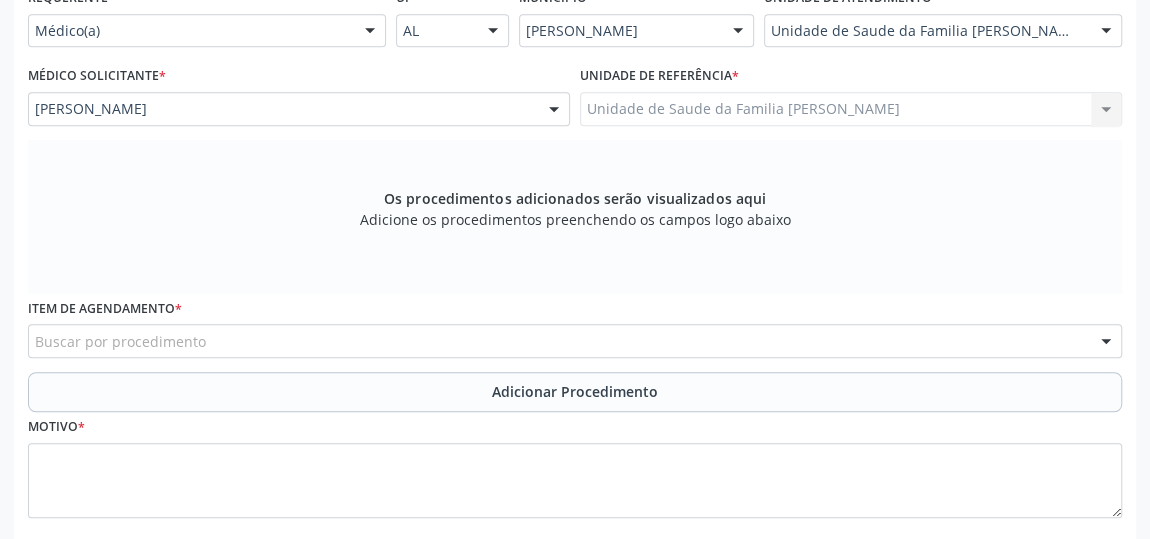 scroll, scrollTop: 604, scrollLeft: 0, axis: vertical 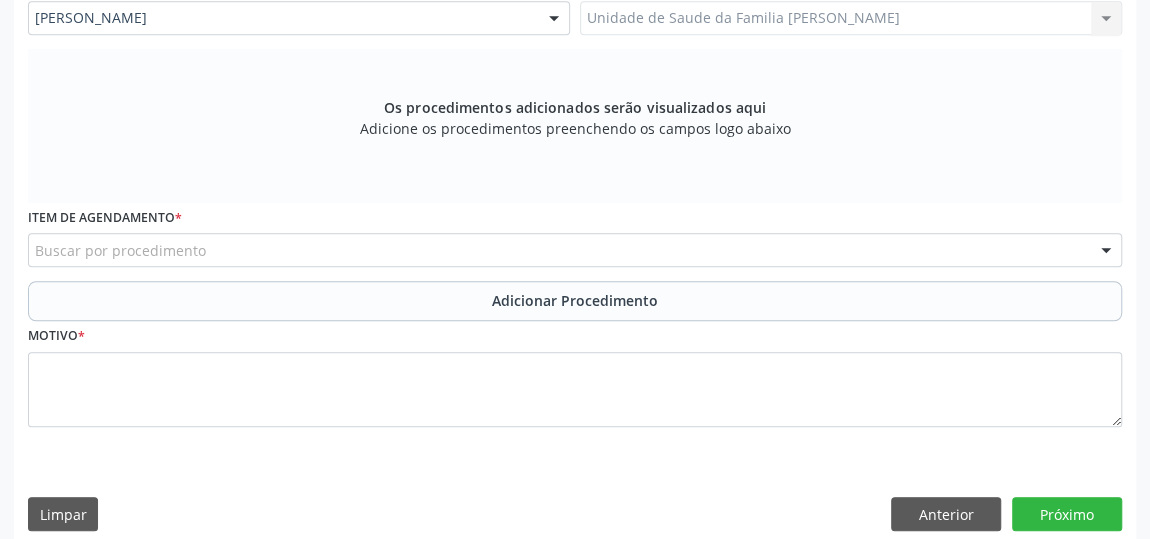 click on "Buscar por procedimento" at bounding box center (575, 250) 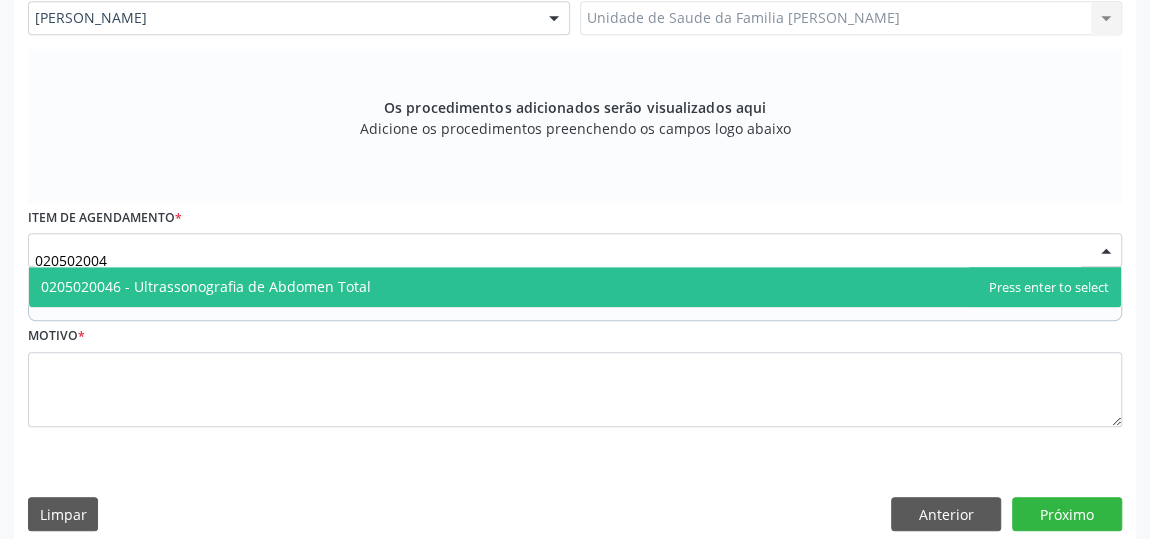 type on "0205020046" 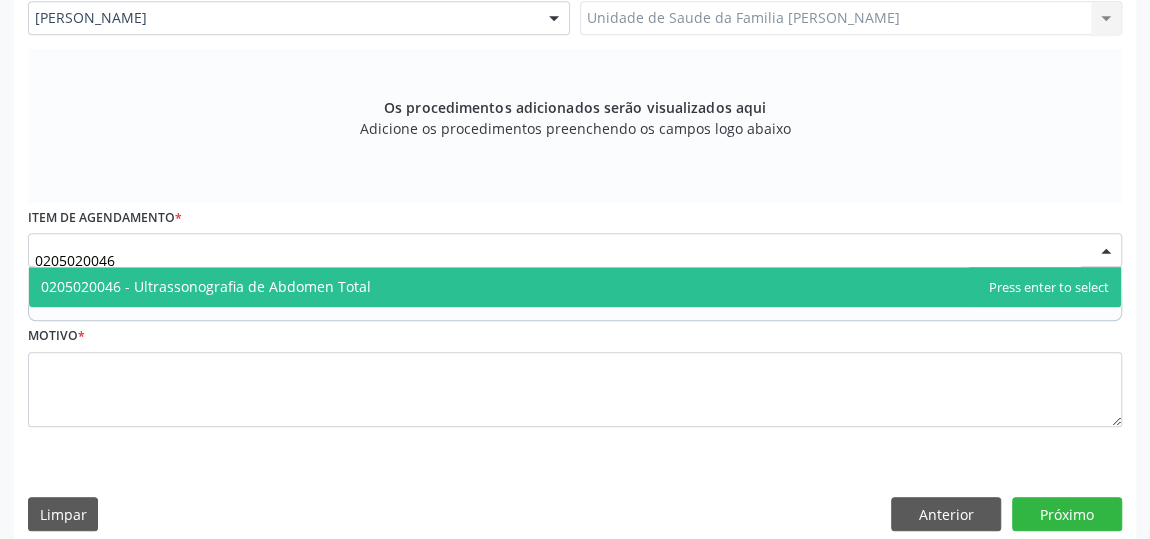 click on "0205020046 - Ultrassonografia de Abdomen Total" at bounding box center (206, 286) 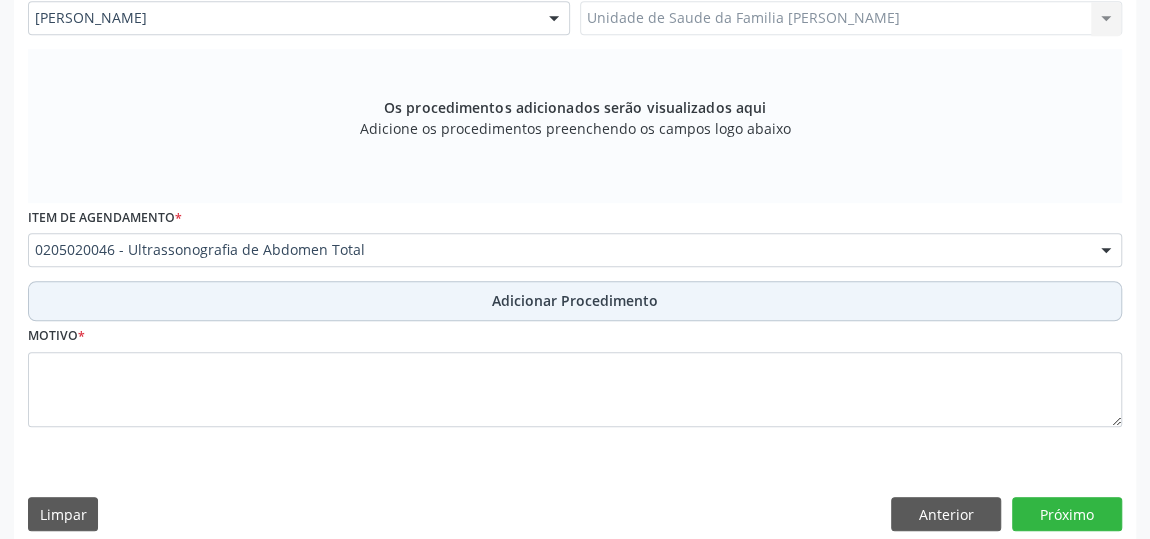 click on "Adicionar Procedimento" at bounding box center (575, 300) 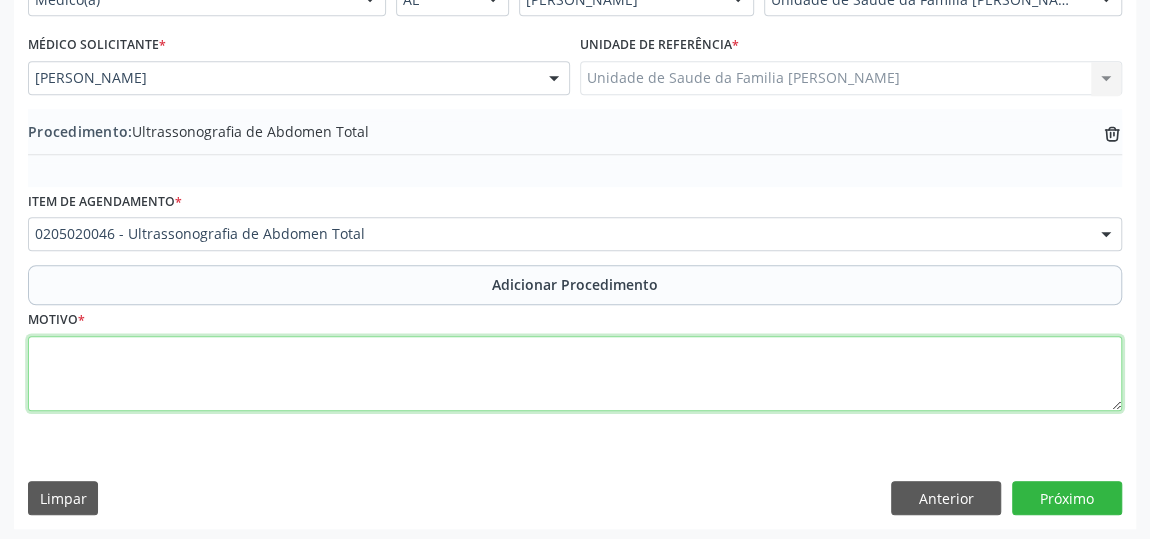 click at bounding box center [575, 374] 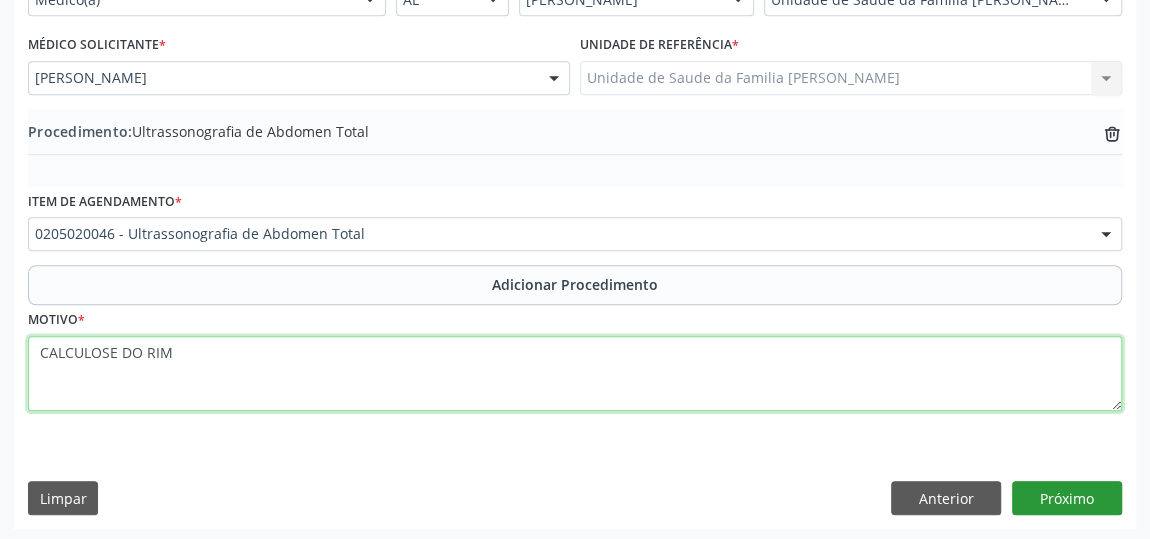 type on "CALCULOSE DO RIM" 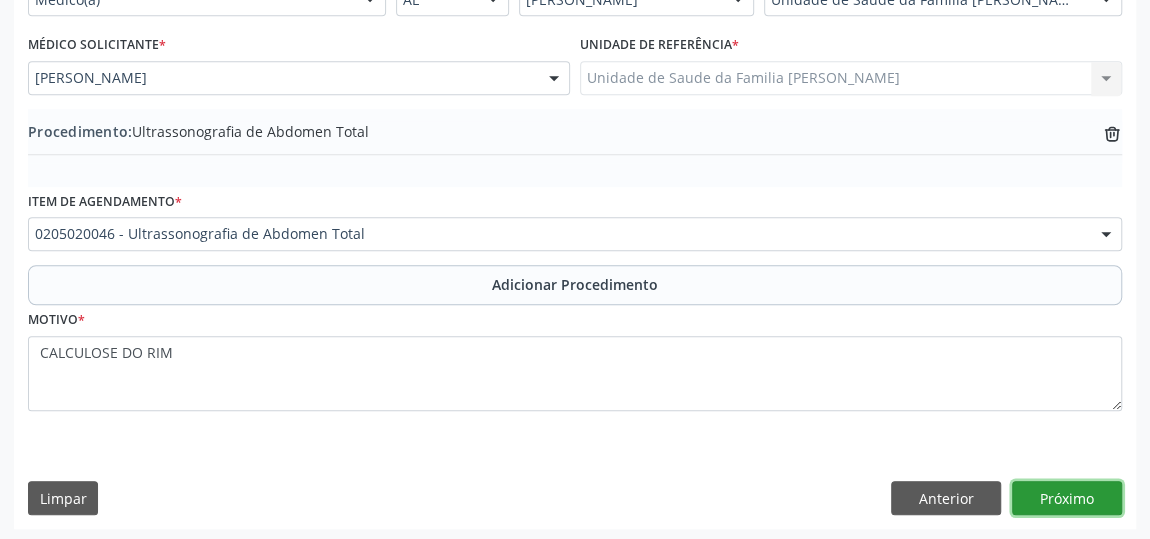 click on "Próximo" at bounding box center (1067, 498) 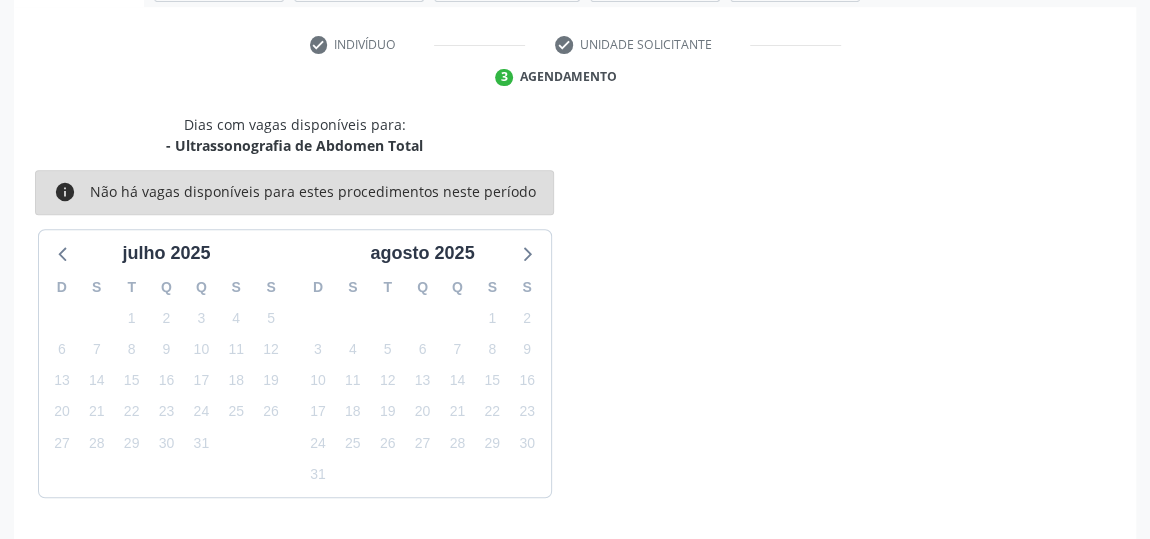 scroll, scrollTop: 446, scrollLeft: 0, axis: vertical 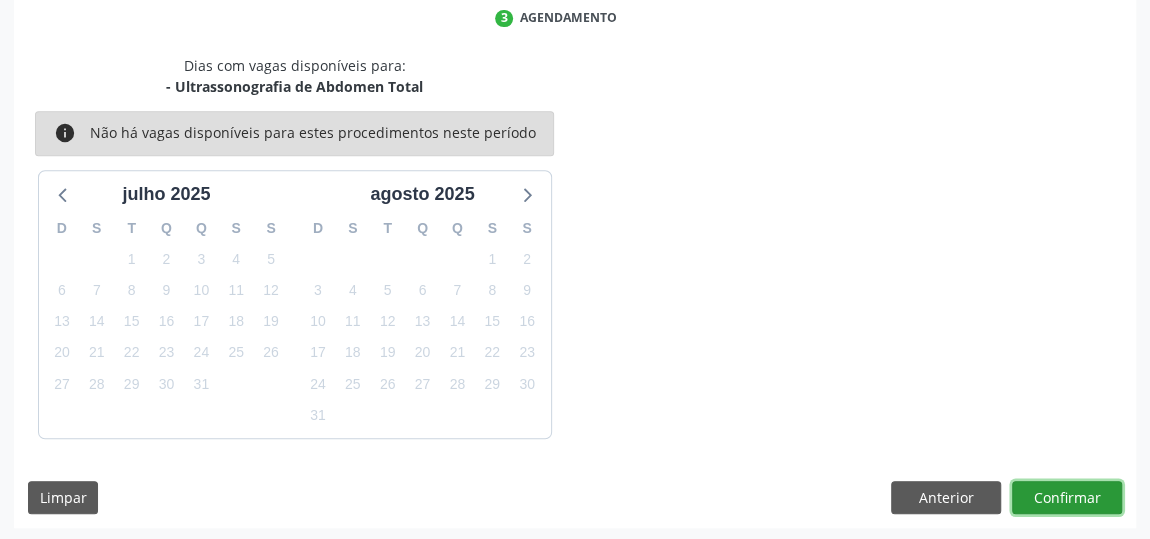 click on "Confirmar" at bounding box center [1067, 498] 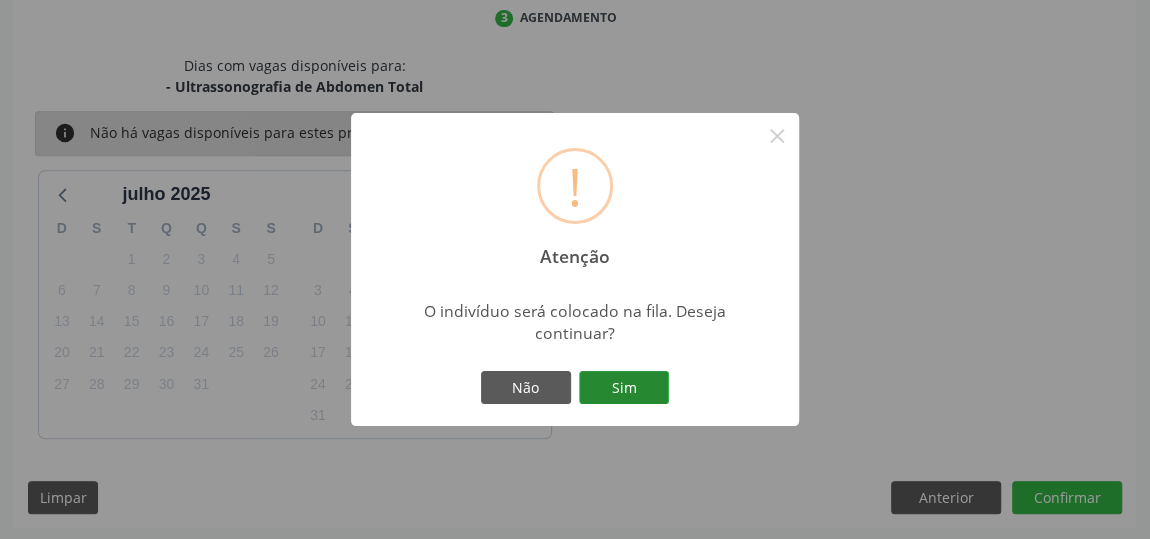click on "Sim" at bounding box center [624, 388] 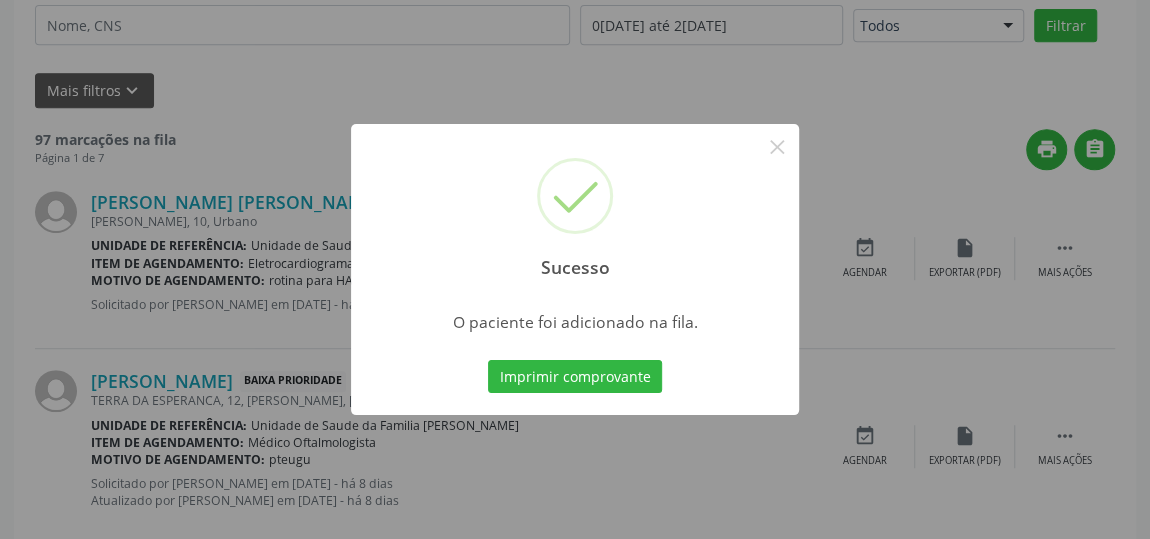 scroll, scrollTop: 153, scrollLeft: 0, axis: vertical 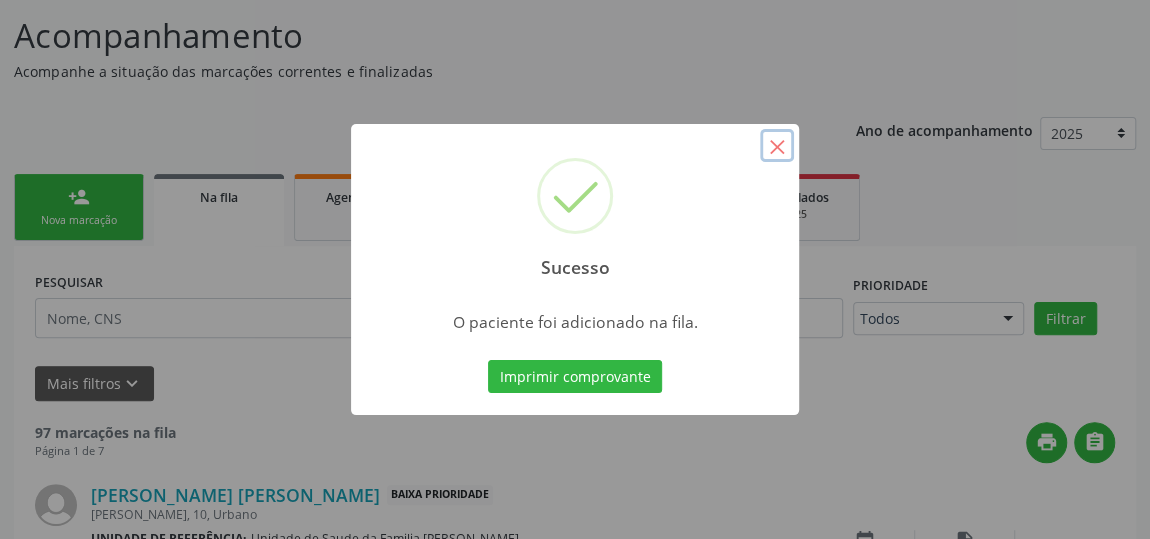 click on "×" at bounding box center (777, 146) 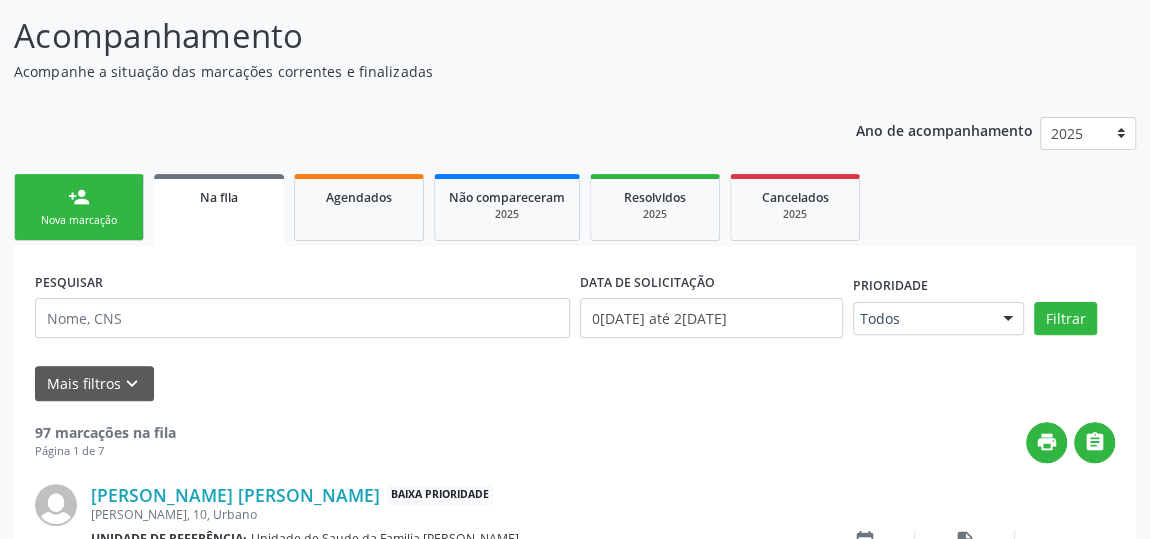 click on "person_add
Nova marcação" at bounding box center (79, 207) 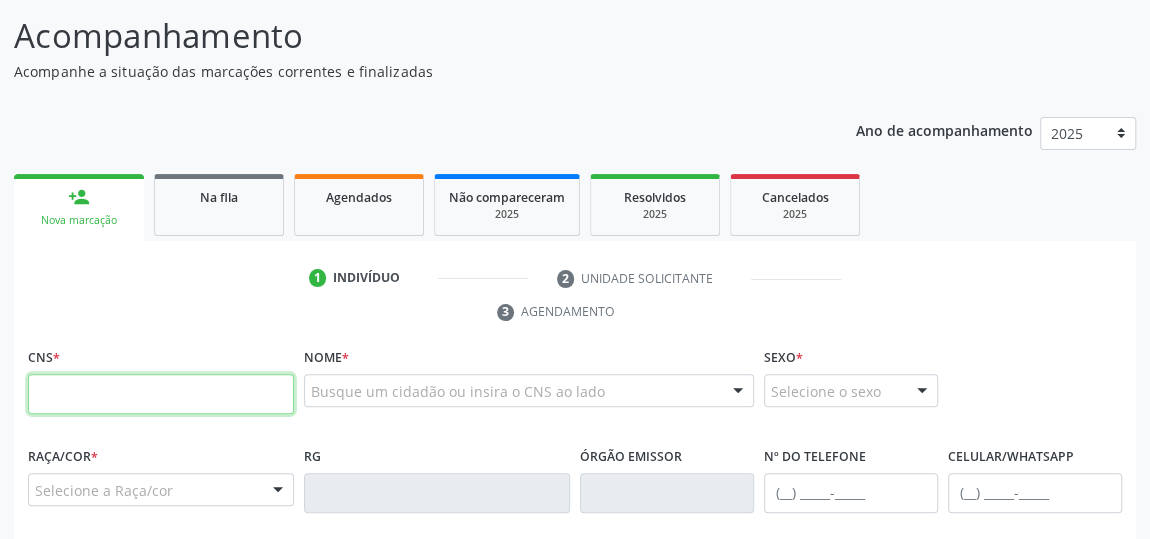 click at bounding box center (161, 394) 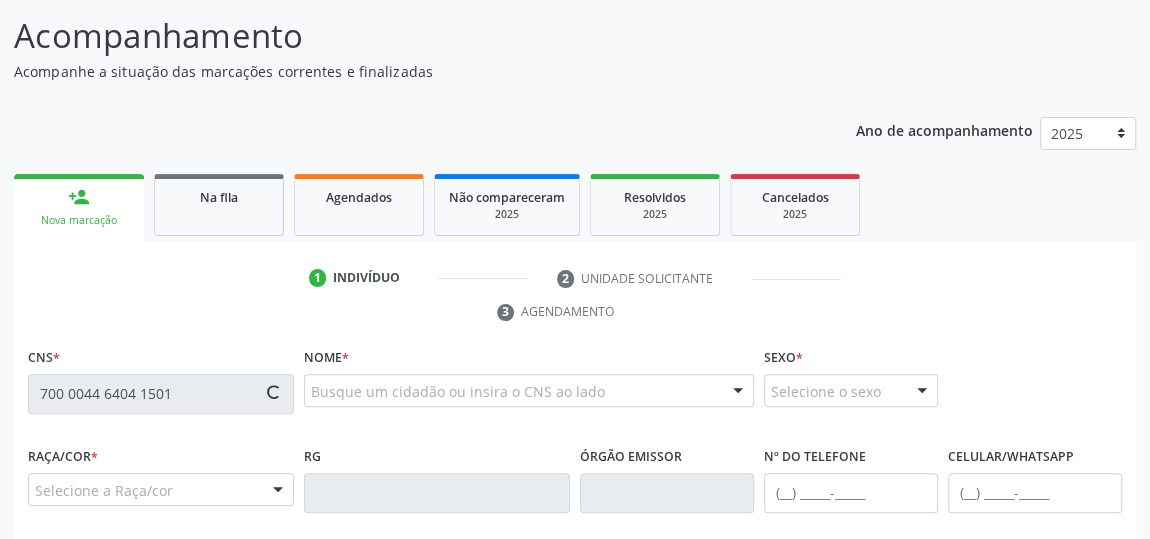 type on "700 0044 6404 1501" 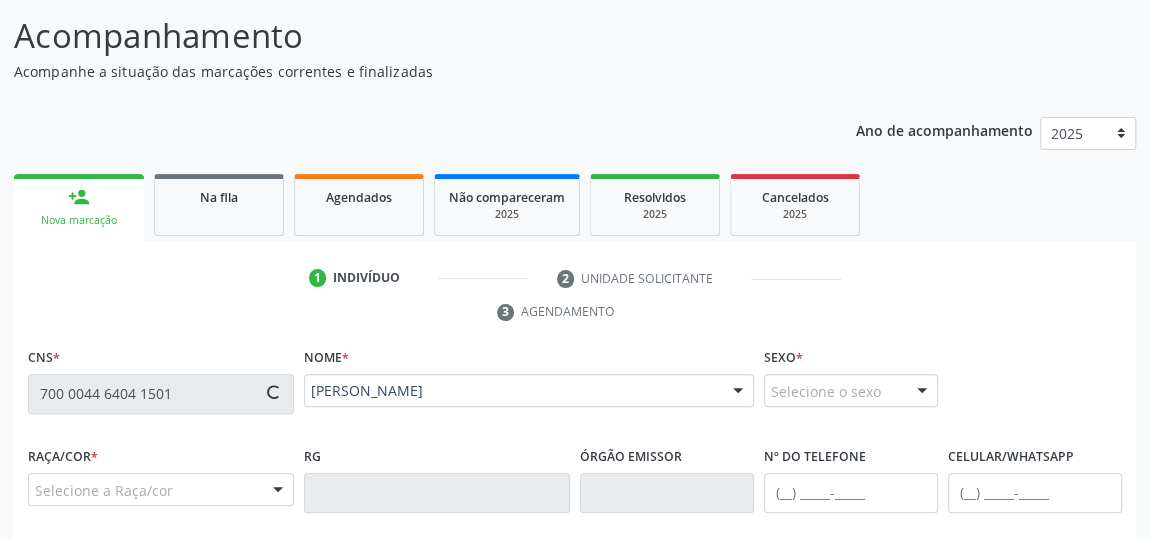 type on "(82) 99180-6968" 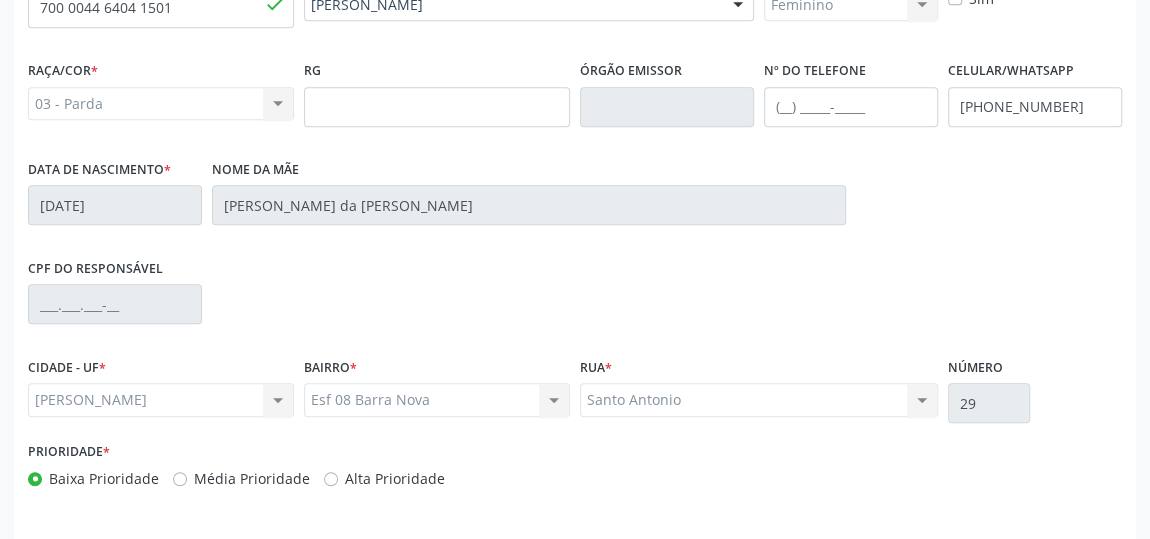 scroll, scrollTop: 604, scrollLeft: 0, axis: vertical 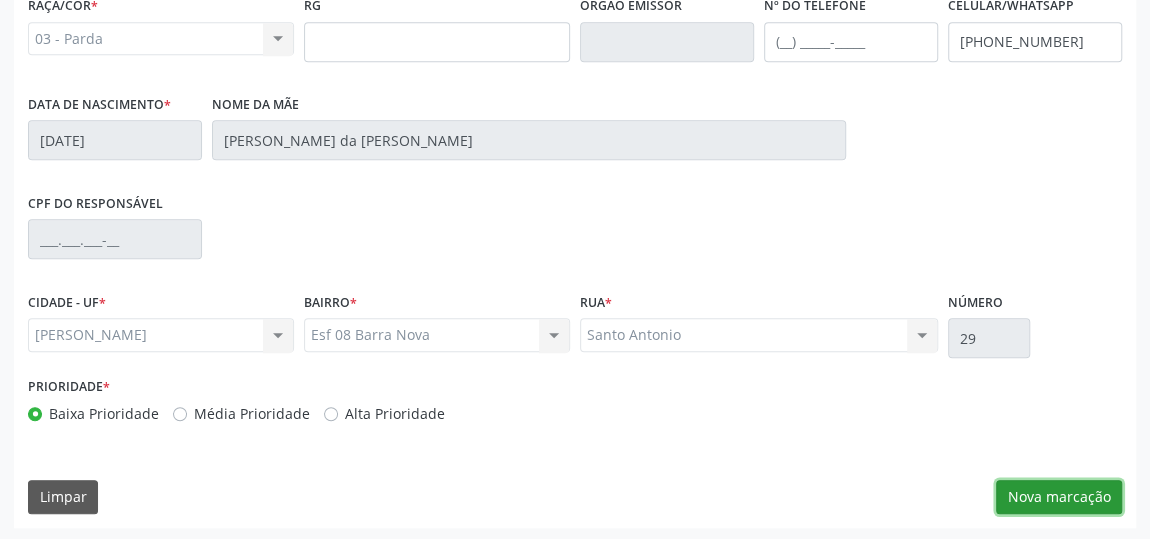 click on "Nova marcação" at bounding box center (1059, 497) 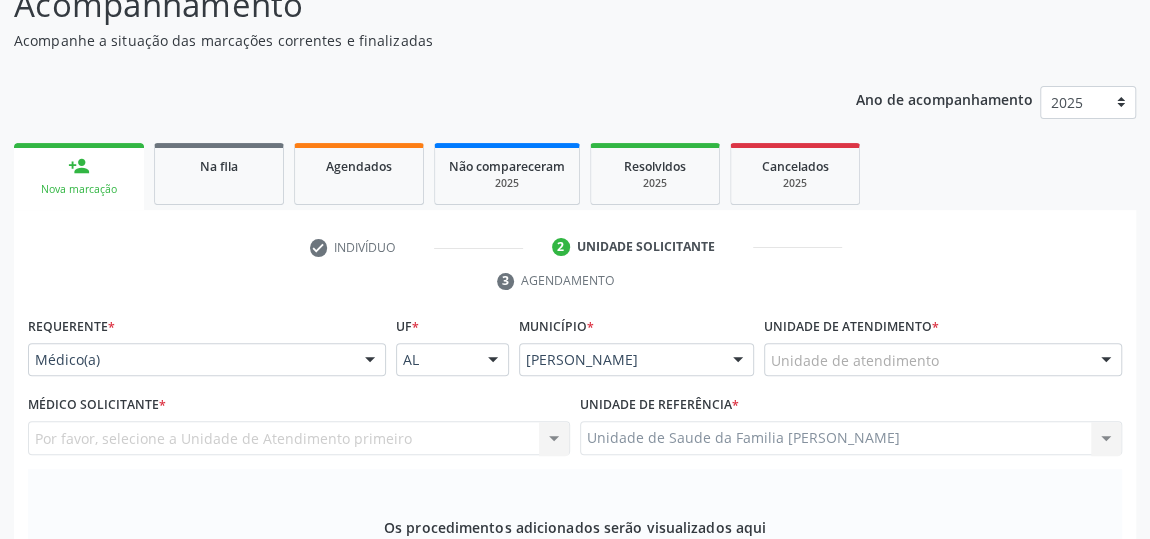scroll, scrollTop: 149, scrollLeft: 0, axis: vertical 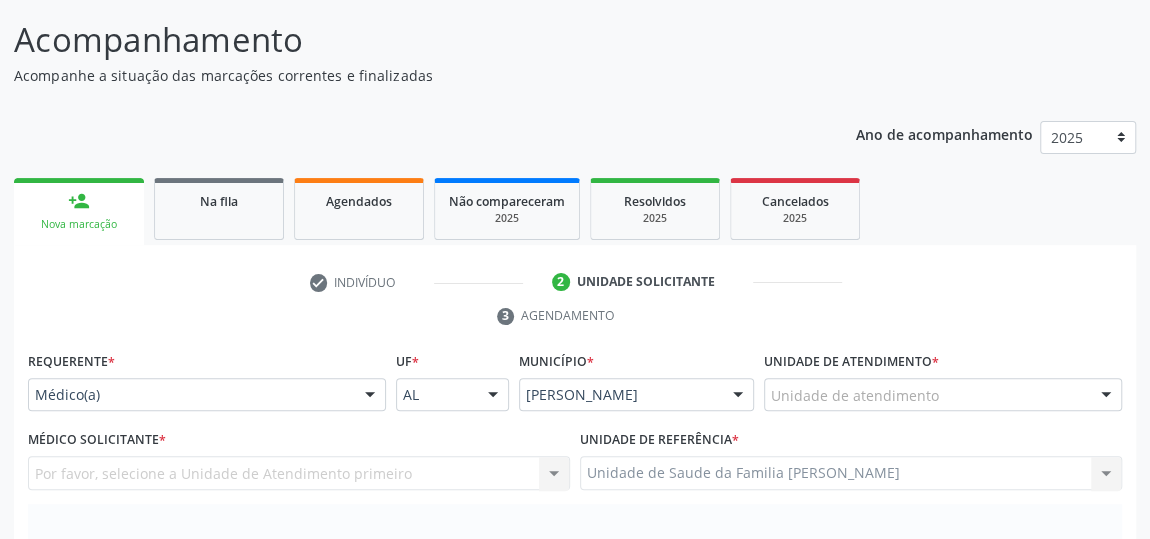 click at bounding box center [1106, 396] 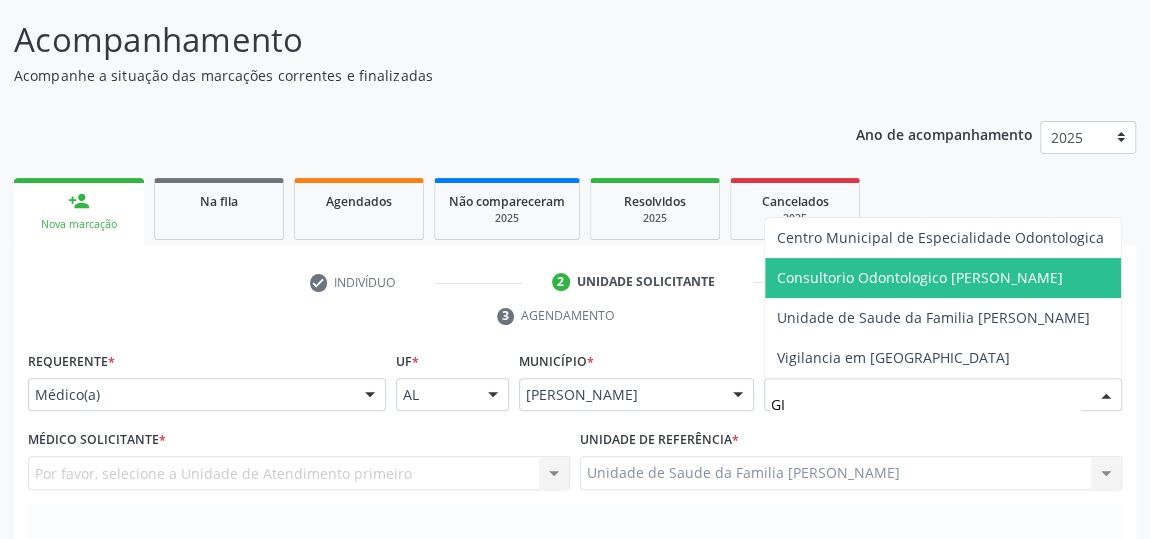 type on "GIS" 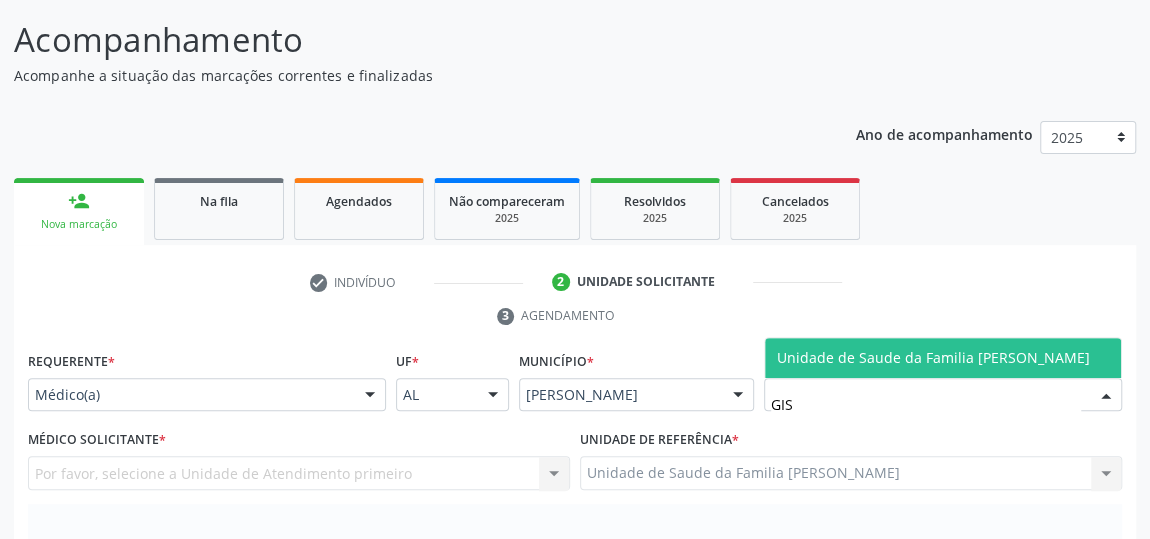 click on "Unidade de Saude da Familia [PERSON_NAME]" at bounding box center (933, 357) 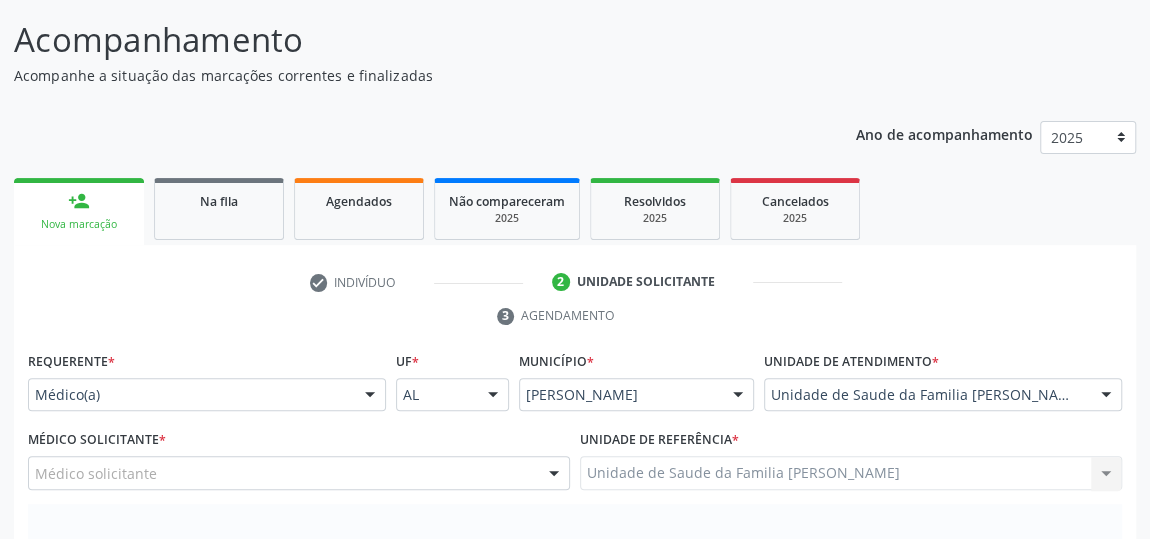 click at bounding box center (554, 474) 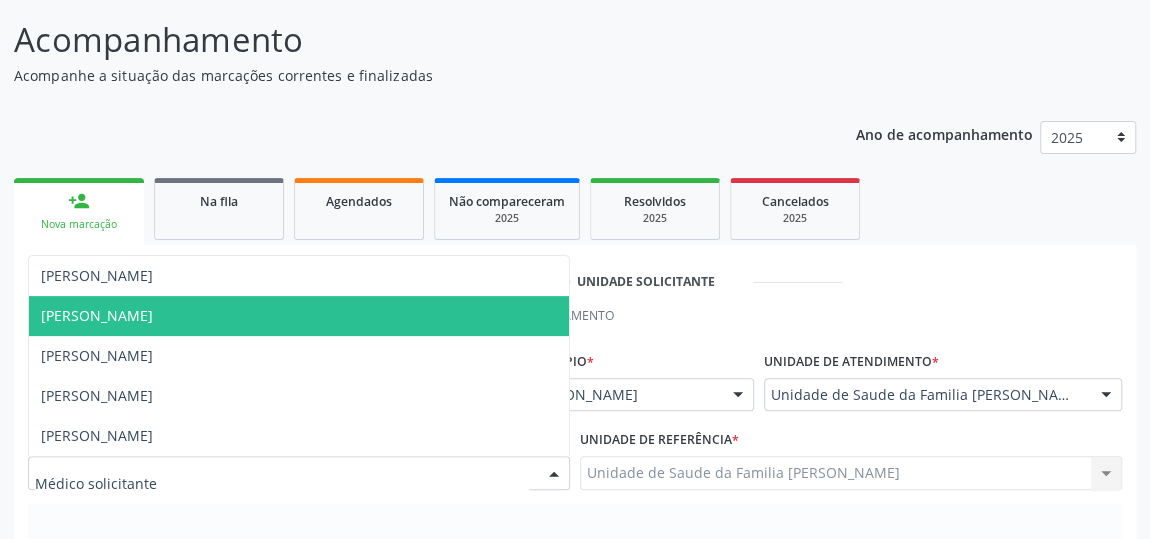 click on "[PERSON_NAME]" at bounding box center [97, 315] 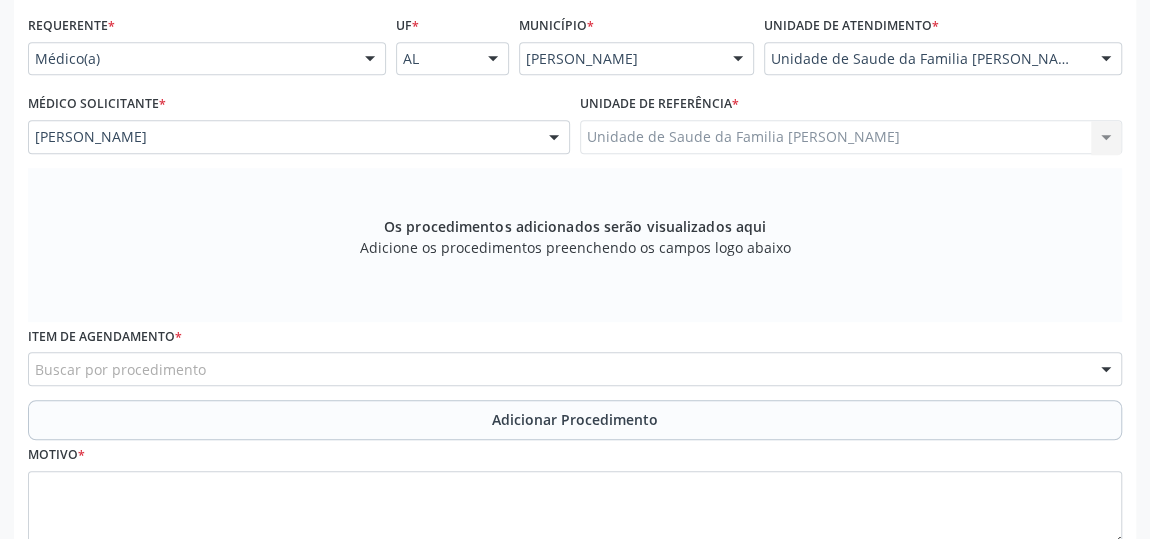 scroll, scrollTop: 513, scrollLeft: 0, axis: vertical 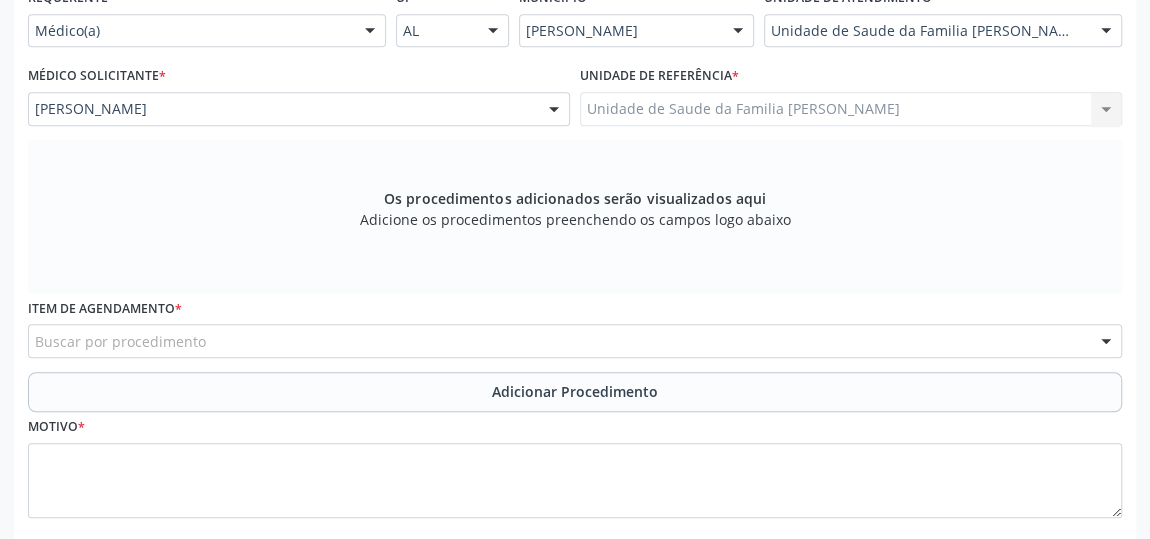 click on "Buscar por procedimento" at bounding box center [575, 341] 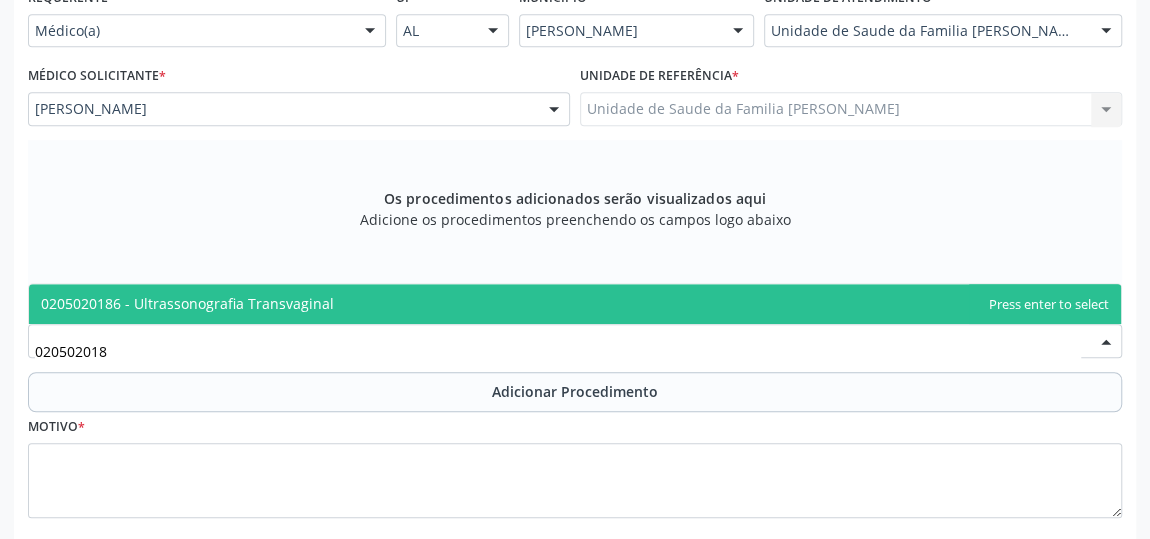 type on "0205020186" 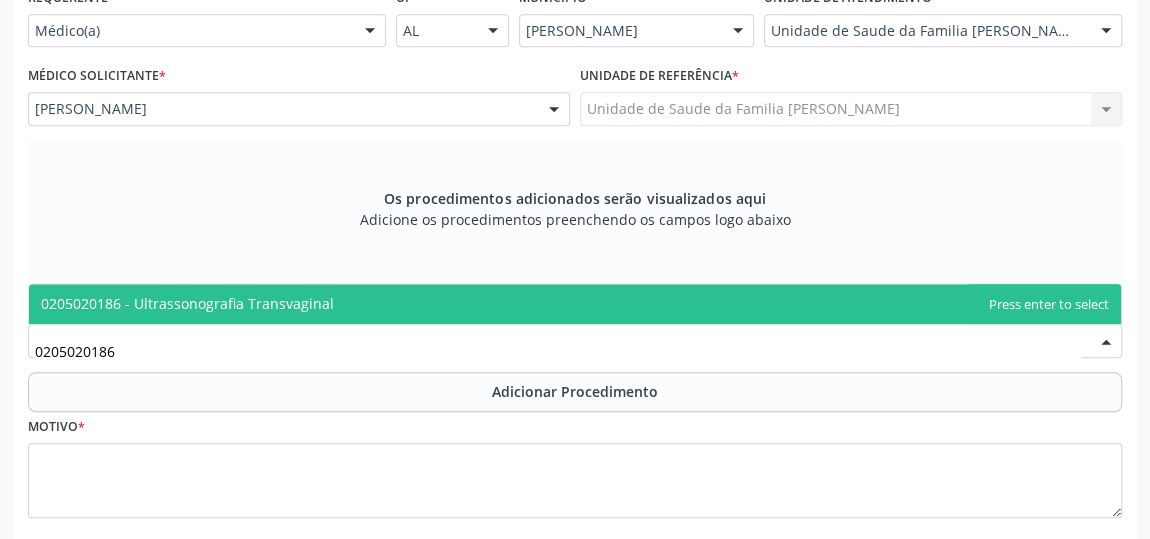 click on "0205020186 - Ultrassonografia Transvaginal" at bounding box center (187, 303) 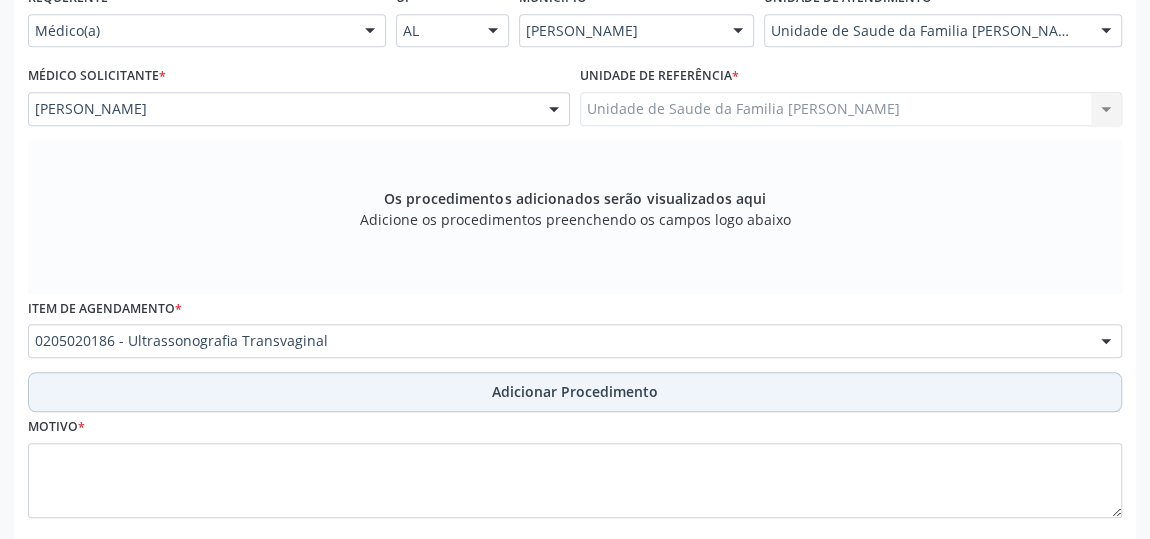 click on "Adicionar Procedimento" at bounding box center [575, 391] 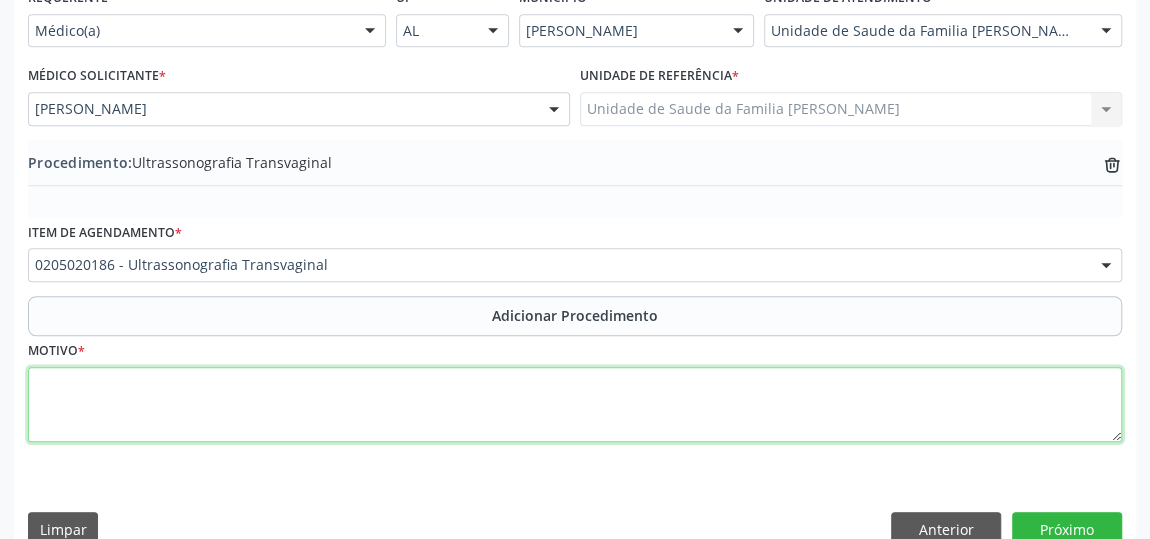 click at bounding box center (575, 405) 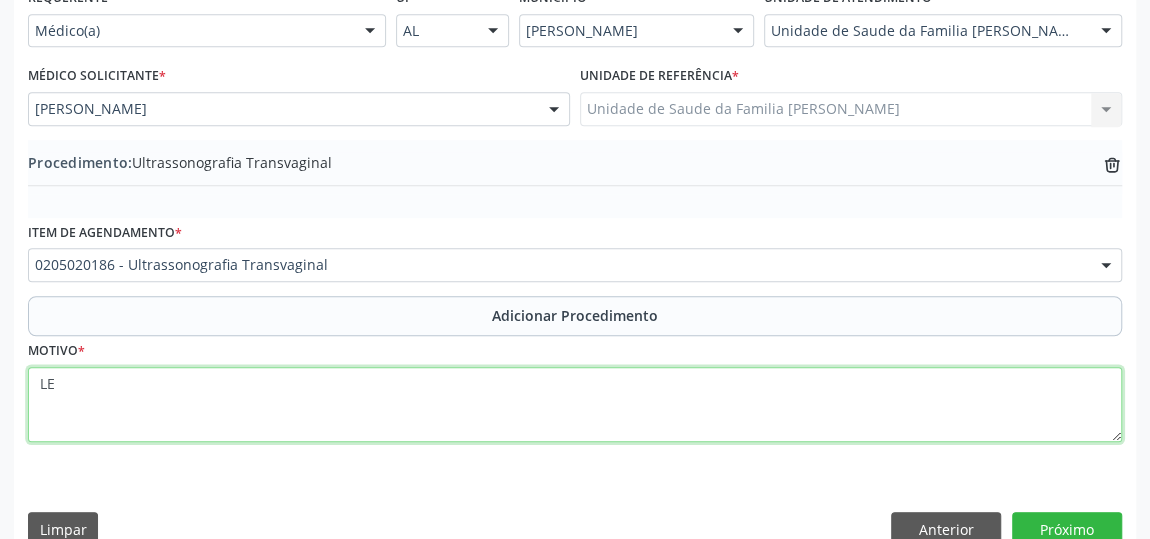 type on "L" 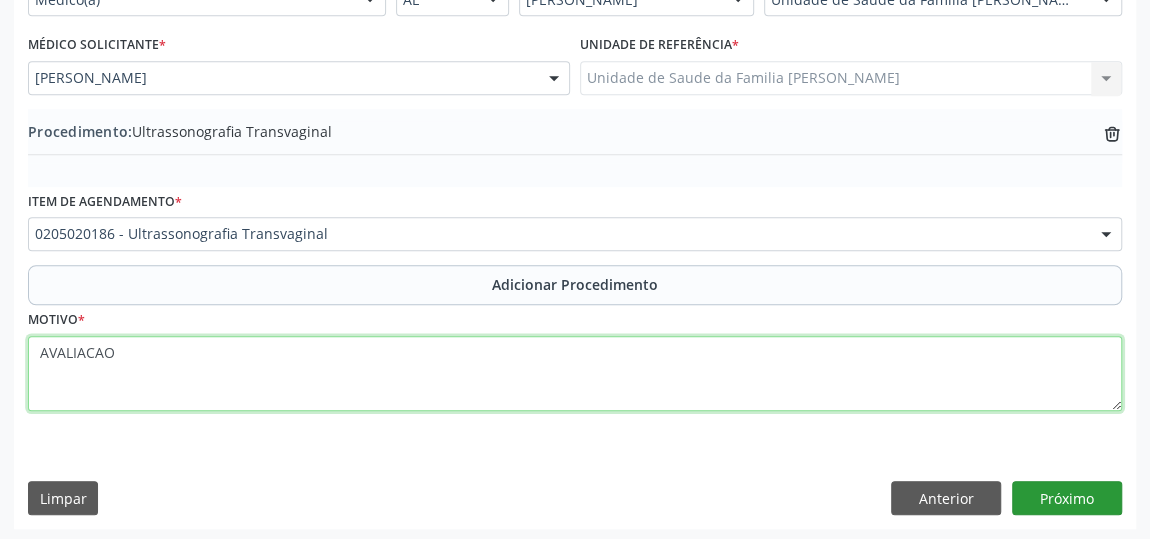 type on "AVALIACAO" 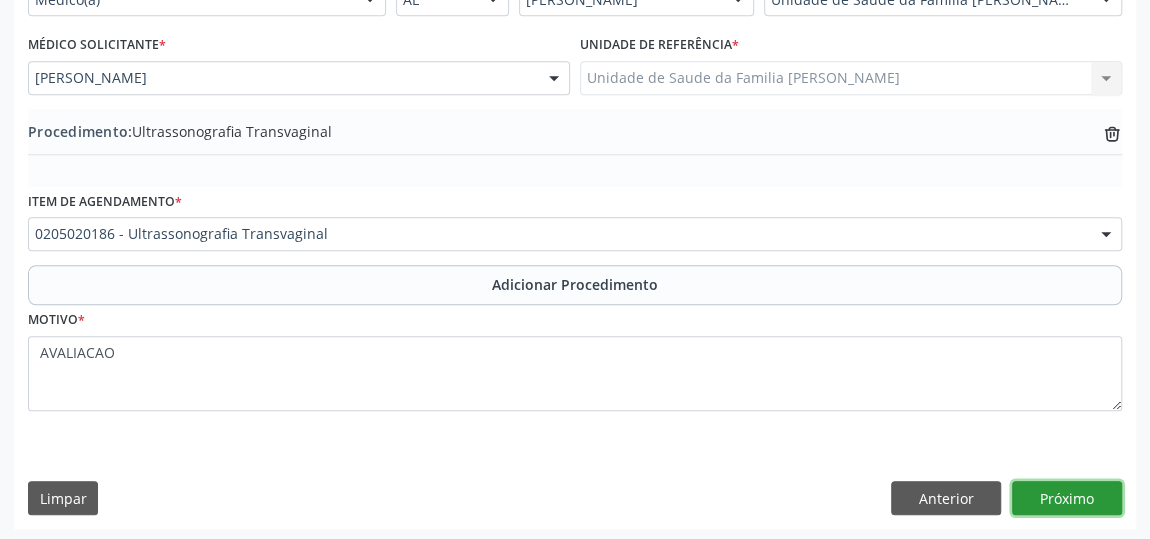 click on "Próximo" at bounding box center [1067, 498] 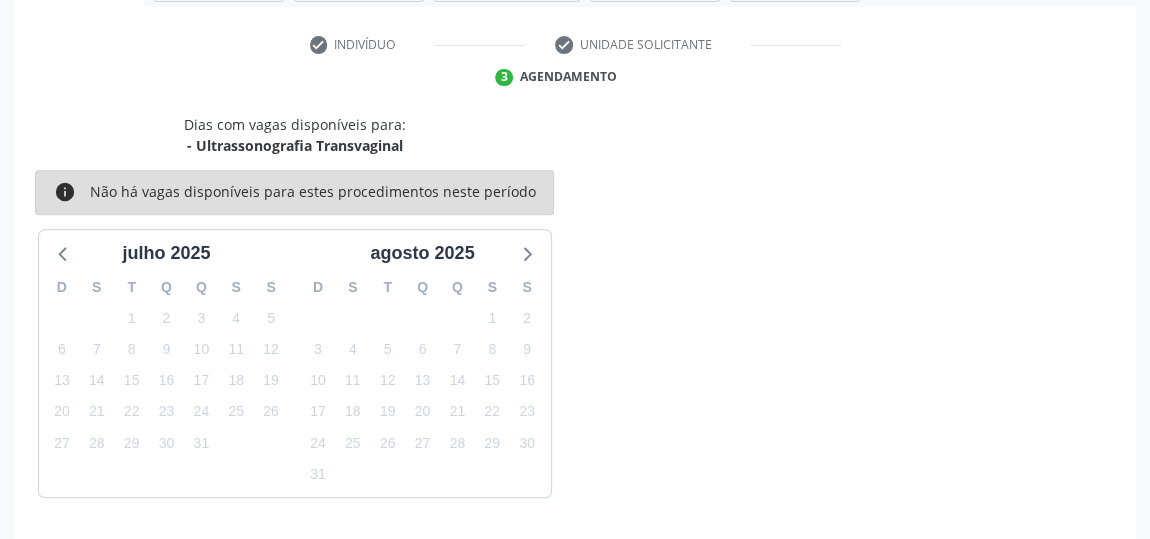 scroll, scrollTop: 446, scrollLeft: 0, axis: vertical 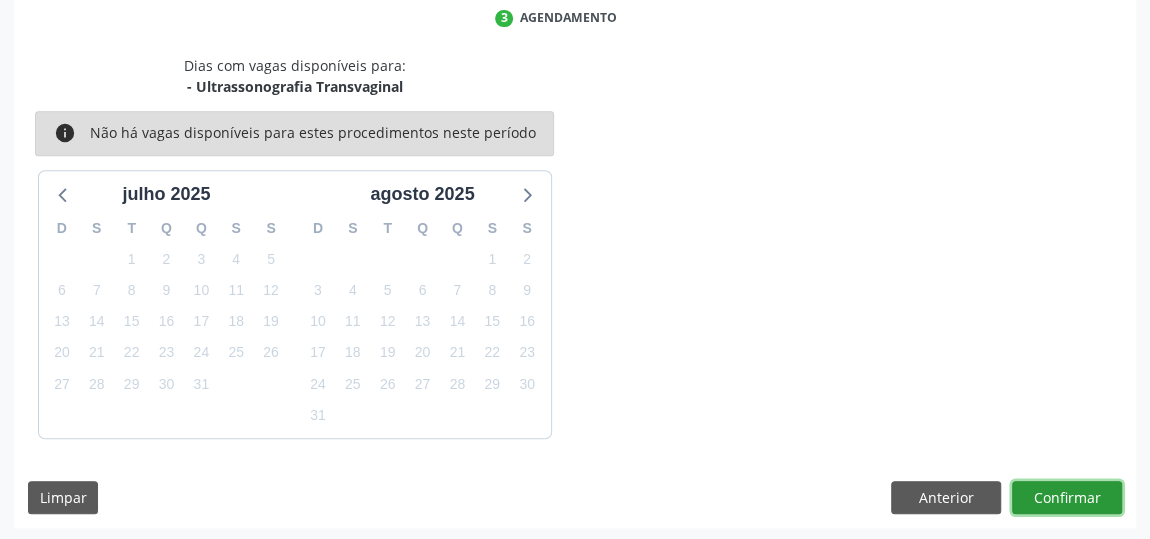 click on "Confirmar" at bounding box center (1067, 498) 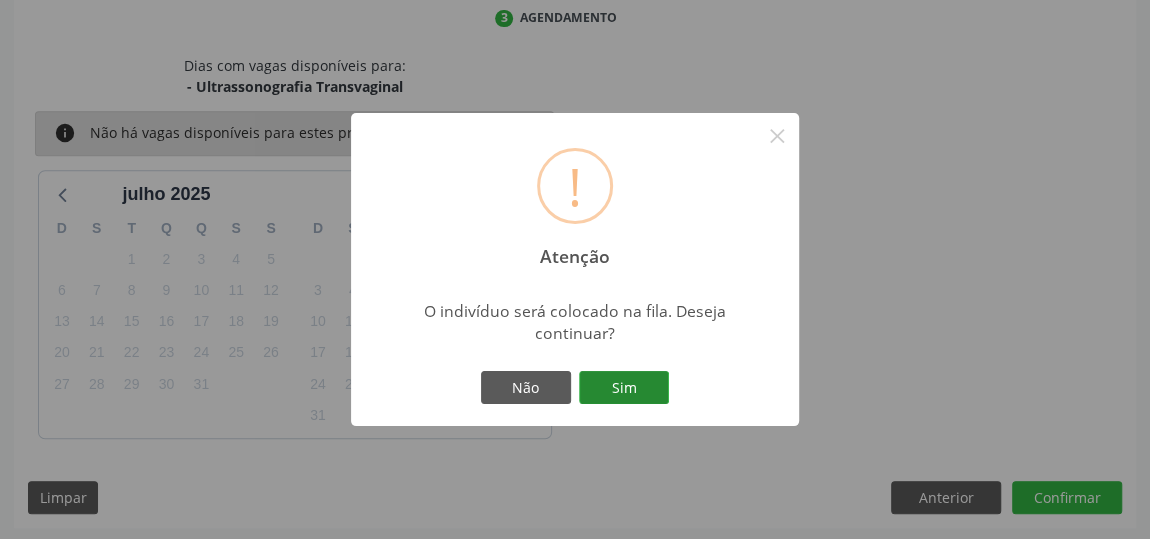 click on "Sim" at bounding box center [624, 388] 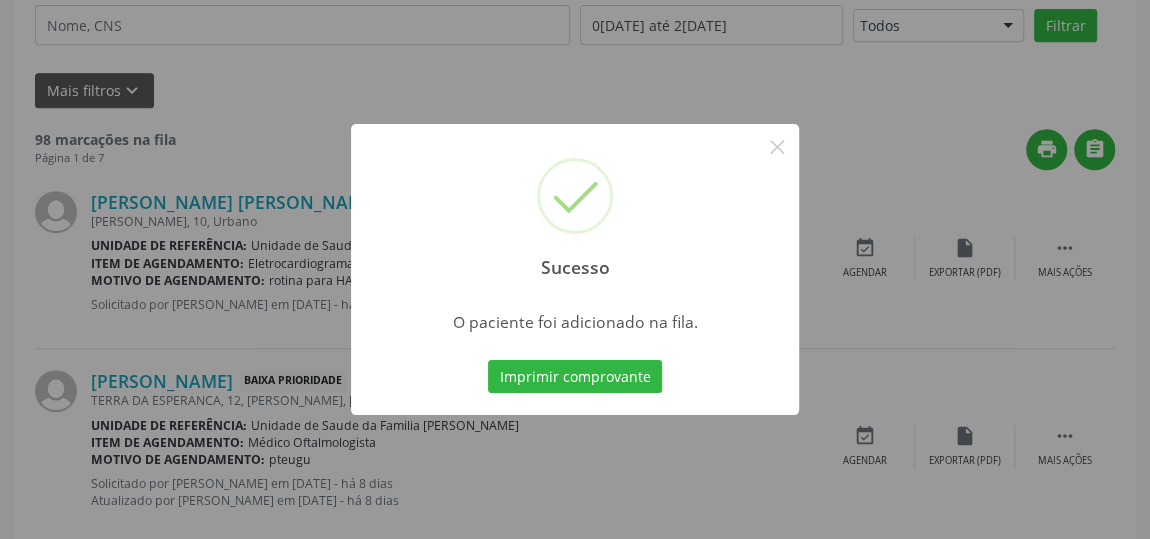 scroll, scrollTop: 153, scrollLeft: 0, axis: vertical 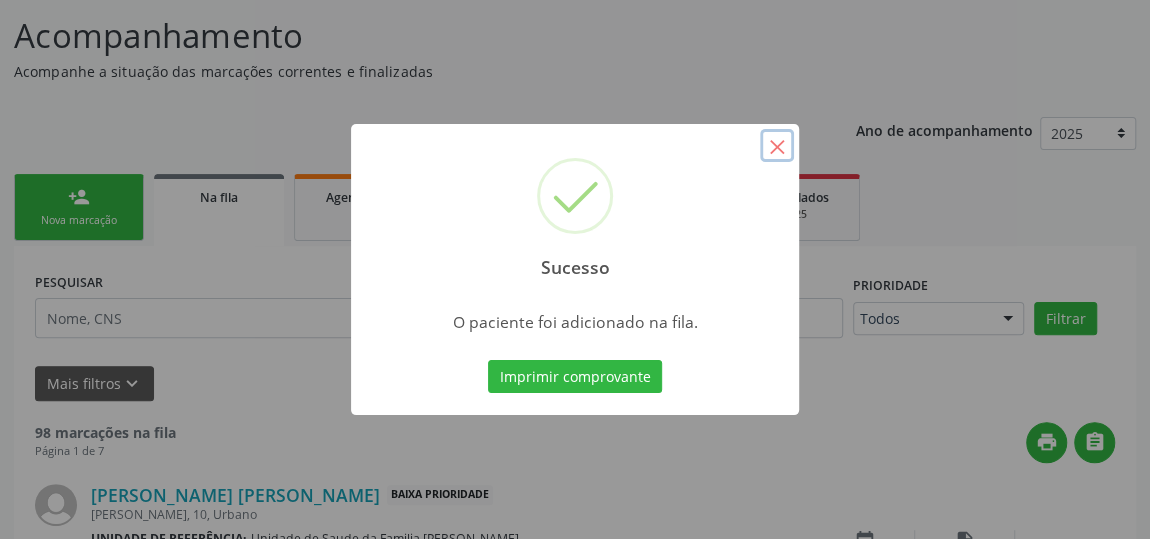 click on "×" at bounding box center (777, 146) 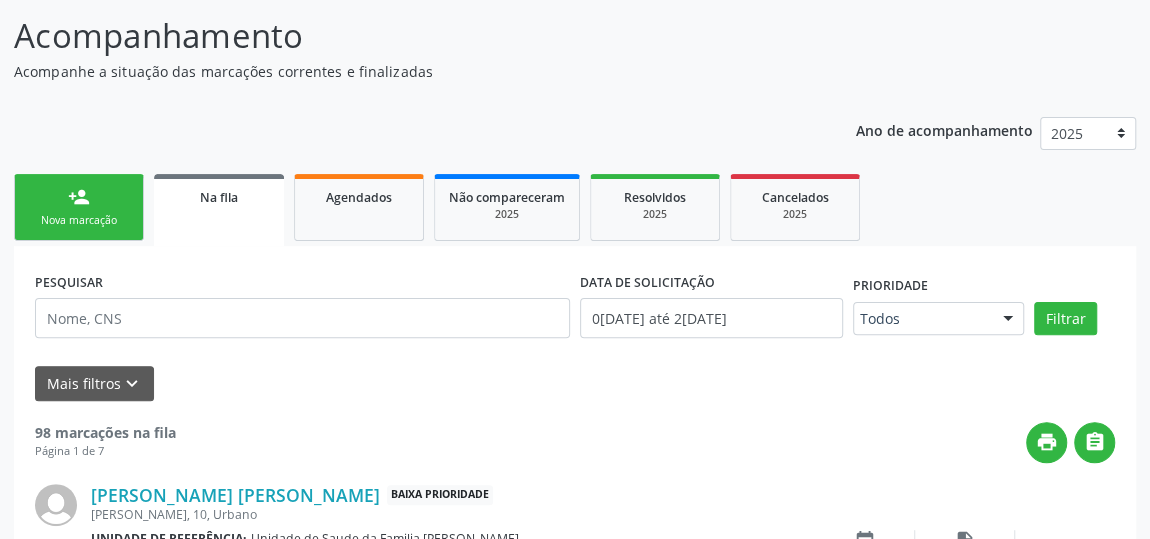 click on "person_add
Nova marcação" at bounding box center (79, 207) 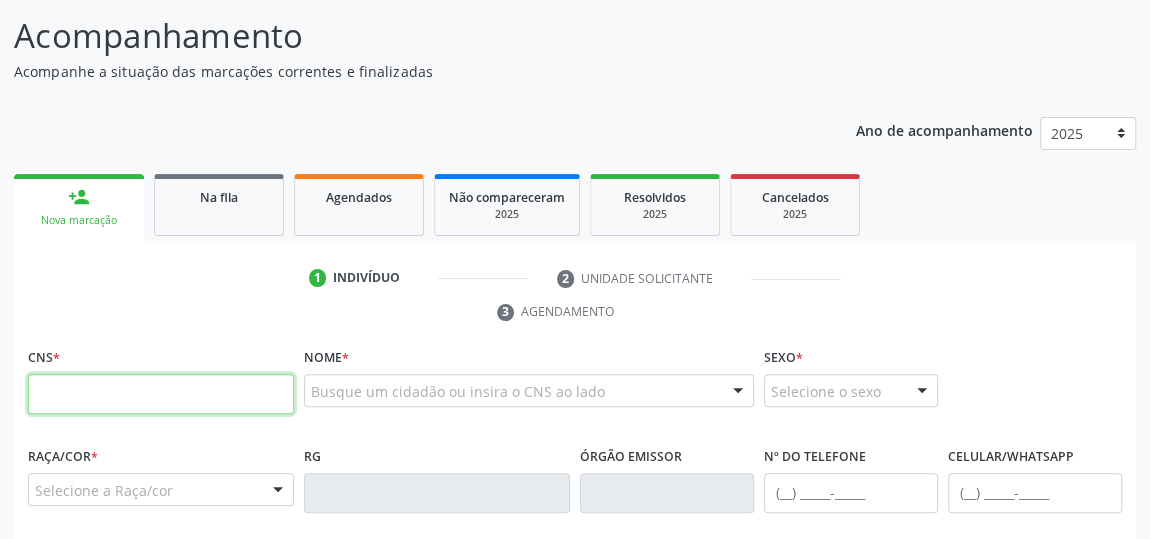 click at bounding box center [161, 394] 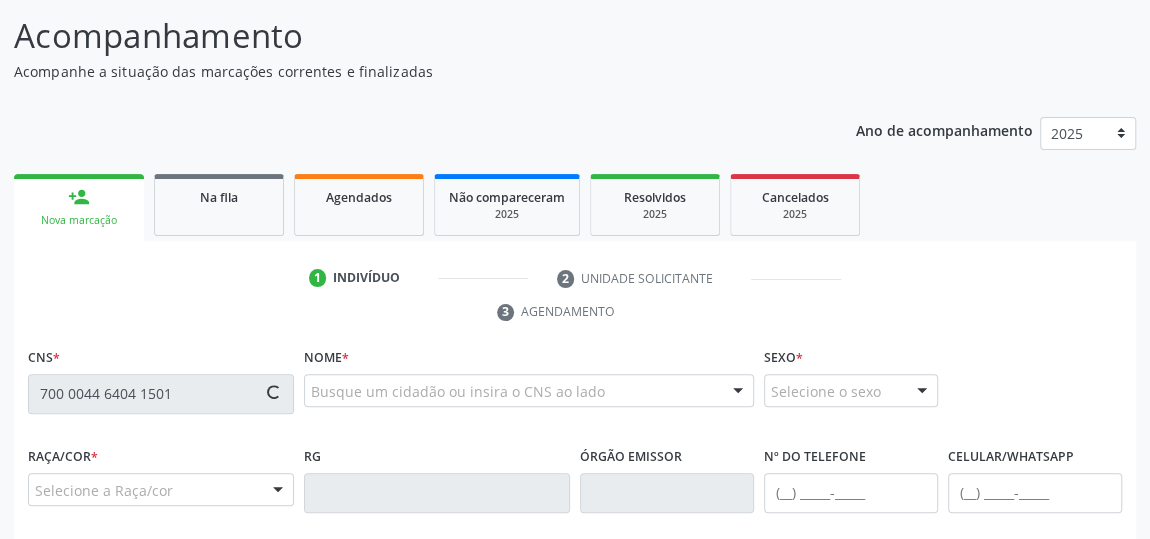 type on "700 0044 6404 1501" 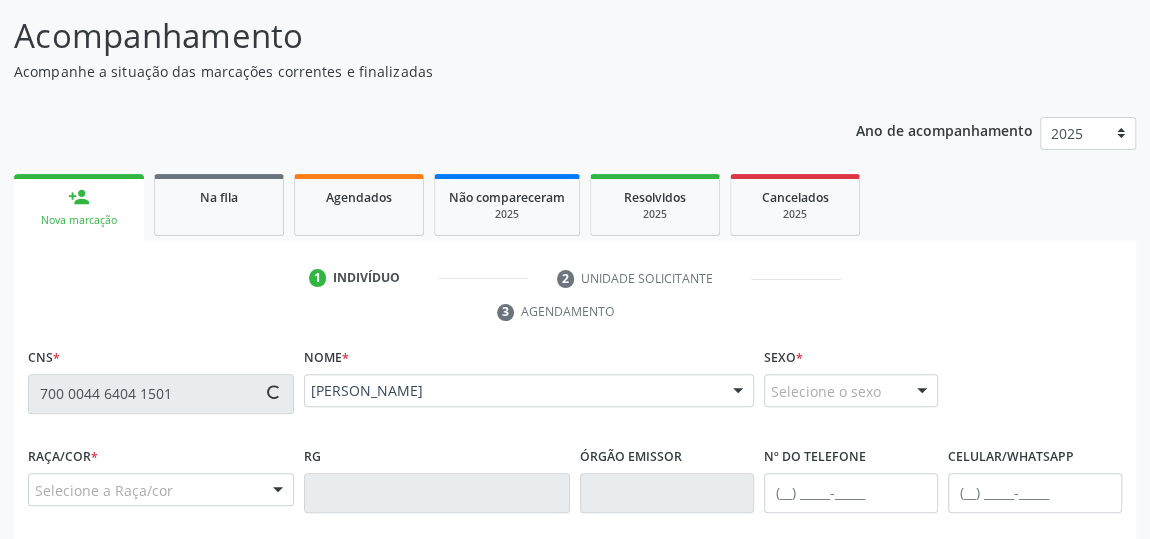 type on "(82) 99180-6968" 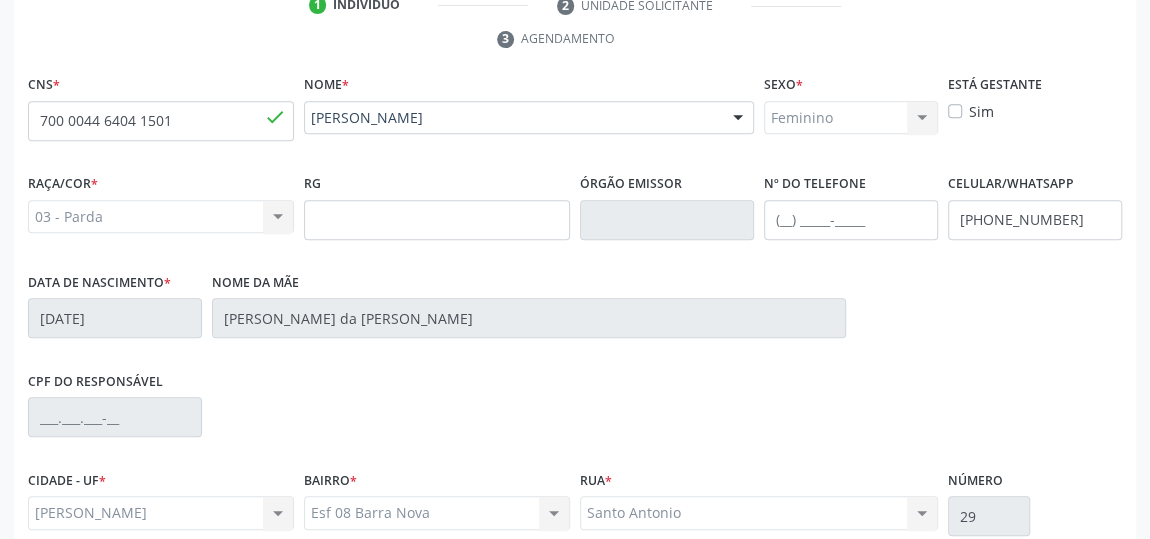 scroll, scrollTop: 604, scrollLeft: 0, axis: vertical 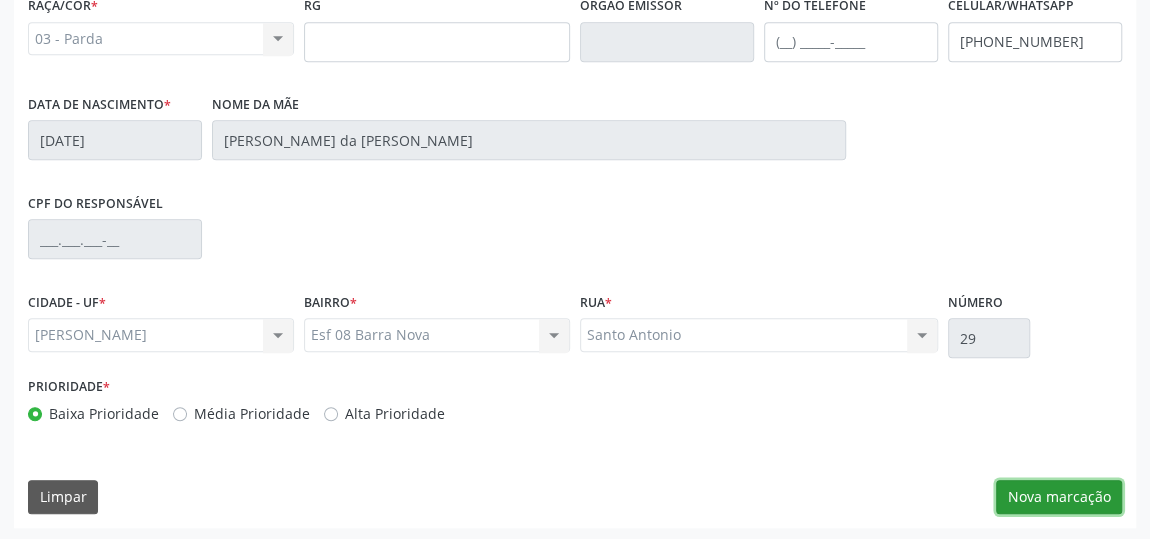 click on "Nova marcação" at bounding box center [1059, 497] 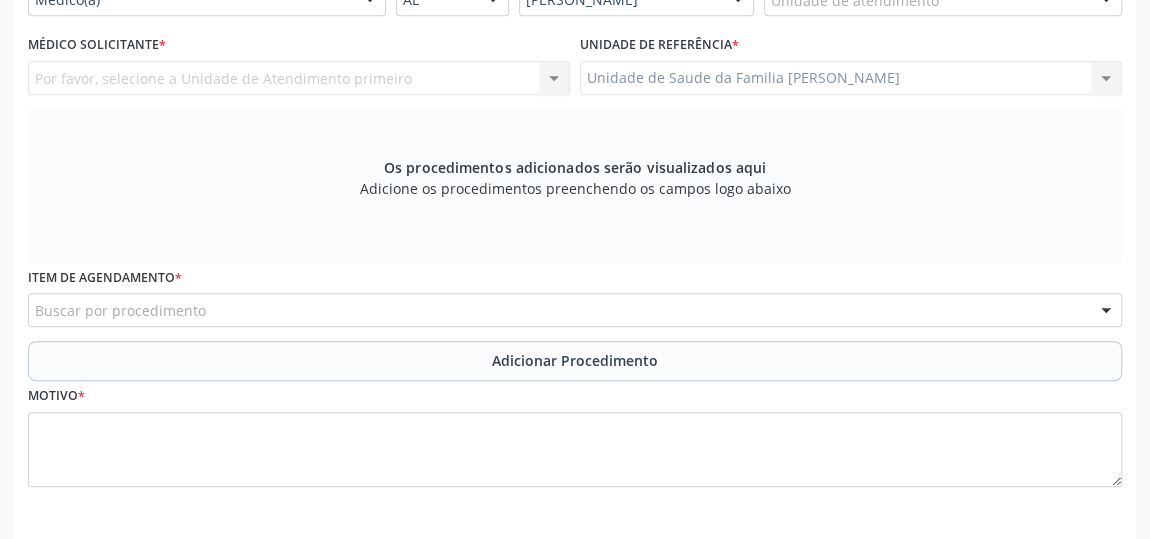 scroll, scrollTop: 422, scrollLeft: 0, axis: vertical 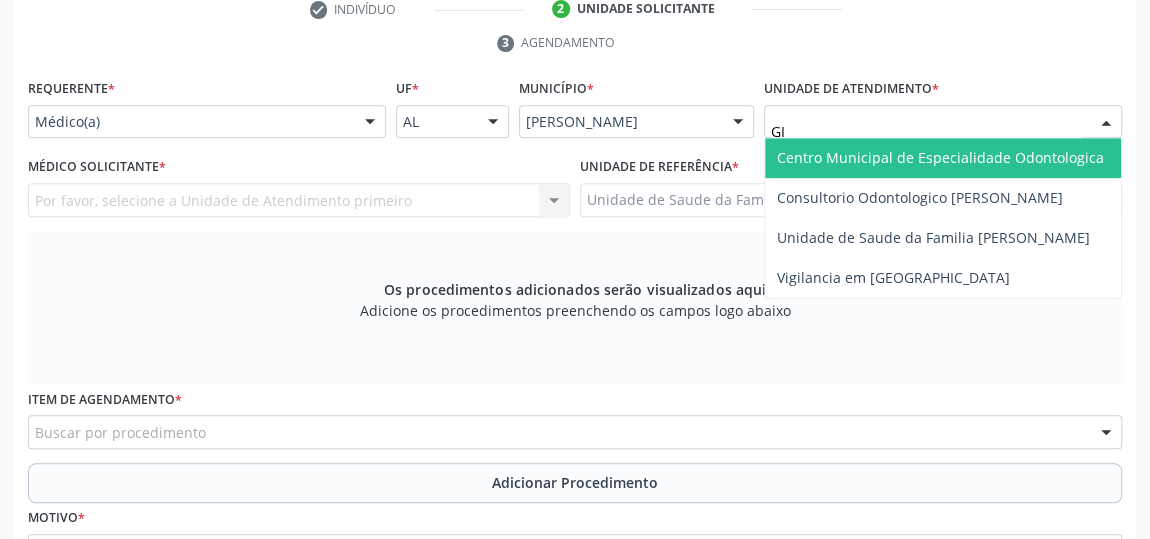 type on "GIS" 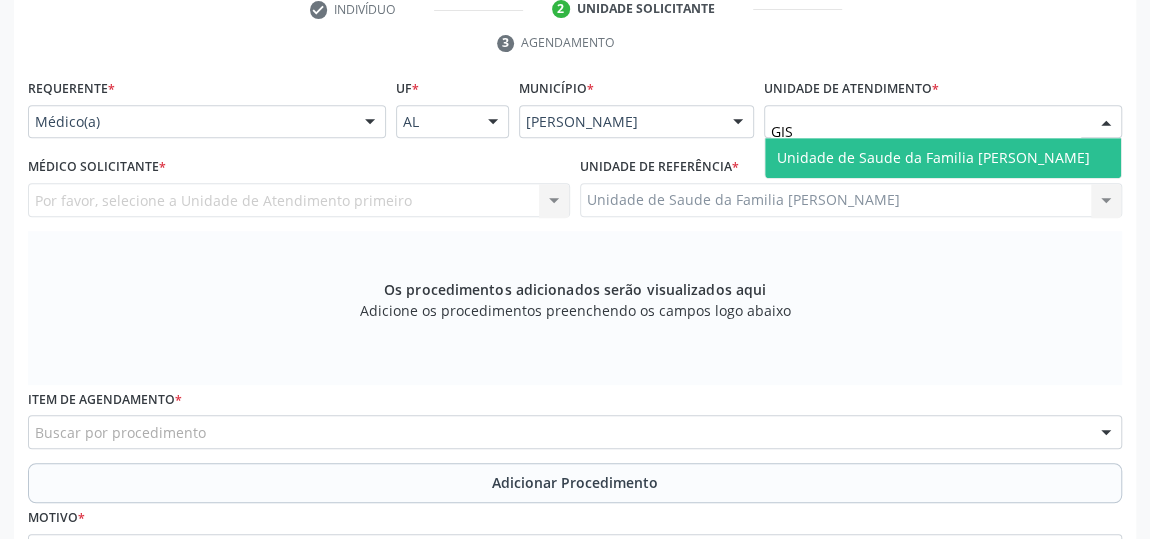 click on "Unidade de Saude da Familia [PERSON_NAME]" at bounding box center [943, 158] 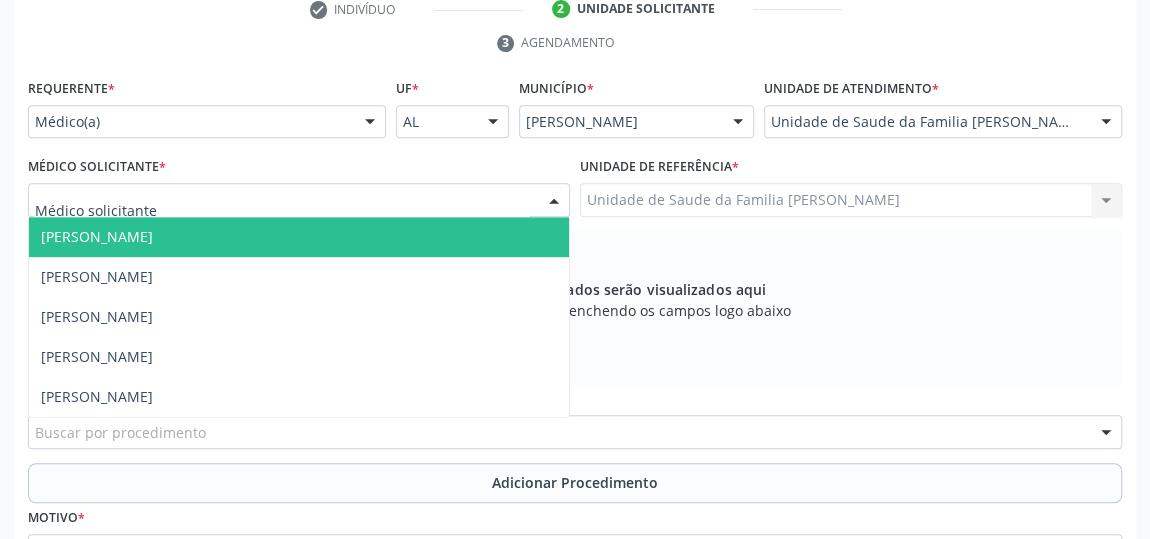 click at bounding box center [554, 201] 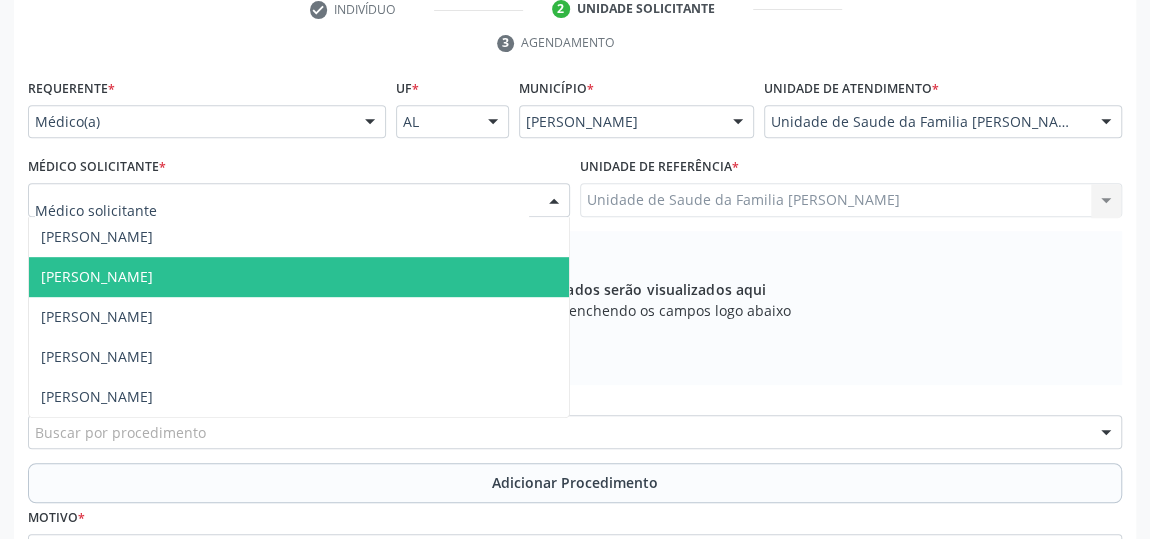 click on "[PERSON_NAME]" at bounding box center [97, 276] 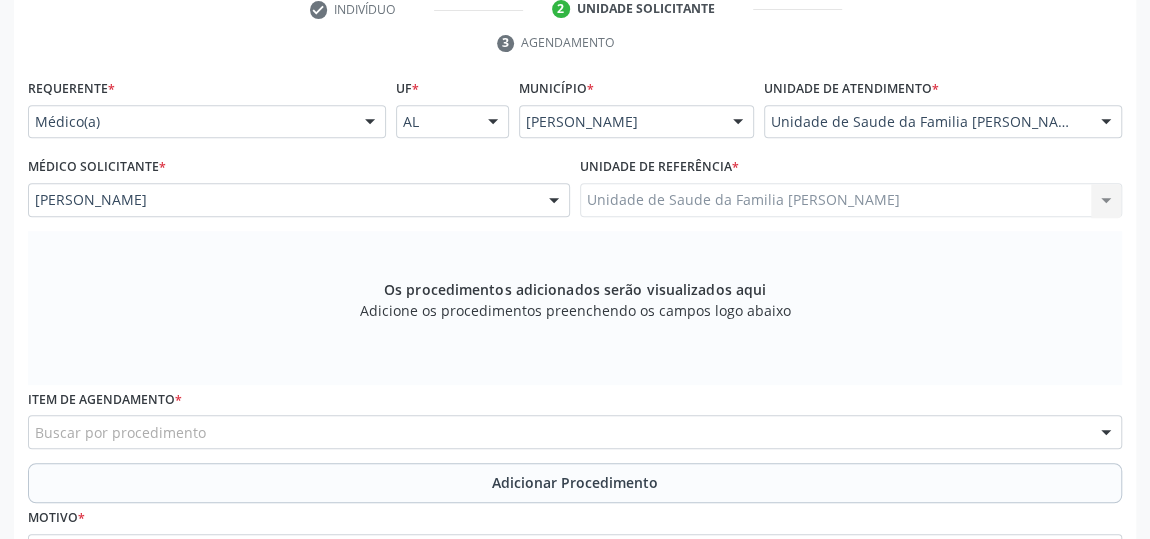 scroll, scrollTop: 604, scrollLeft: 0, axis: vertical 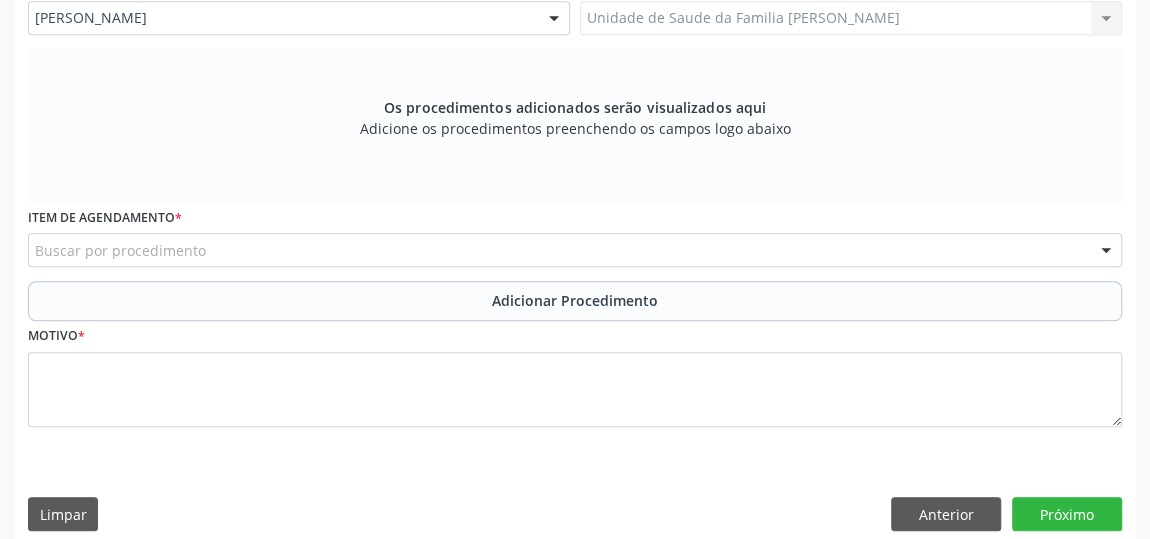 click on "Buscar por procedimento" at bounding box center [575, 250] 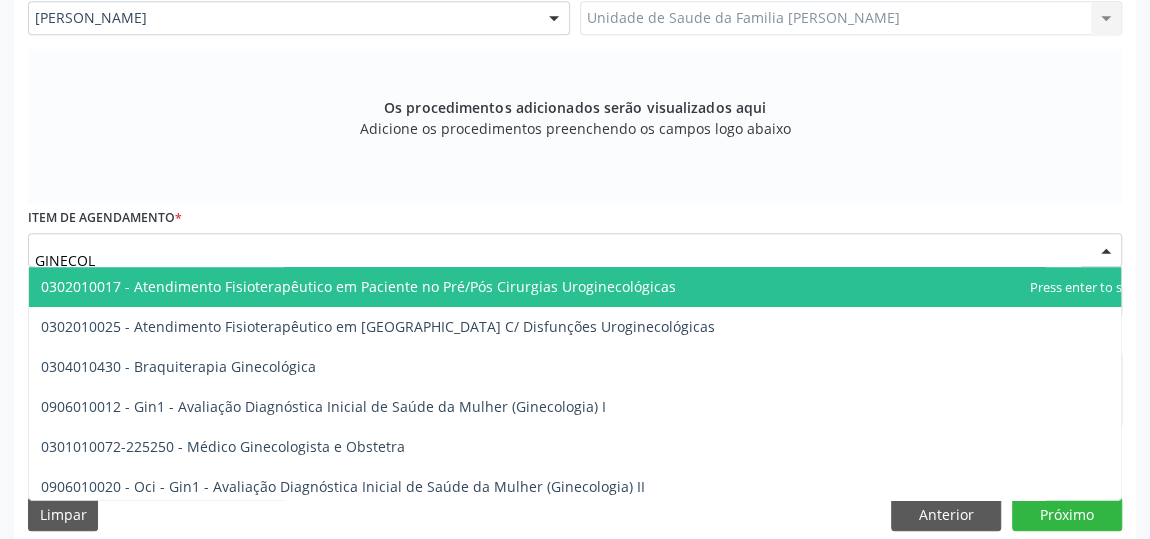 type on "GINECOLO" 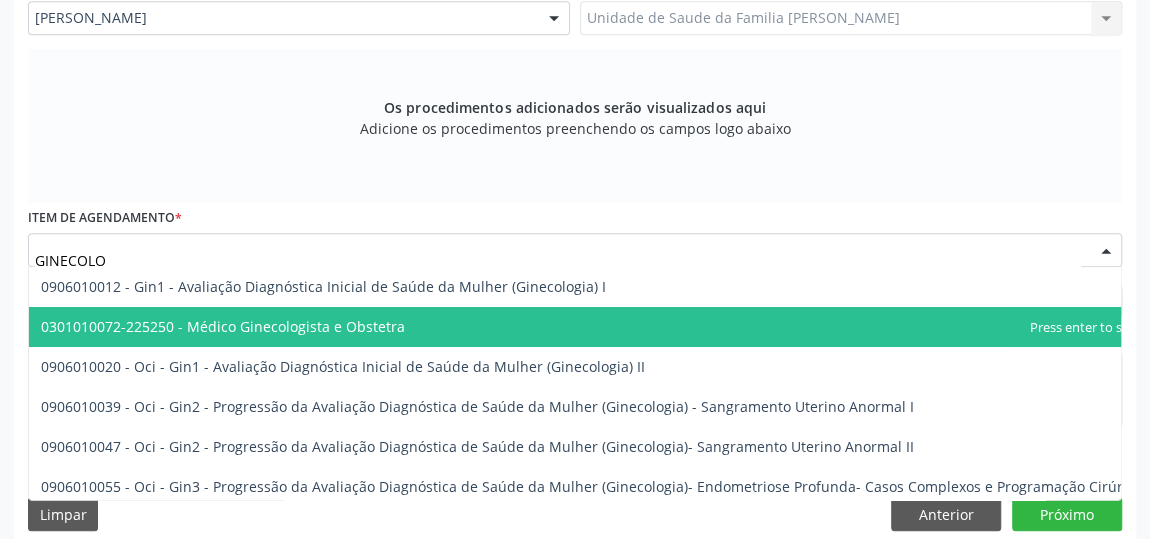 click on "0301010072-225250 - Médico Ginecologista e Obstetra" at bounding box center (223, 326) 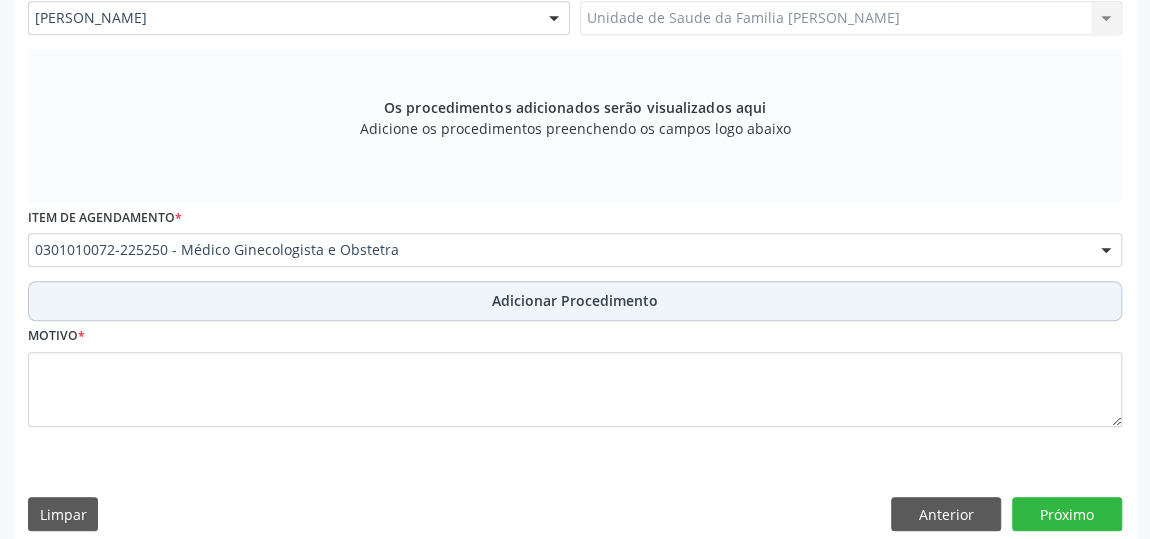 click on "Adicionar Procedimento" at bounding box center [575, 300] 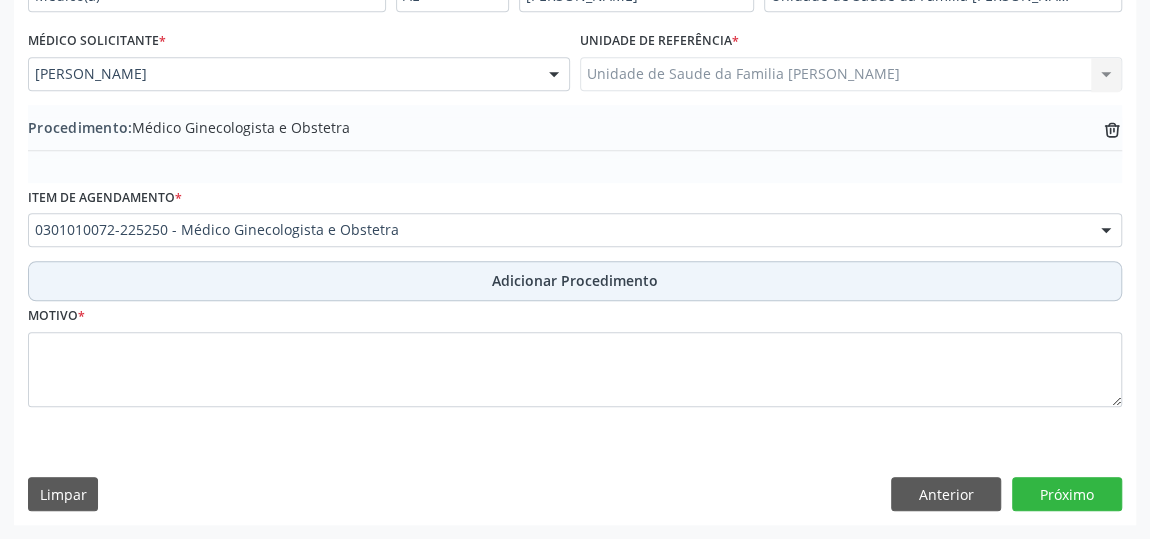 scroll, scrollTop: 544, scrollLeft: 0, axis: vertical 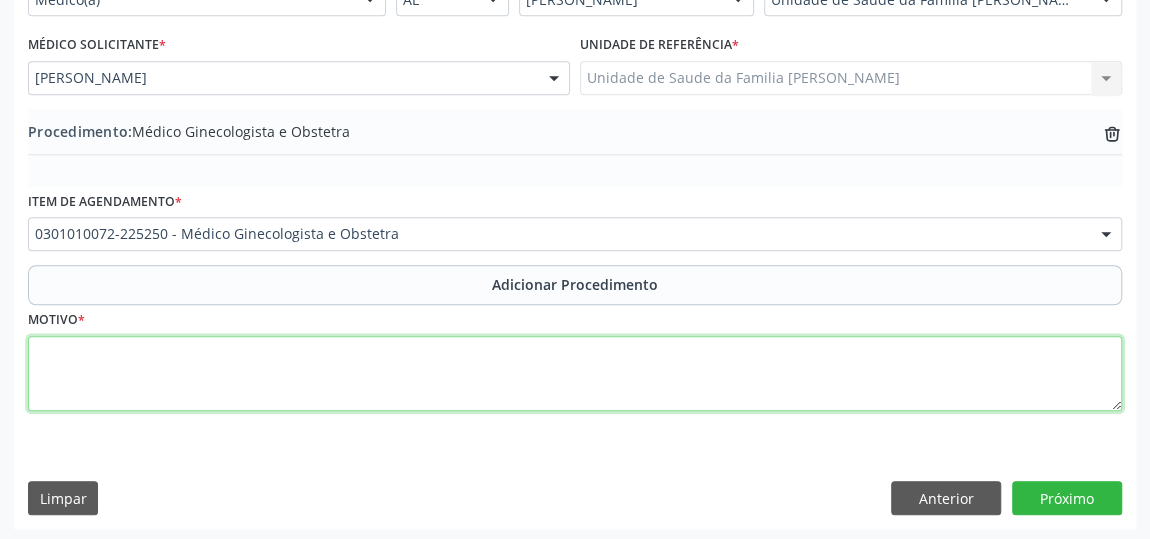 click at bounding box center [575, 374] 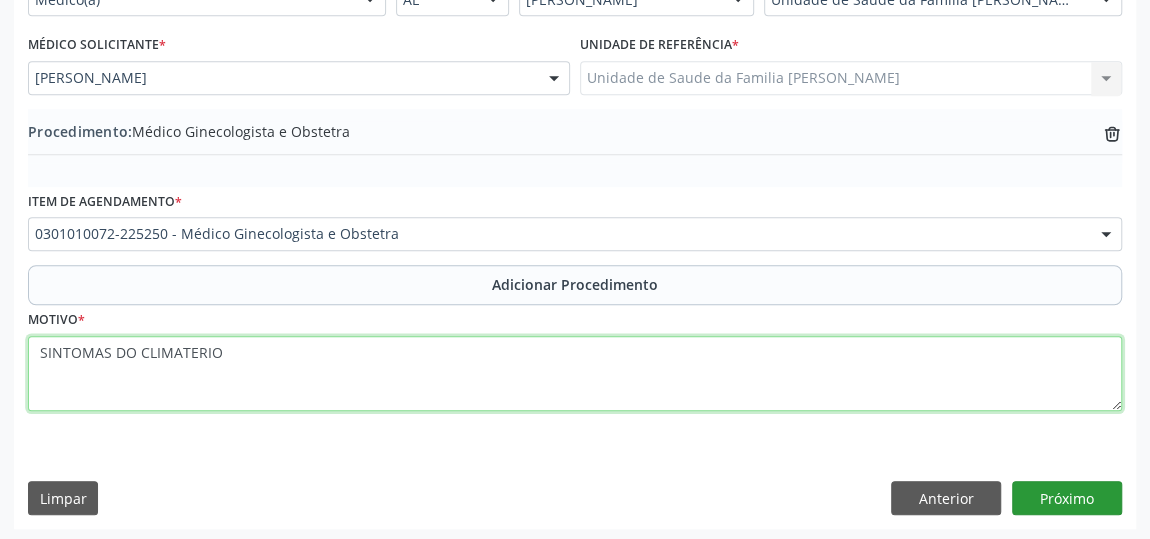 type on "SINTOMAS DO CLIMATERIO" 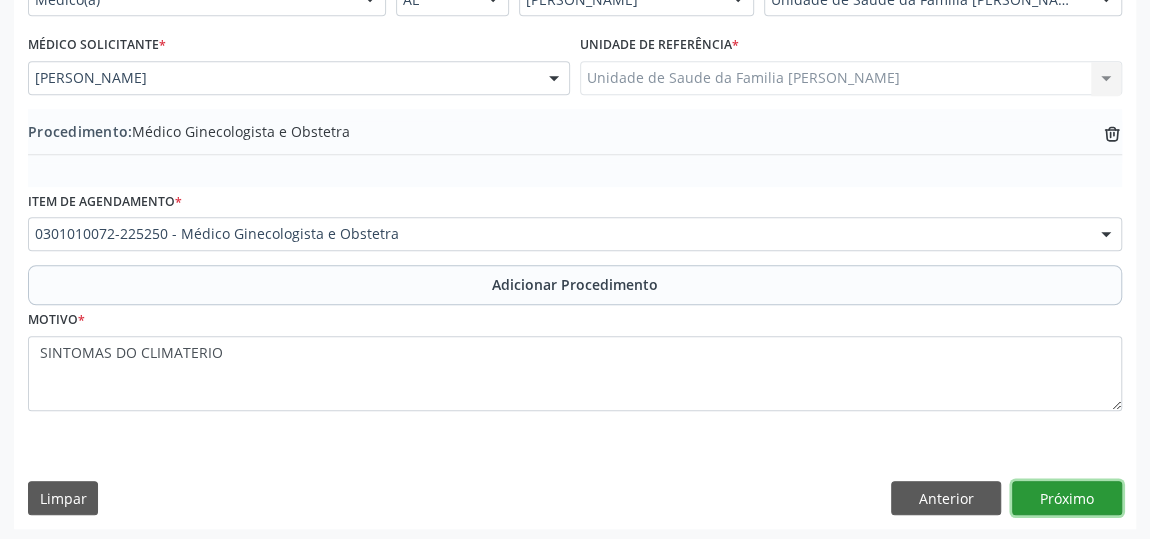 click on "Próximo" at bounding box center (1067, 498) 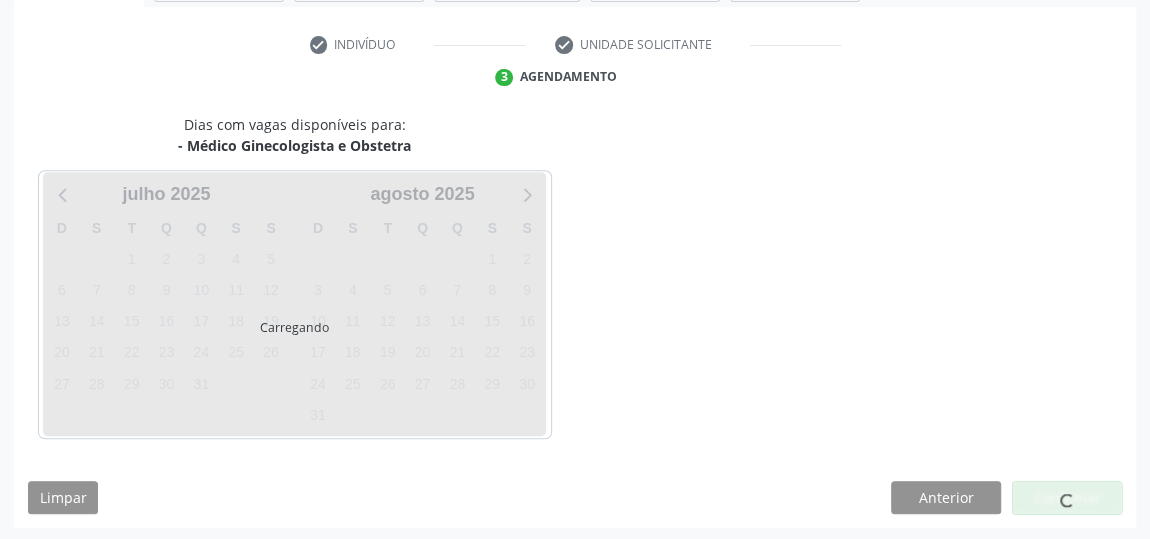 scroll, scrollTop: 446, scrollLeft: 0, axis: vertical 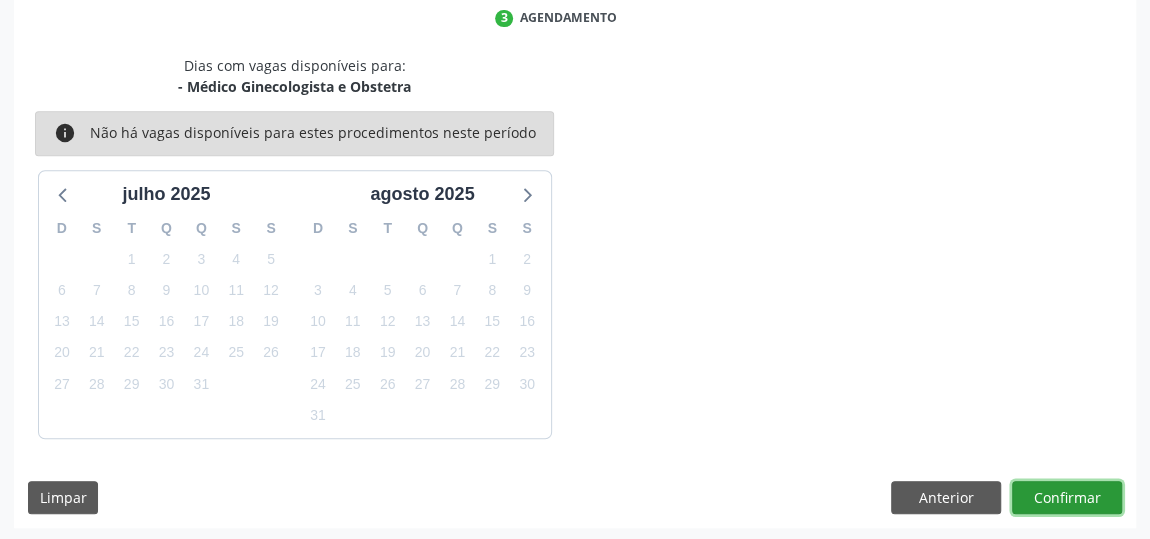 click on "Confirmar" at bounding box center (1067, 498) 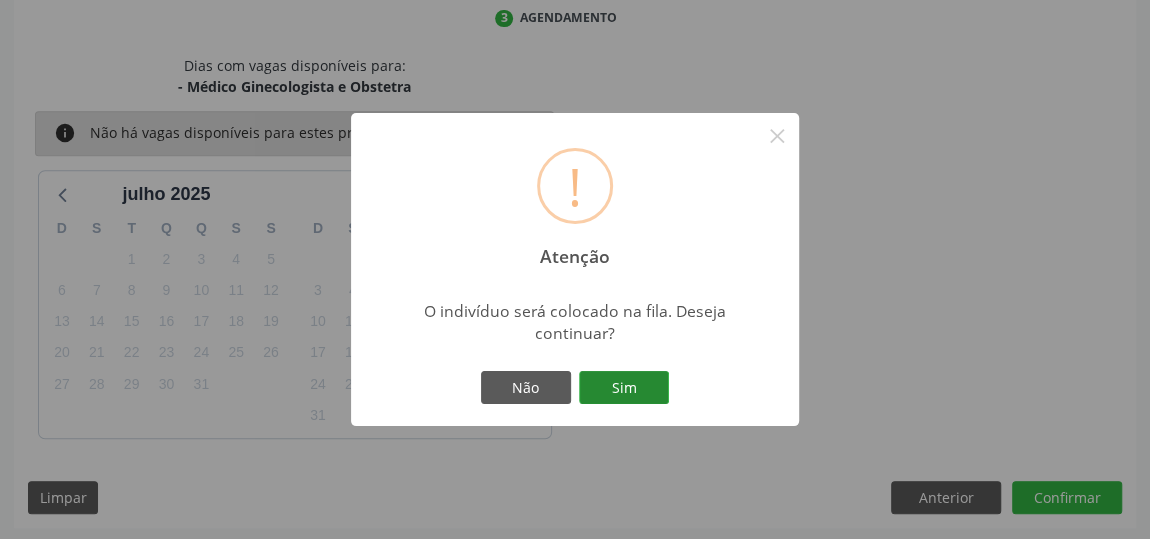 click on "Sim" at bounding box center [624, 388] 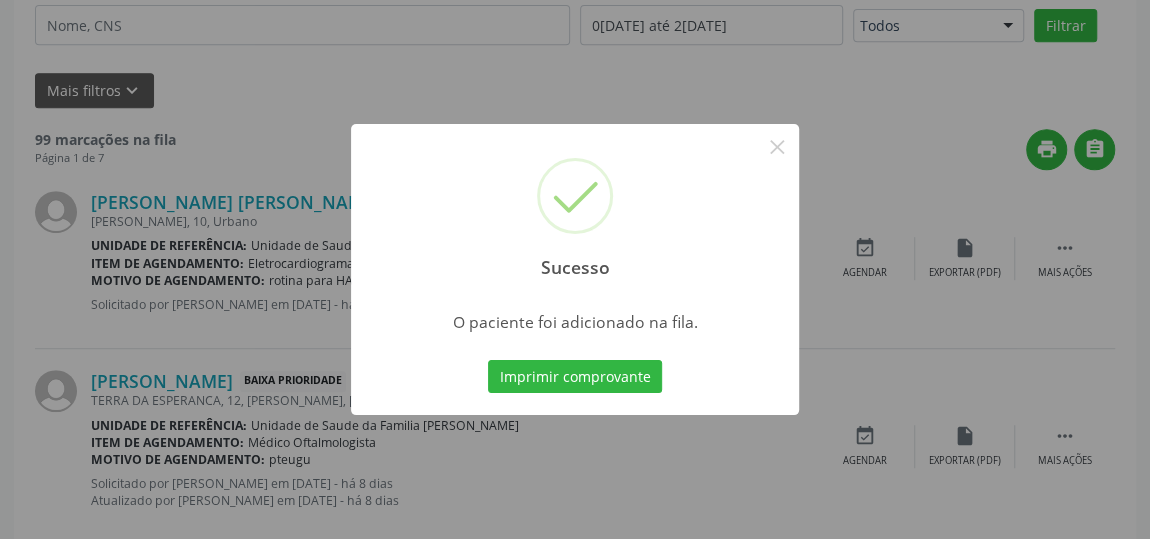 scroll, scrollTop: 153, scrollLeft: 0, axis: vertical 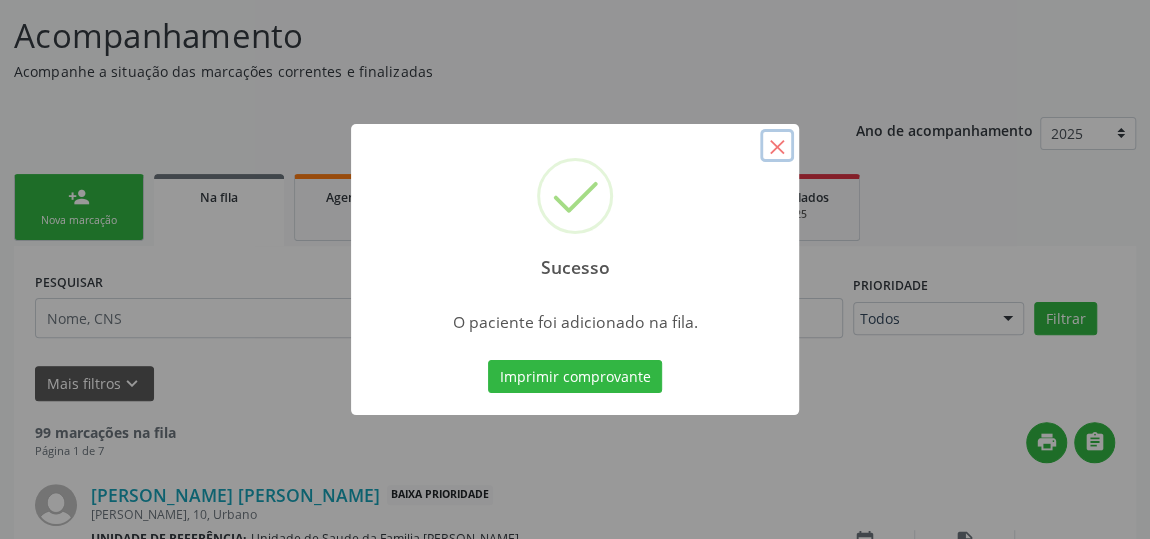 click on "×" at bounding box center [777, 146] 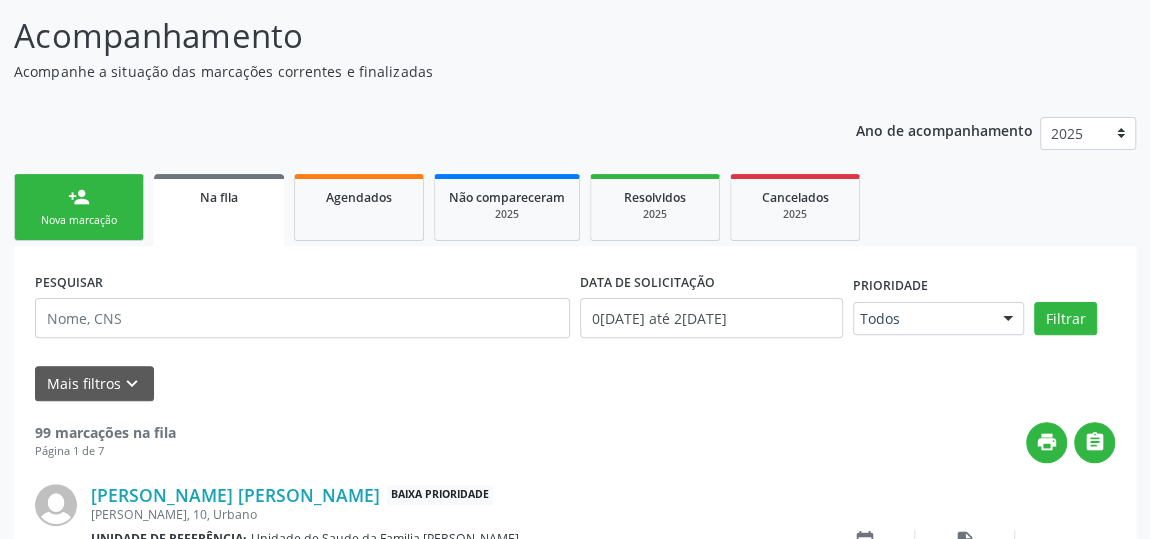 click on "person_add
Nova marcação" at bounding box center (79, 207) 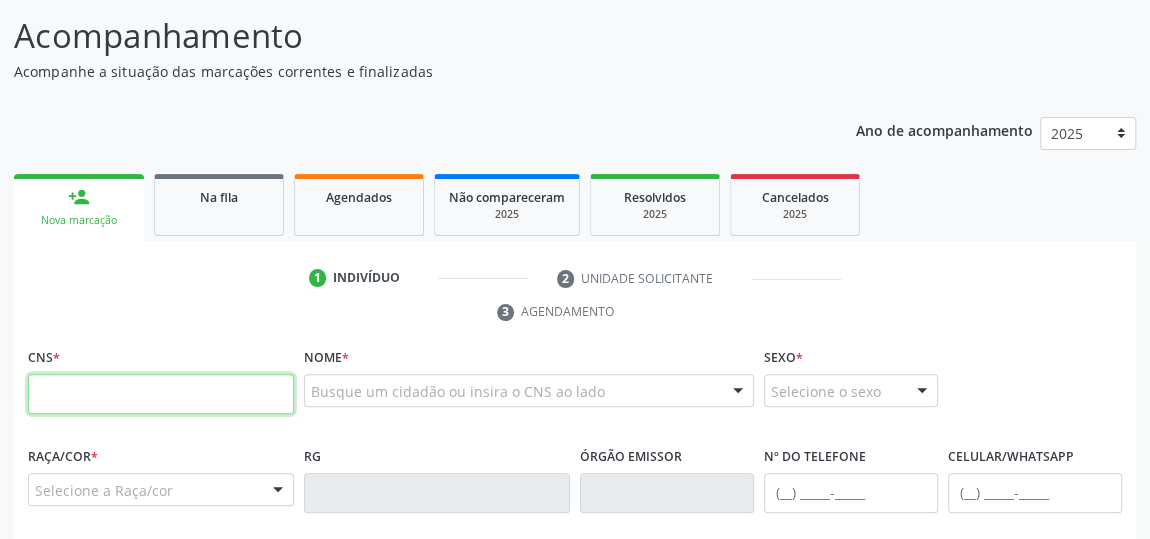 click at bounding box center (161, 394) 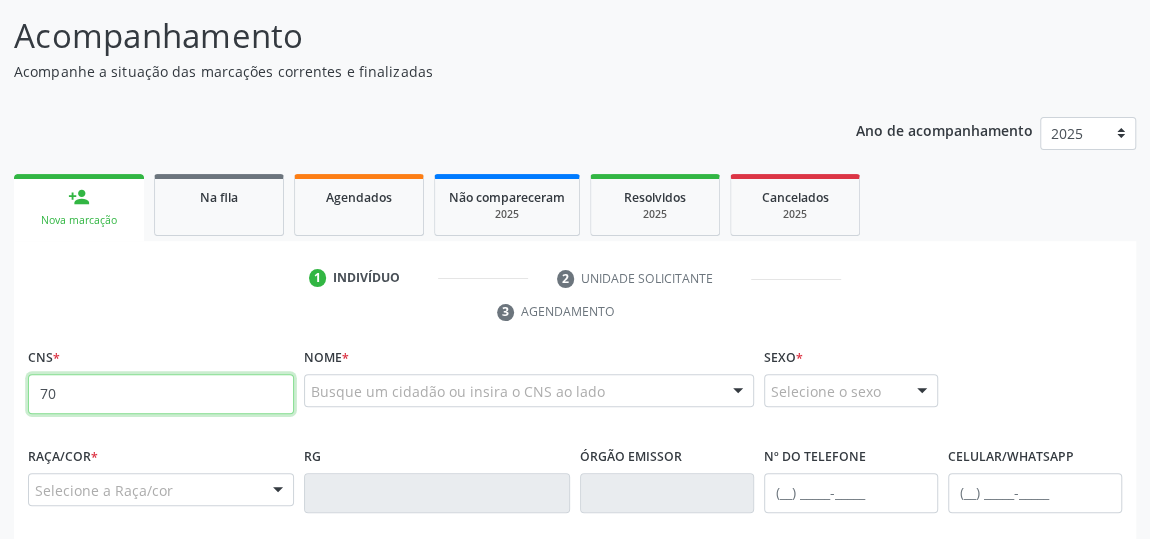 type on "7" 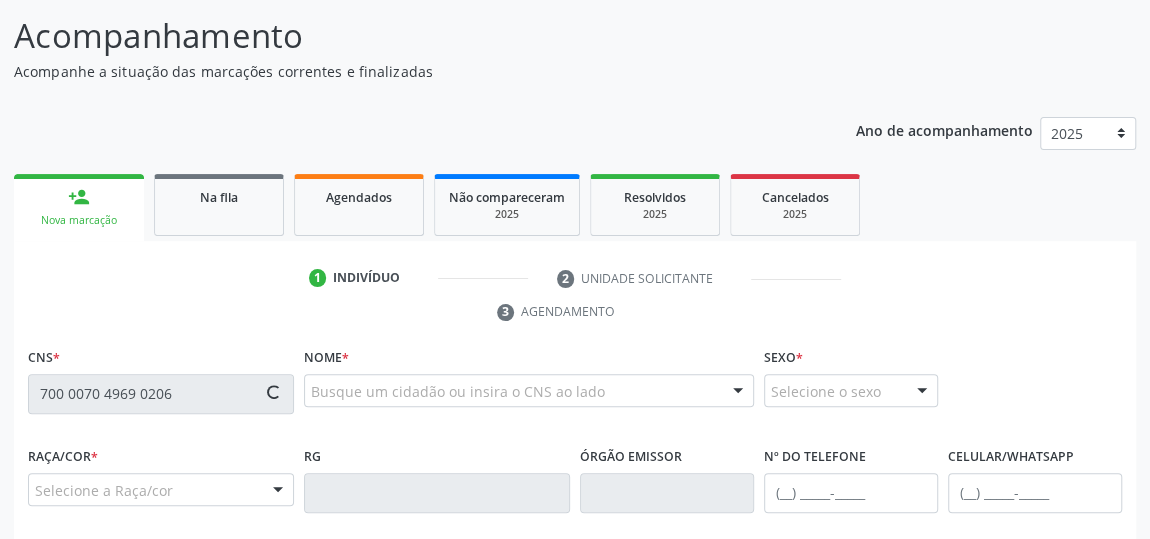 type on "700 0070 4969 0206" 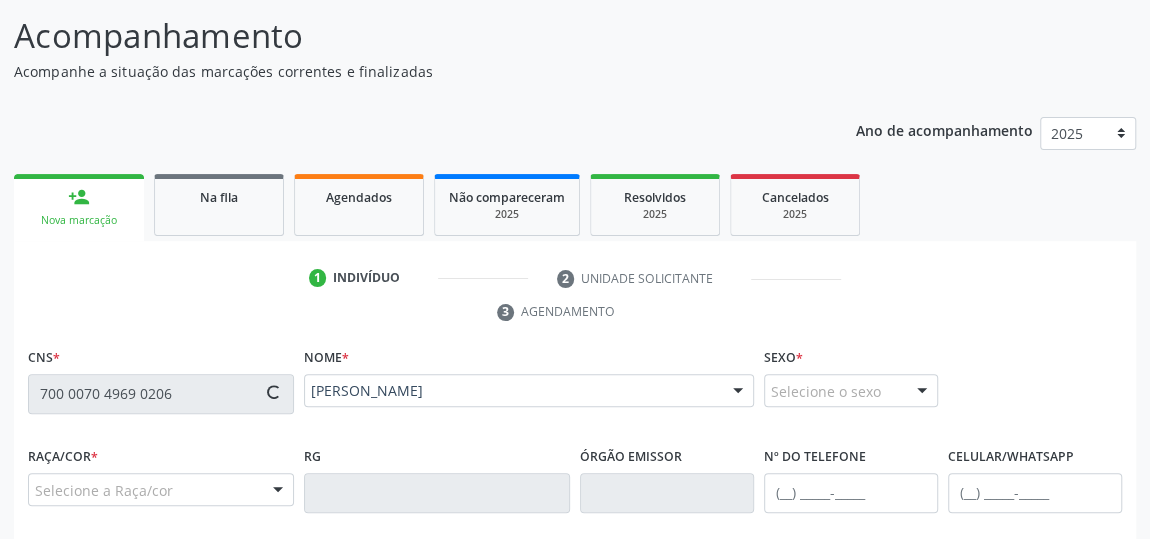 type on "(82) 9993-4872" 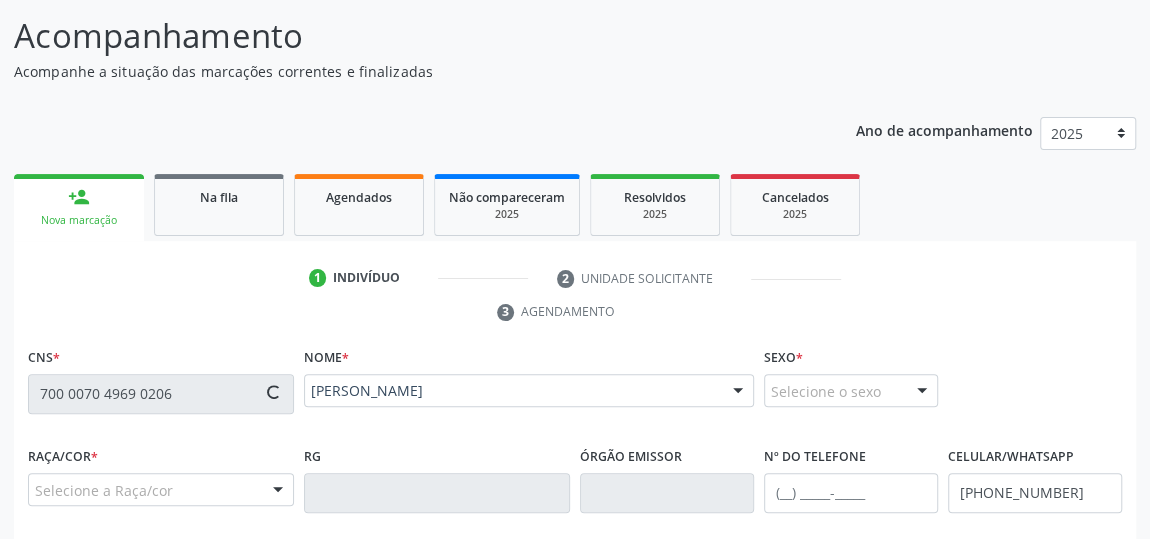 type on "Rita Maria dos Santos" 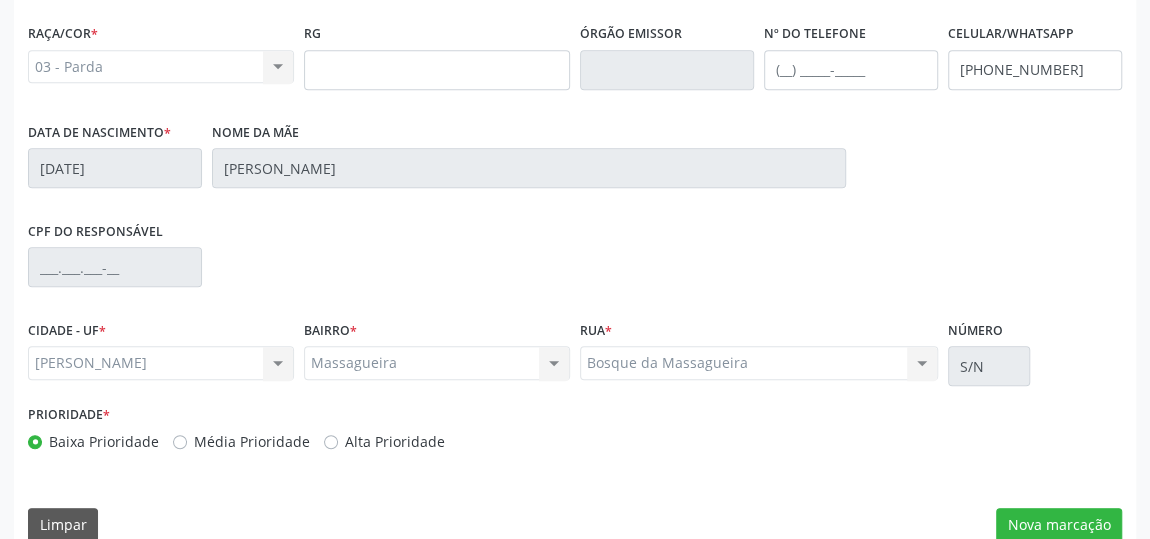 scroll, scrollTop: 604, scrollLeft: 0, axis: vertical 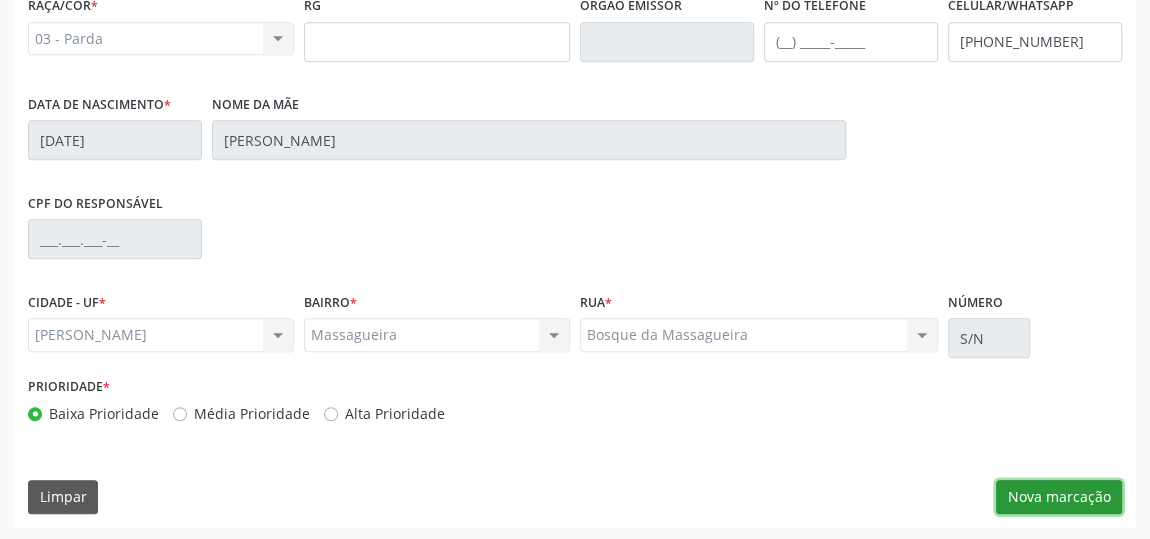 click on "Nova marcação" at bounding box center [1059, 497] 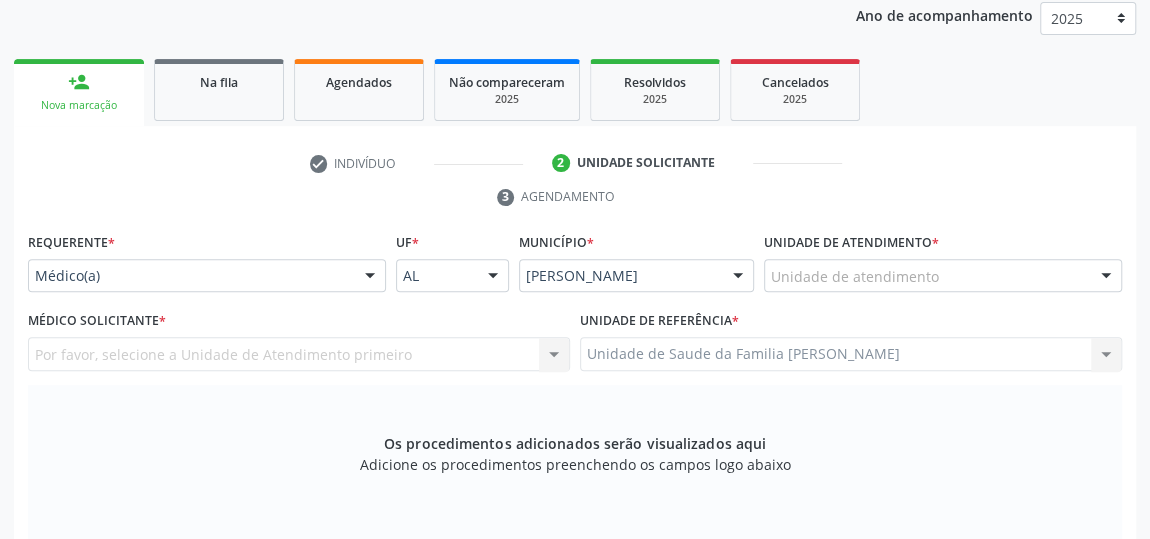 scroll, scrollTop: 240, scrollLeft: 0, axis: vertical 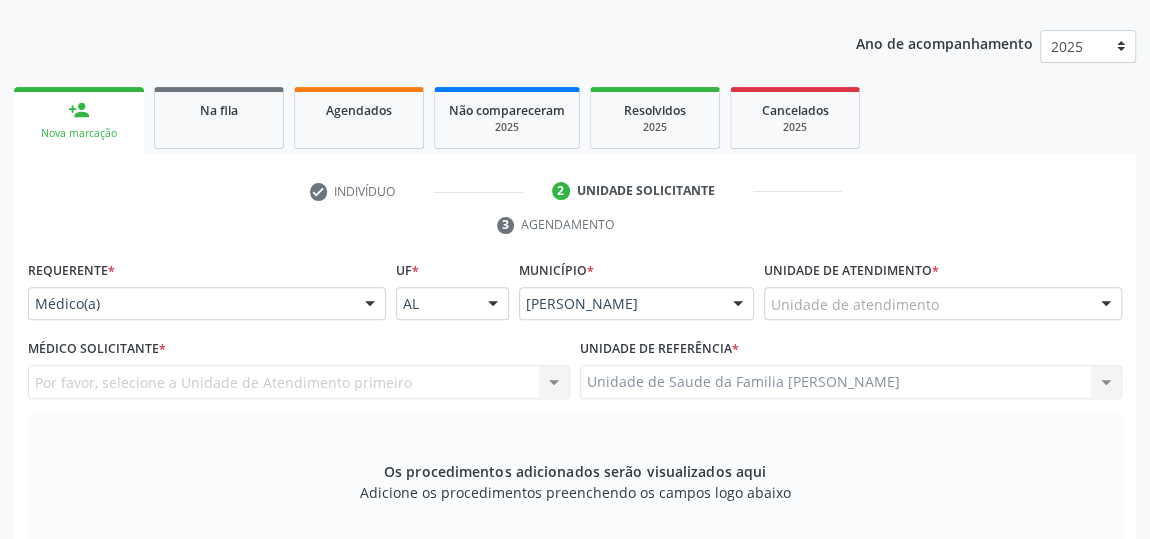 drag, startPoint x: 857, startPoint y: 304, endPoint x: 887, endPoint y: 296, distance: 31.04835 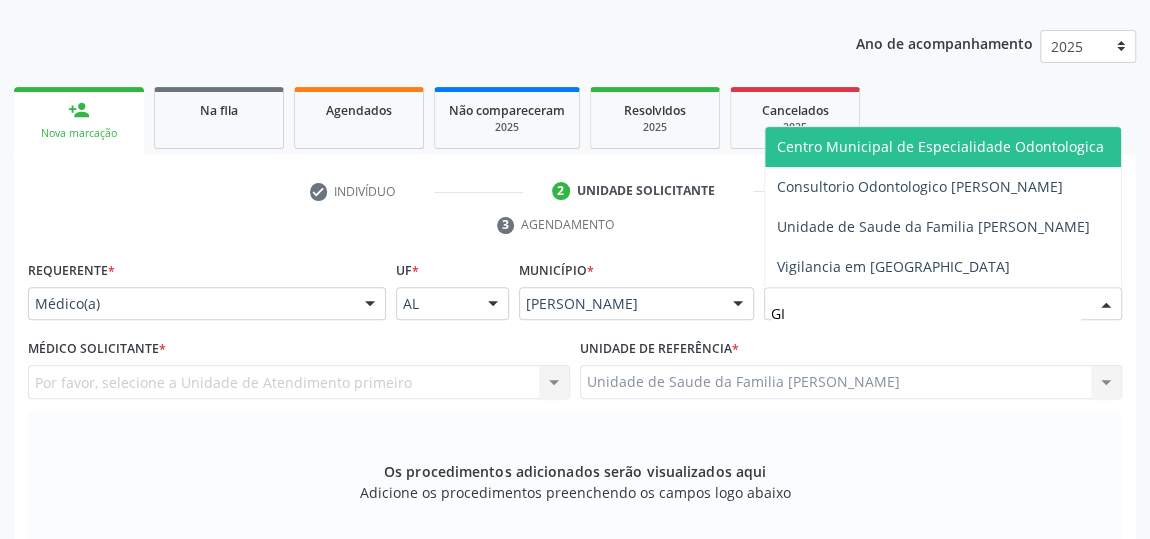 type on "GIS" 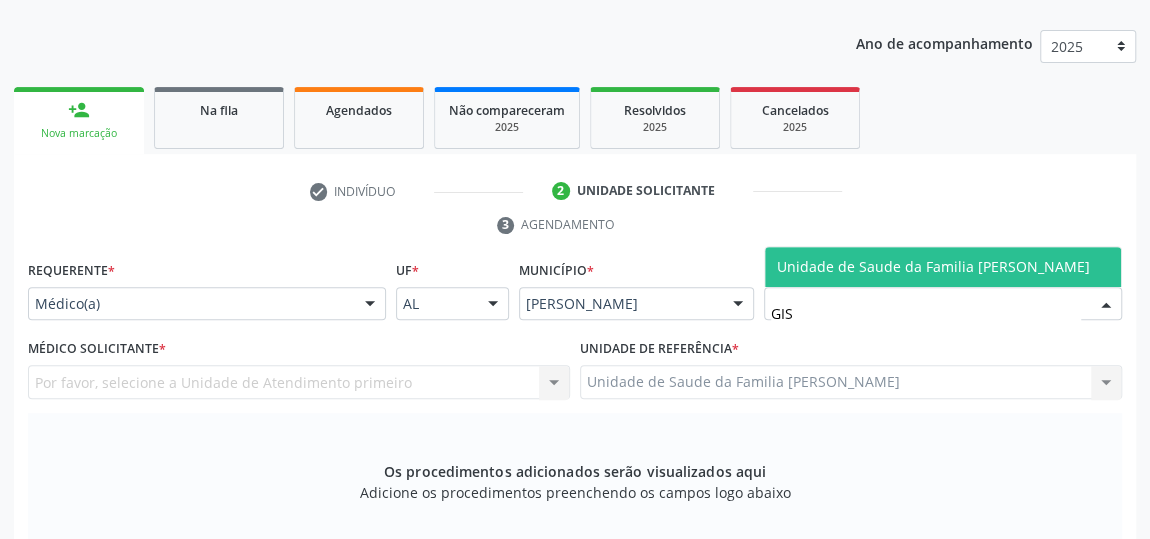 click on "Unidade de Saude da Familia [PERSON_NAME]" at bounding box center (933, 266) 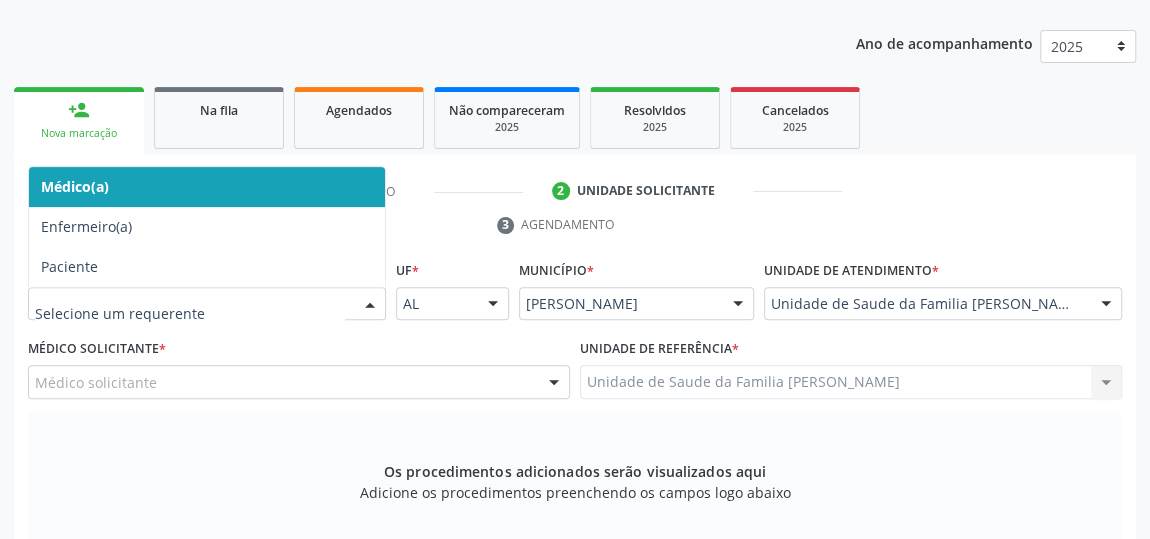 click at bounding box center [370, 305] 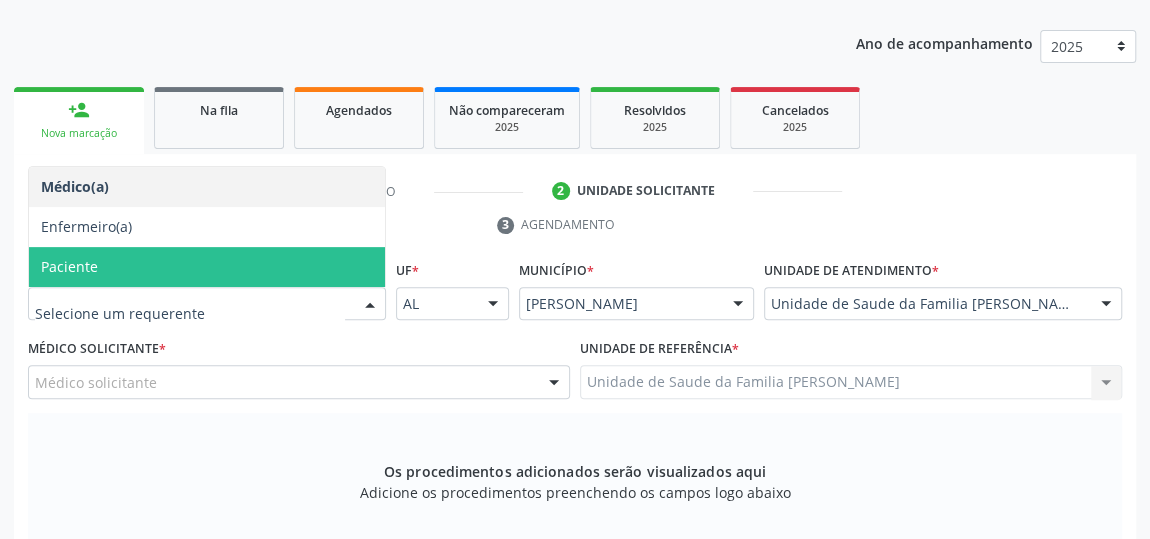 click on "Paciente" at bounding box center [207, 267] 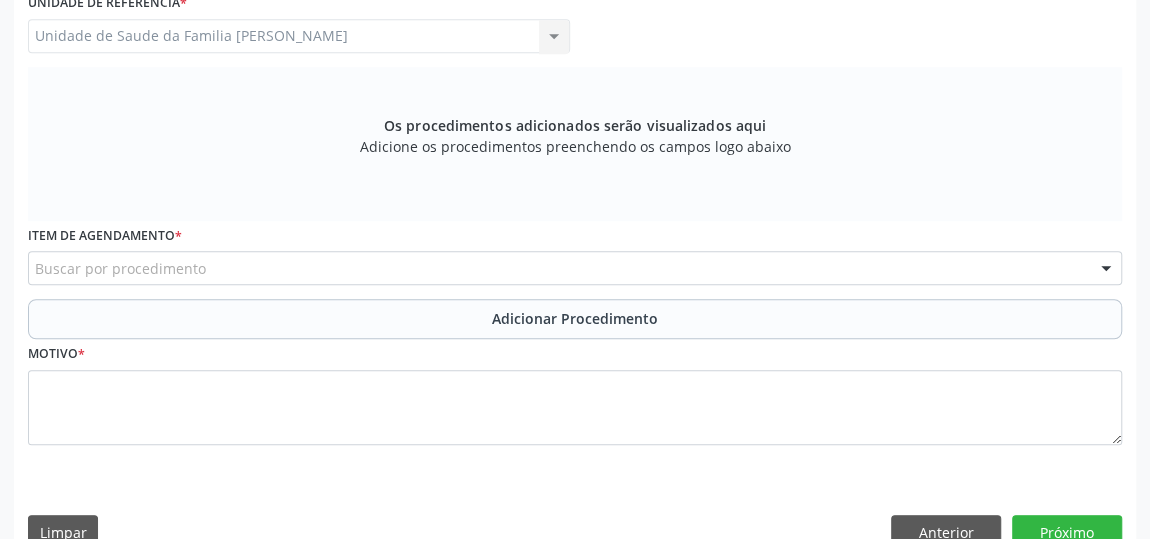 scroll, scrollTop: 620, scrollLeft: 0, axis: vertical 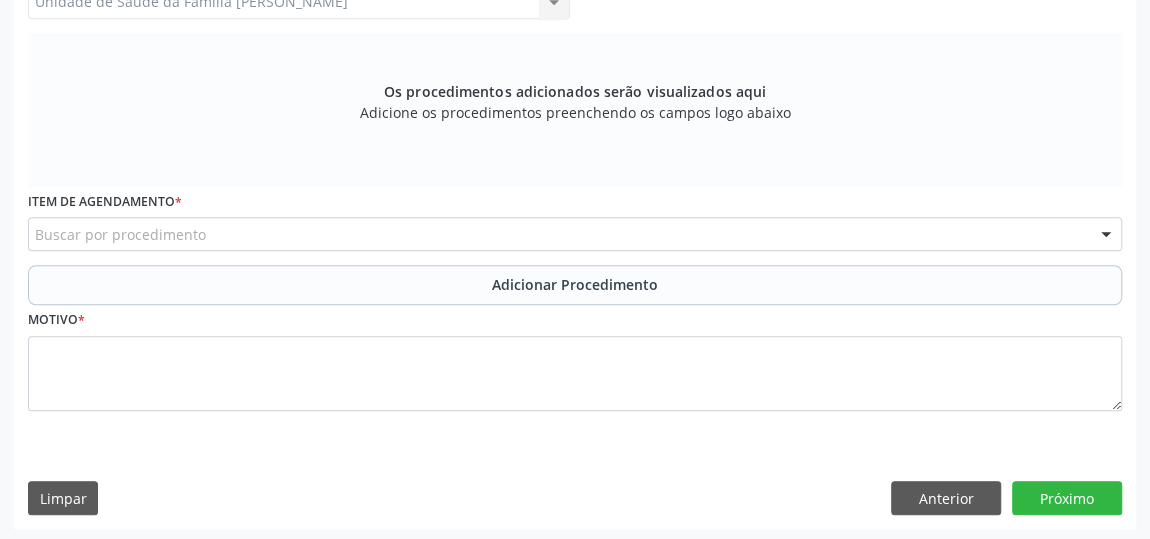 click on "Buscar por procedimento" at bounding box center [575, 234] 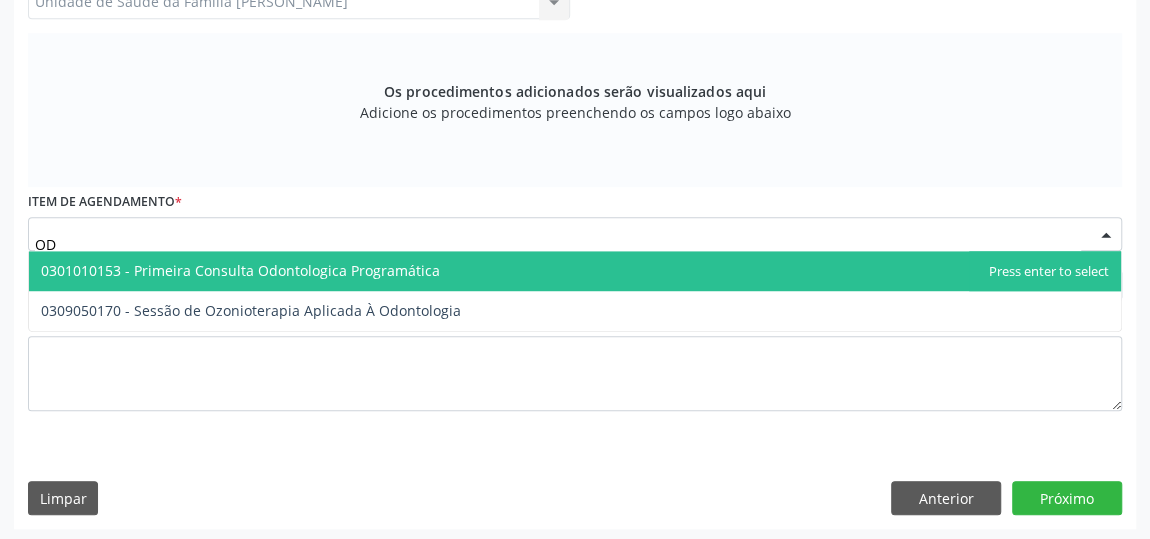 type on "O" 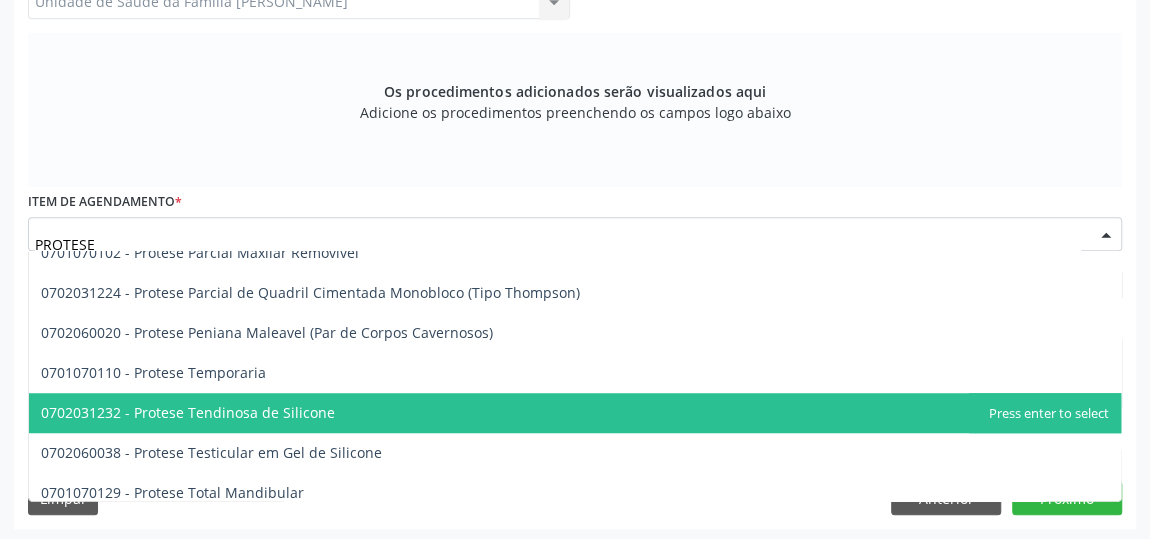 scroll, scrollTop: 909, scrollLeft: 0, axis: vertical 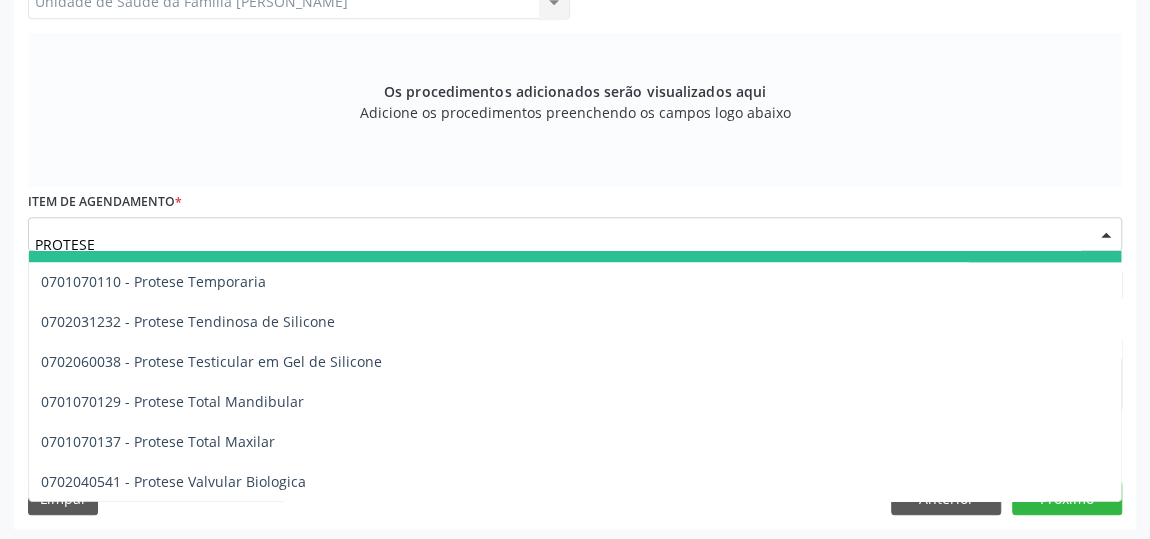 click on "0702060020 - Protese Peniana Maleavel (Par de Corpos Cavernosos)" at bounding box center [575, 242] 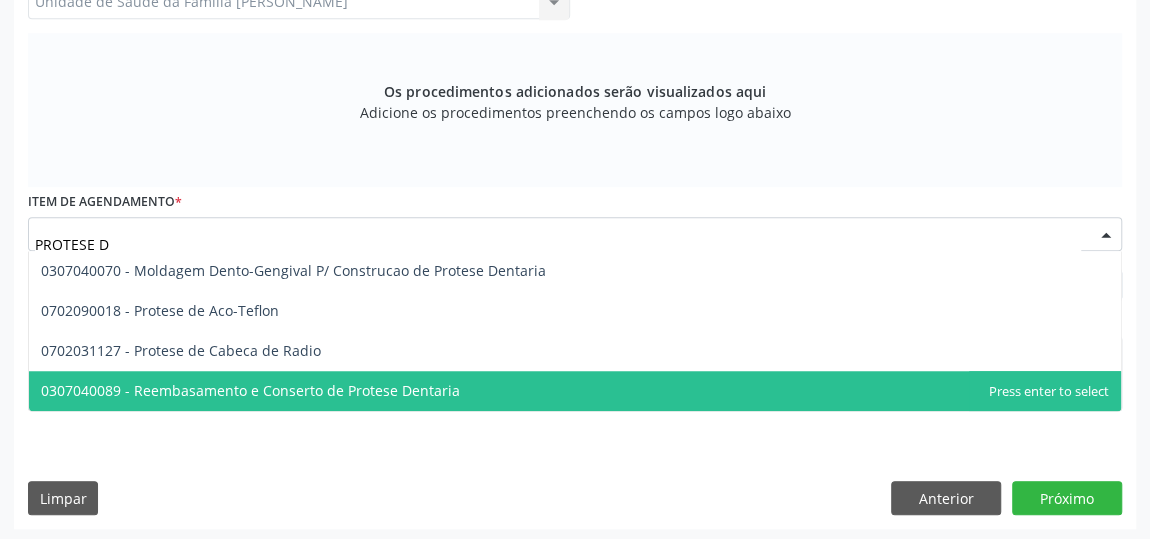 scroll, scrollTop: 0, scrollLeft: 0, axis: both 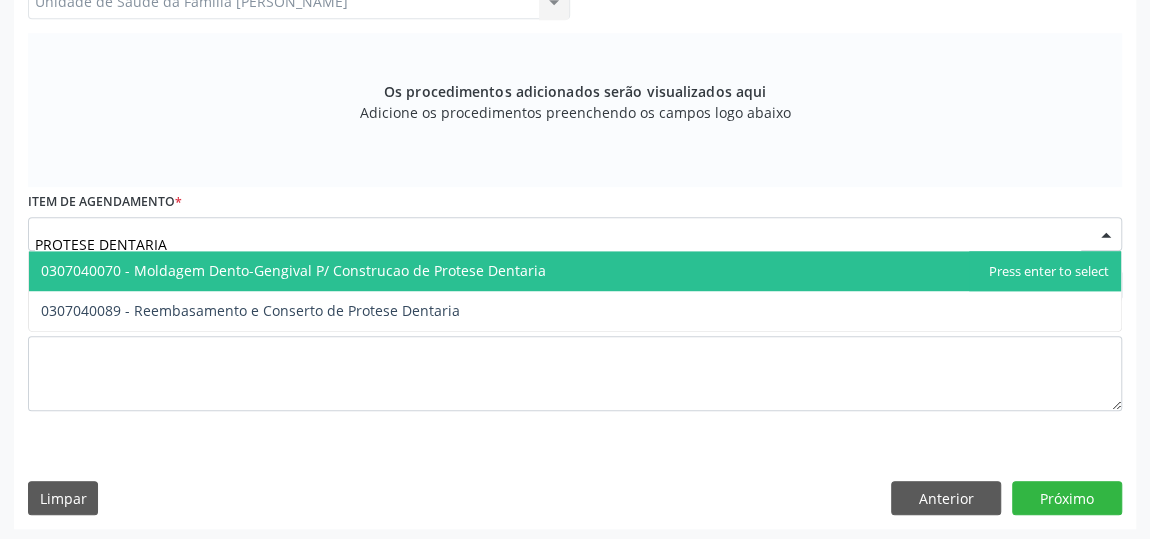 click on "PROTESE DENTARIA" at bounding box center (558, 244) 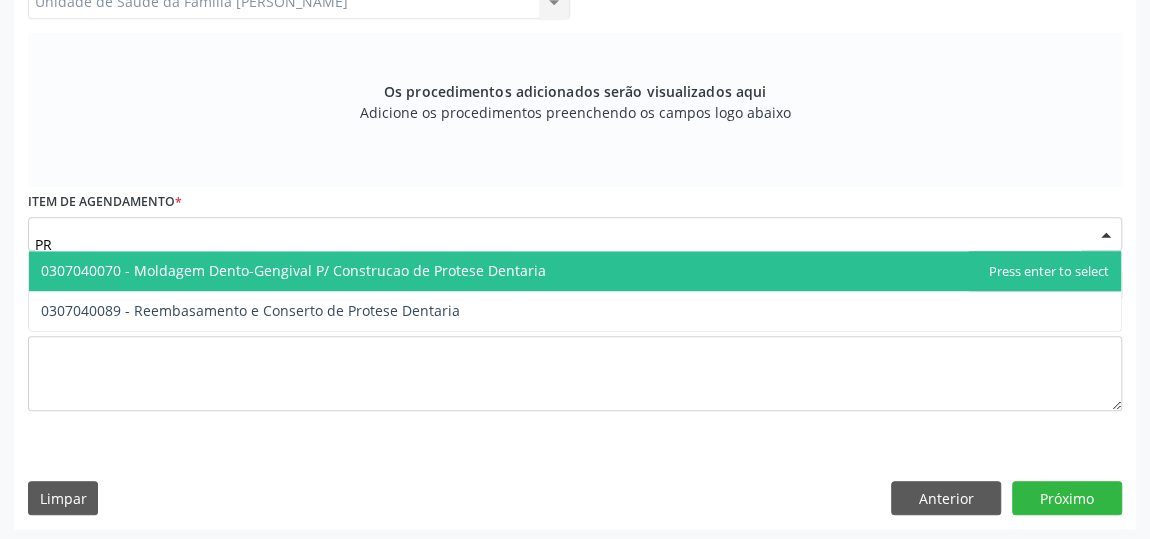 type on "P" 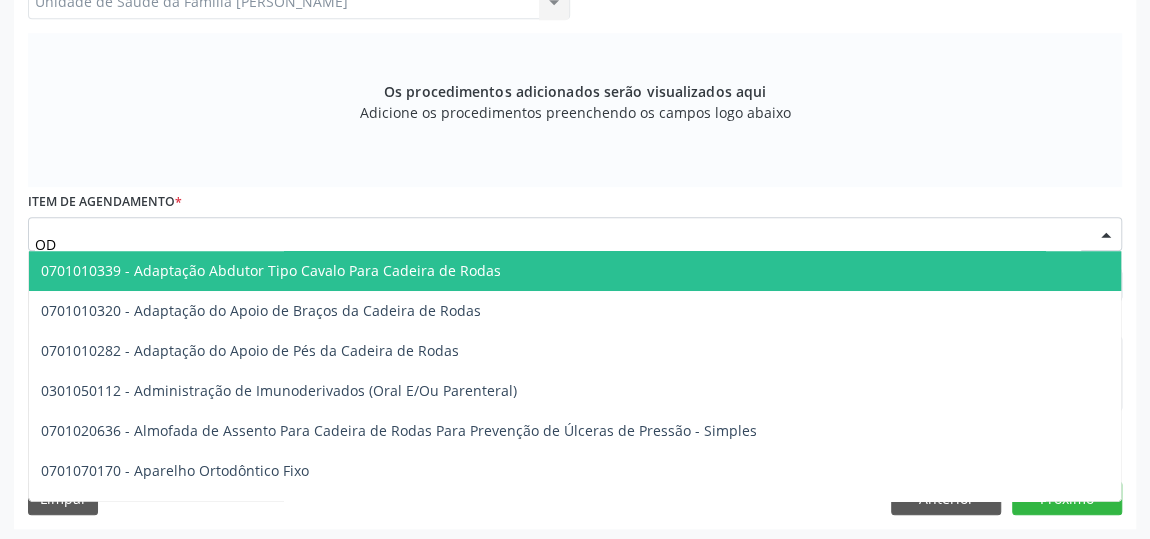 type on "O" 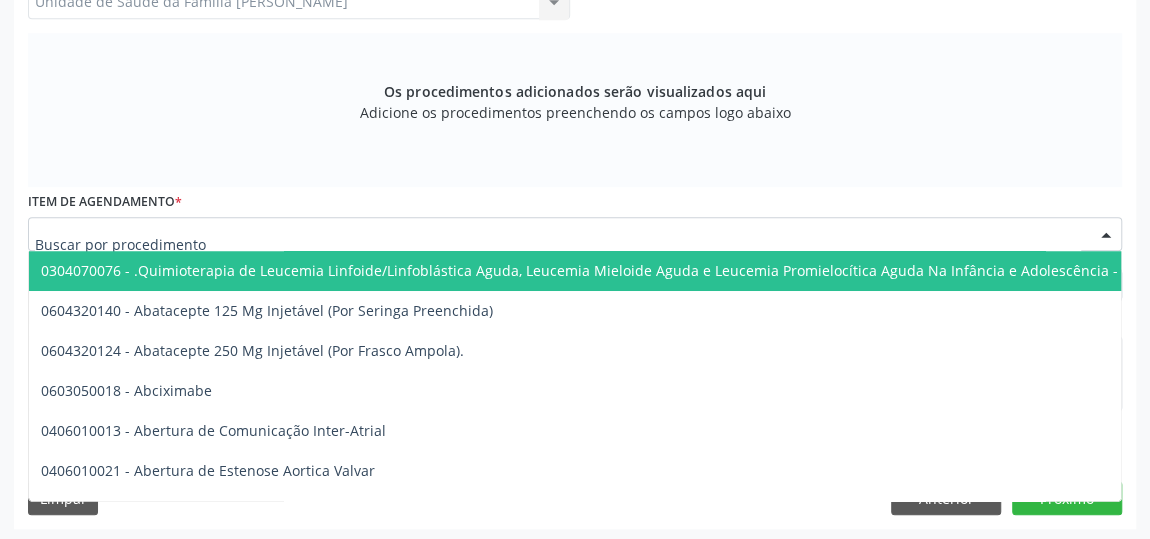 click at bounding box center [558, 244] 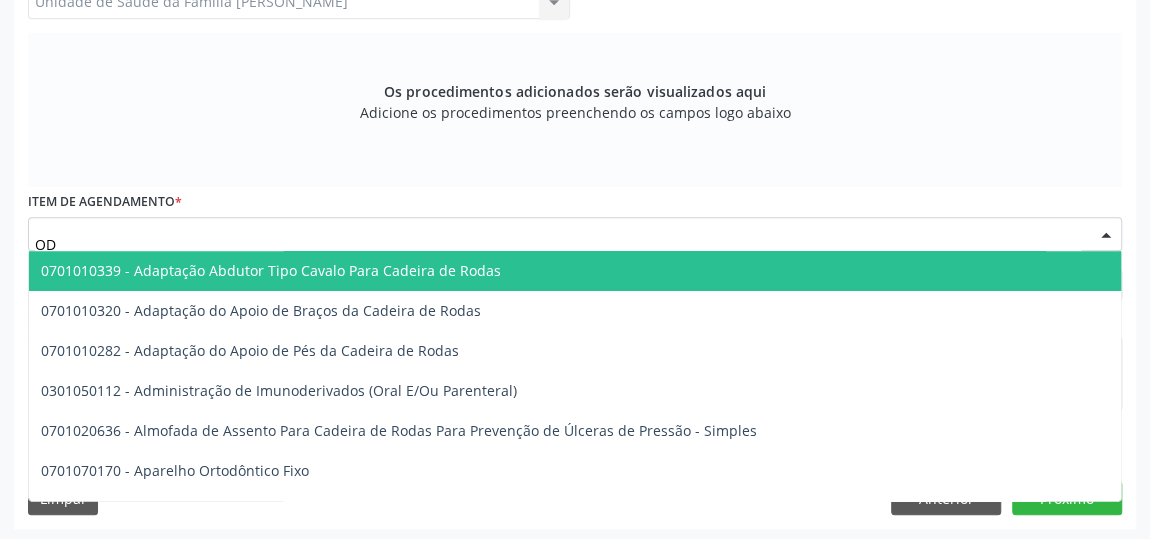 type on "O" 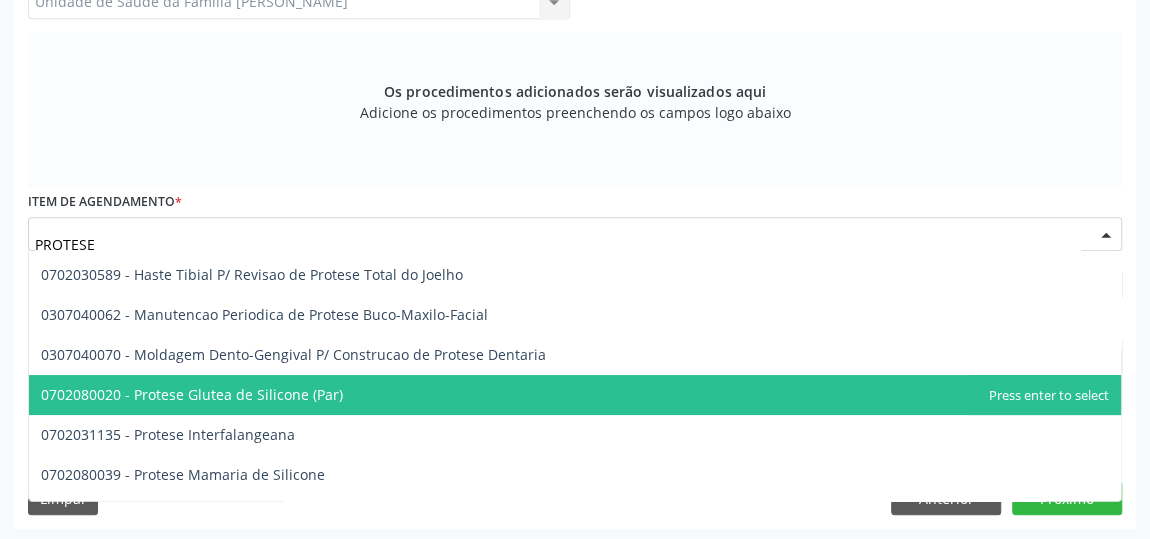 scroll, scrollTop: 181, scrollLeft: 0, axis: vertical 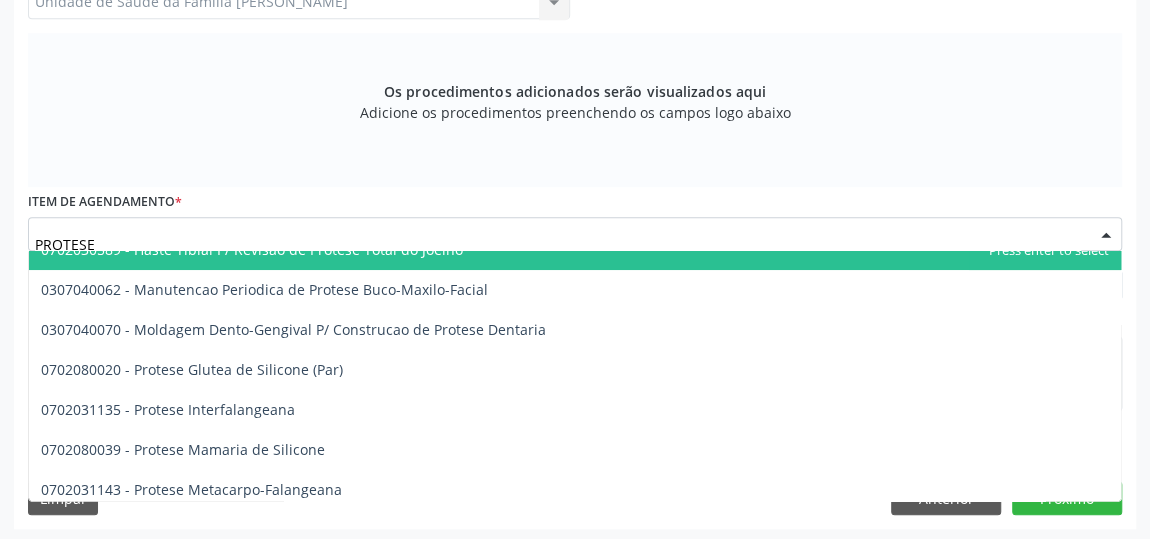 click on "PROTESE" at bounding box center (558, 244) 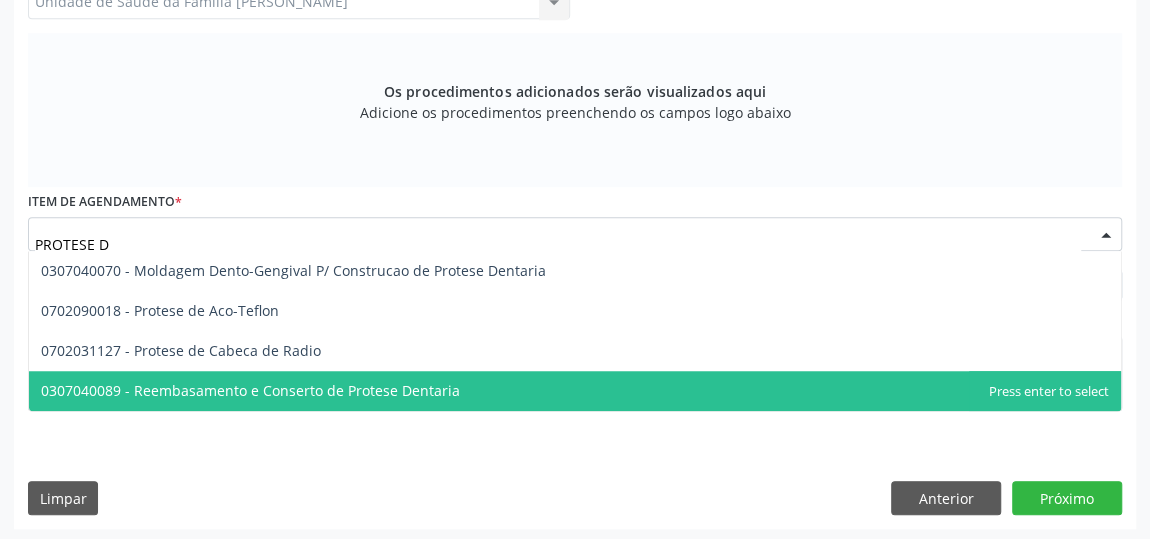 scroll, scrollTop: 0, scrollLeft: 0, axis: both 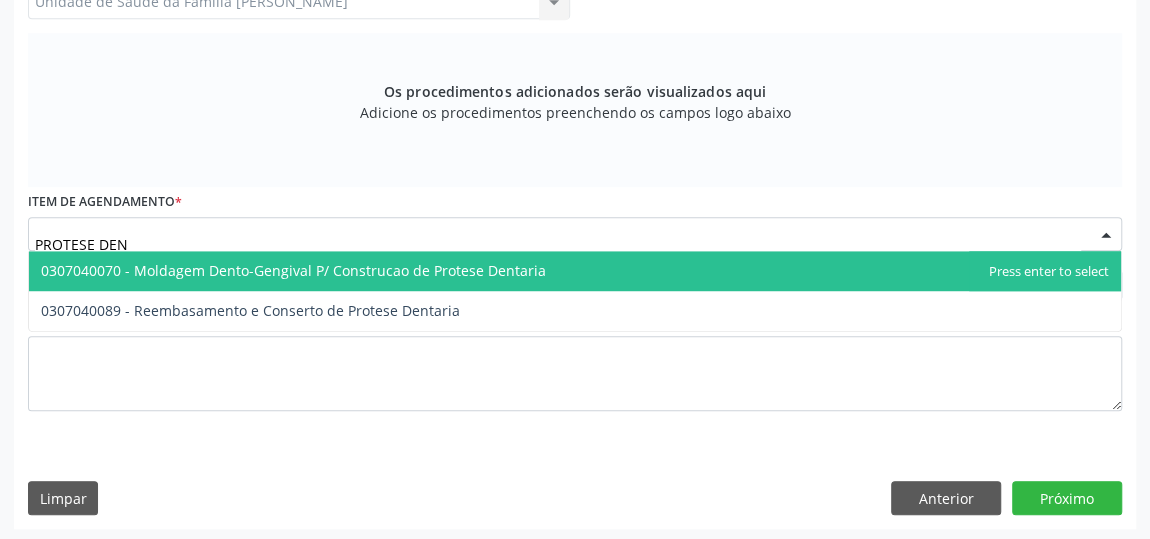 click on "PROTESE DEN" at bounding box center (558, 244) 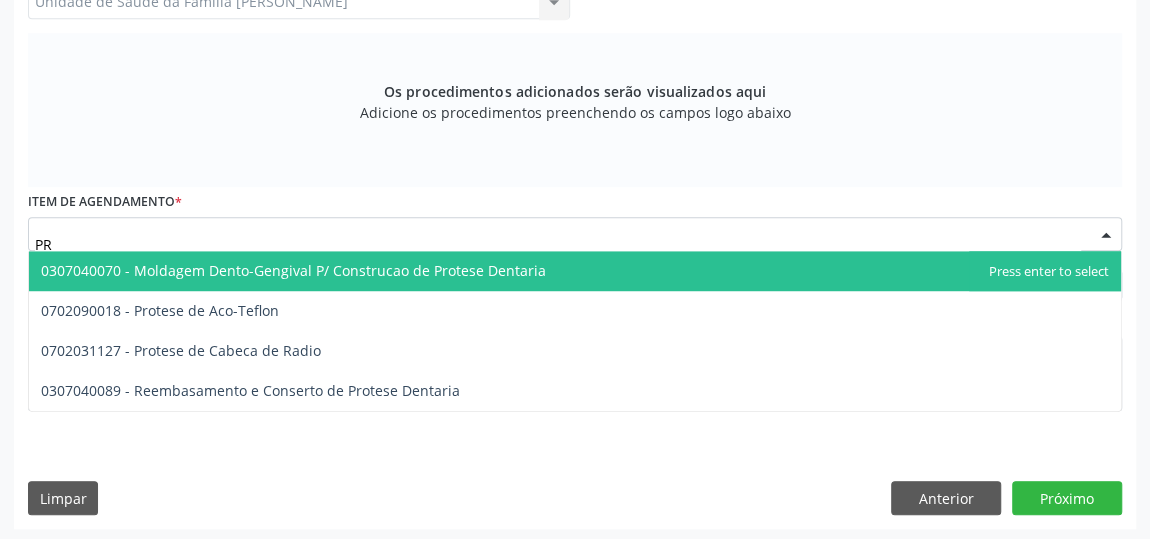 type on "P" 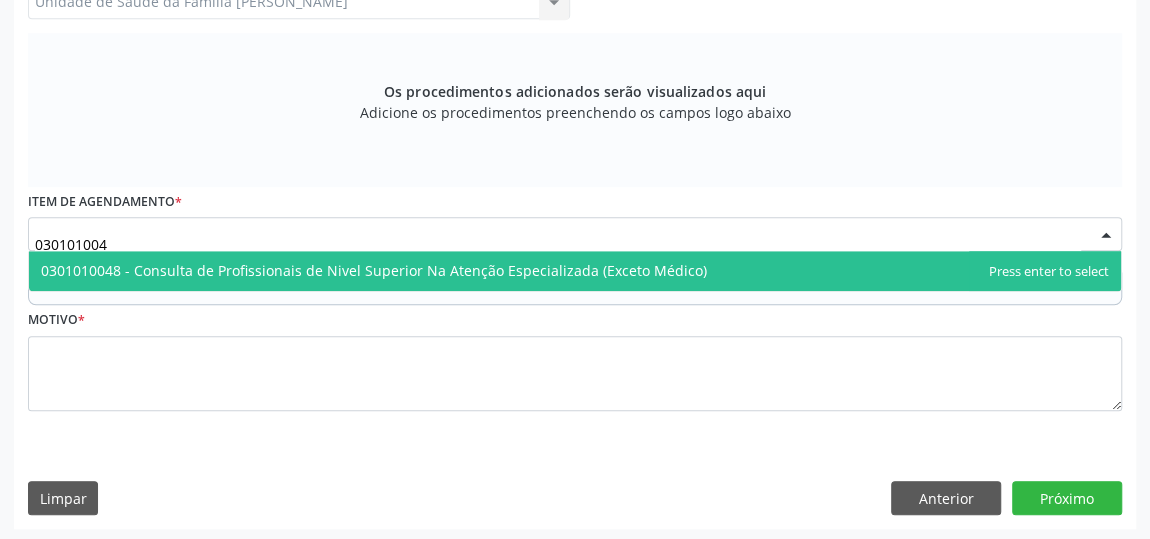 type on "0301010048" 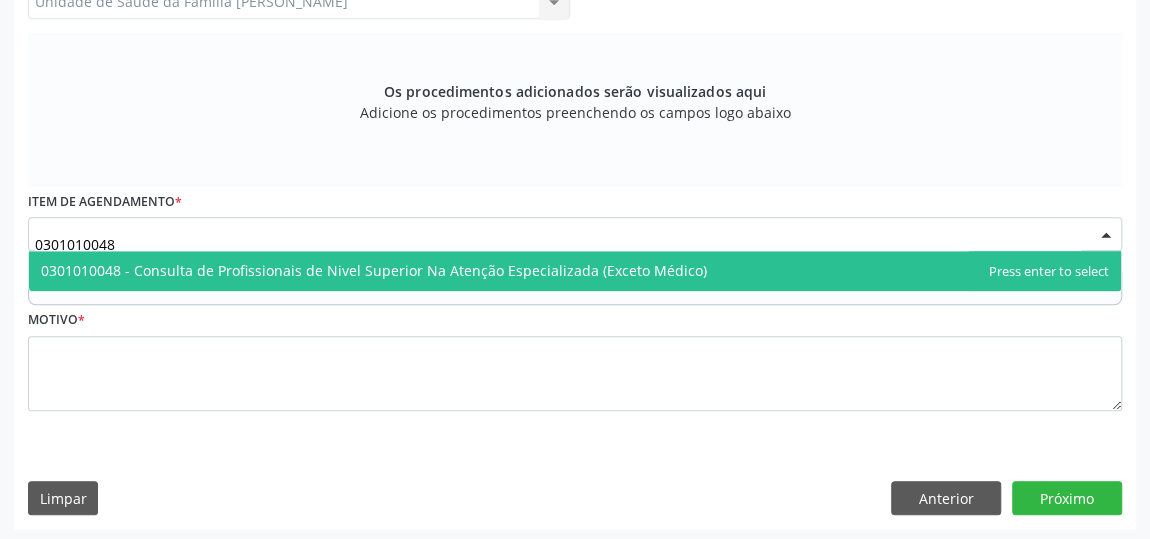 click on "0301010048 - Consulta de Profissionais de Nivel Superior Na Atenção Especializada (Exceto Médico)" at bounding box center (575, 271) 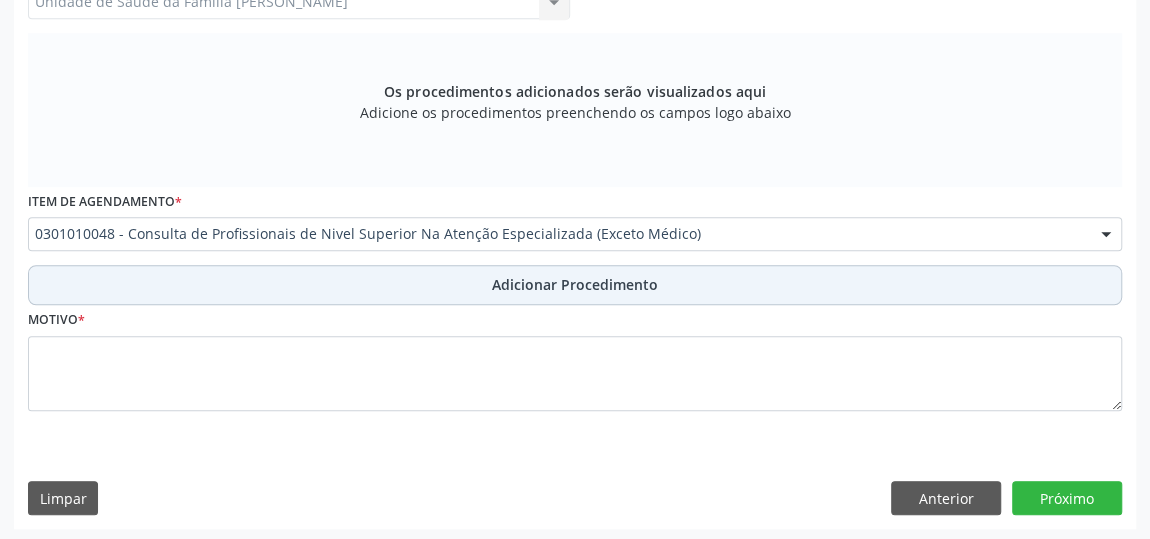 click on "Adicionar Procedimento" at bounding box center [575, 284] 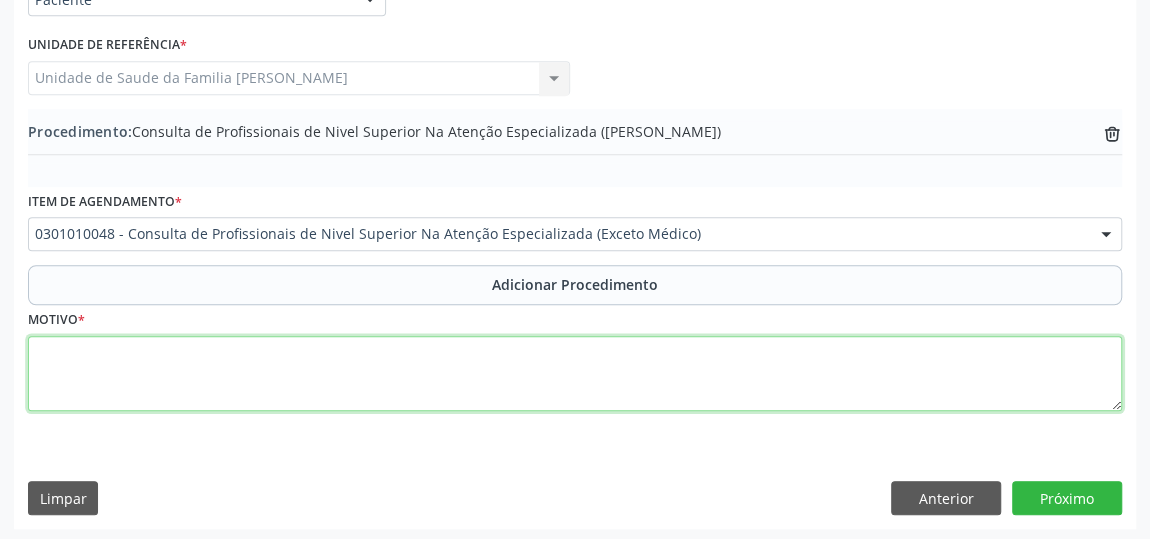 click at bounding box center (575, 374) 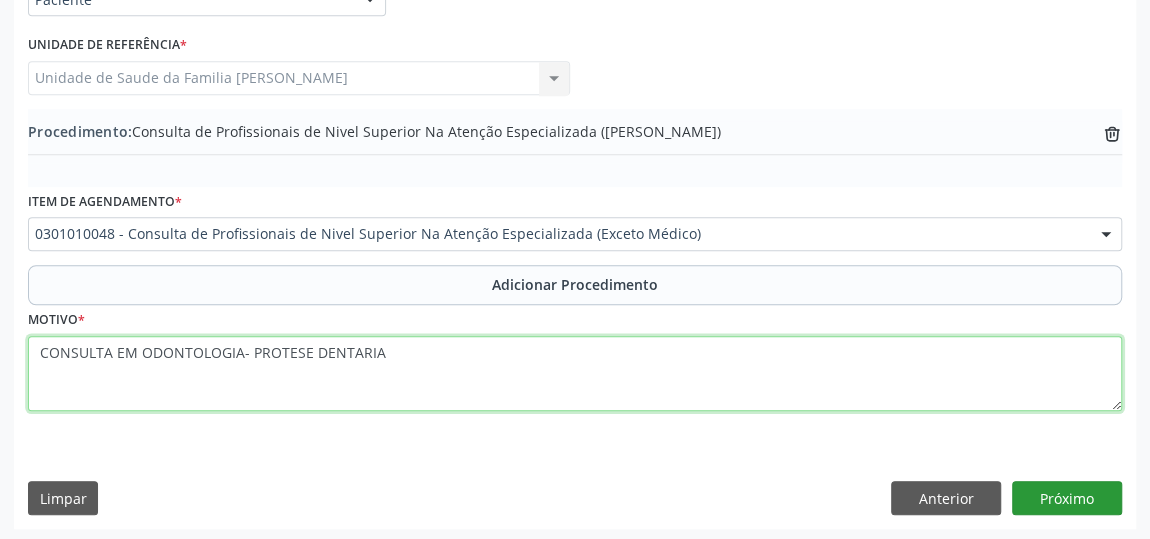 type on "CONSULTA EM ODONTOLOGIA- PROTESE DENTARIA" 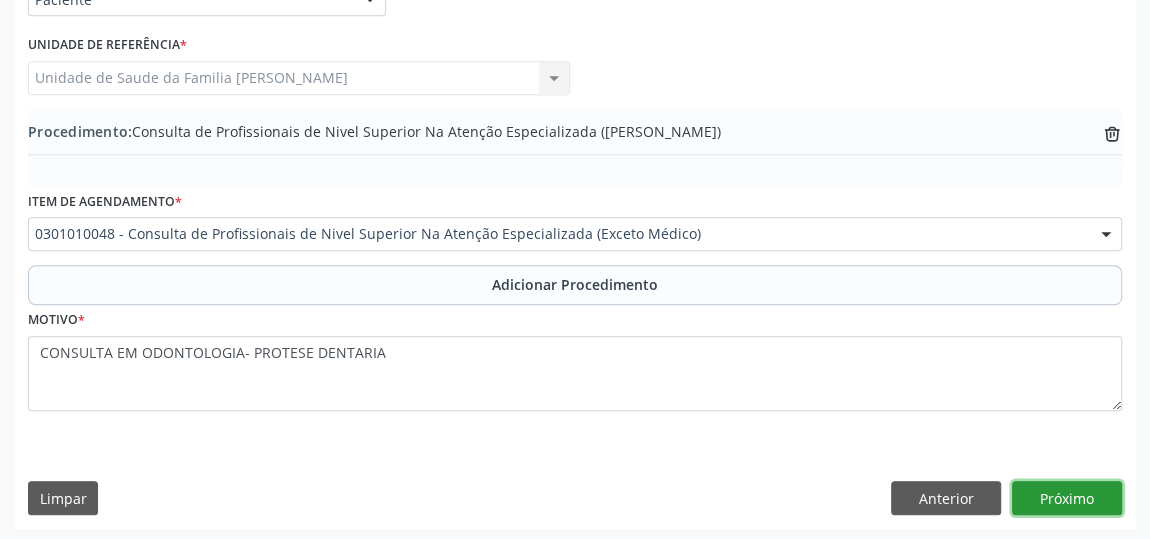 click on "Próximo" at bounding box center [1067, 498] 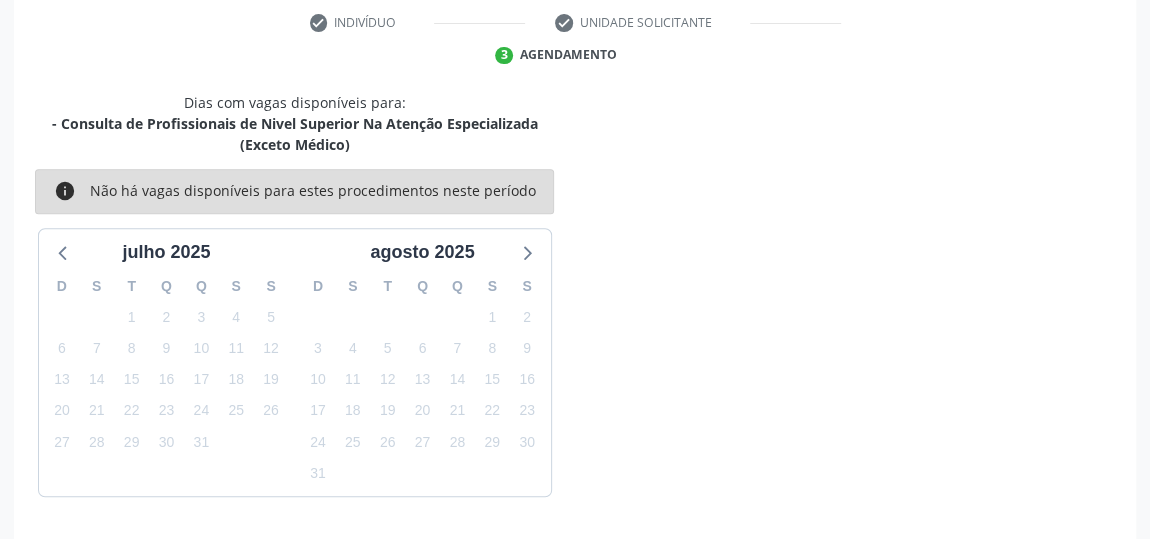 scroll, scrollTop: 467, scrollLeft: 0, axis: vertical 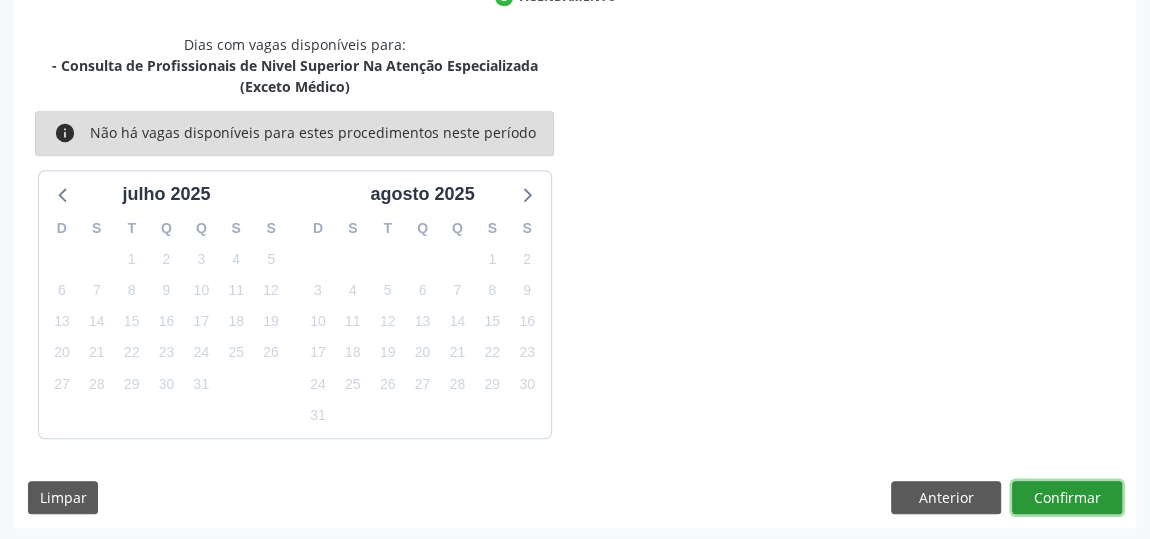 click on "Confirmar" at bounding box center (1067, 498) 